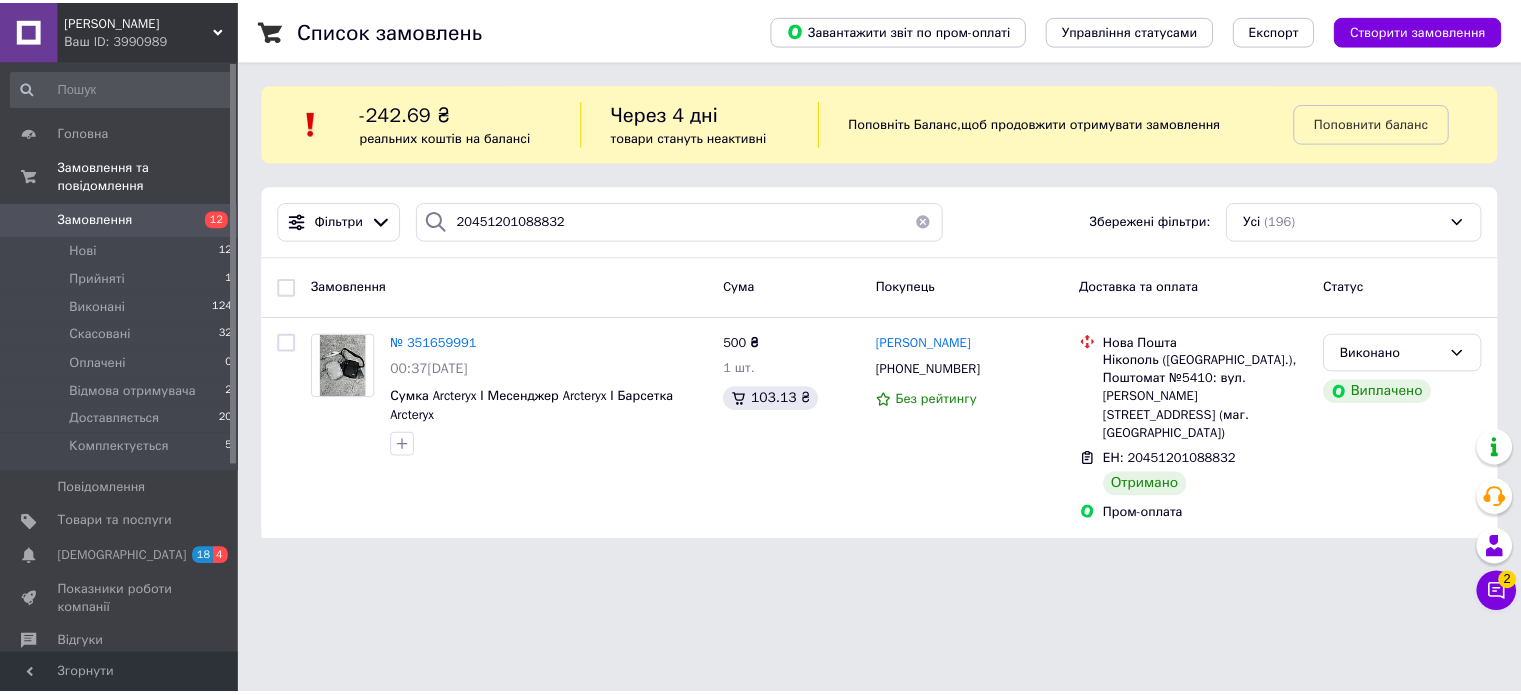 scroll, scrollTop: 0, scrollLeft: 0, axis: both 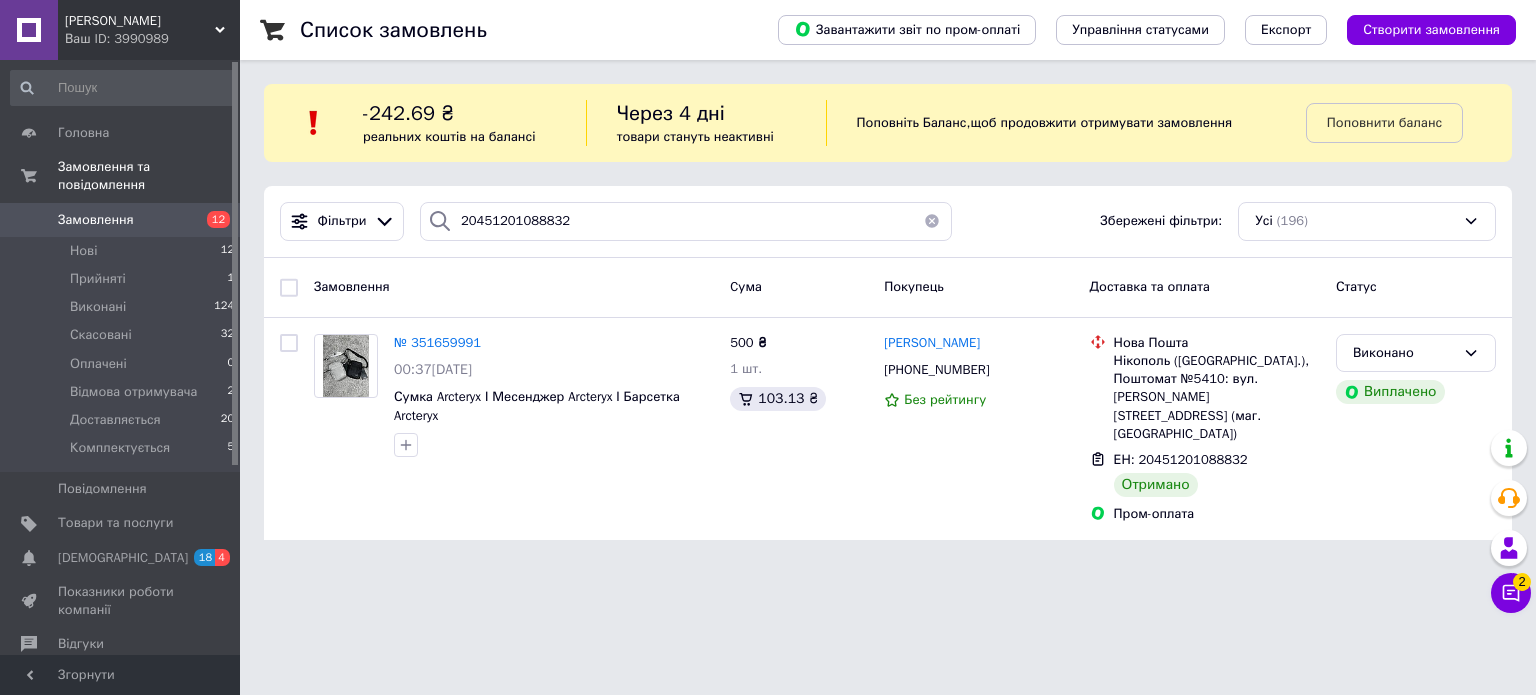 click on "Замовлення" at bounding box center (96, 220) 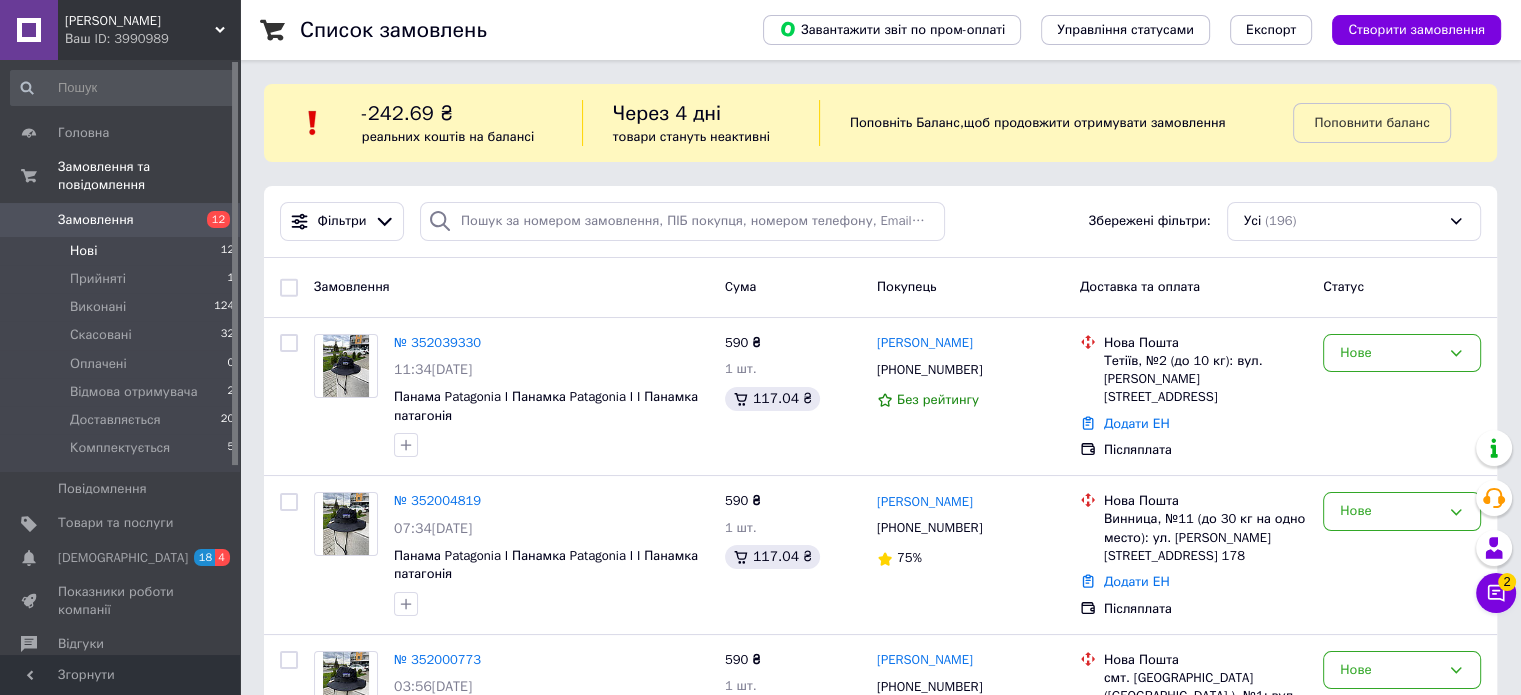 click on "Нові 12" at bounding box center (123, 251) 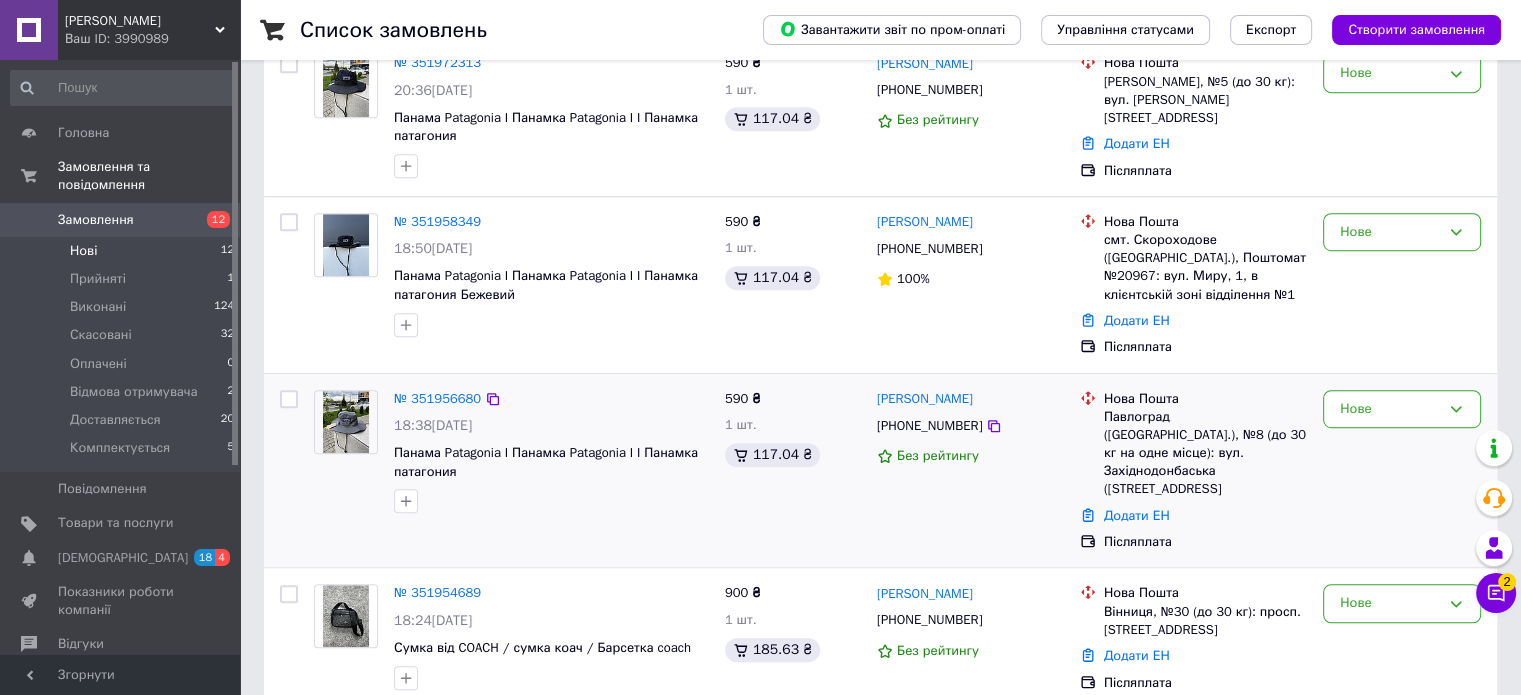 scroll, scrollTop: 1676, scrollLeft: 0, axis: vertical 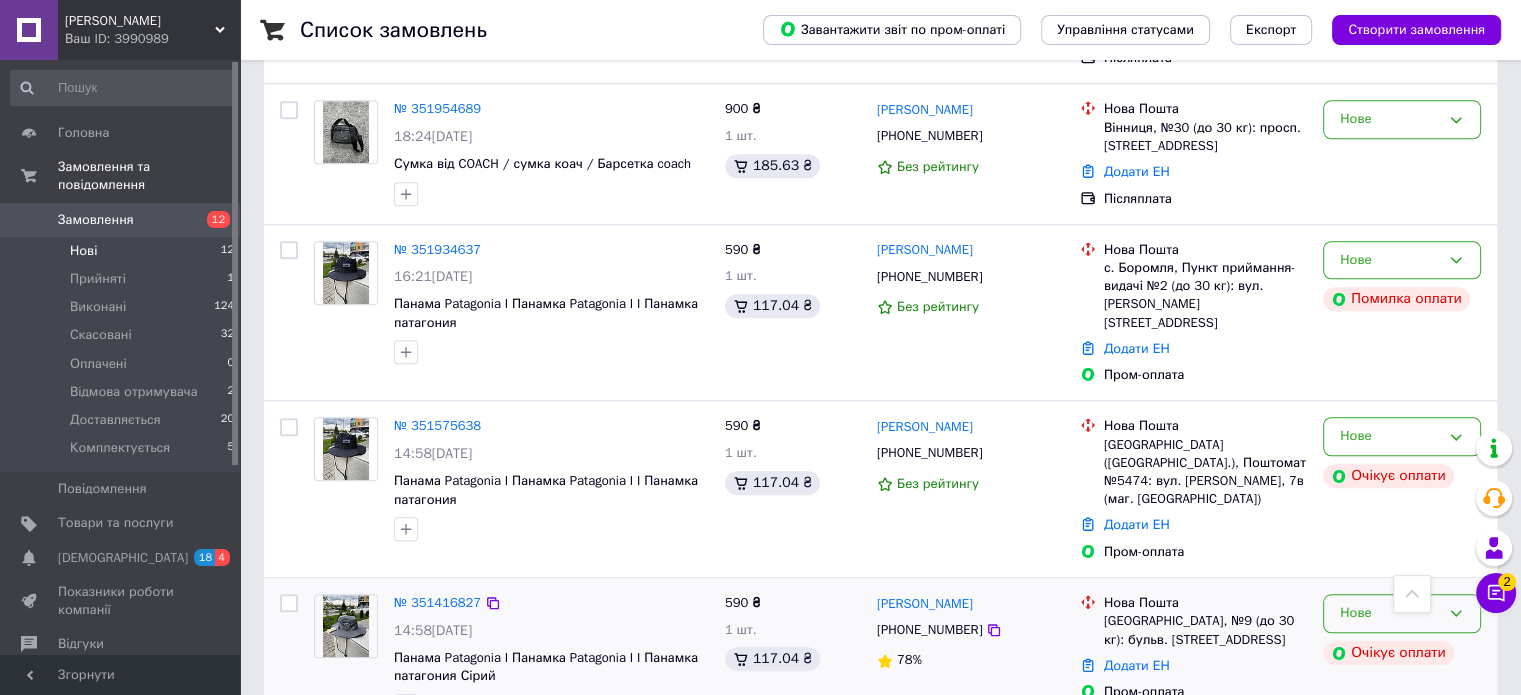 click on "Нове" at bounding box center (1390, 613) 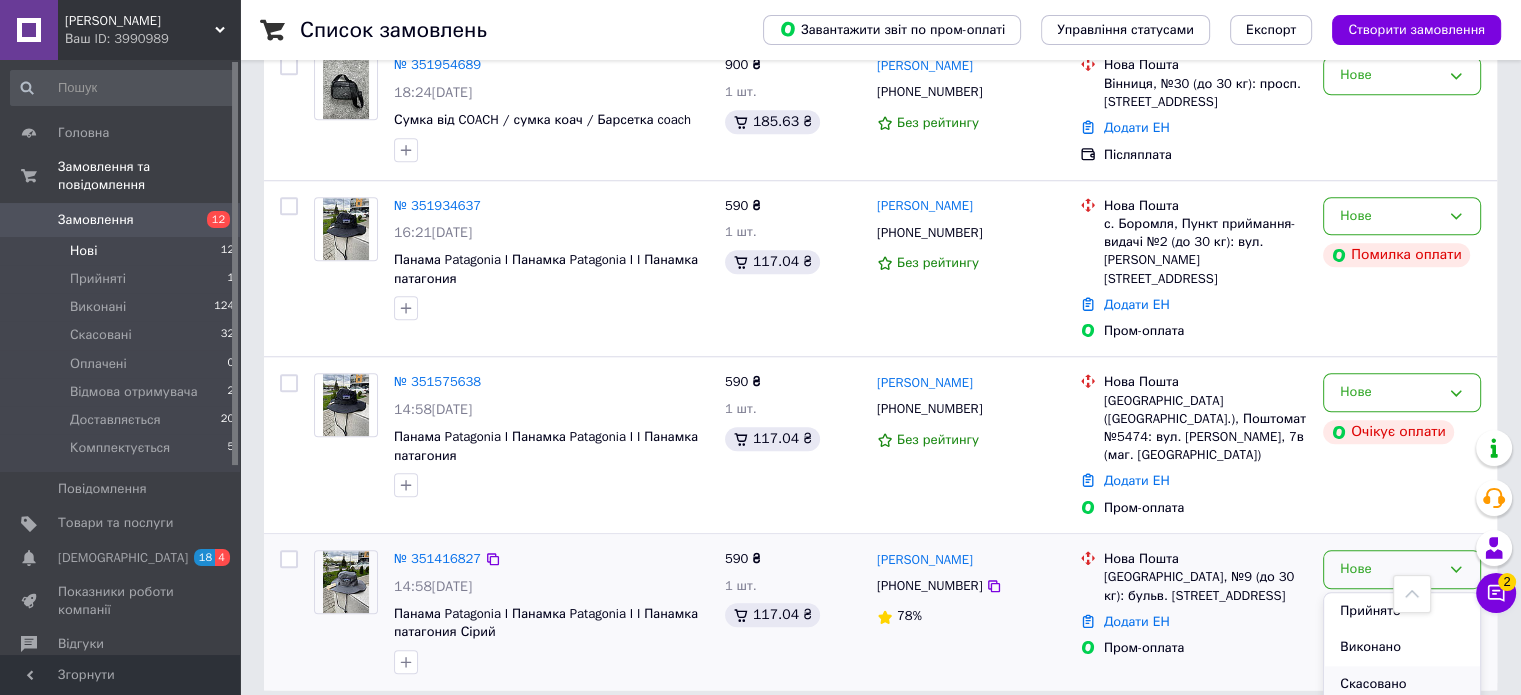 click on "Скасовано" at bounding box center [1402, 684] 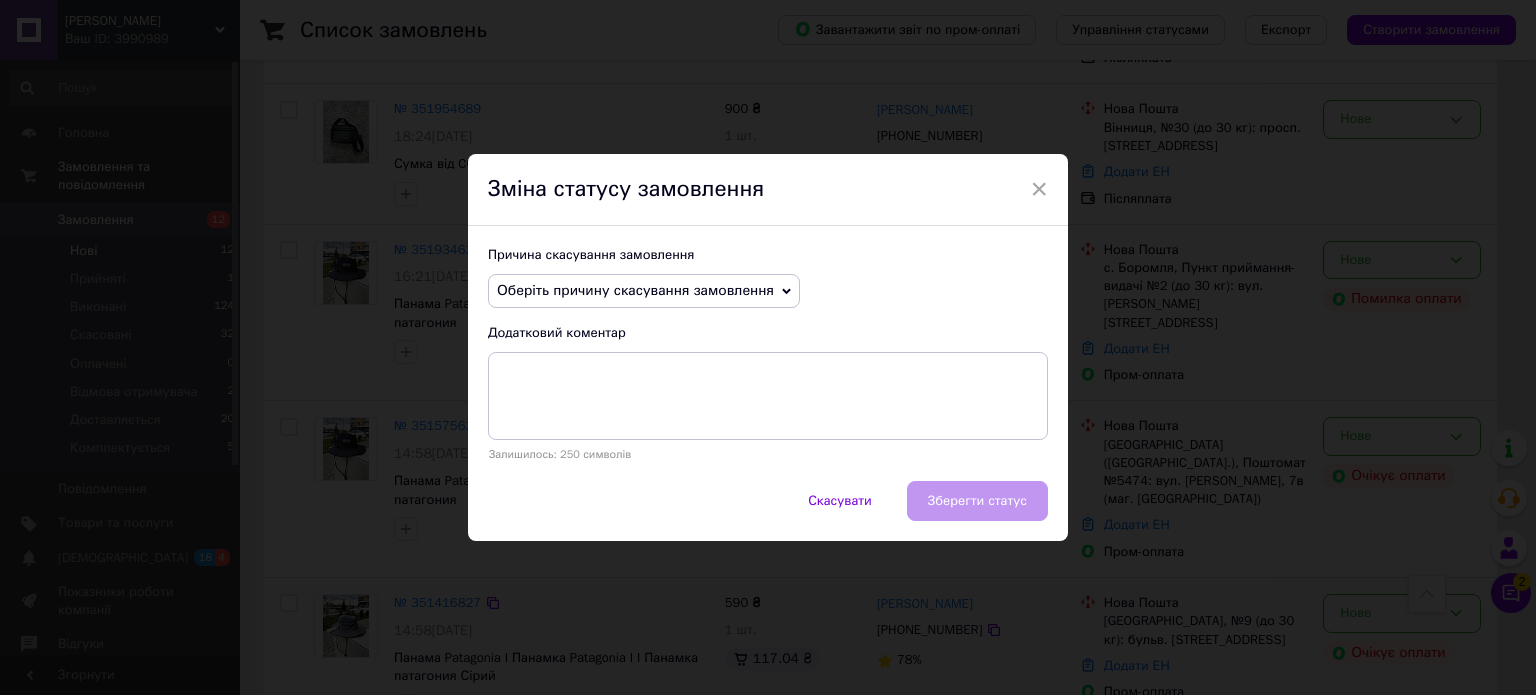 click on "Оберіть причину скасування замовлення" at bounding box center (635, 290) 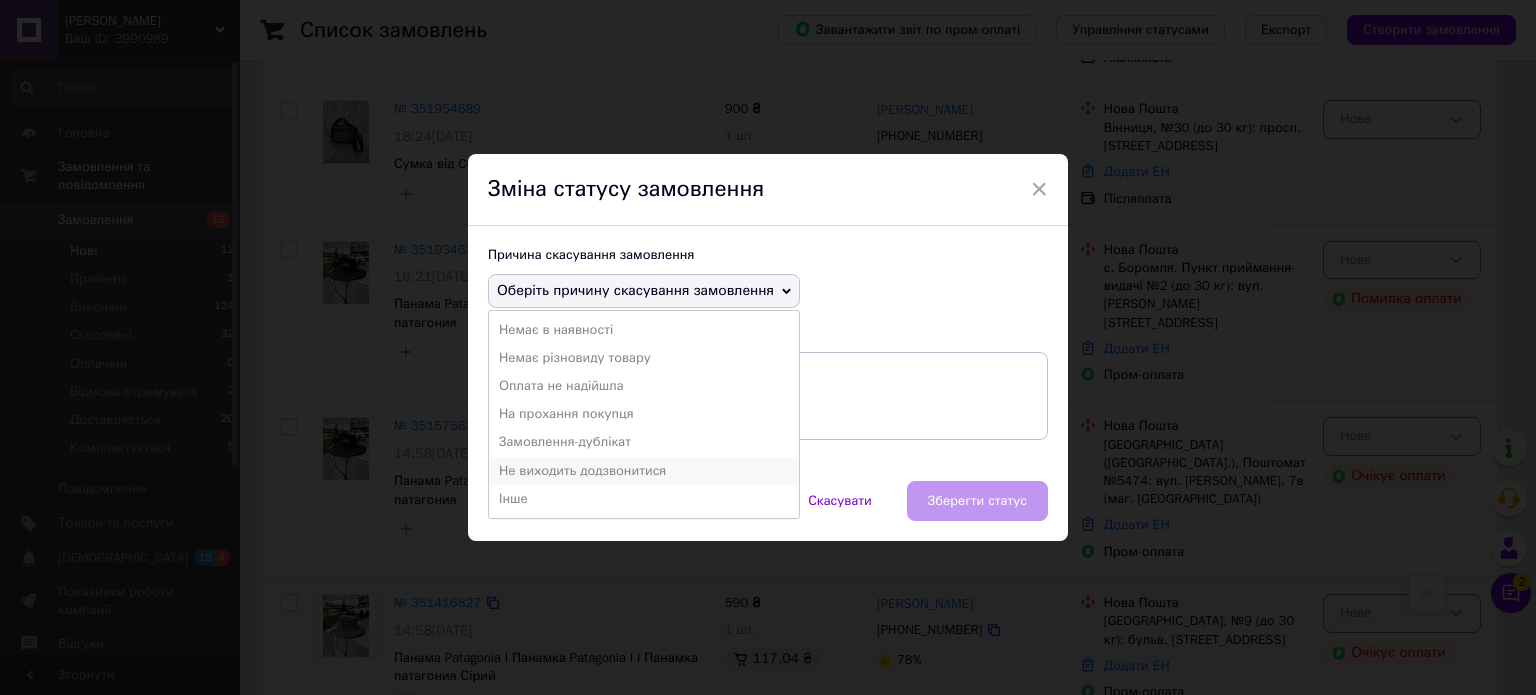 click on "Не виходить додзвонитися" at bounding box center [644, 471] 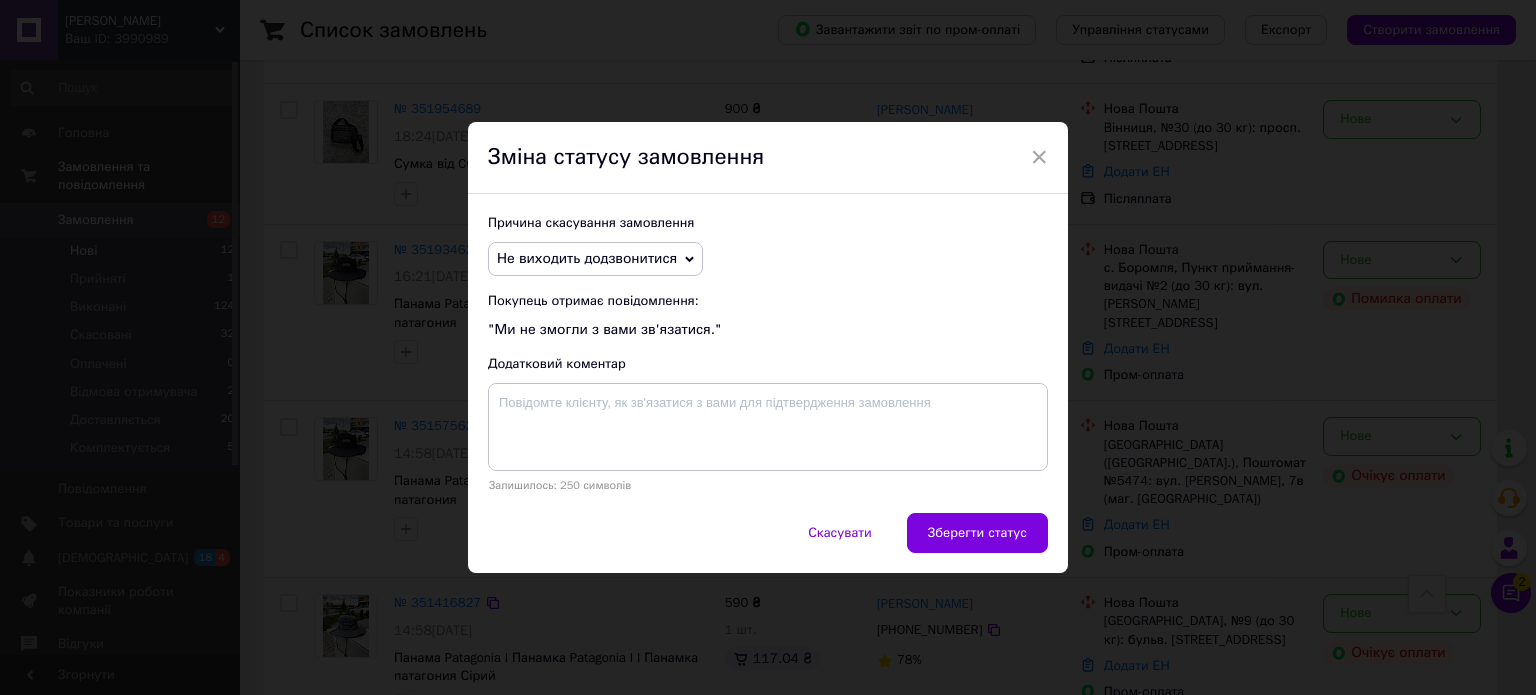 click on "Не виходить додзвонитися" at bounding box center (587, 258) 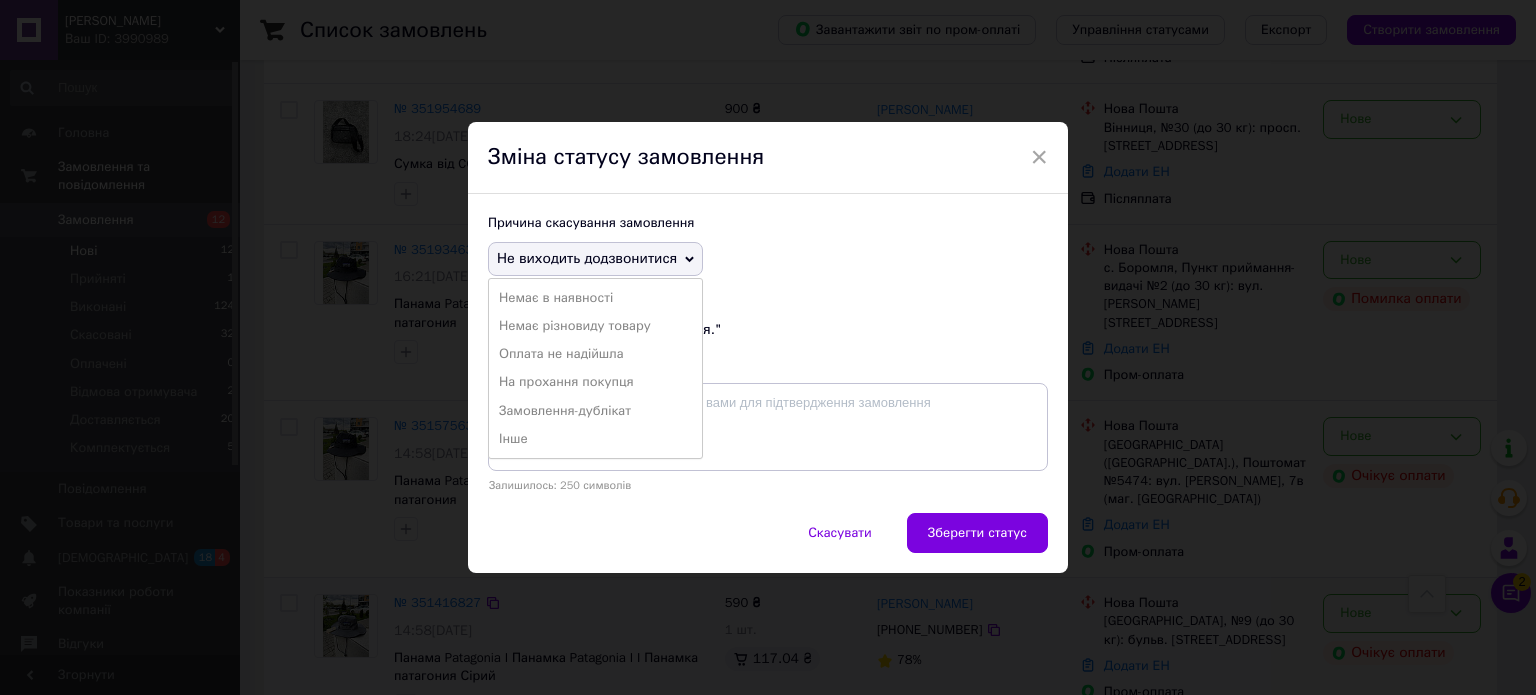 click on "Покупець отримає повідомлення:" at bounding box center (768, 301) 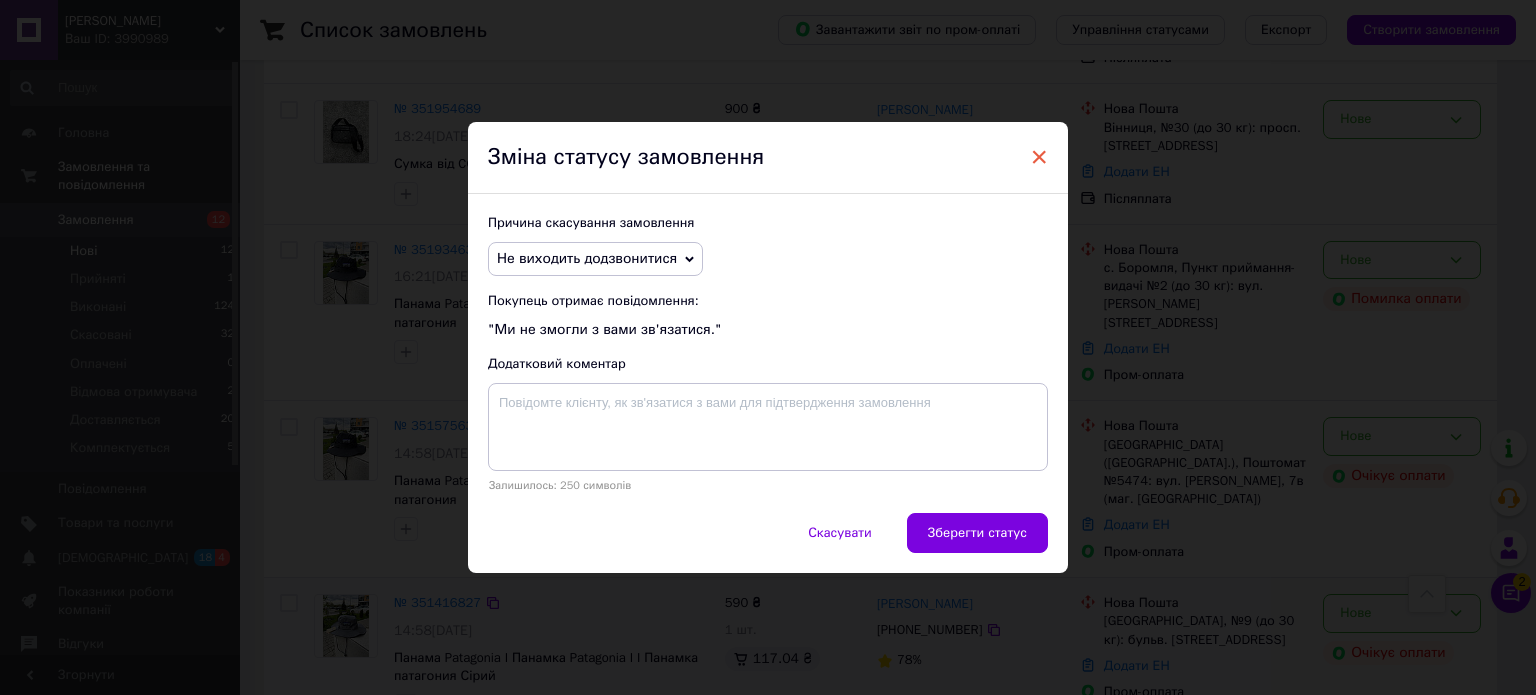 click on "×" at bounding box center (1039, 157) 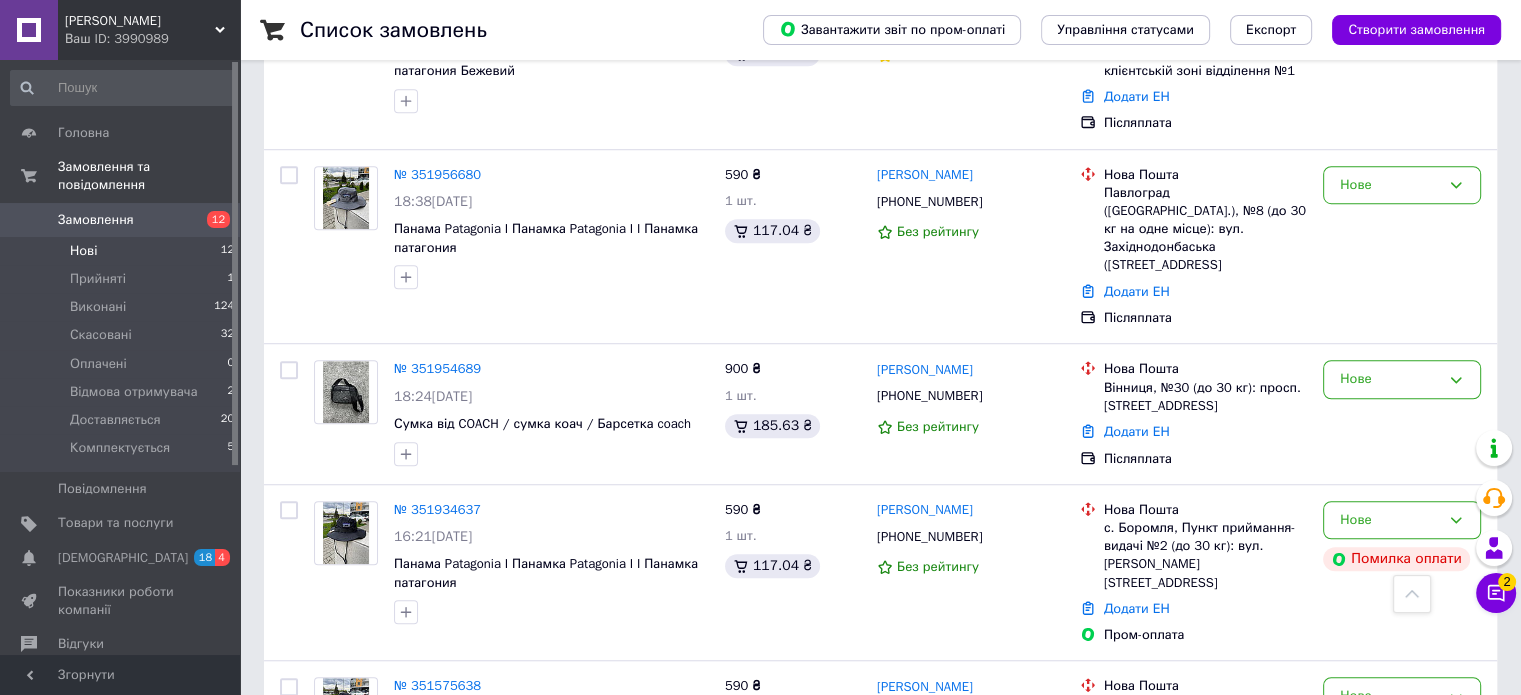 scroll, scrollTop: 1676, scrollLeft: 0, axis: vertical 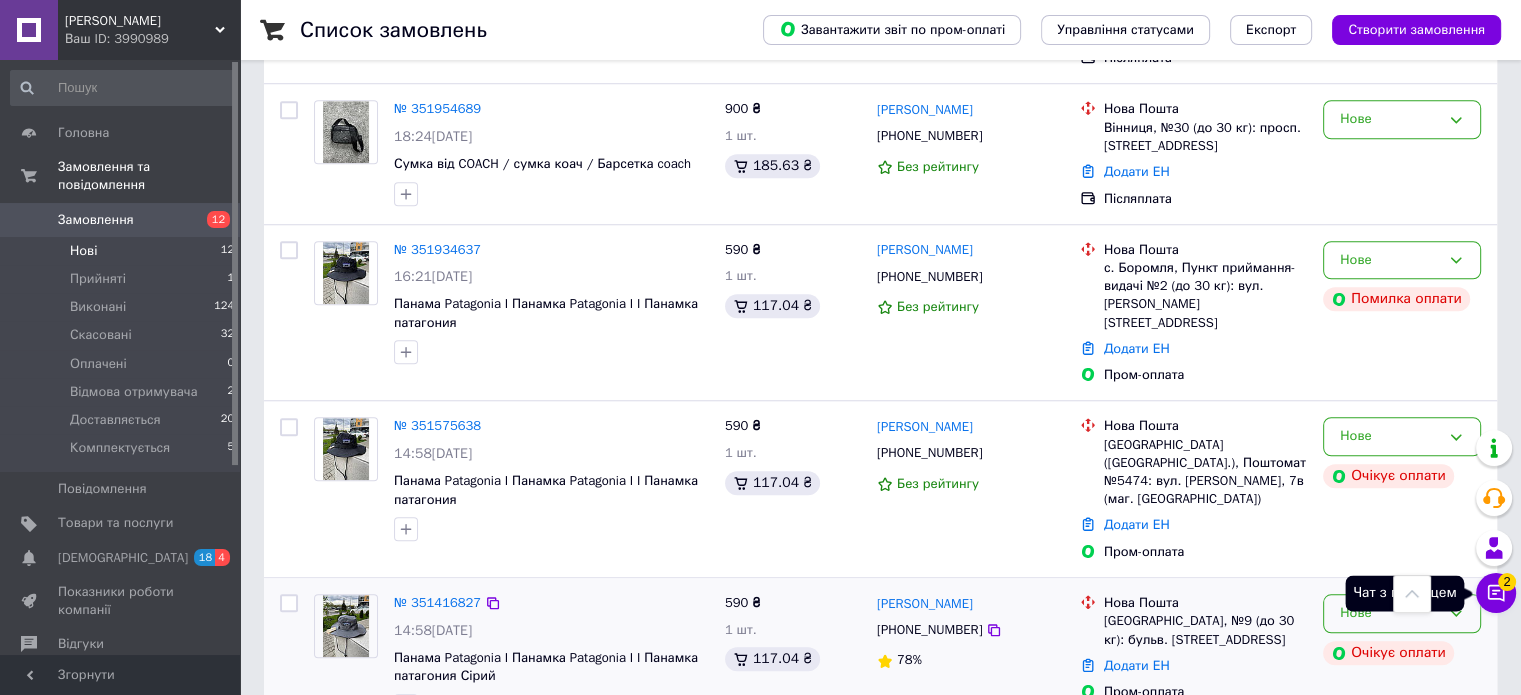 click 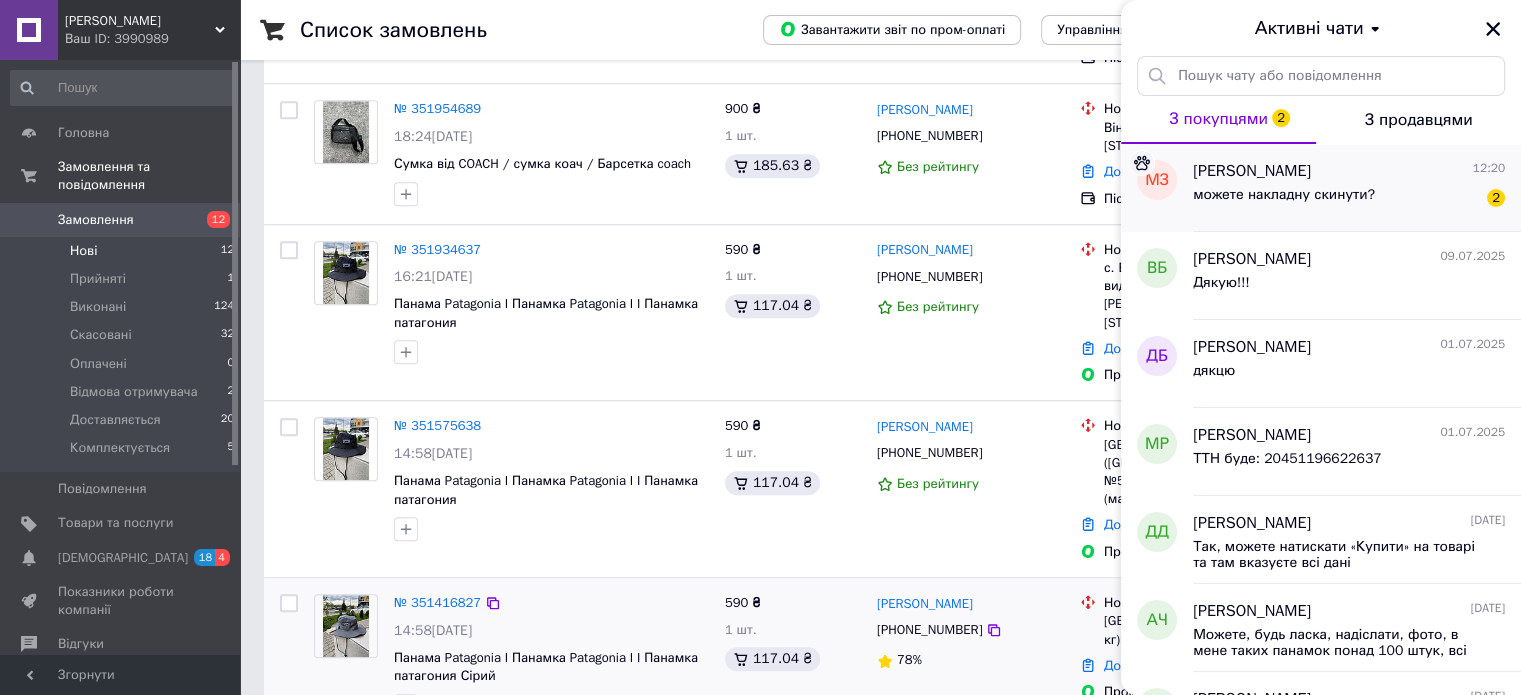 click on "можете накладну скинути?" at bounding box center (1284, 201) 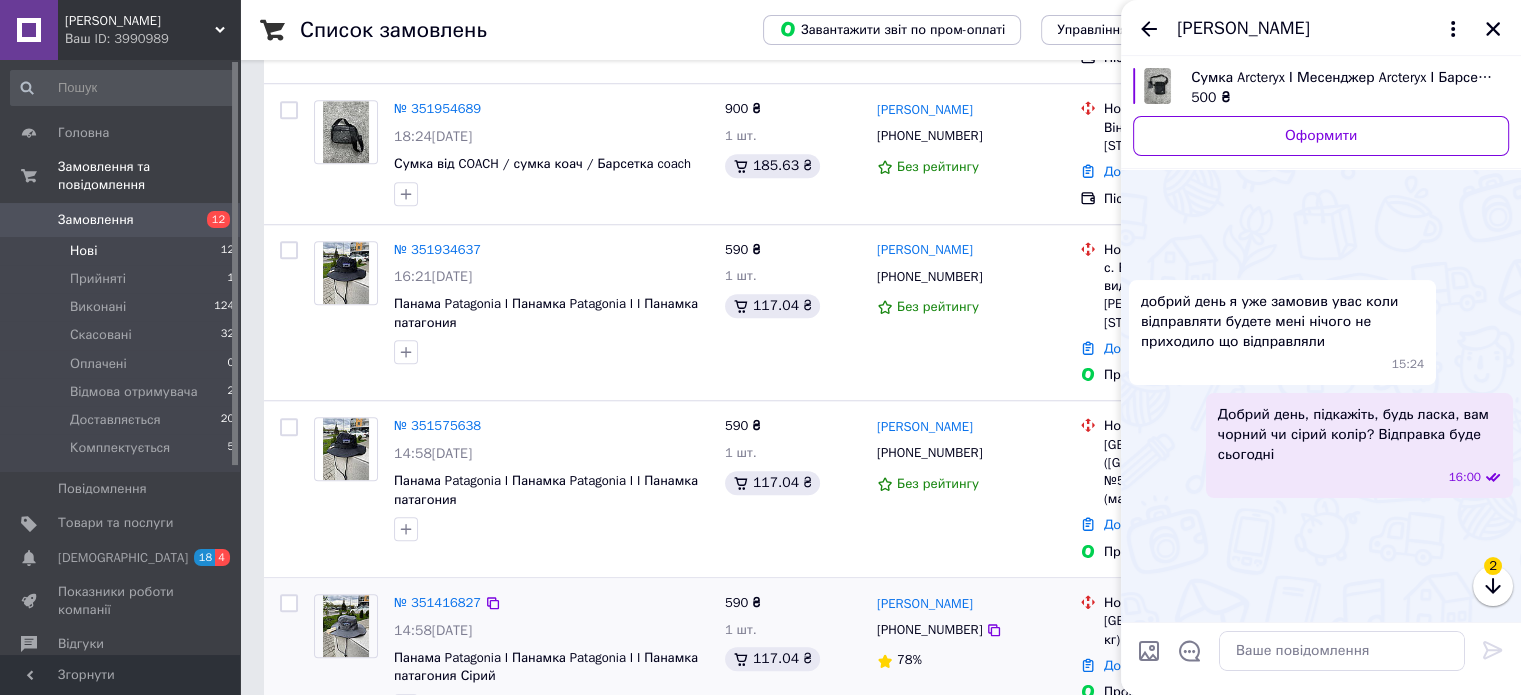scroll, scrollTop: 1060, scrollLeft: 0, axis: vertical 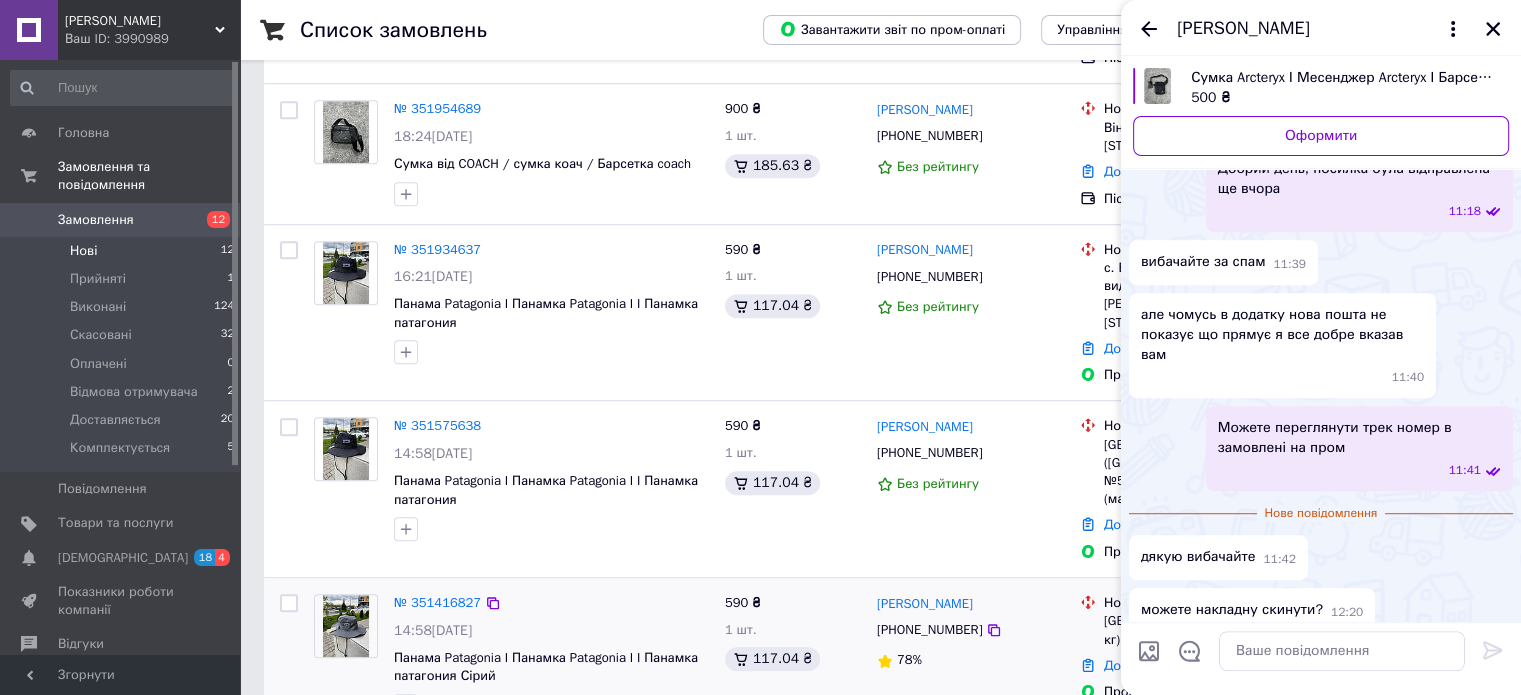 click on "500 ₴" at bounding box center [1342, 98] 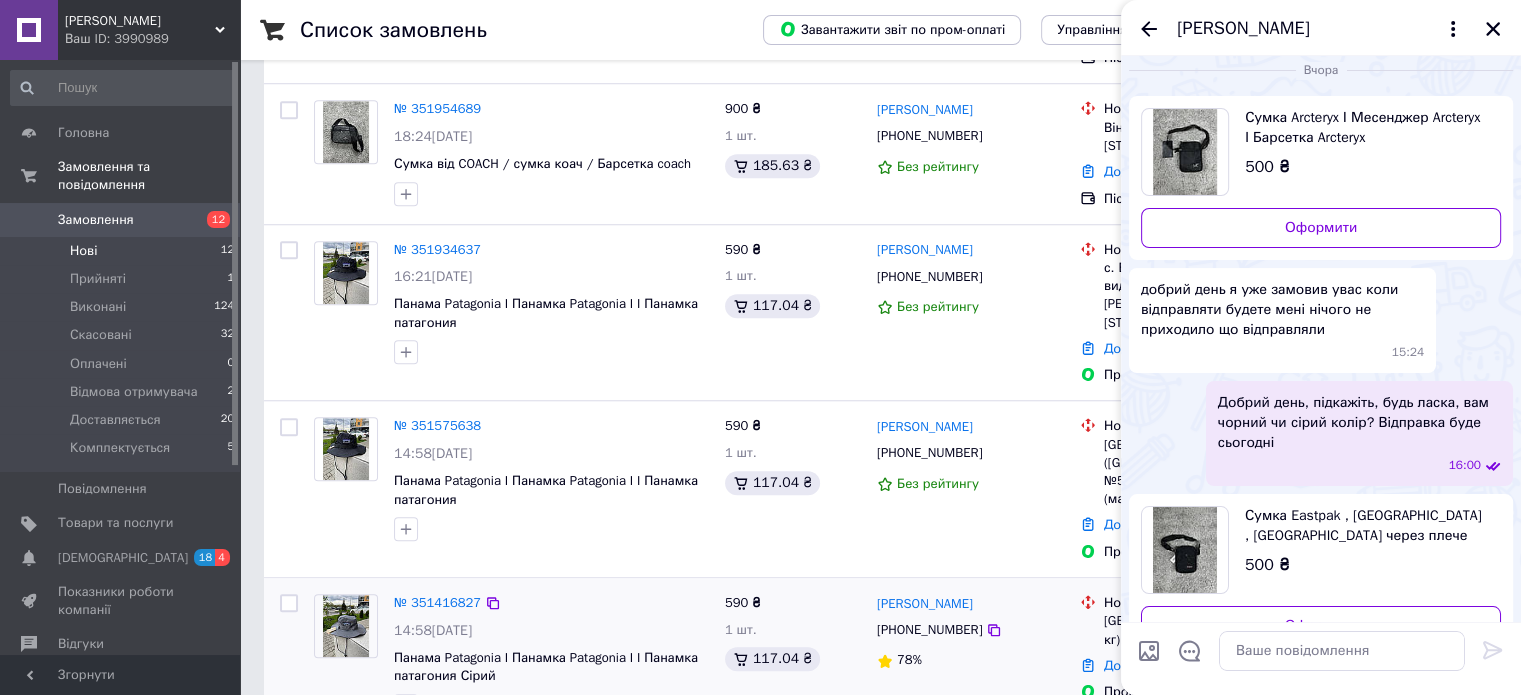 scroll, scrollTop: 0, scrollLeft: 0, axis: both 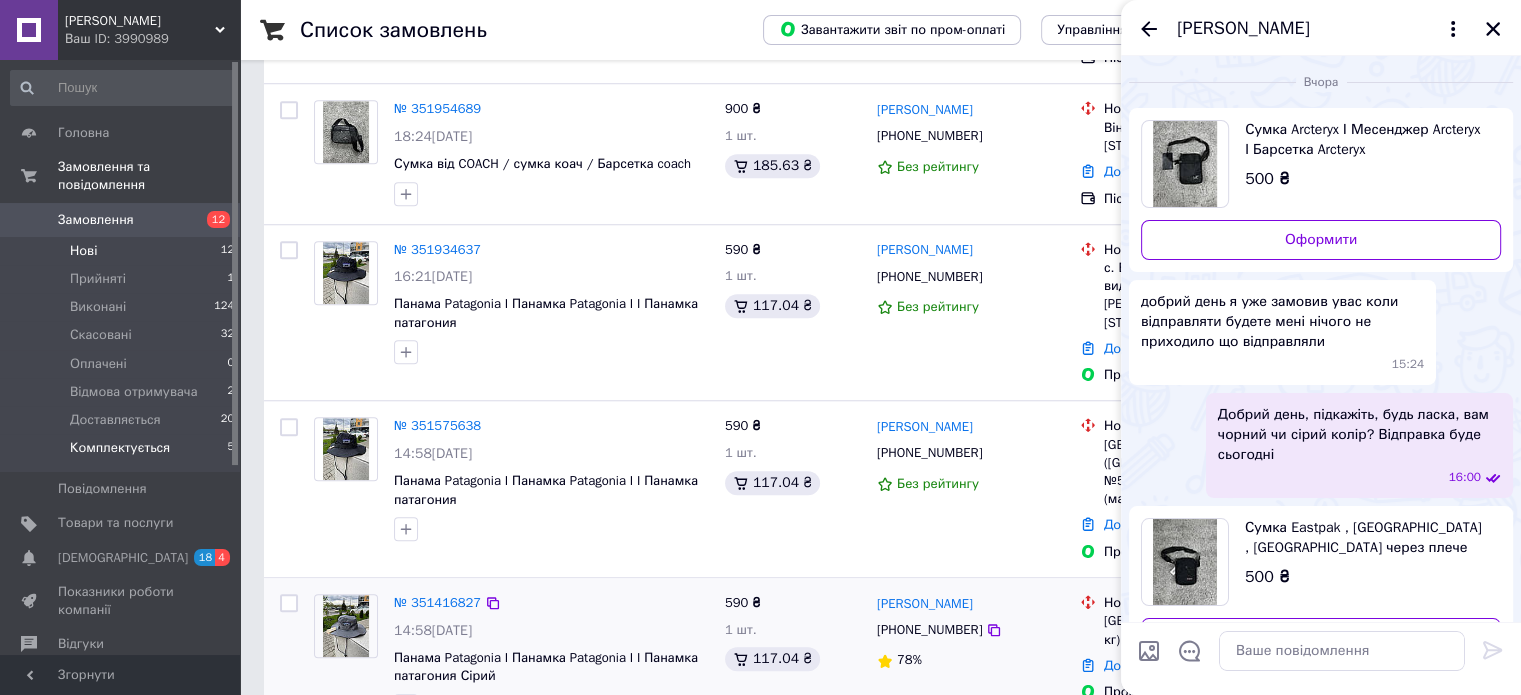 click on "Комплектується" at bounding box center (120, 448) 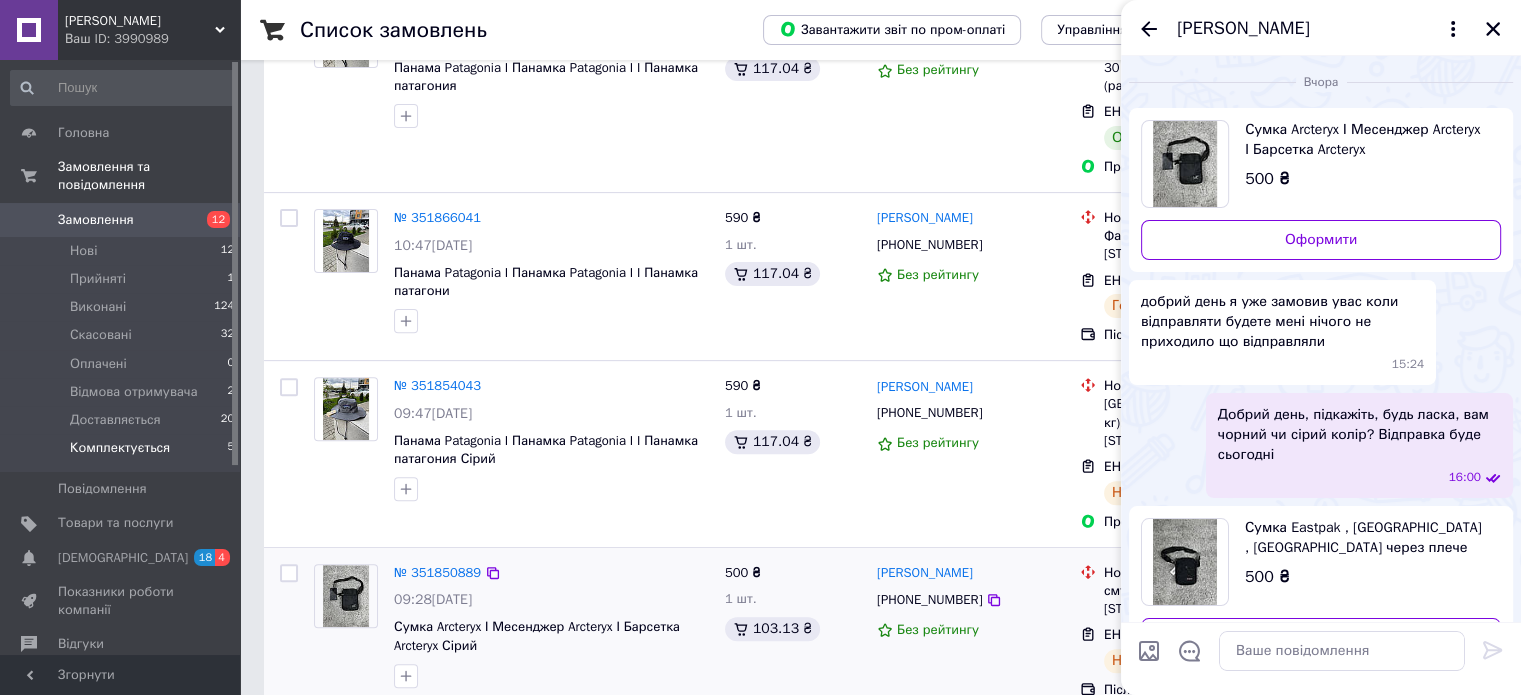 scroll, scrollTop: 629, scrollLeft: 0, axis: vertical 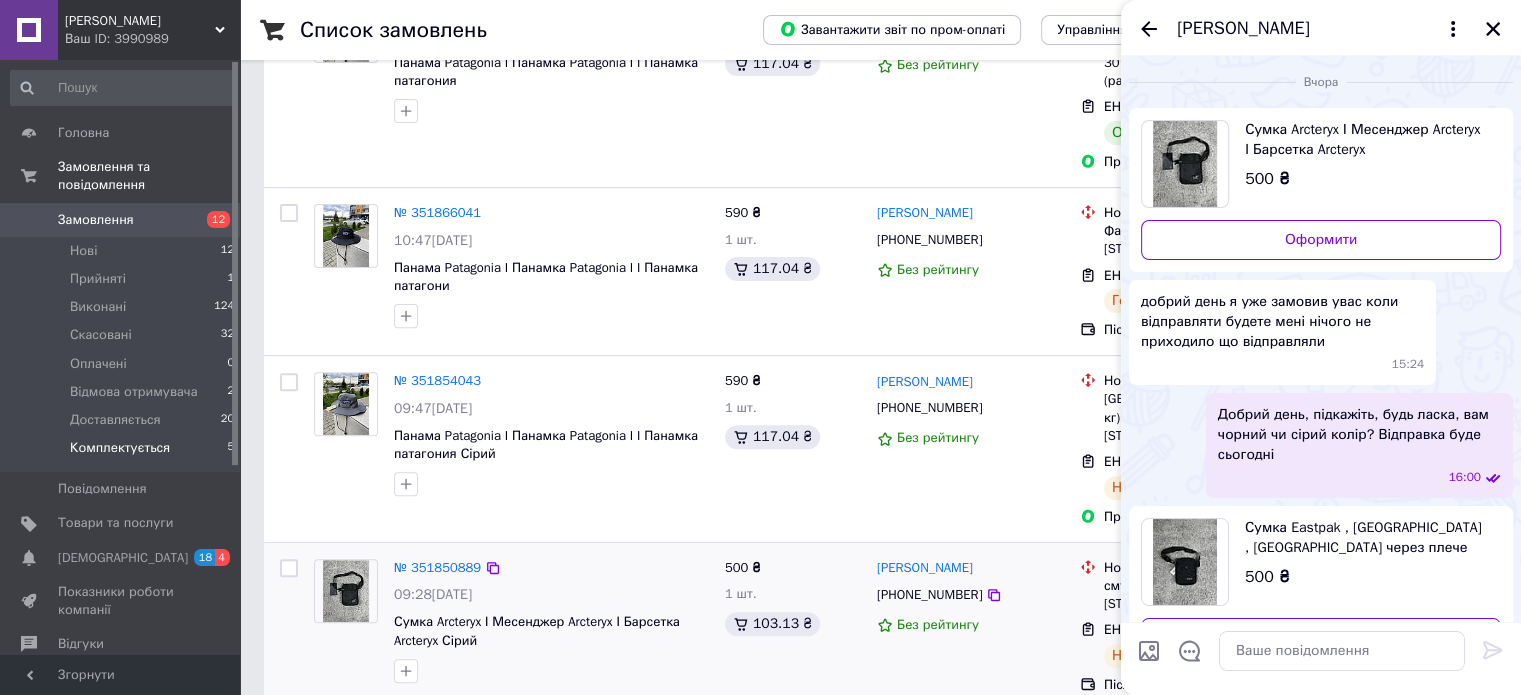 click on "ЕН: 20451202457599" at bounding box center (1171, 629) 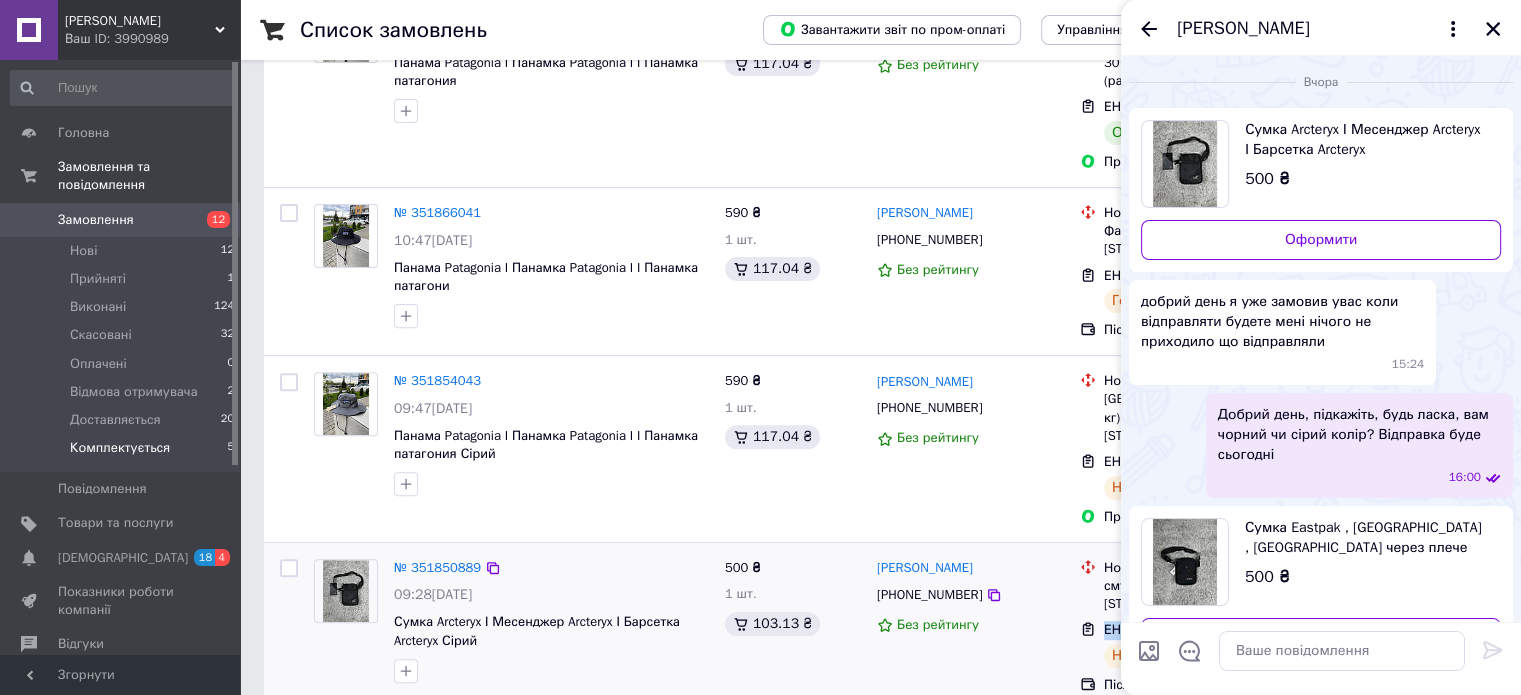 click on "ЕН: 20451202457599" at bounding box center [1171, 629] 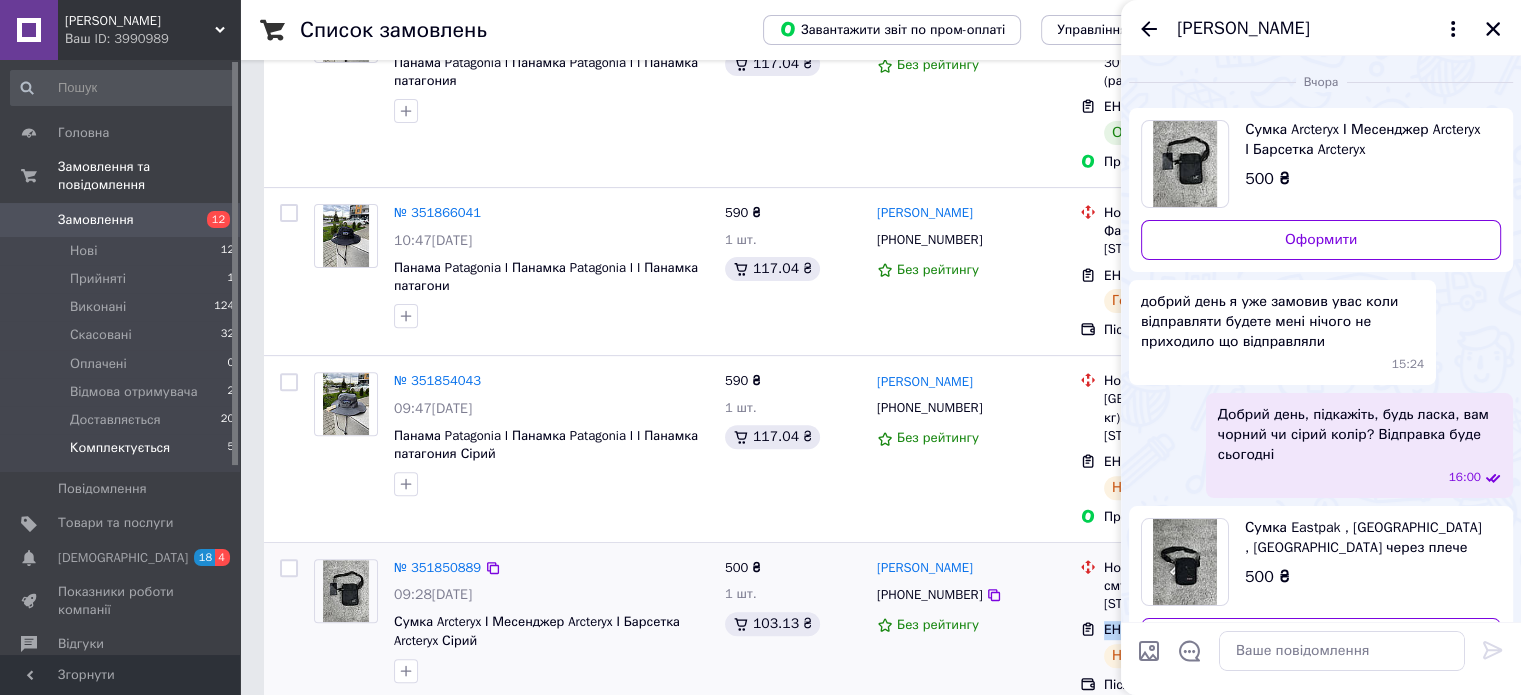 click on "ЕН: 20451202457599" at bounding box center [1171, 629] 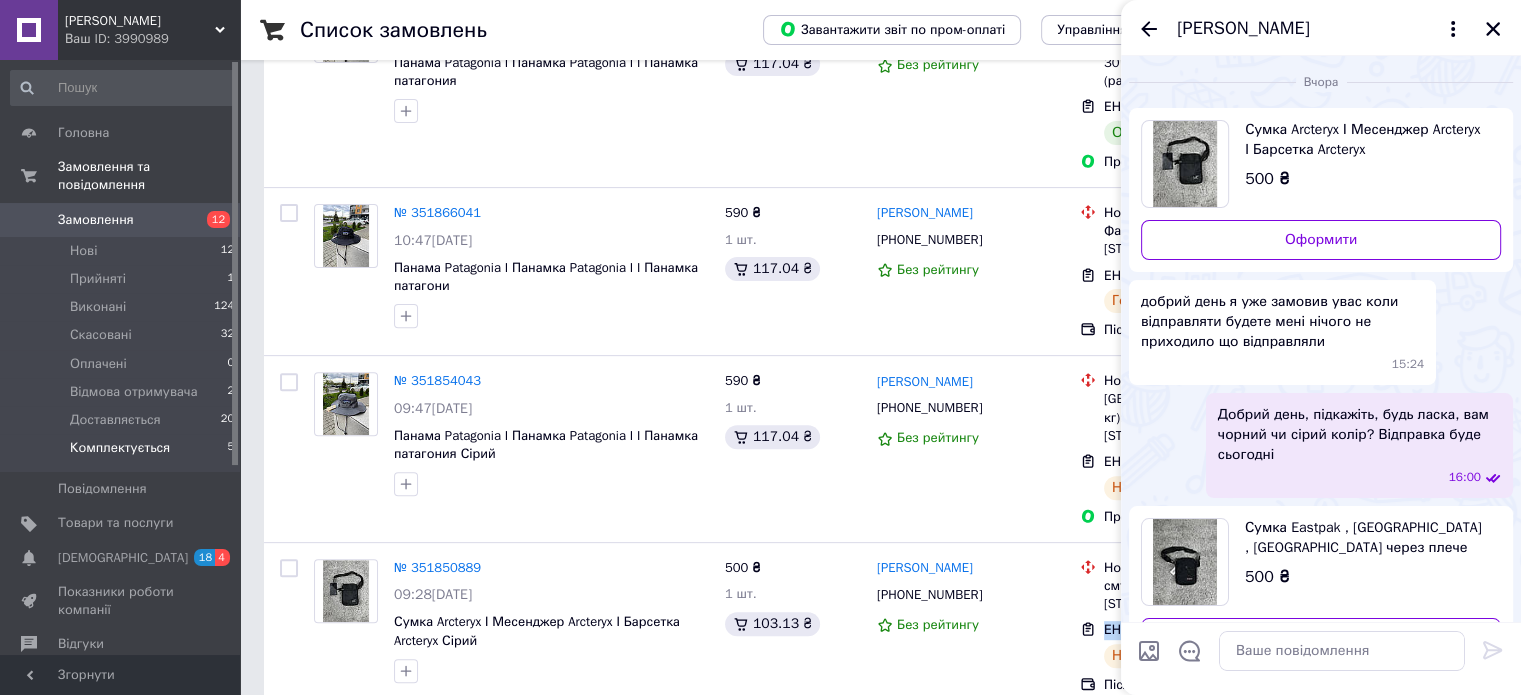 copy on "ЕН: 20451202457599" 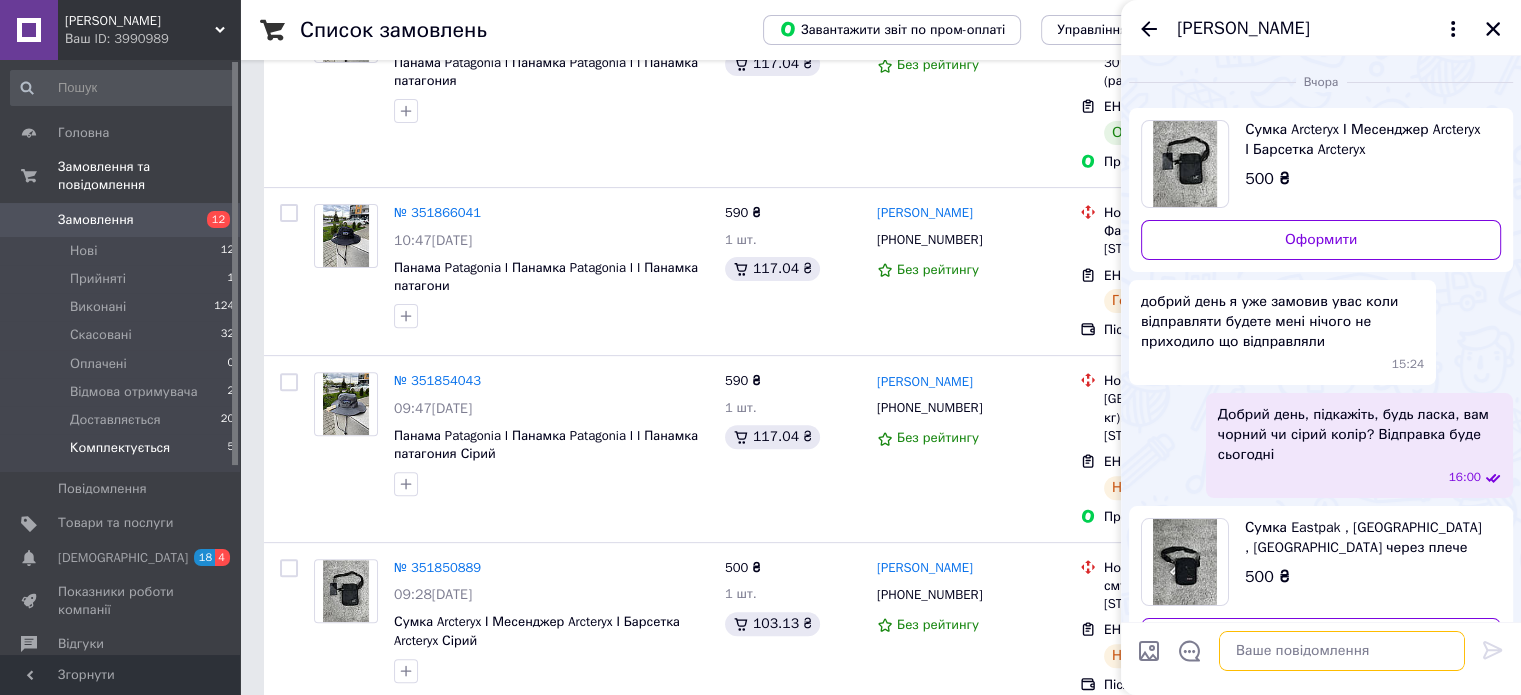 click at bounding box center (1342, 651) 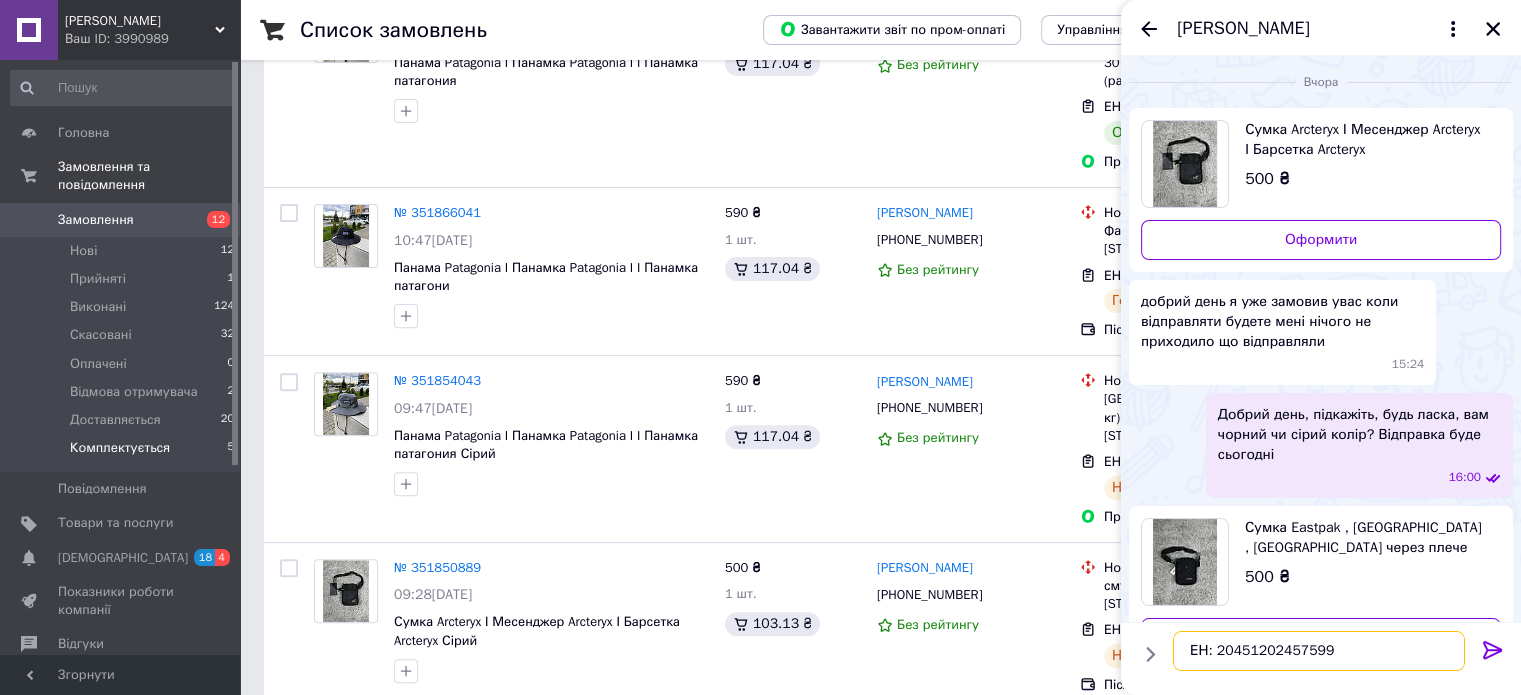 scroll, scrollTop: 12, scrollLeft: 0, axis: vertical 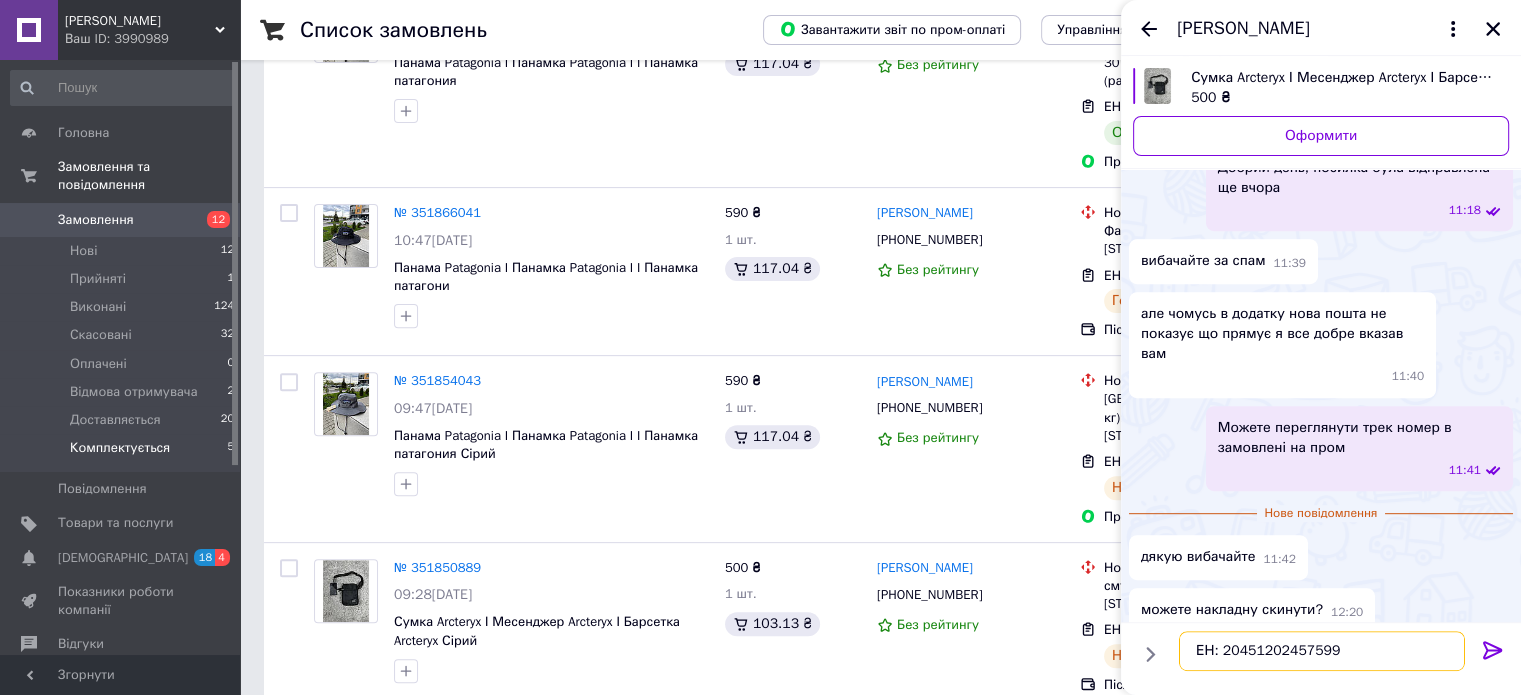 drag, startPoint x: 1217, startPoint y: 643, endPoint x: 1135, endPoint y: 635, distance: 82.38932 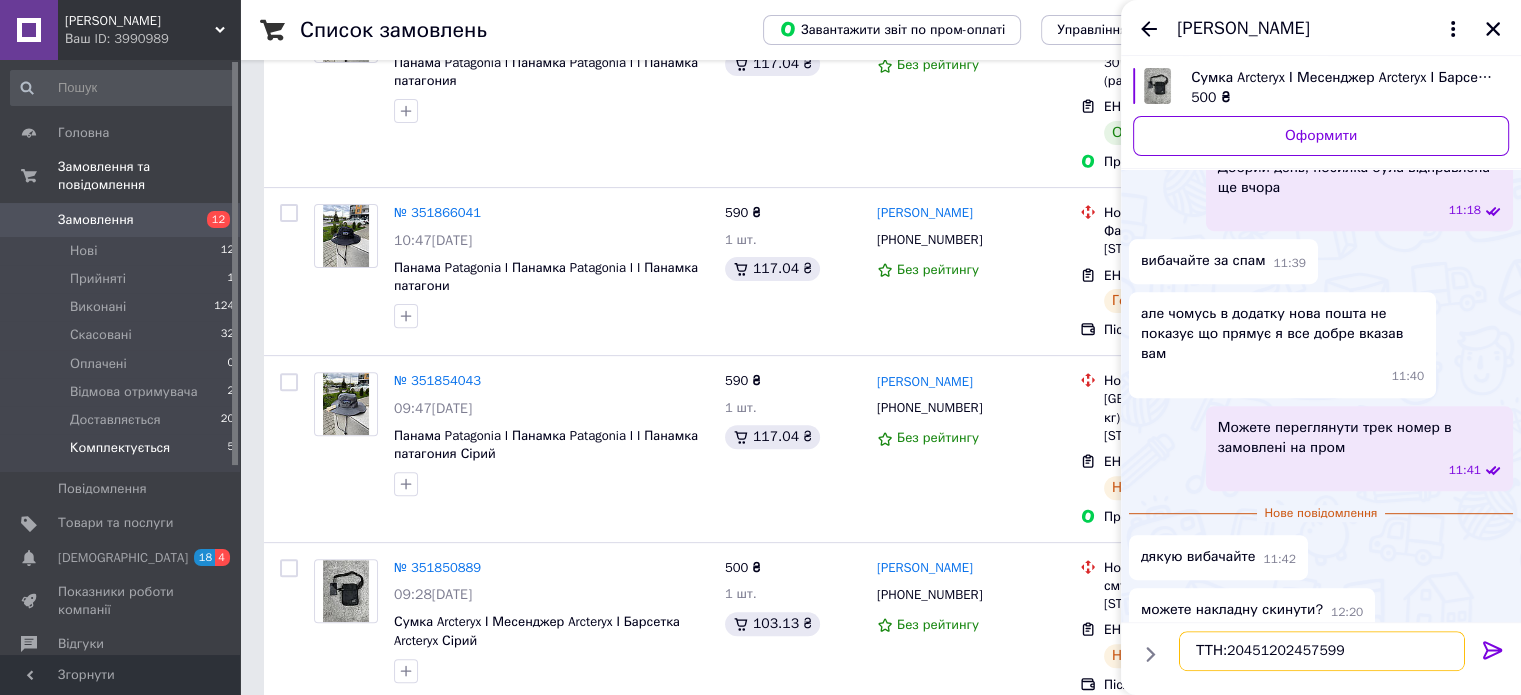 type on "ТТН: 20451202457599" 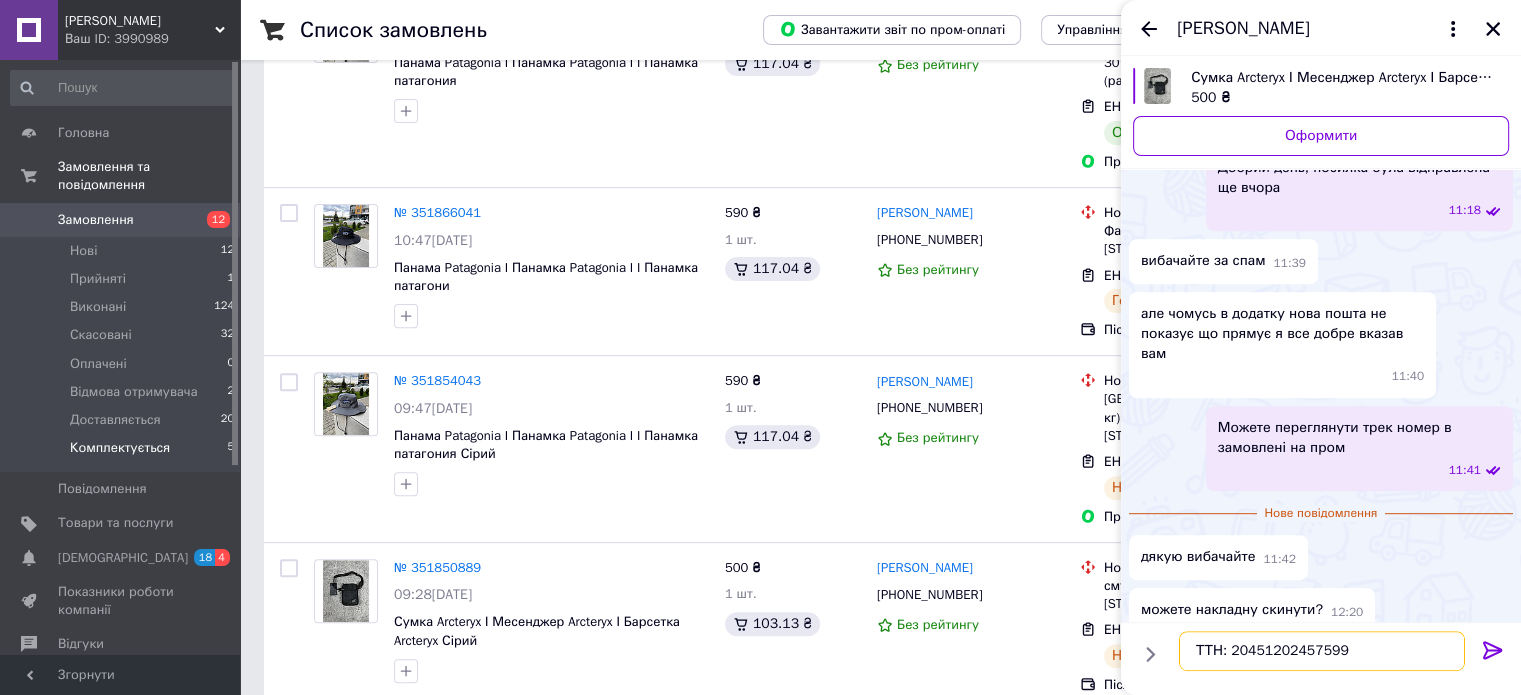 type 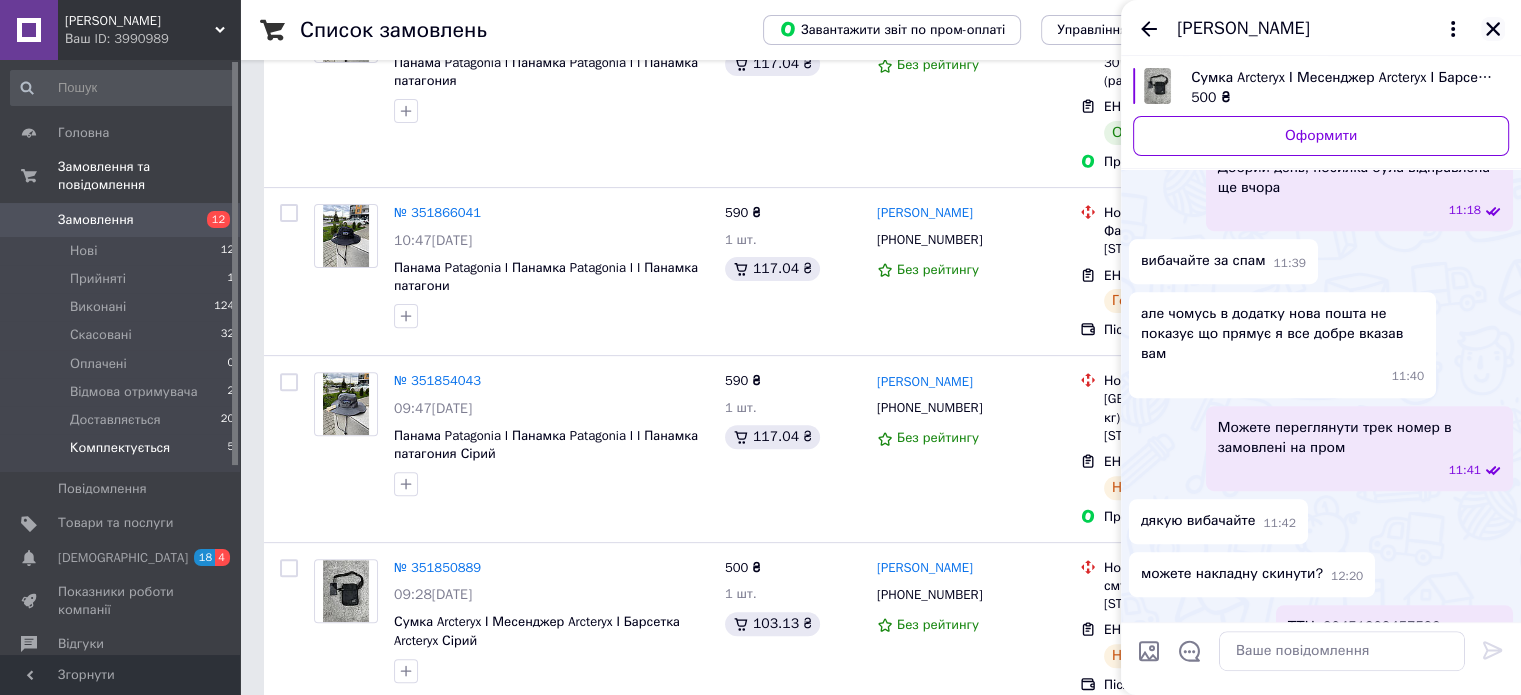 click 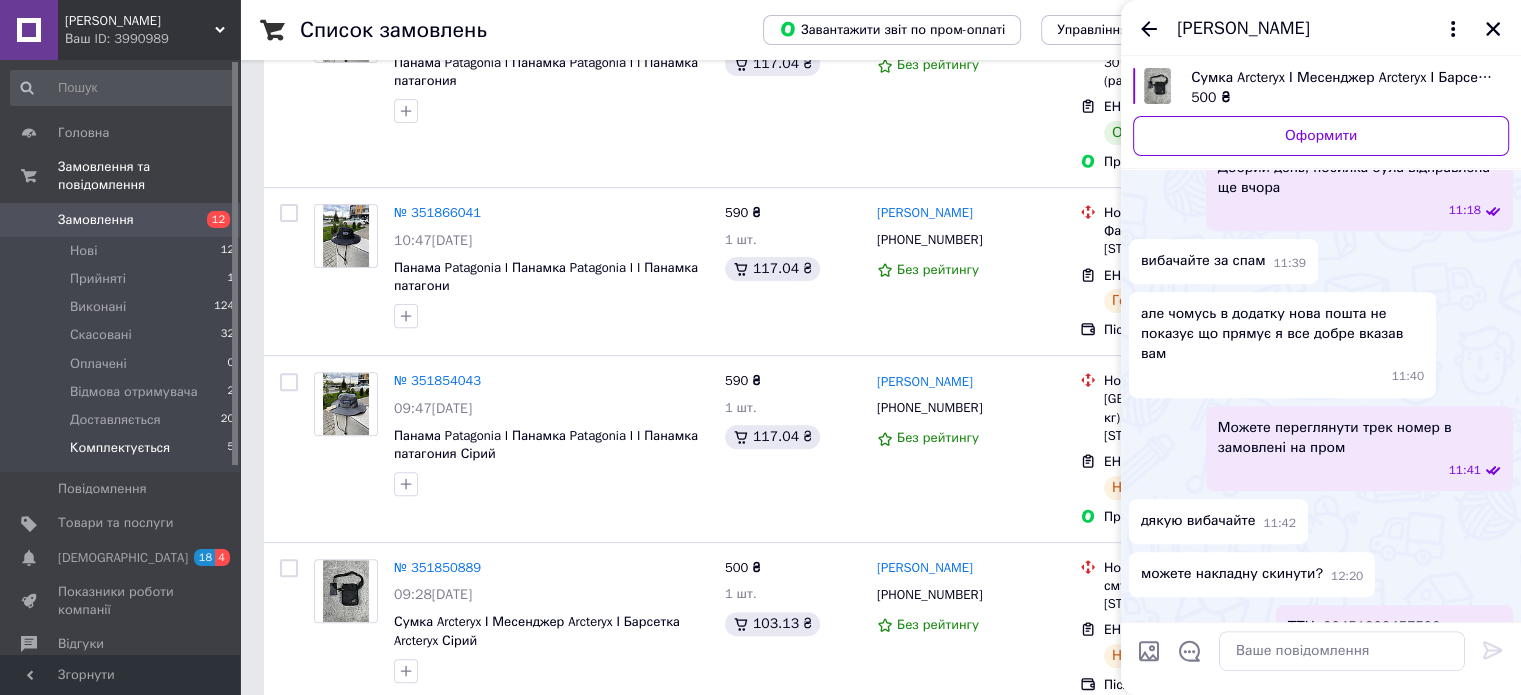 scroll, scrollTop: 924, scrollLeft: 0, axis: vertical 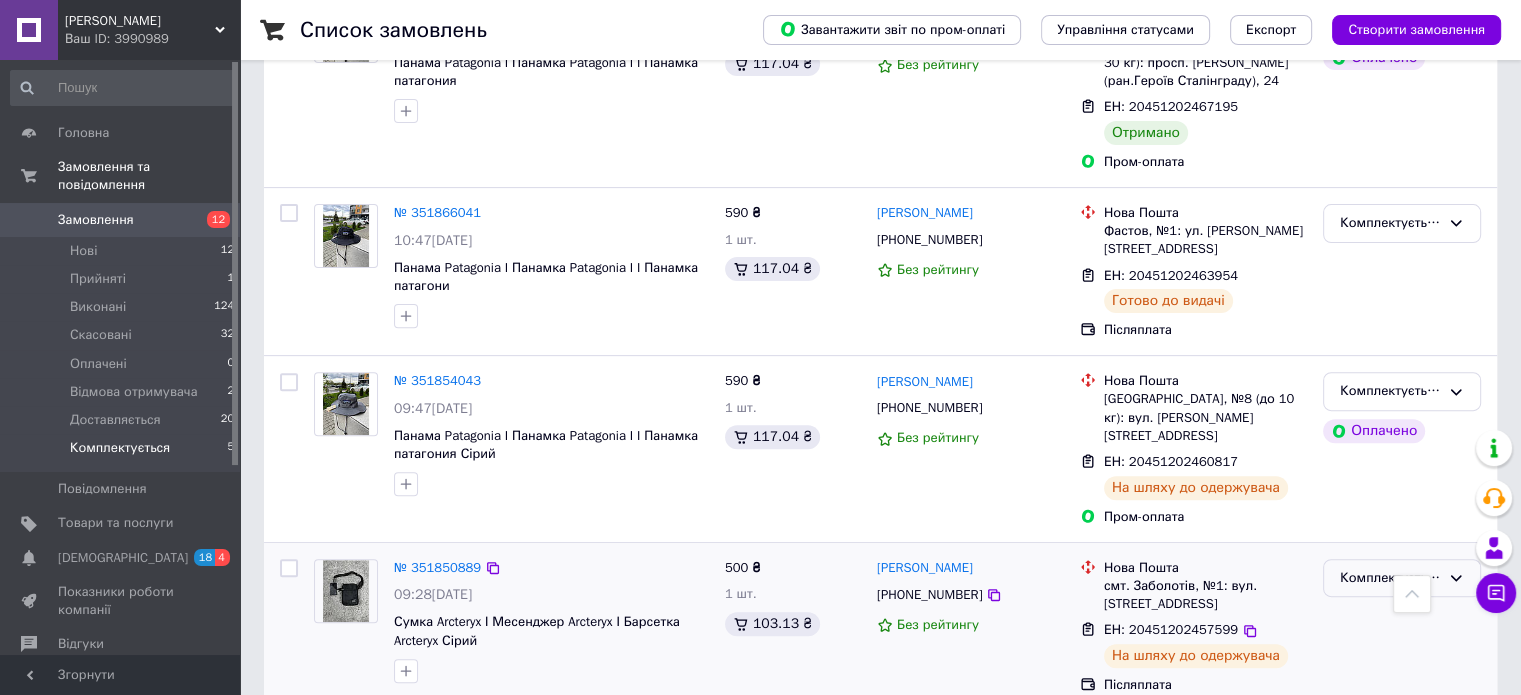 click on "Комплектується" at bounding box center (1390, 578) 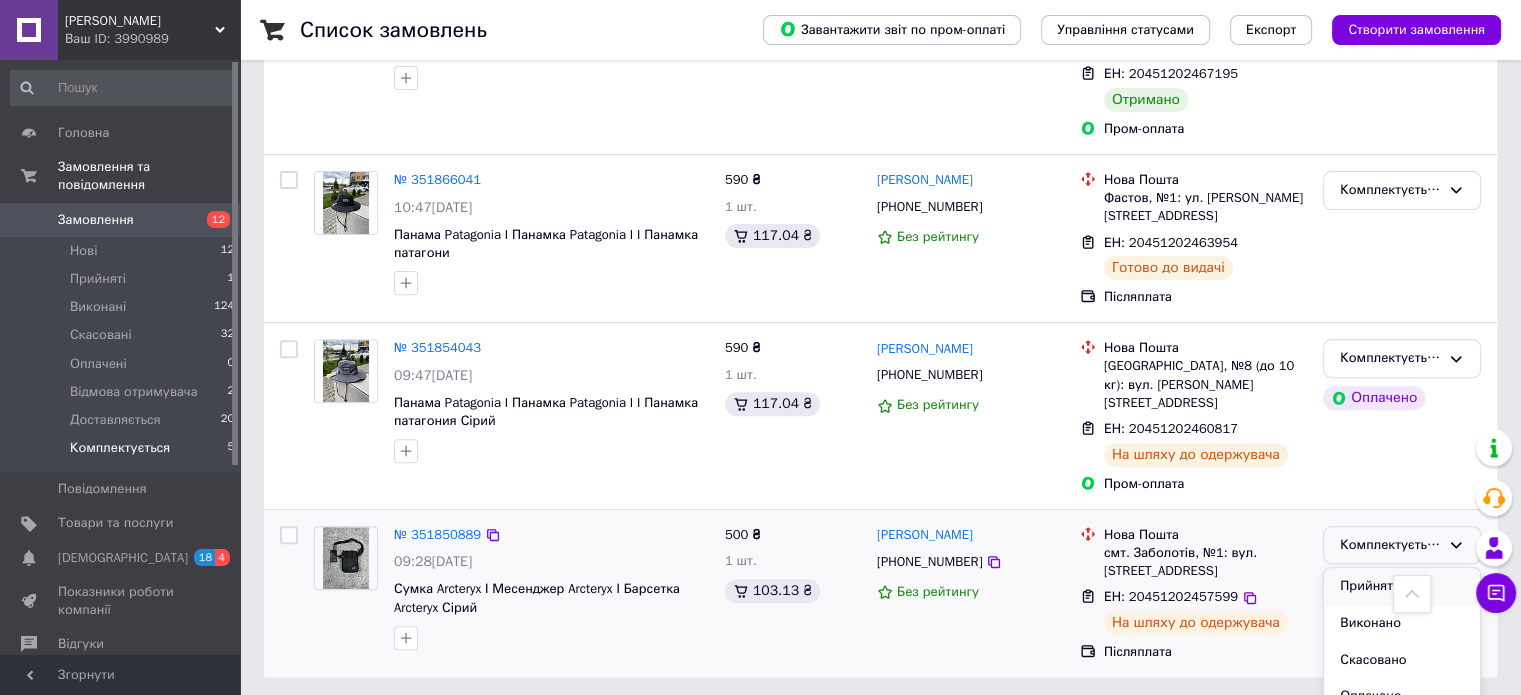 scroll, scrollTop: 663, scrollLeft: 0, axis: vertical 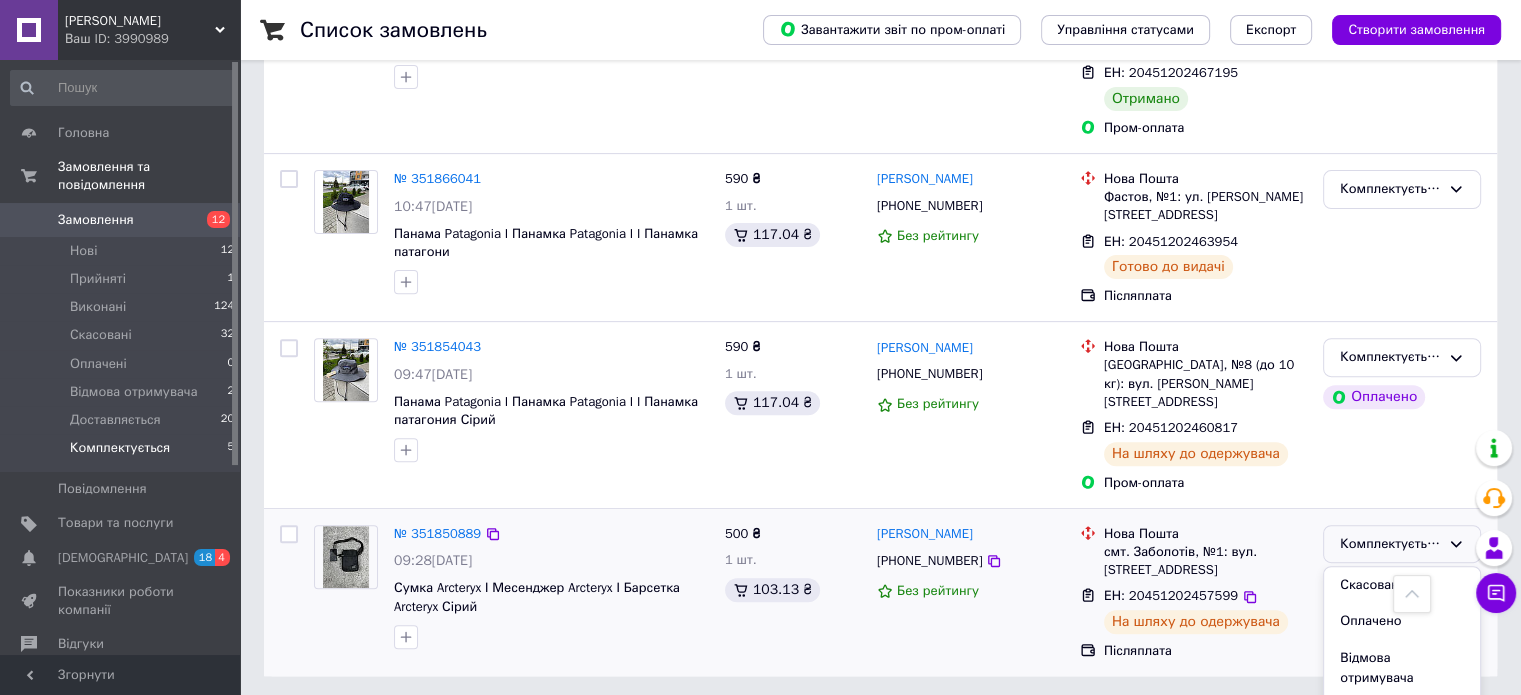 click on "Доставляється" at bounding box center [1402, 715] 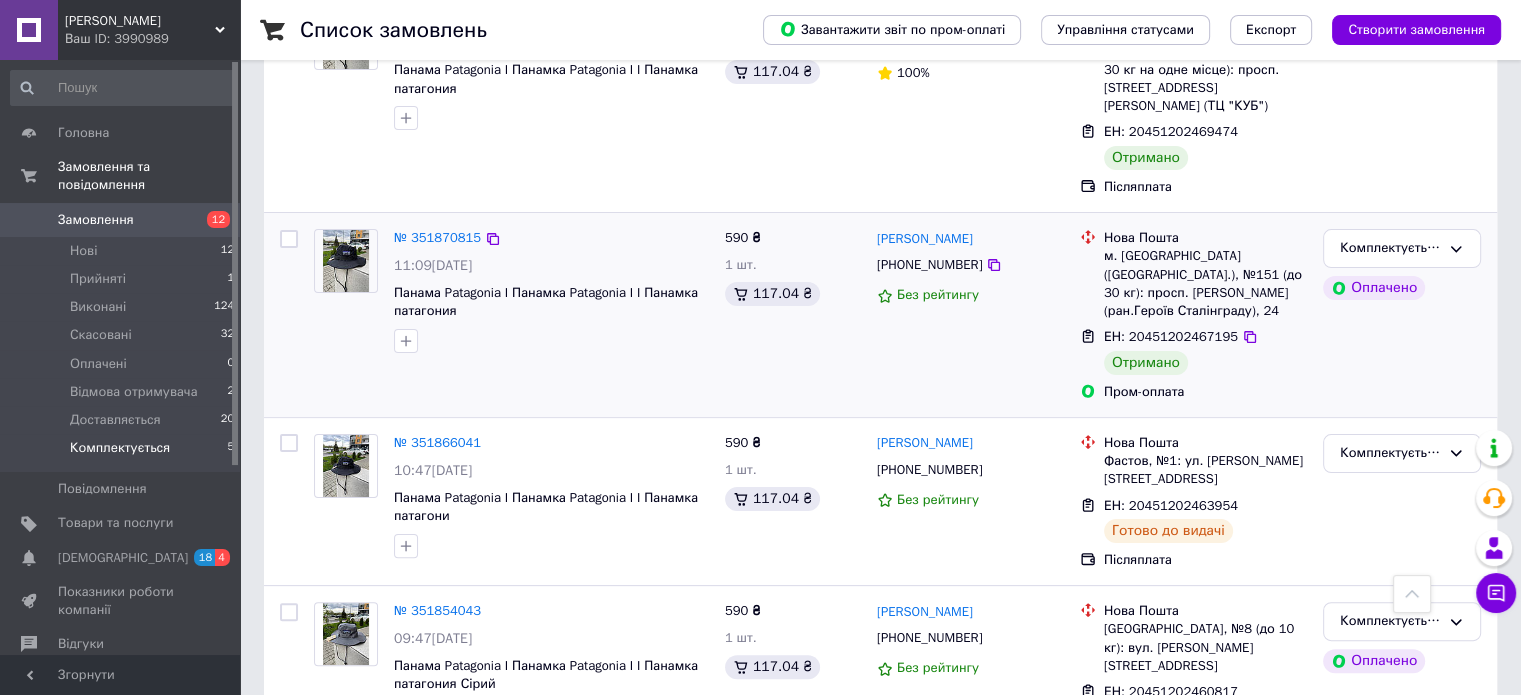 scroll, scrollTop: 329, scrollLeft: 0, axis: vertical 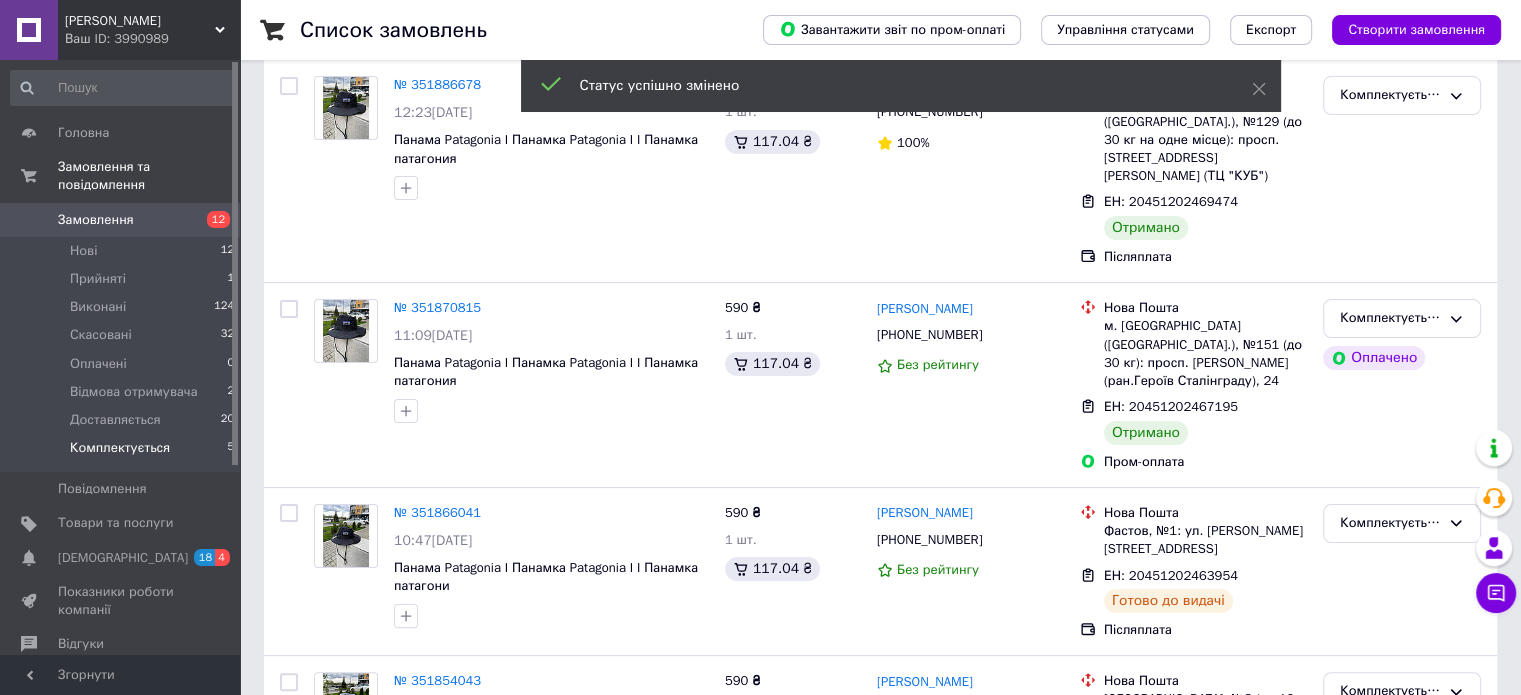 click on "Комплектується" at bounding box center [1390, 318] 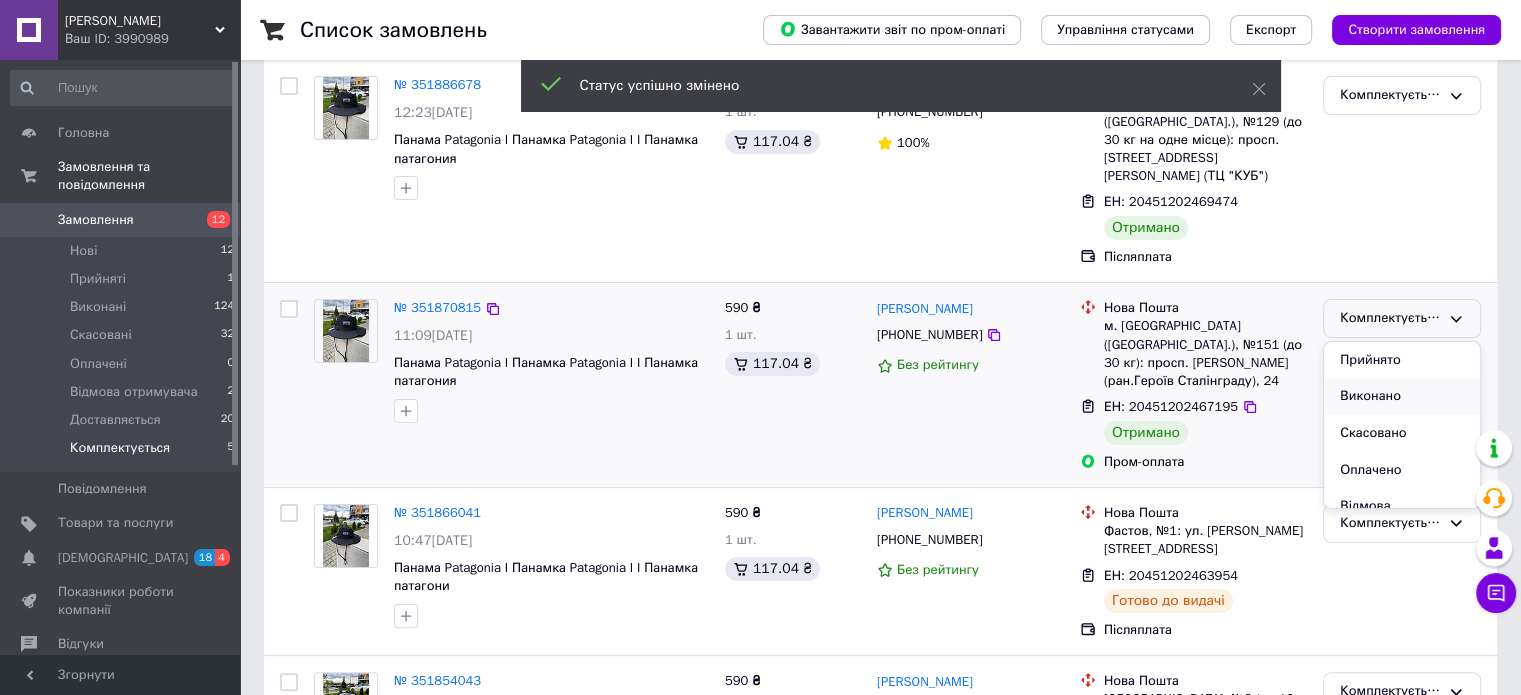 click on "Виконано" at bounding box center (1402, 396) 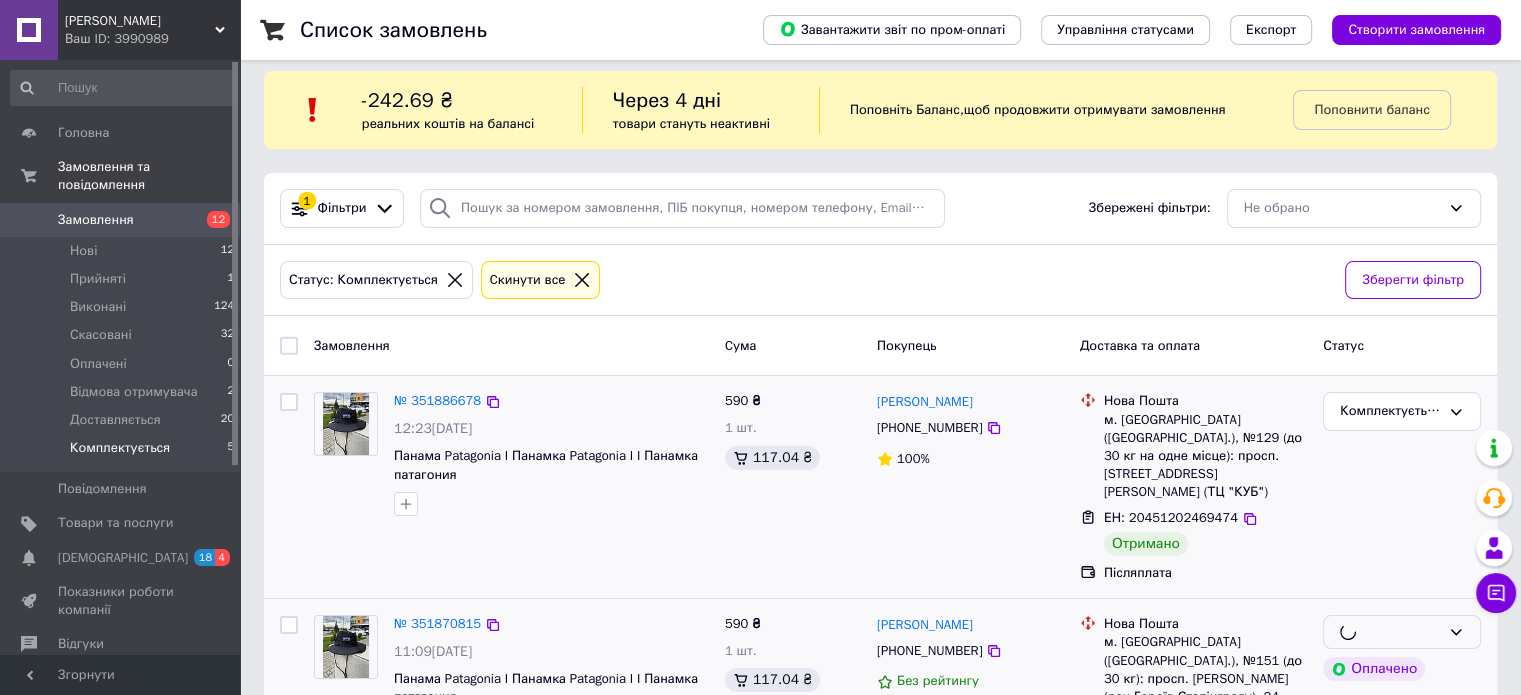 scroll, scrollTop: 0, scrollLeft: 0, axis: both 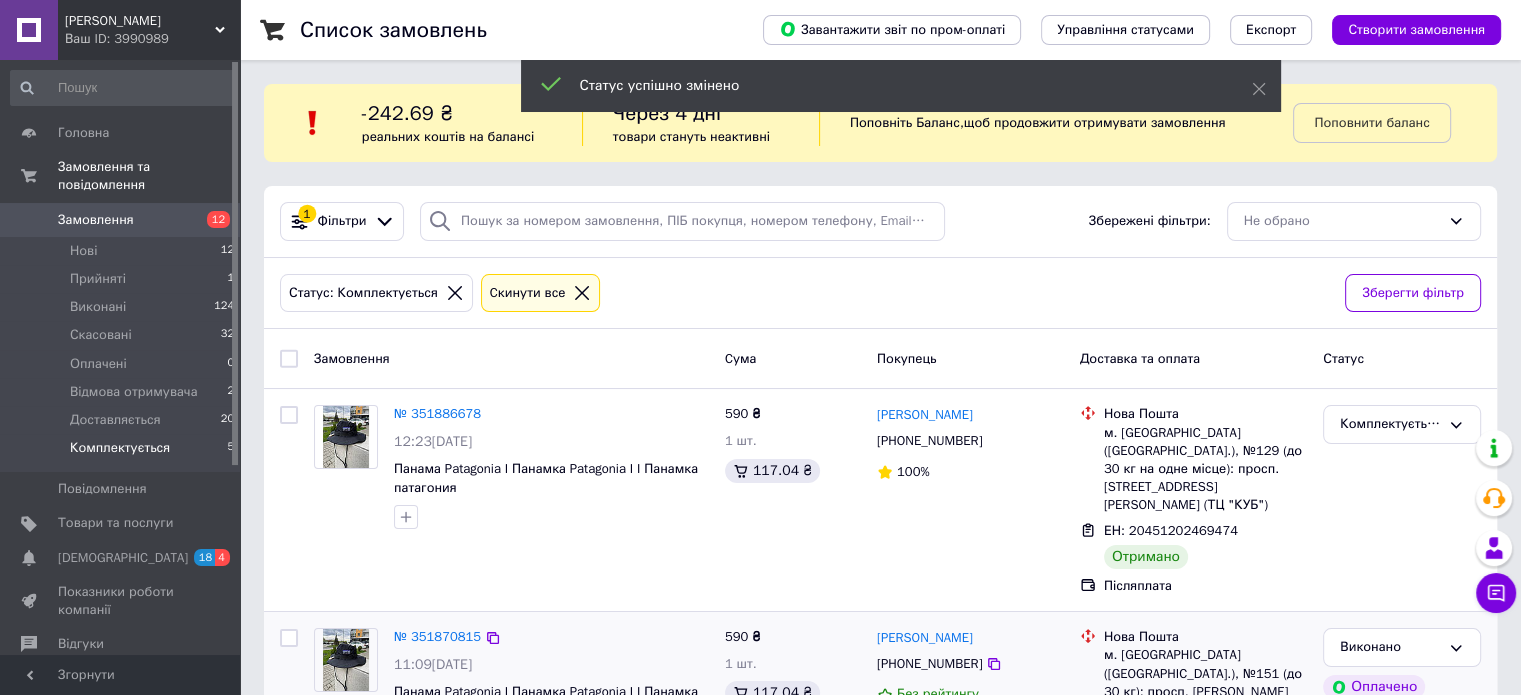 click on "Комплектується" at bounding box center (1390, 424) 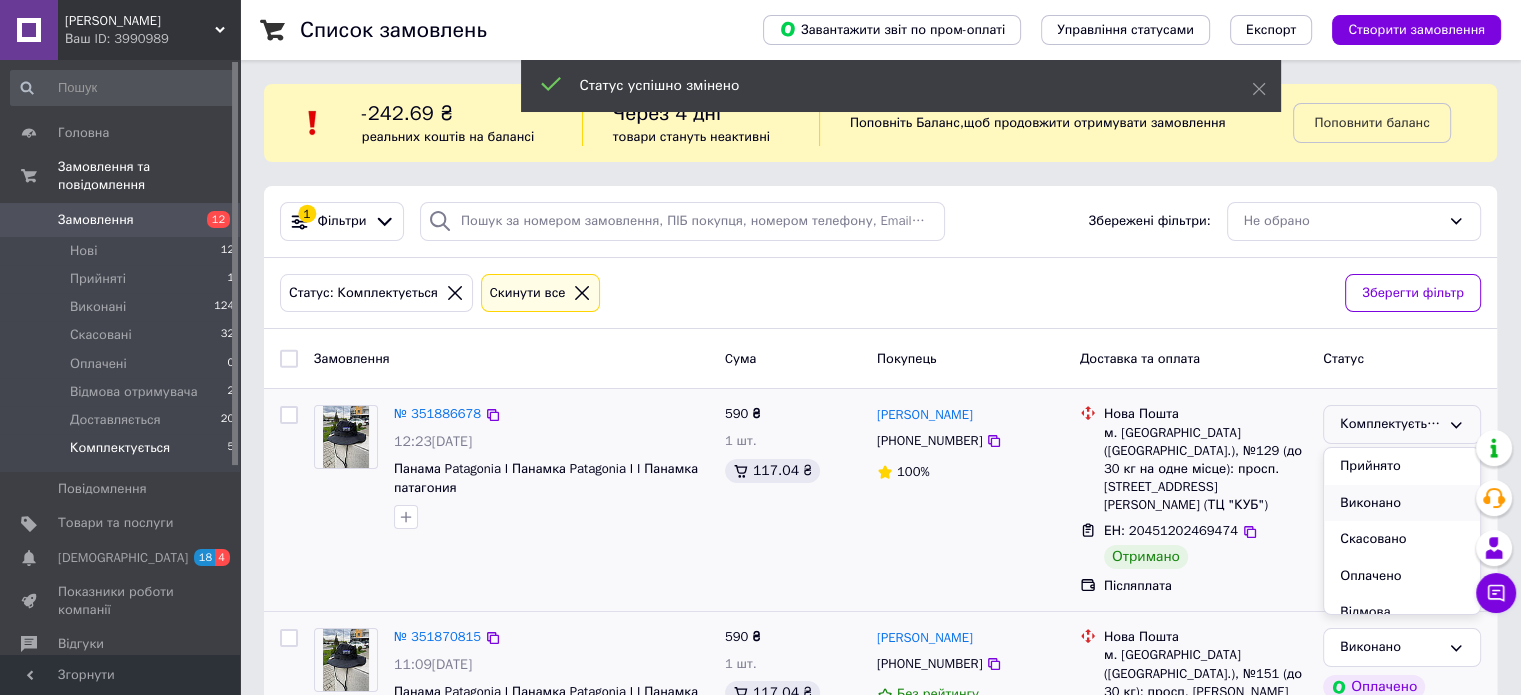 click on "Виконано" at bounding box center (1402, 503) 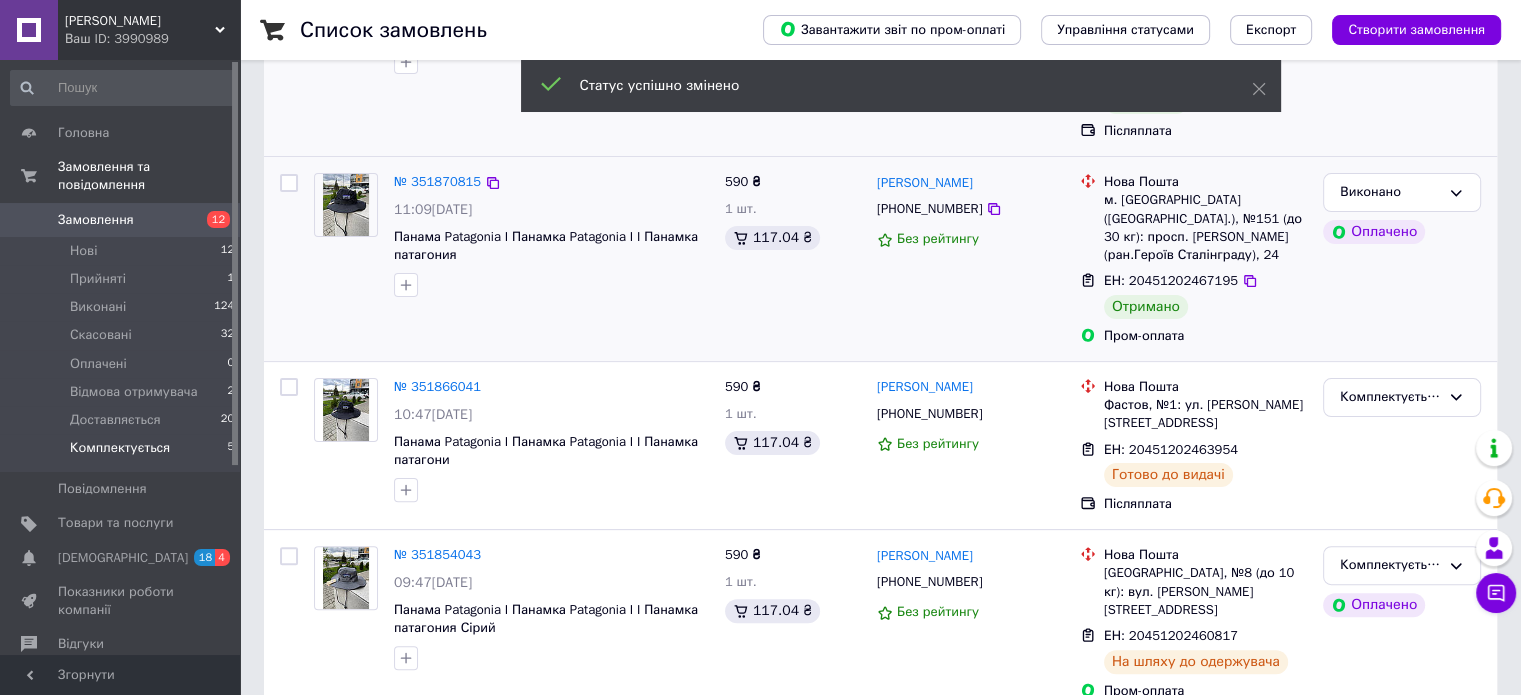 scroll, scrollTop: 500, scrollLeft: 0, axis: vertical 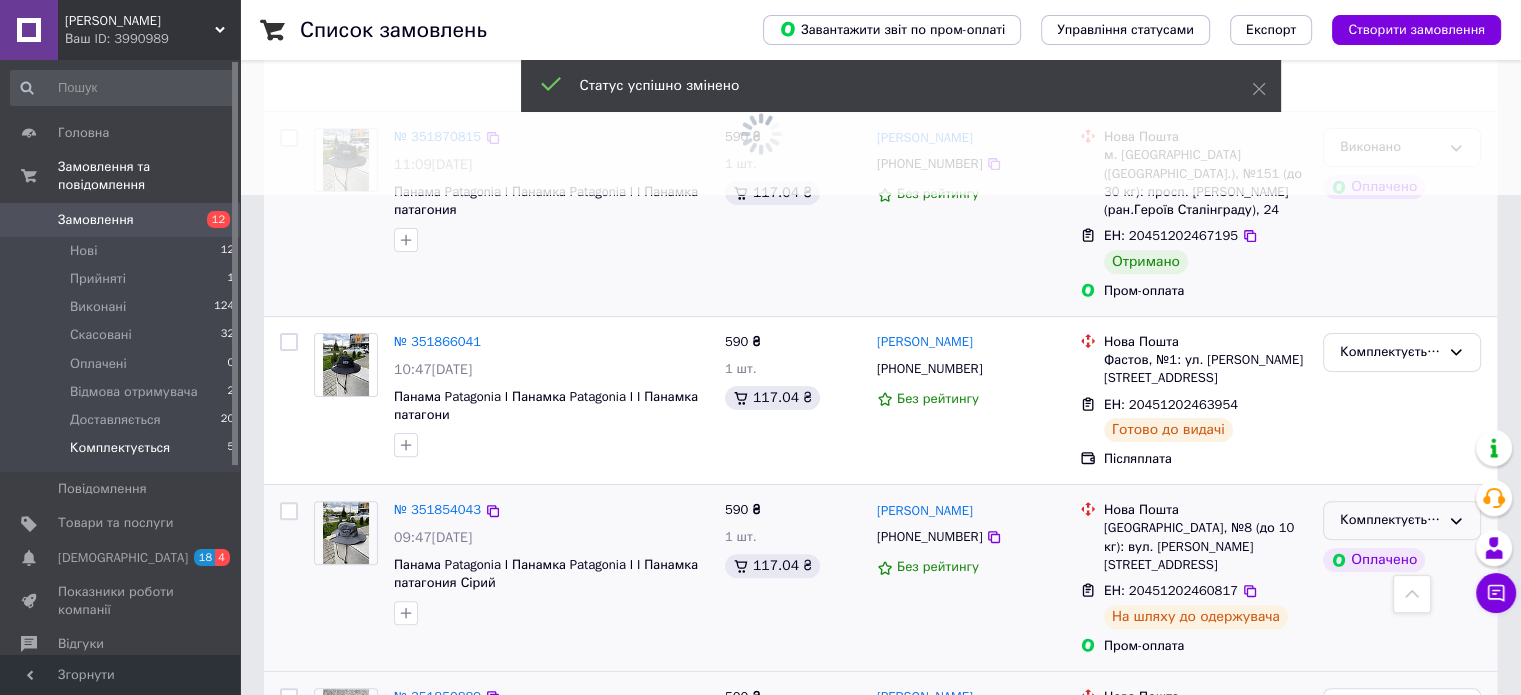 click on "Комплектується" at bounding box center (1390, 520) 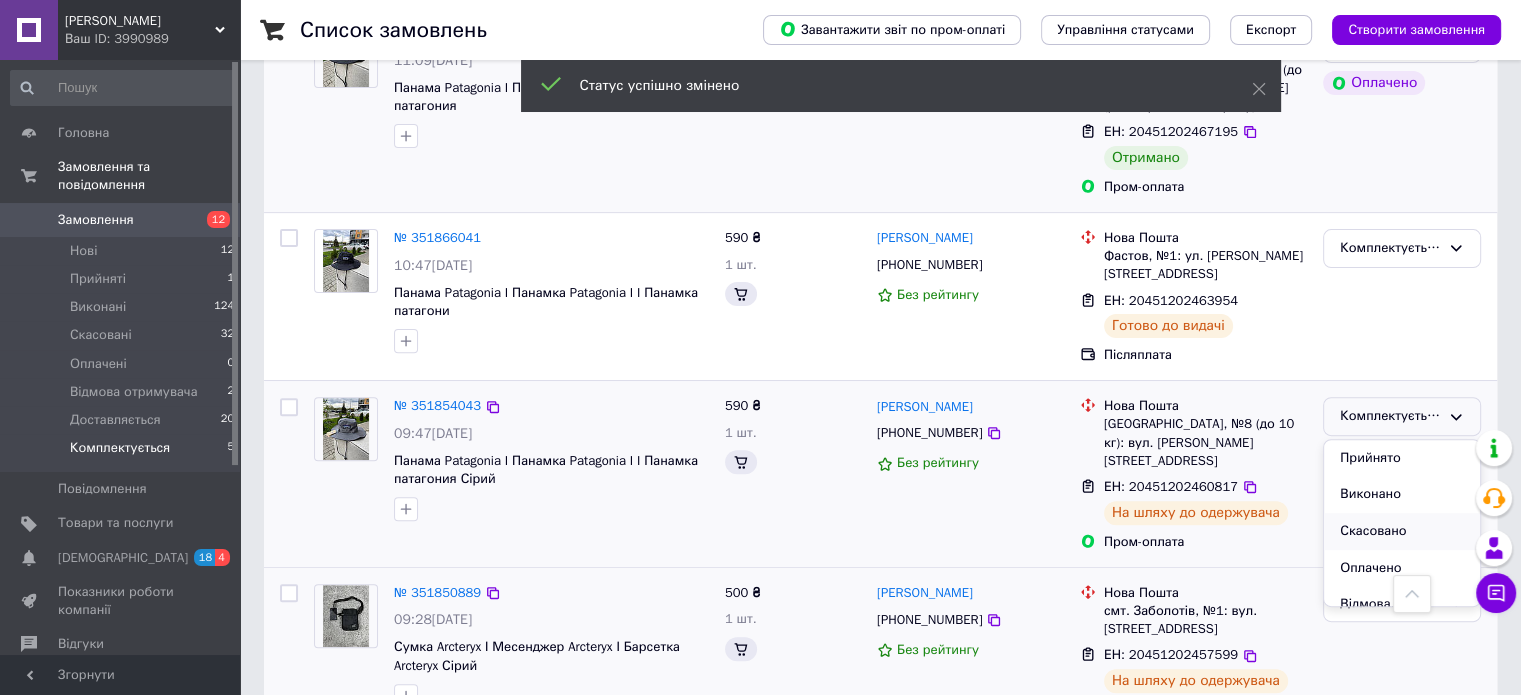 scroll, scrollTop: 629, scrollLeft: 0, axis: vertical 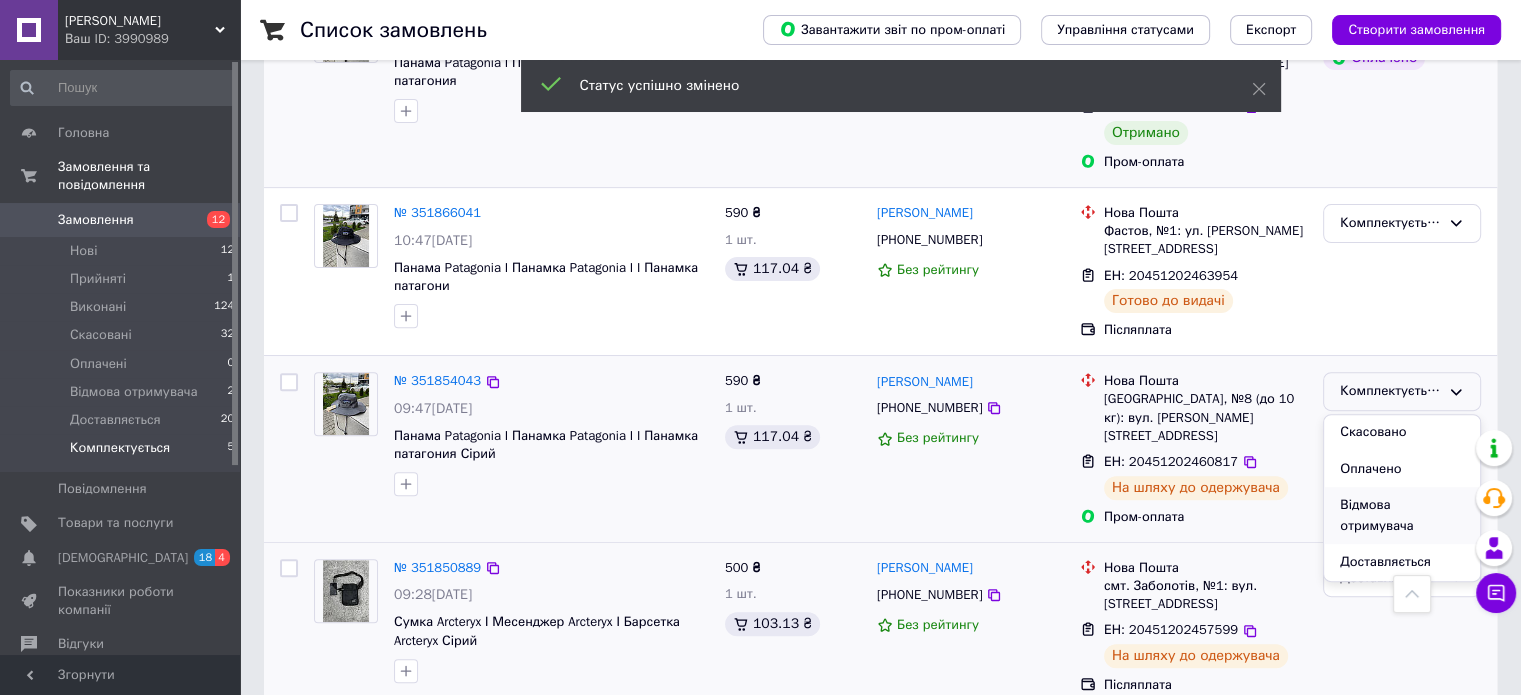 click on "Доставляється" at bounding box center [1402, 562] 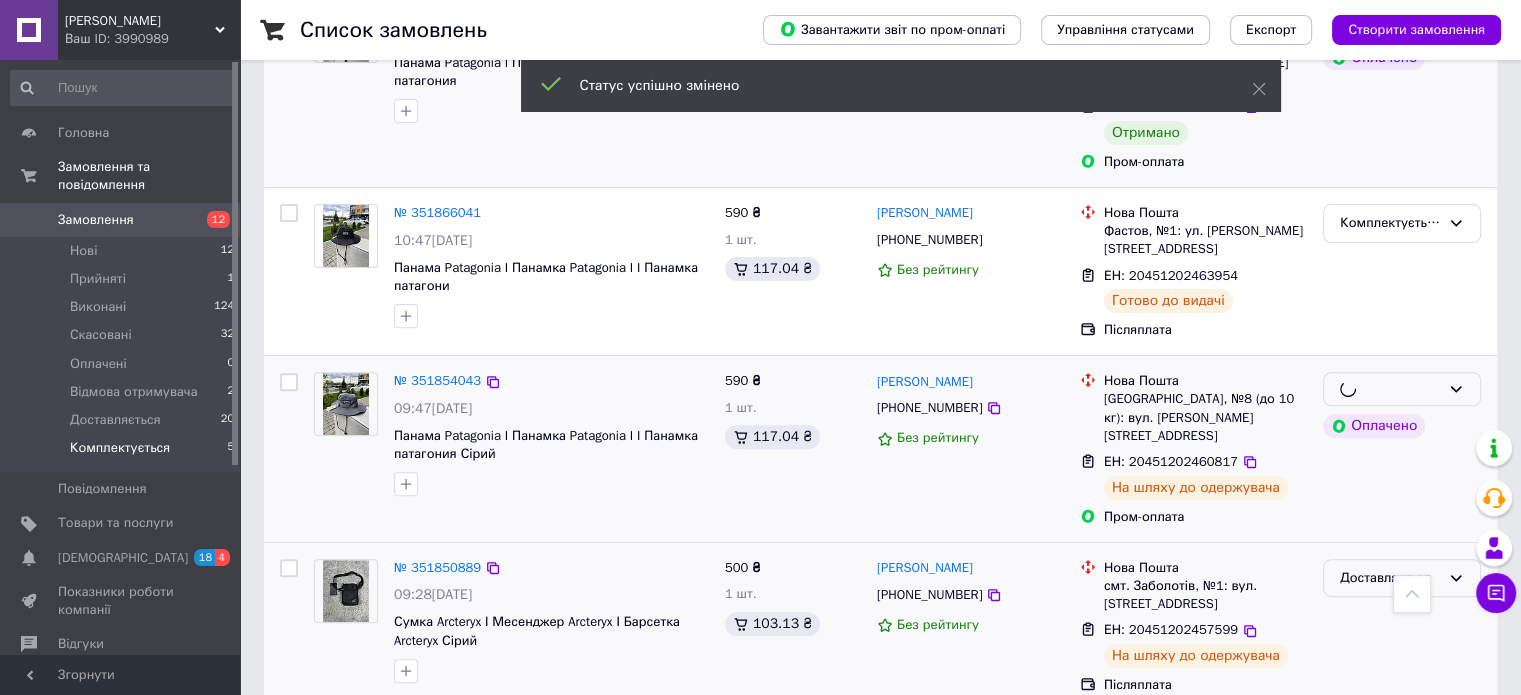 click on "Доставляється" at bounding box center [1390, 578] 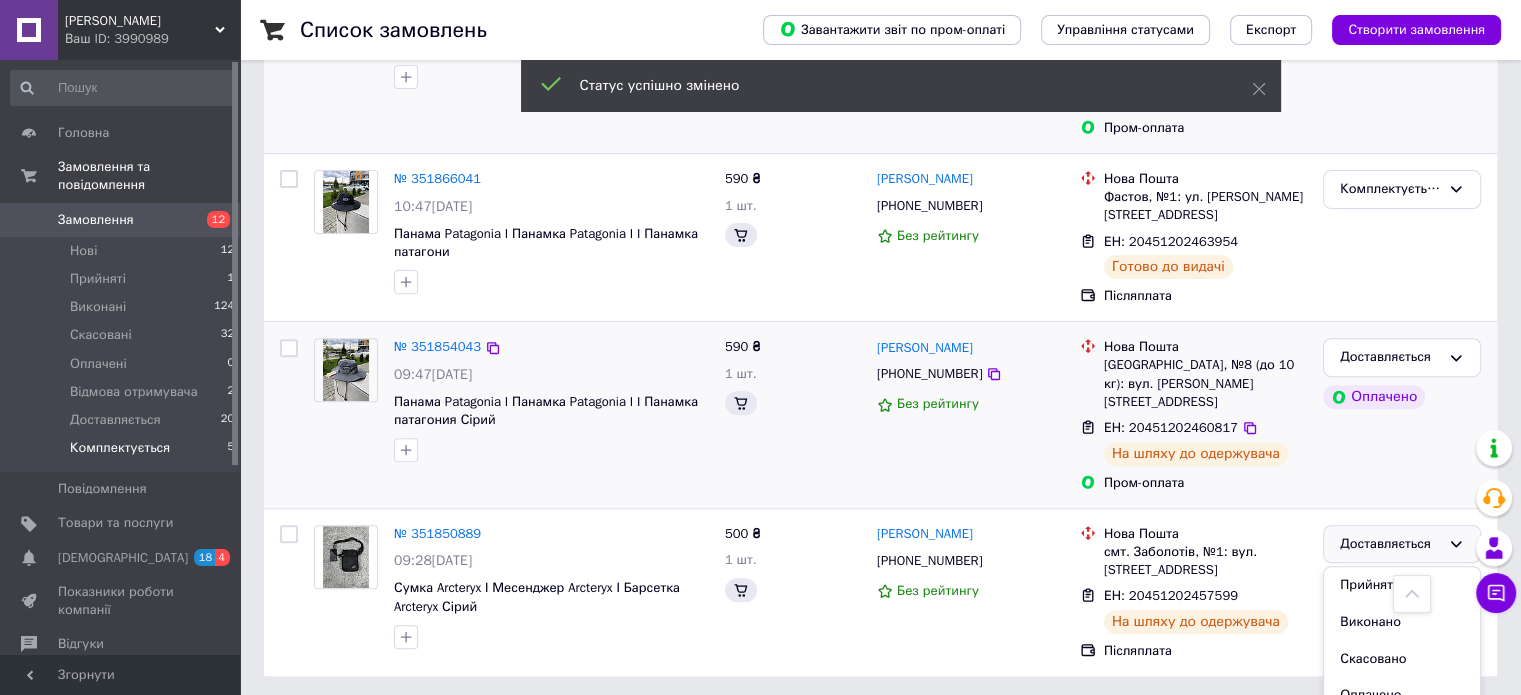 click on "Список замовлень   Завантажити звіт по пром-оплаті Управління статусами Експорт Створити замовлення -242.69 ₴ реальних коштів на балансі Через 4 дні товари стануть неактивні Поповніть Баланс ,  щоб продовжити отримувати замовлення Поповнити баланс 1 Фільтри Збережені фільтри: Не обрано Статус: Комплектується Cкинути все Зберегти фільтр Замовлення Cума Покупець Доставка та оплата Статус № 351886678 12:23, 09.07.2025 Панама Patagonia I Панамка Patagonia I I Панамка патагония 590 ₴ 1 шт. Анна Захарова +380502054137 100% Нова Пошта ЕН: 20451202469474 Отримано Післяплата Виконано № 351870815 11:09, 09.07.2025" at bounding box center (880, 18) 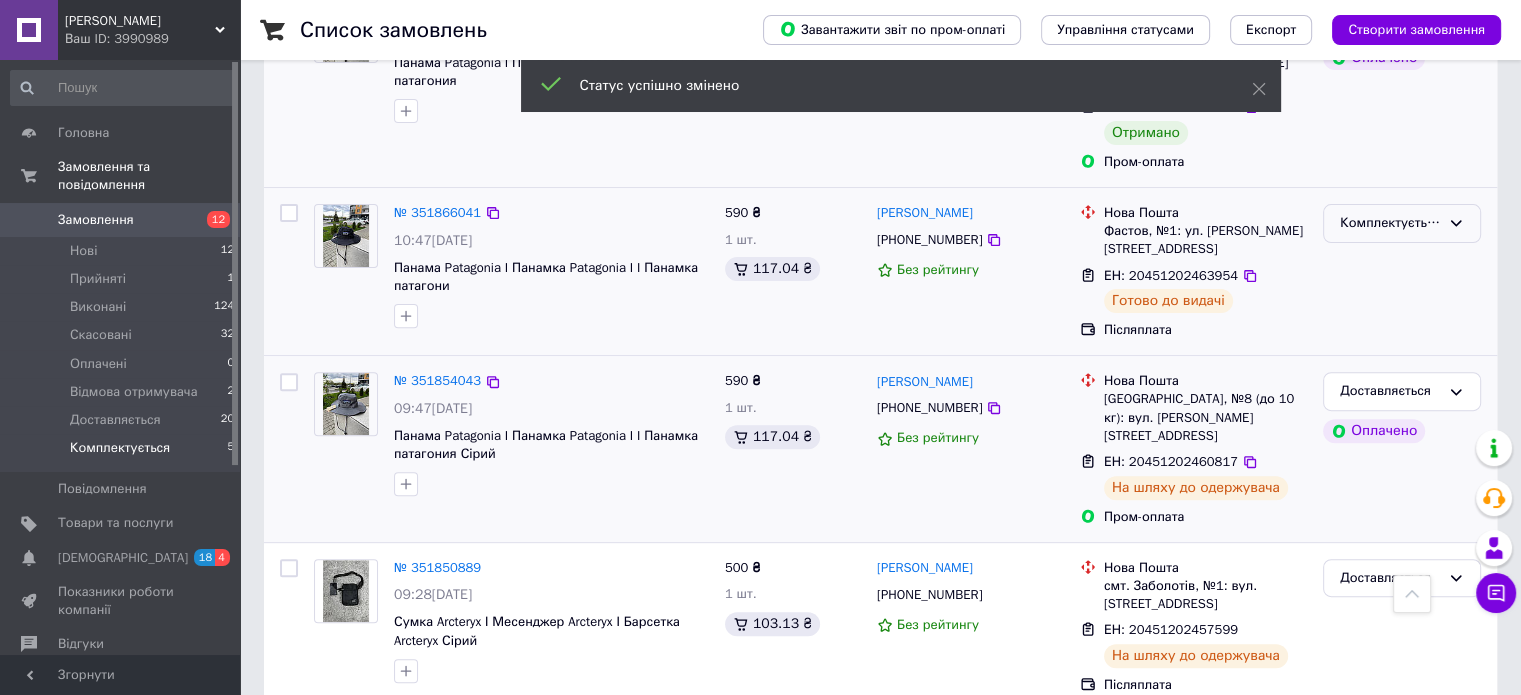 click on "Комплектується" at bounding box center (1390, 223) 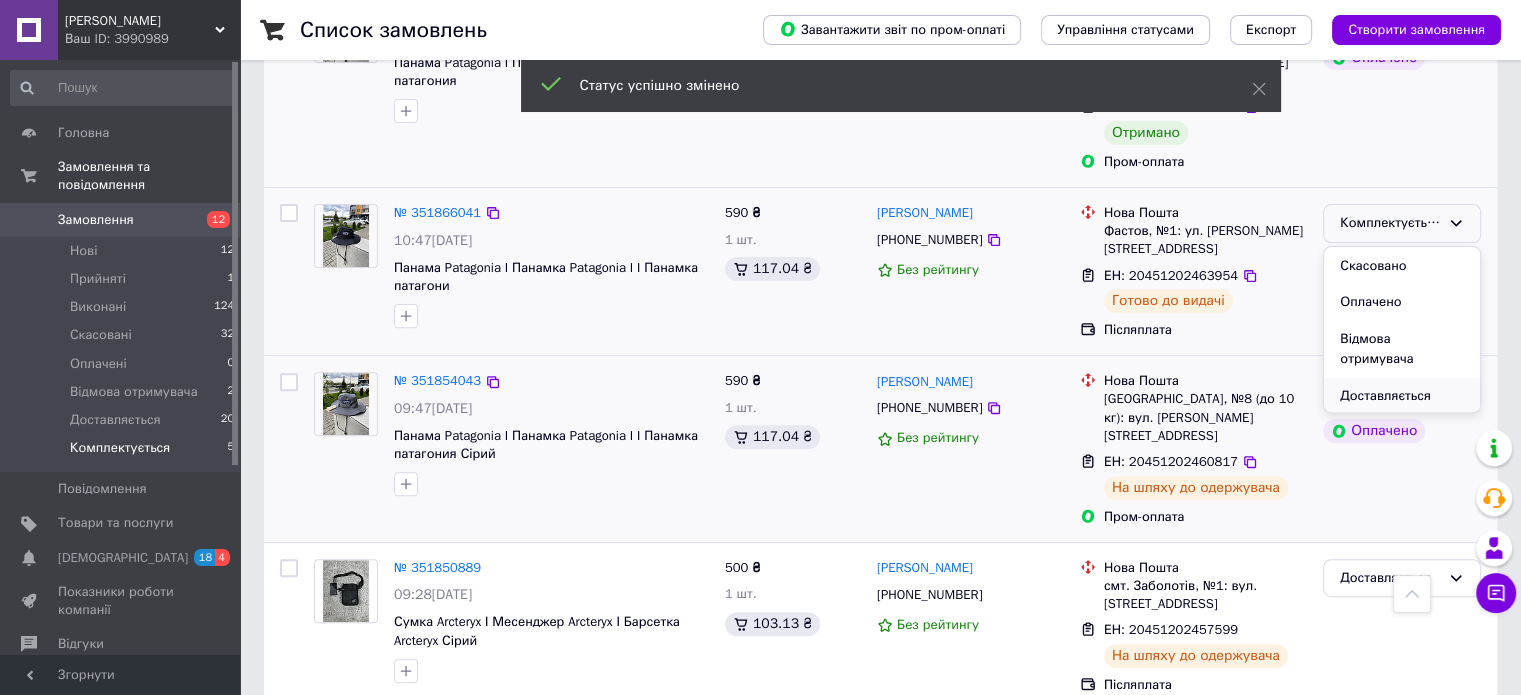 scroll, scrollTop: 74, scrollLeft: 0, axis: vertical 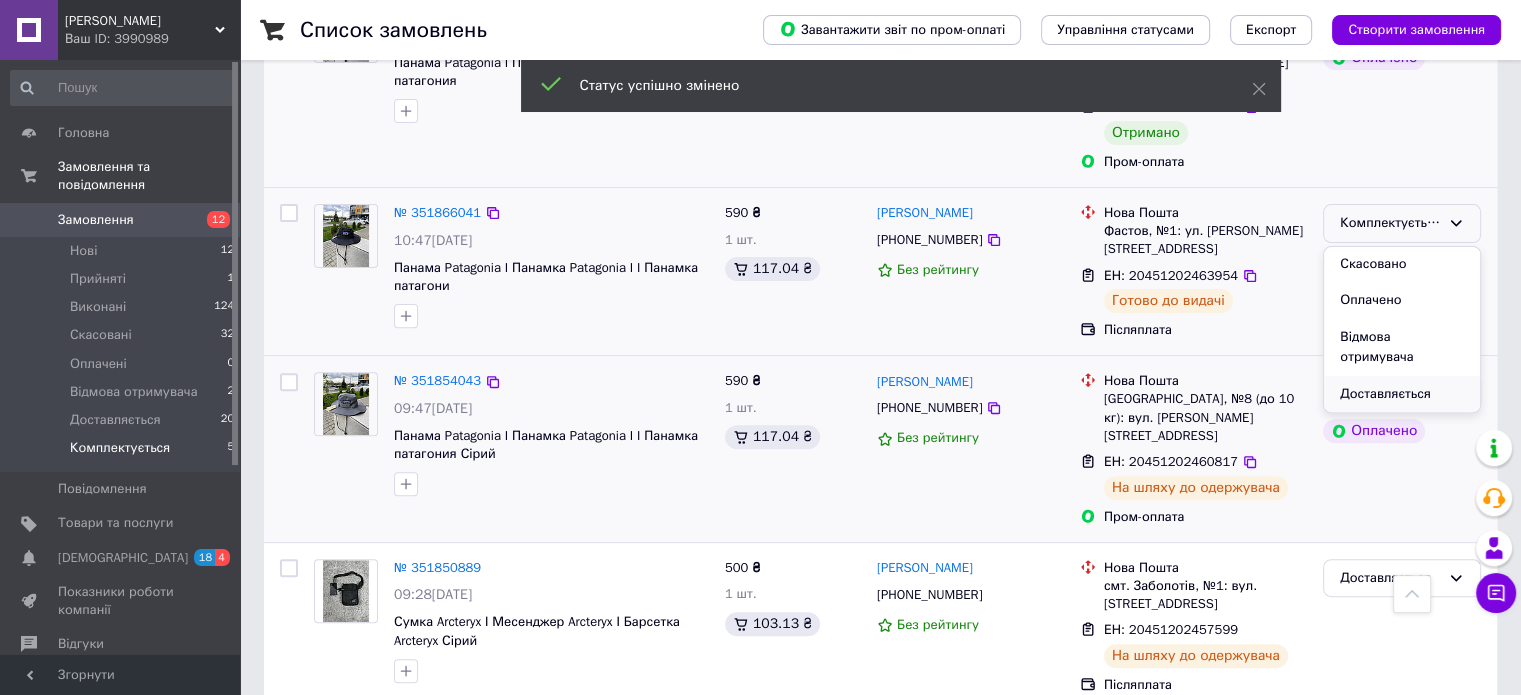 click on "Доставляється" at bounding box center (1402, 394) 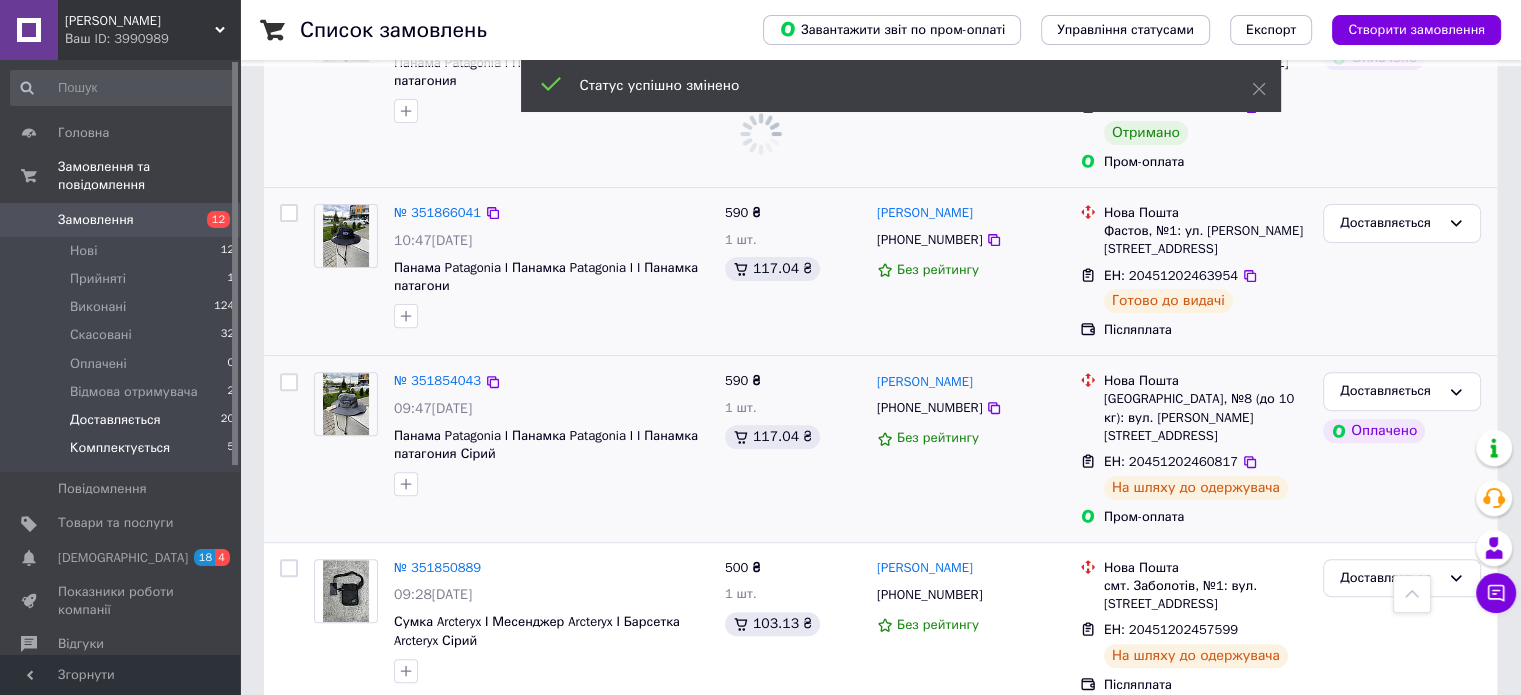 click on "Доставляється" at bounding box center (115, 420) 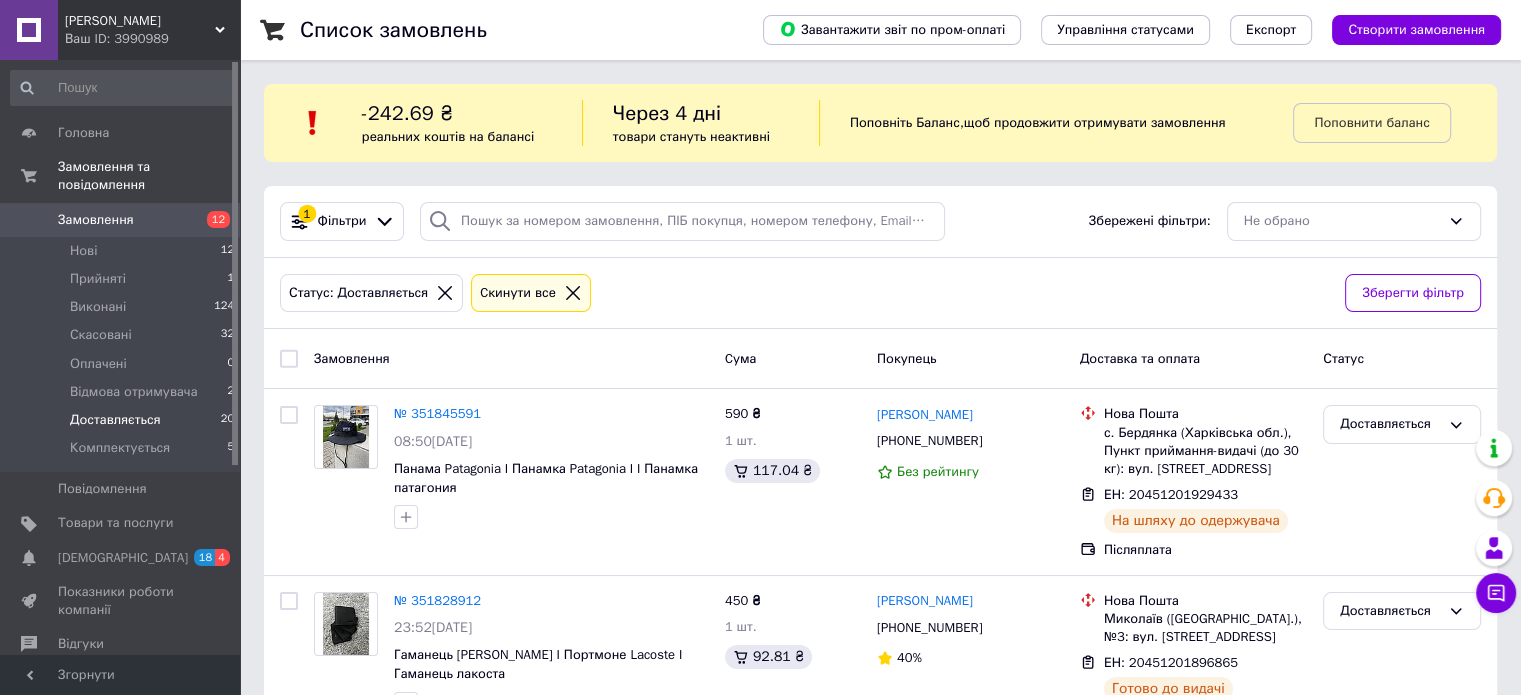scroll, scrollTop: 400, scrollLeft: 0, axis: vertical 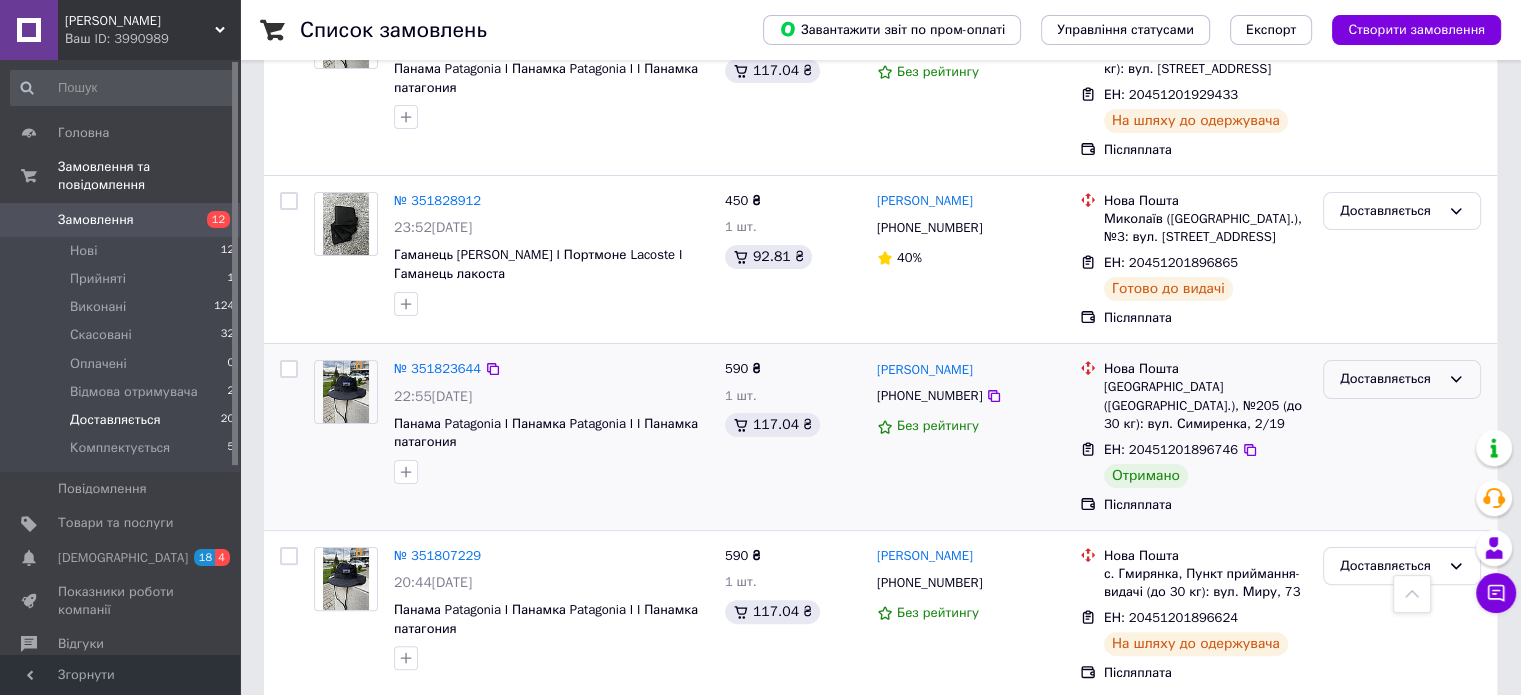 click on "Доставляється" at bounding box center (1390, 379) 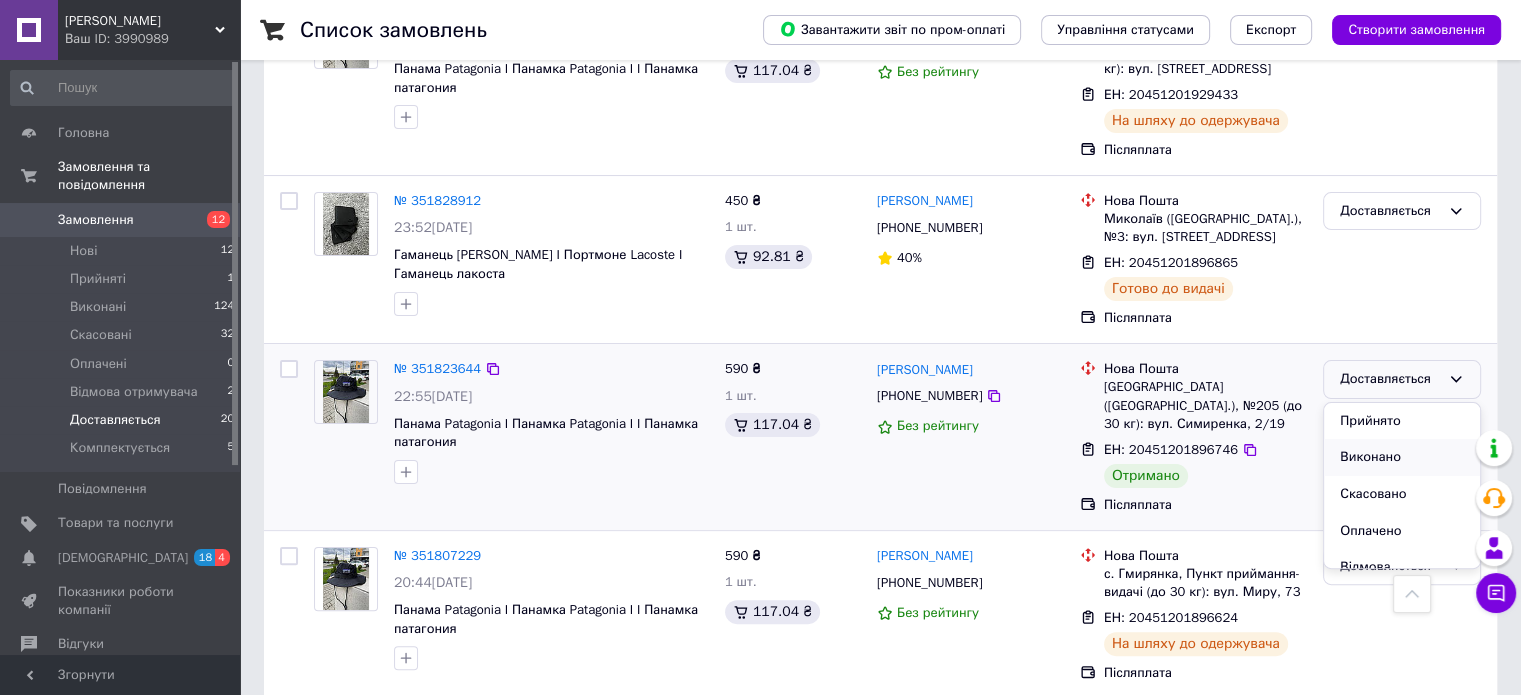 click on "Виконано" at bounding box center (1402, 457) 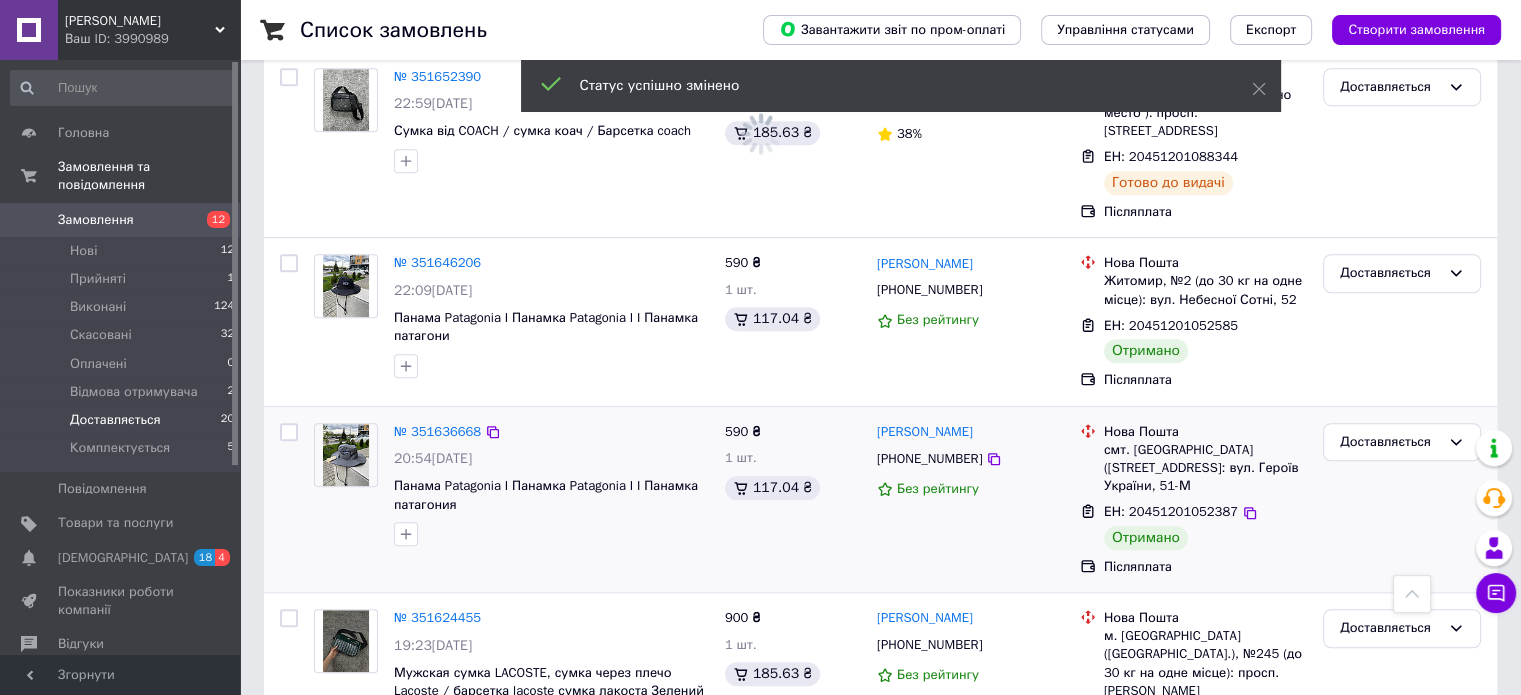 scroll, scrollTop: 1400, scrollLeft: 0, axis: vertical 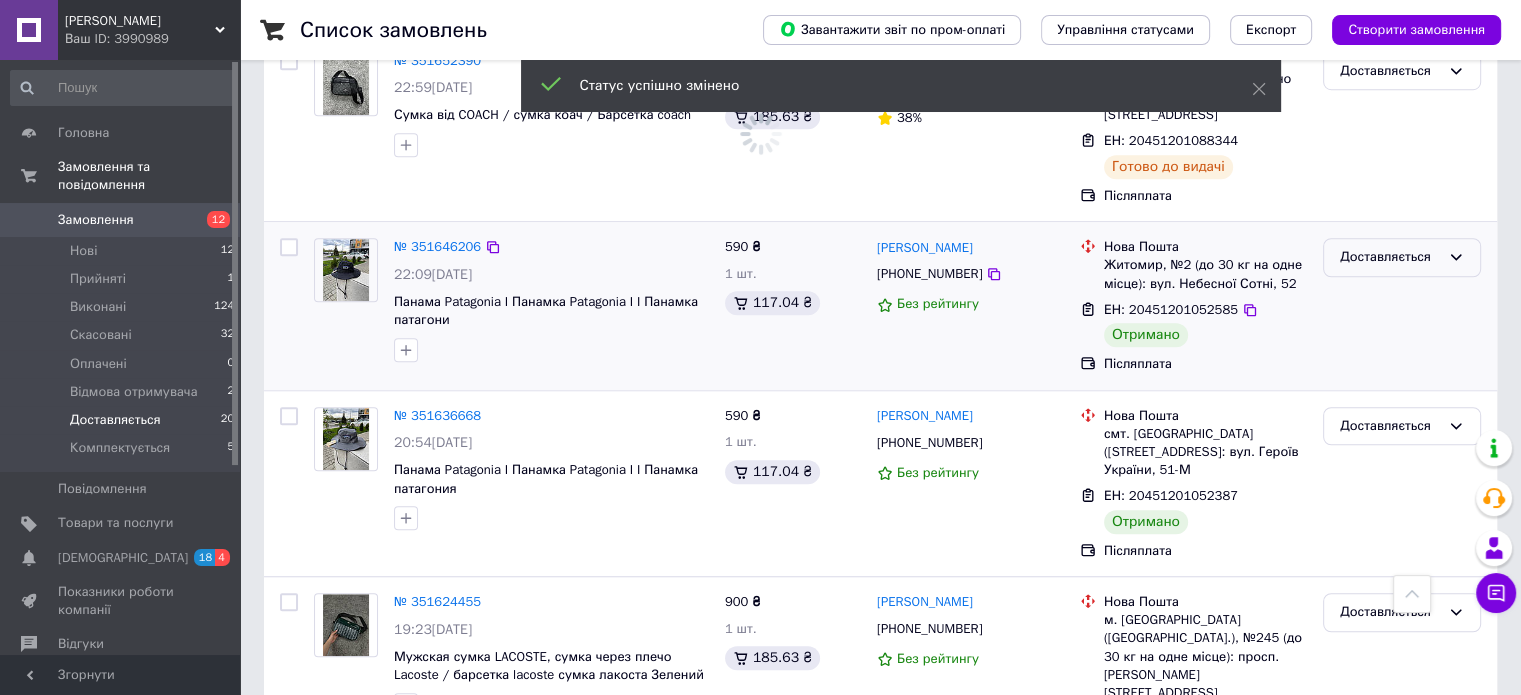 drag, startPoint x: 1408, startPoint y: 219, endPoint x: 1406, endPoint y: 233, distance: 14.142136 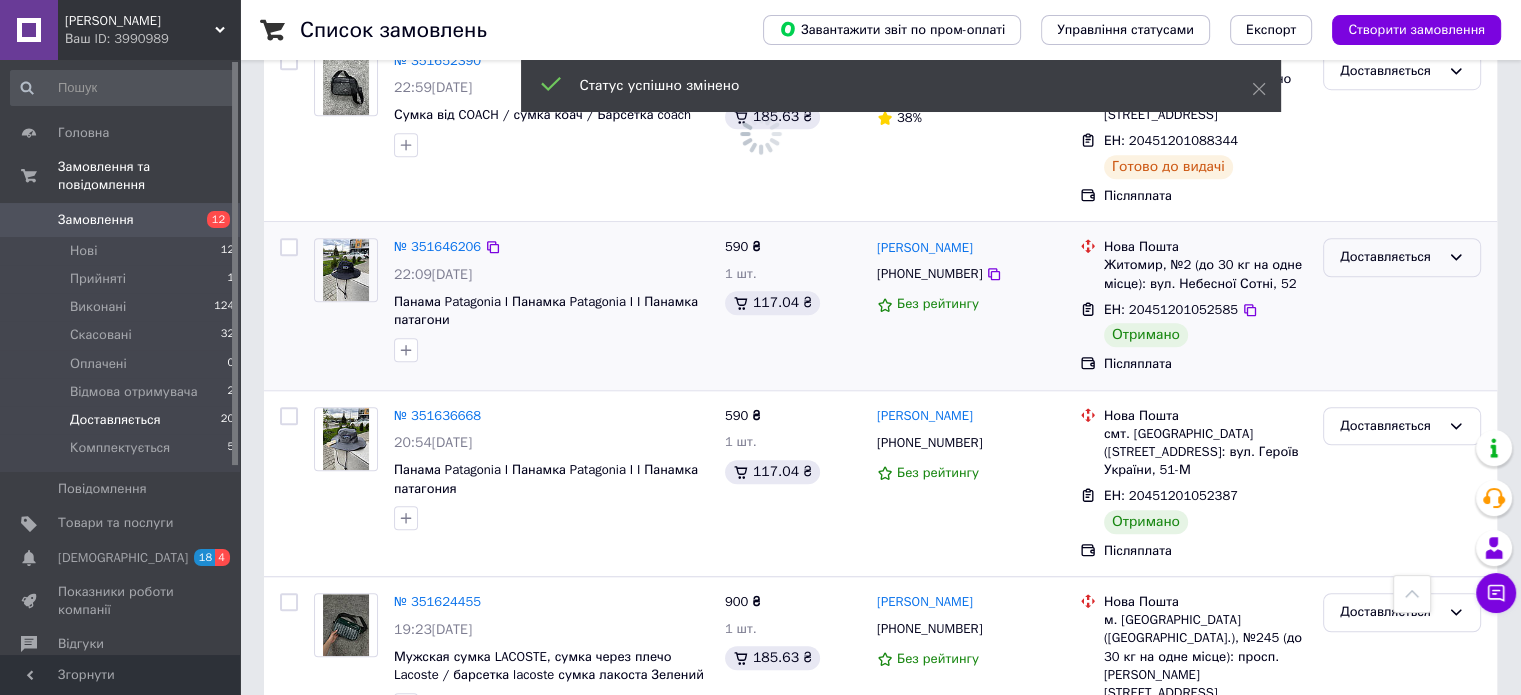 click on "Доставляється" at bounding box center (1390, 257) 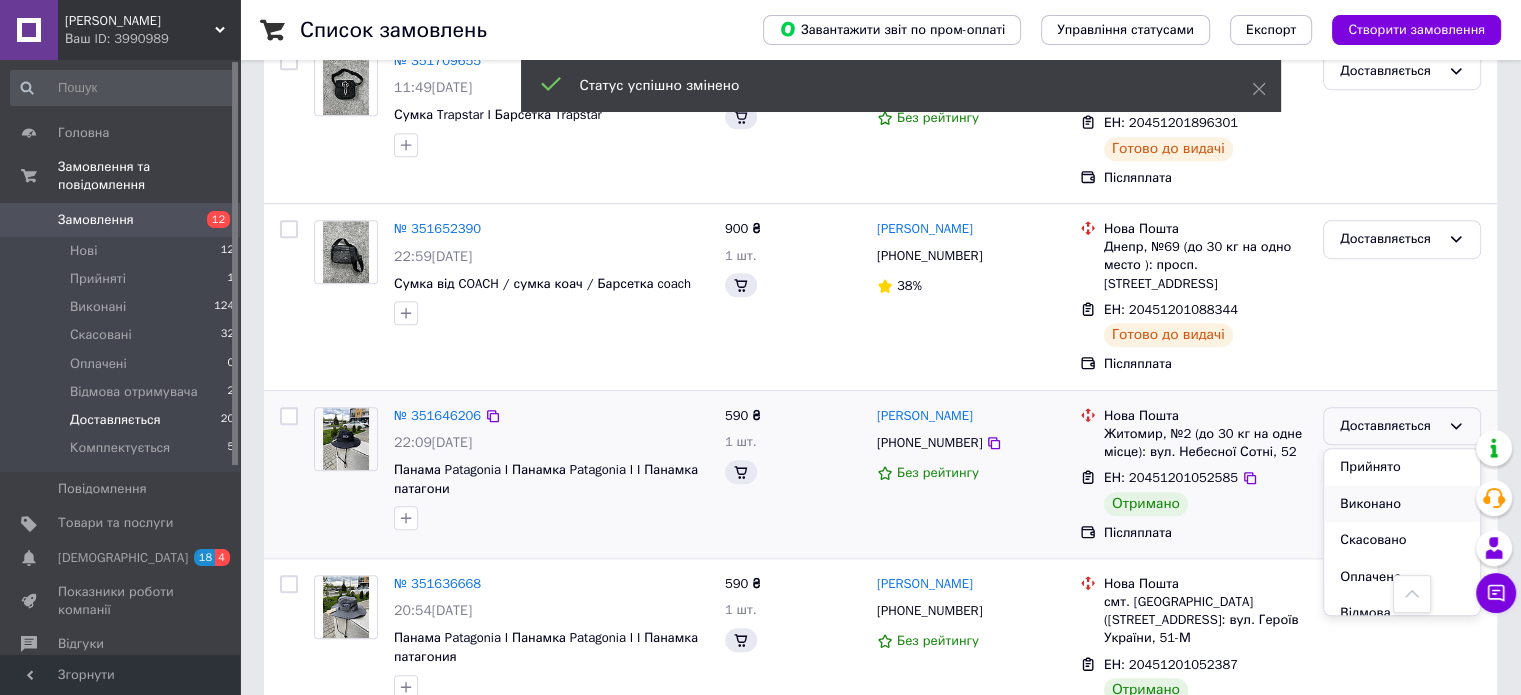 scroll, scrollTop: 1568, scrollLeft: 0, axis: vertical 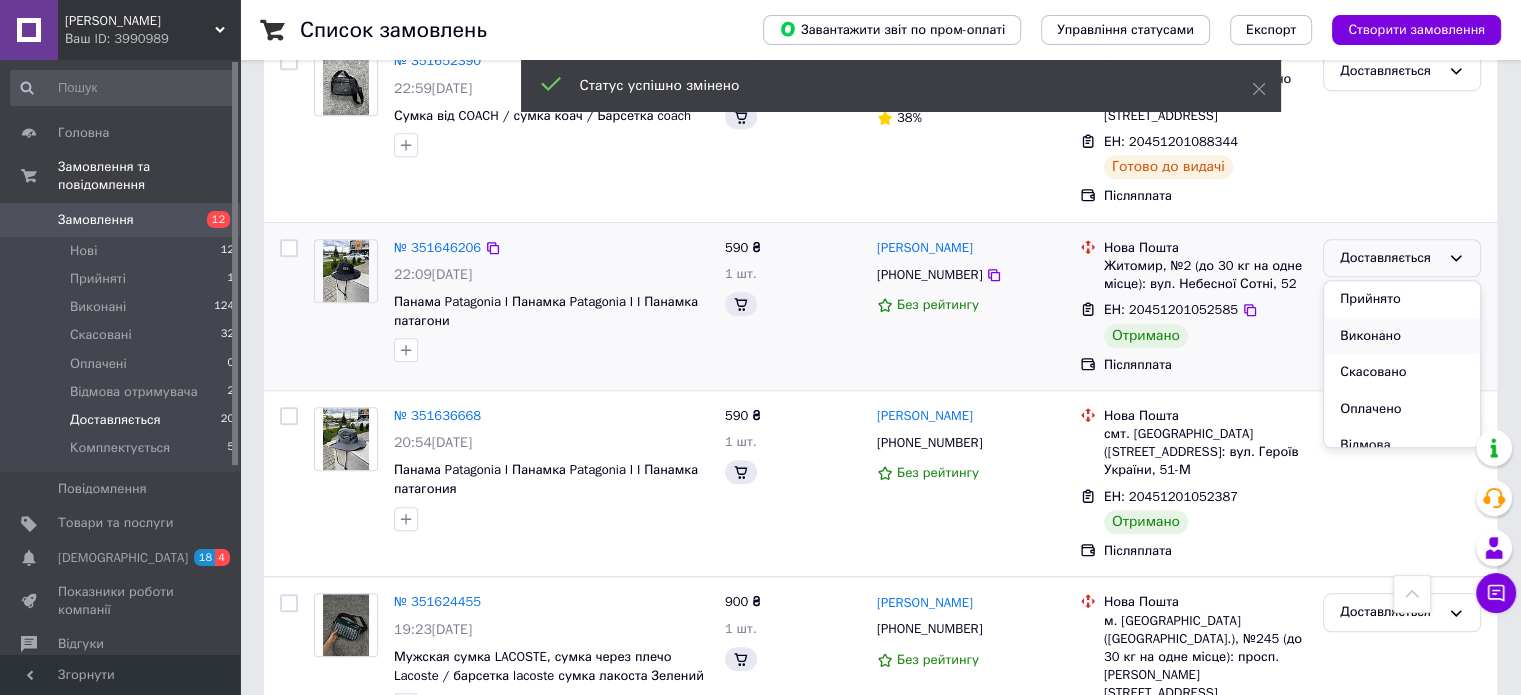 click on "Виконано" at bounding box center (1402, 336) 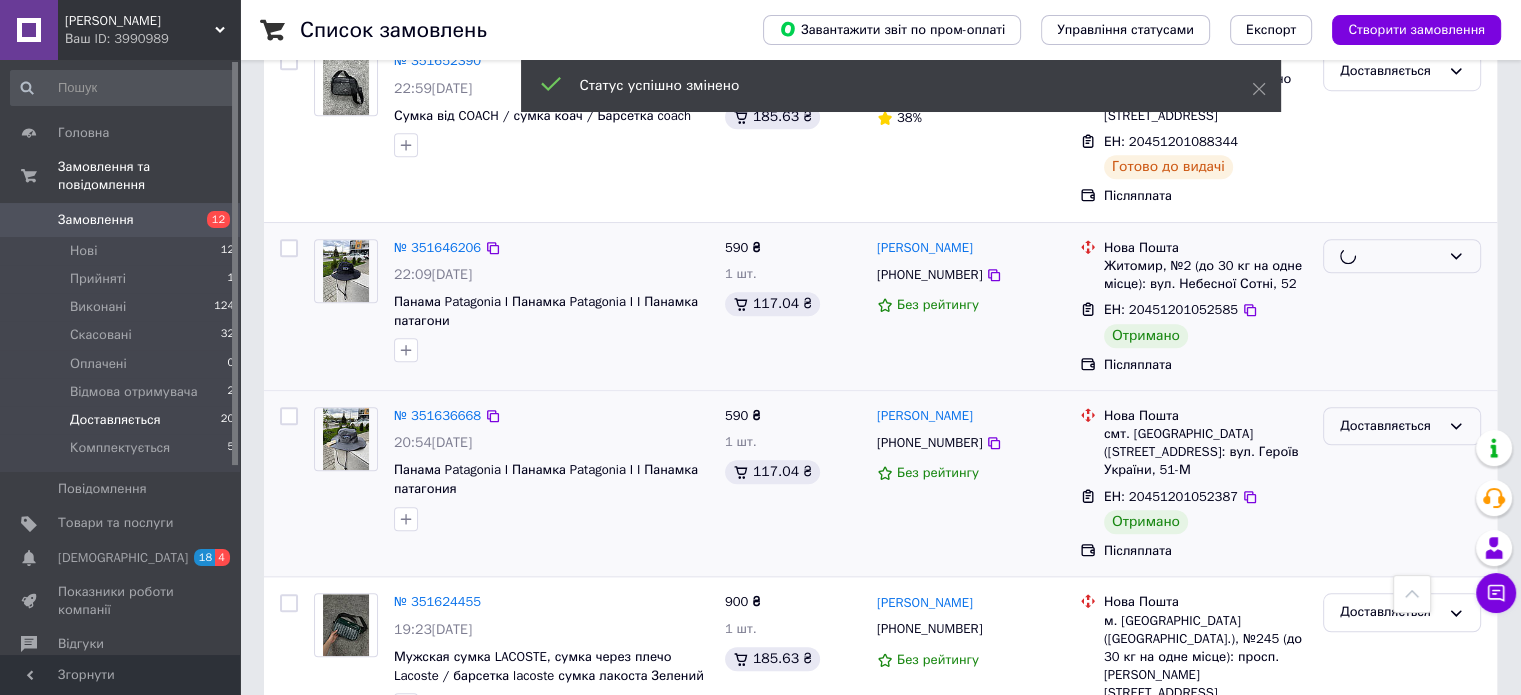 click on "Доставляється" at bounding box center [1390, 426] 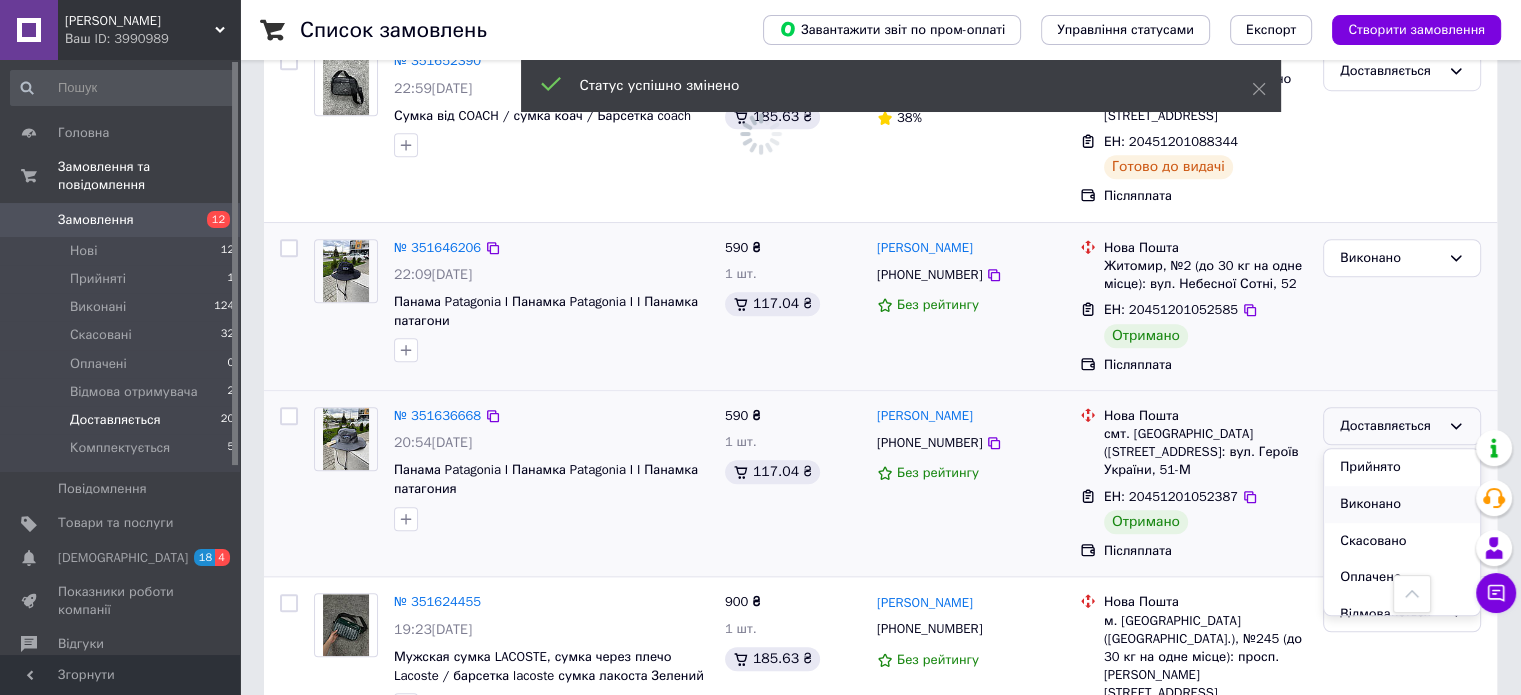 drag, startPoint x: 1381, startPoint y: 463, endPoint x: 1368, endPoint y: 456, distance: 14.764823 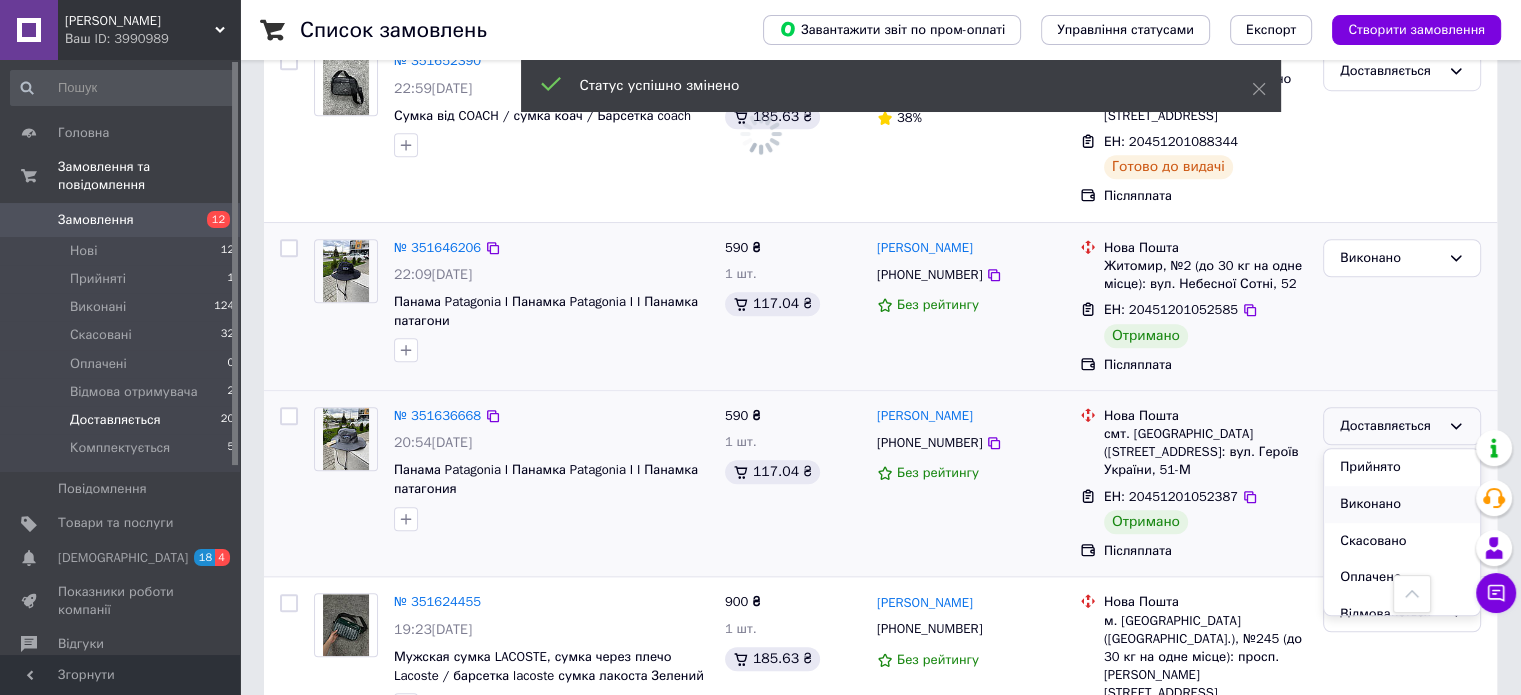 click on "Виконано" at bounding box center [1402, 504] 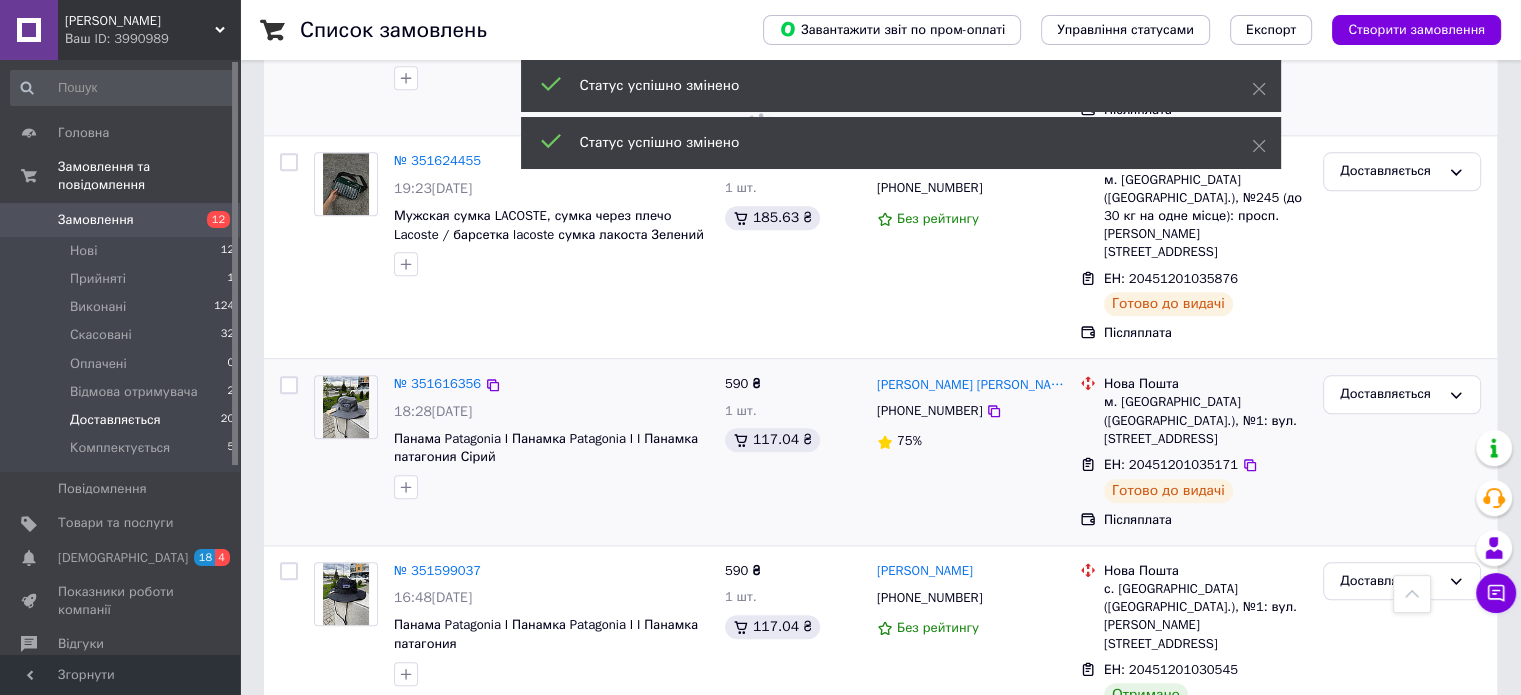 scroll, scrollTop: 2068, scrollLeft: 0, axis: vertical 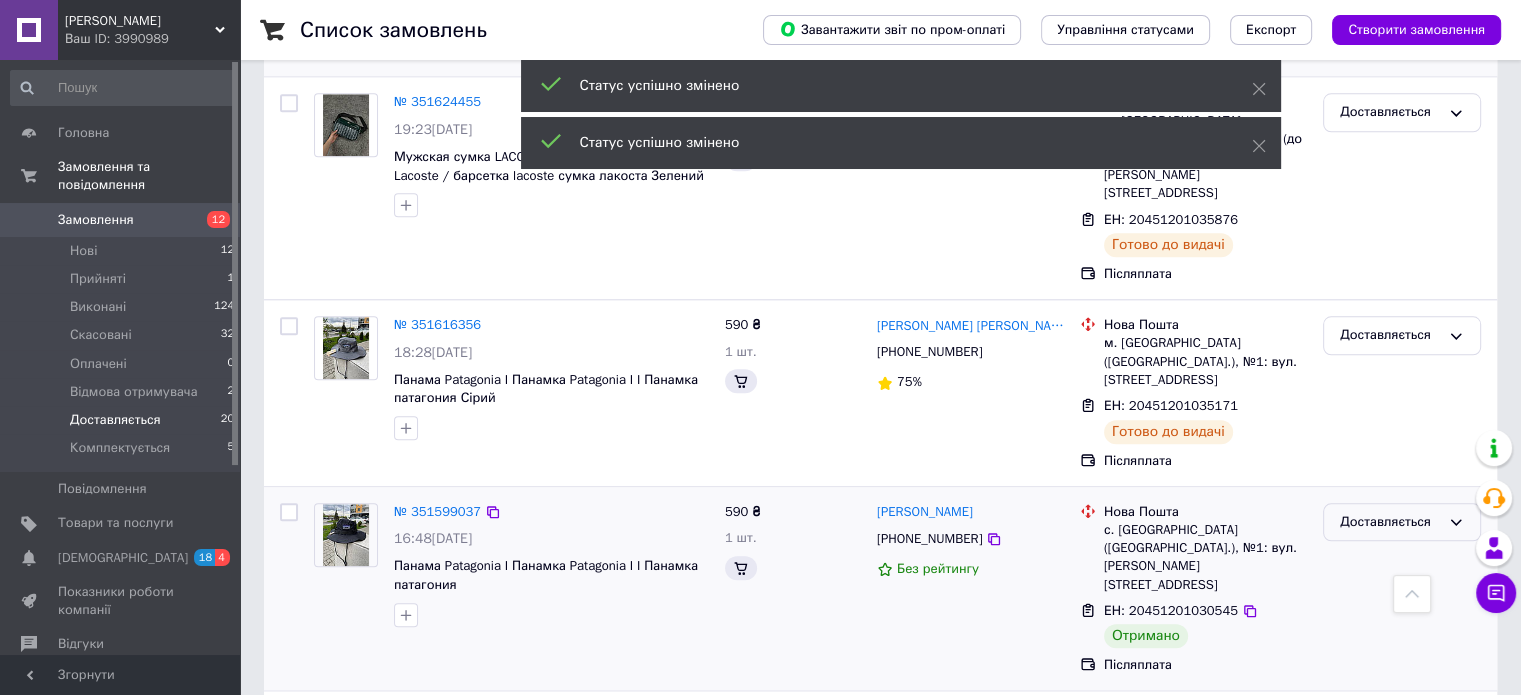 click on "Доставляється" at bounding box center [1390, 522] 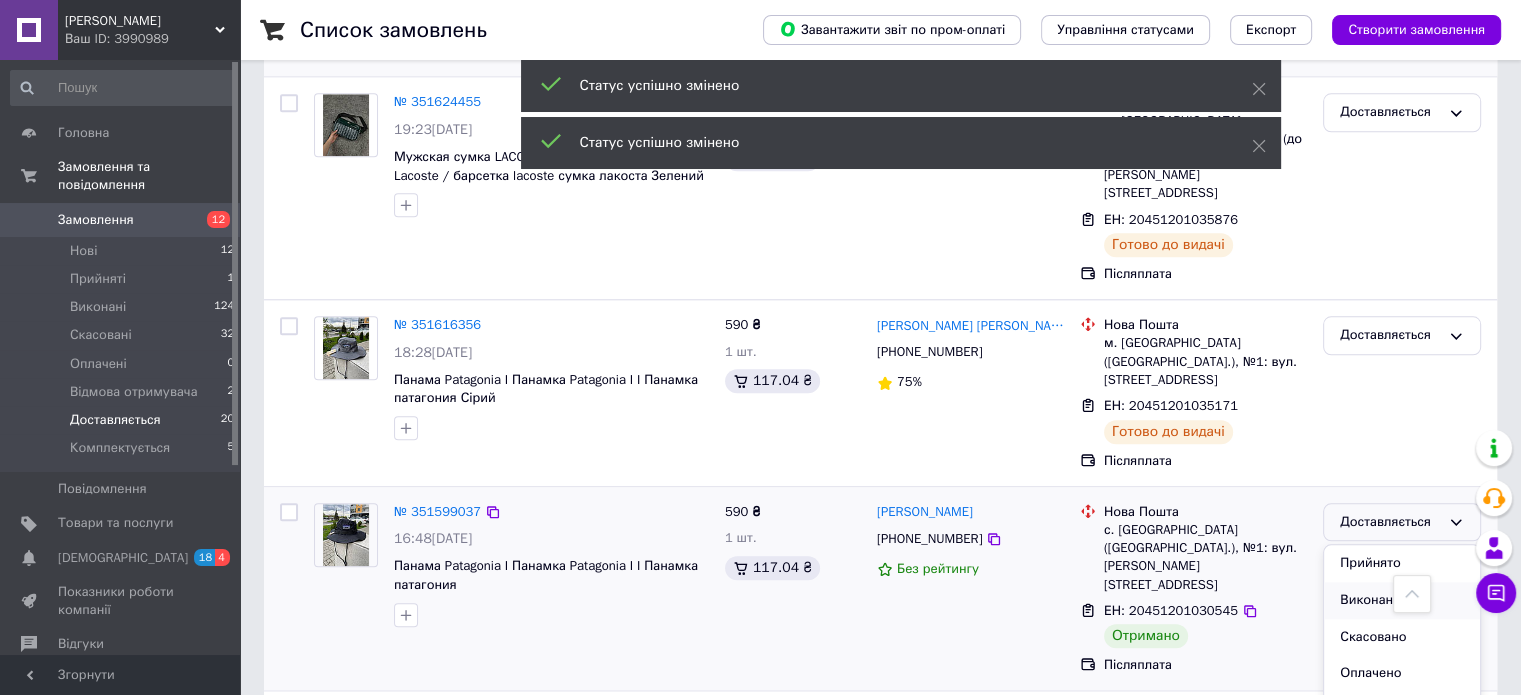 click on "Виконано" at bounding box center (1402, 600) 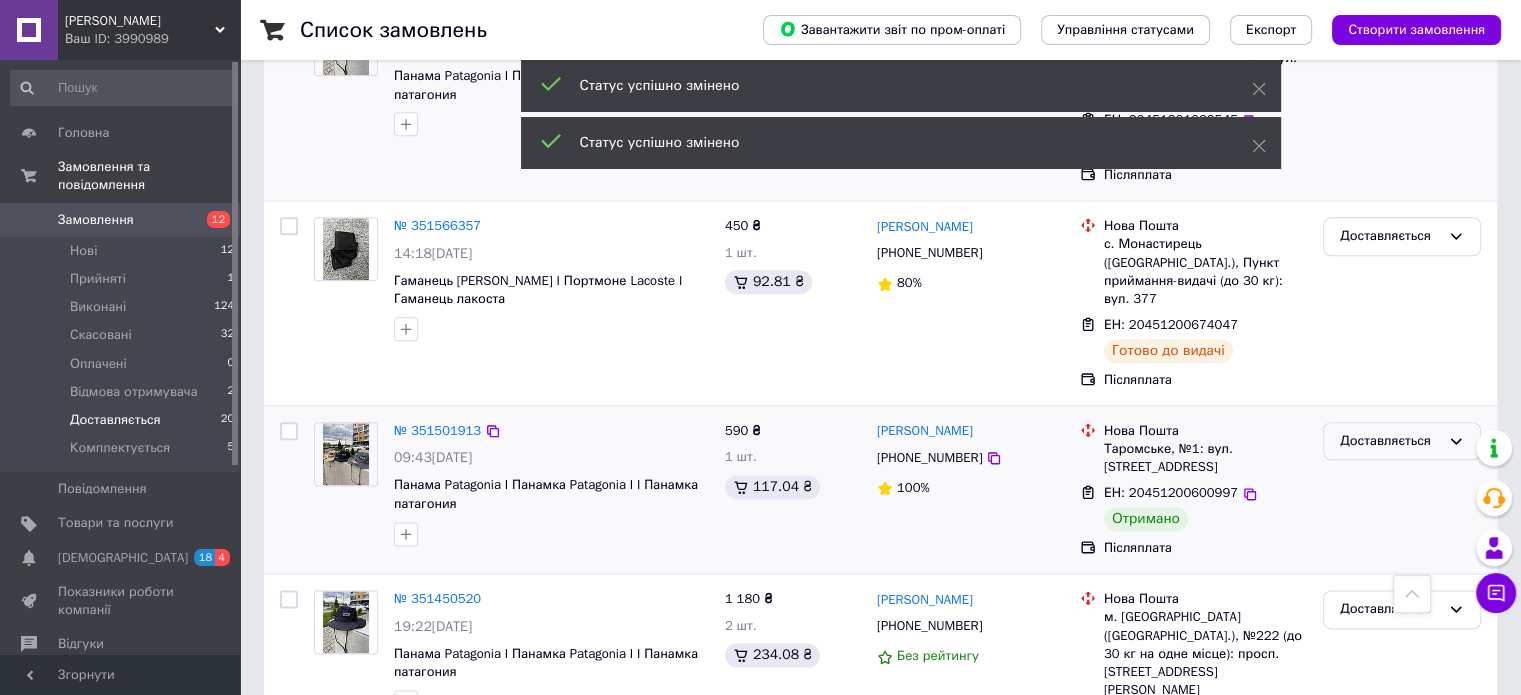 scroll, scrollTop: 2400, scrollLeft: 0, axis: vertical 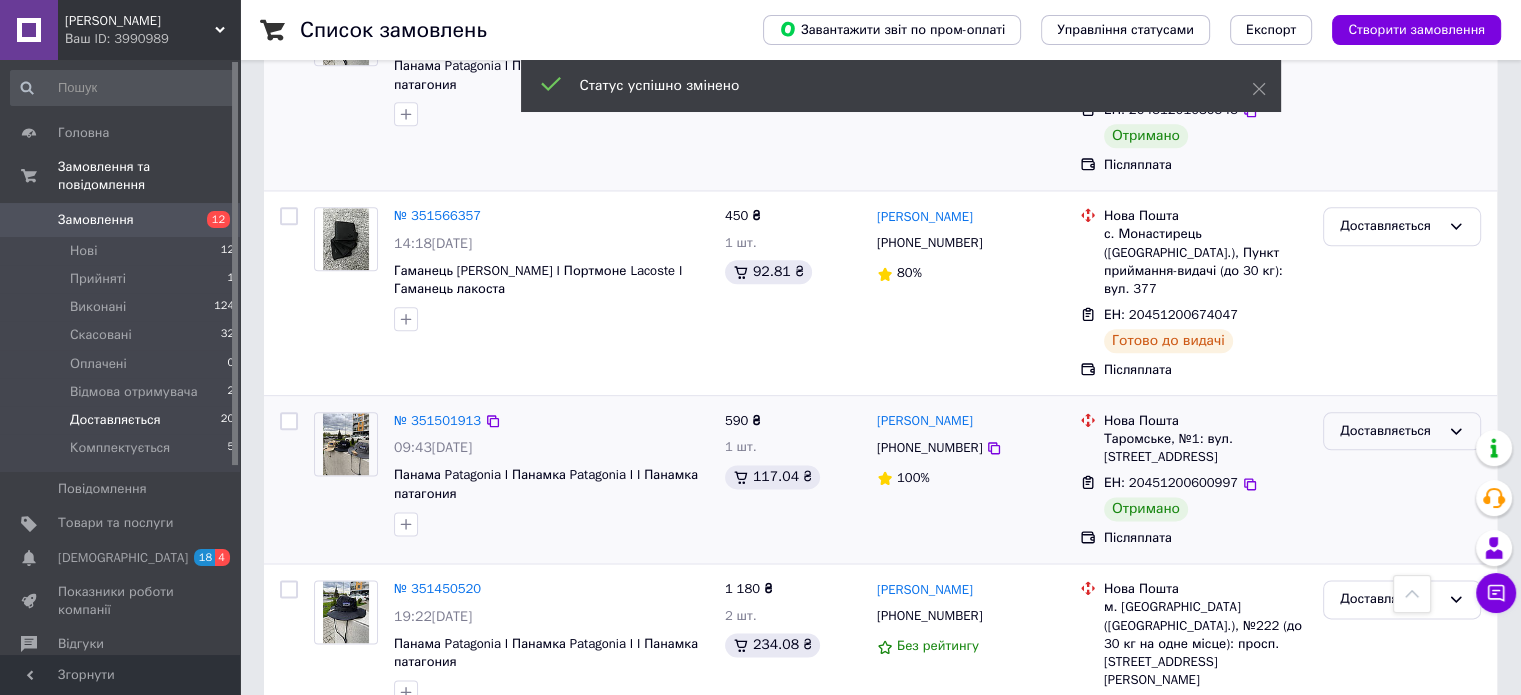click on "Доставляється" at bounding box center (1390, 431) 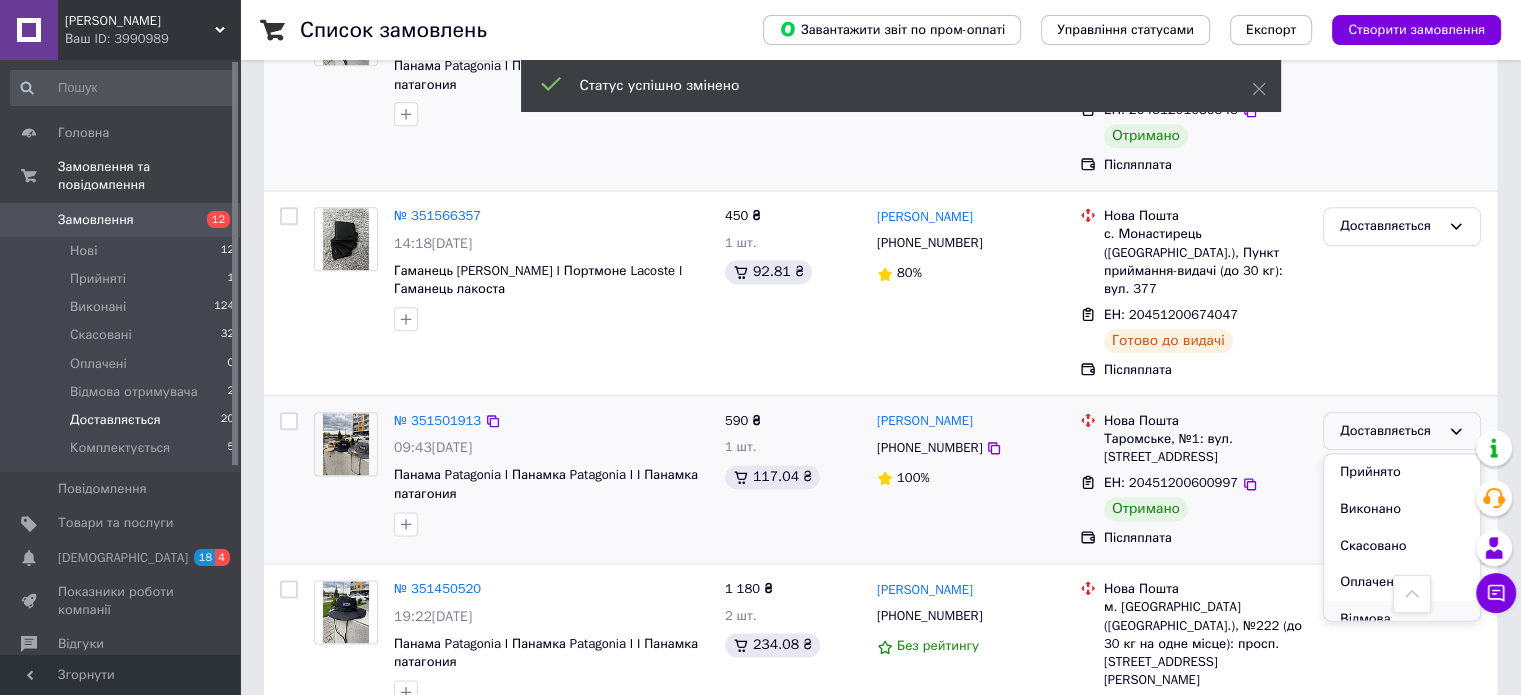 scroll, scrollTop: 2568, scrollLeft: 0, axis: vertical 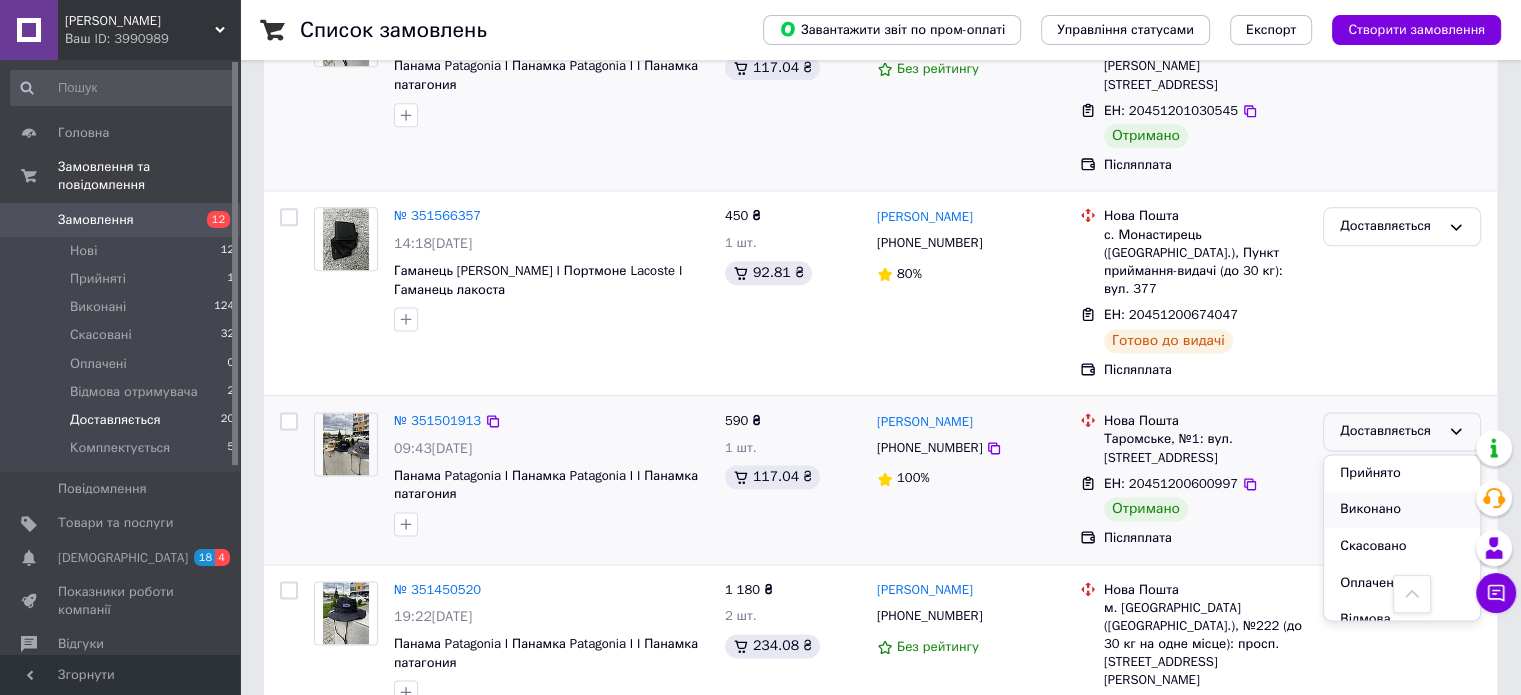 click on "Виконано" at bounding box center [1402, 509] 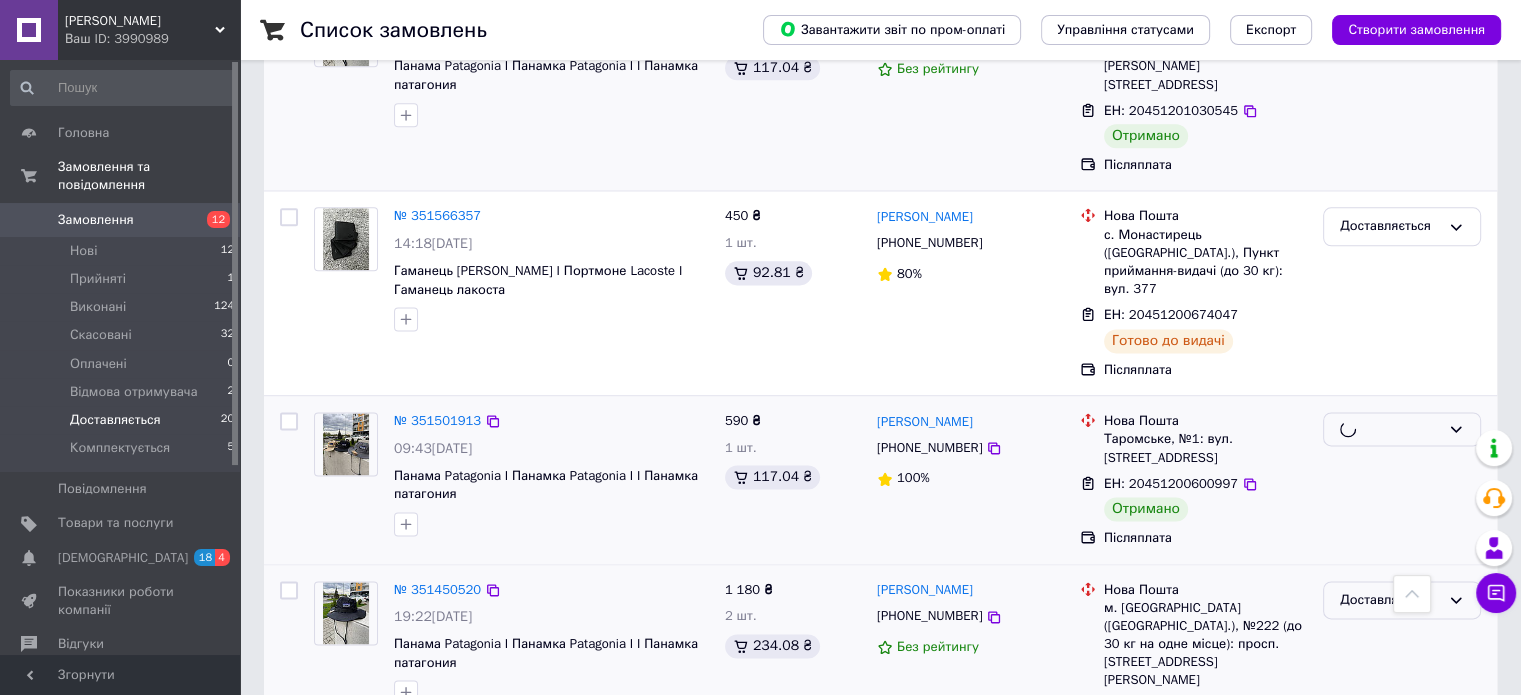 click on "Доставляється" at bounding box center [1402, 600] 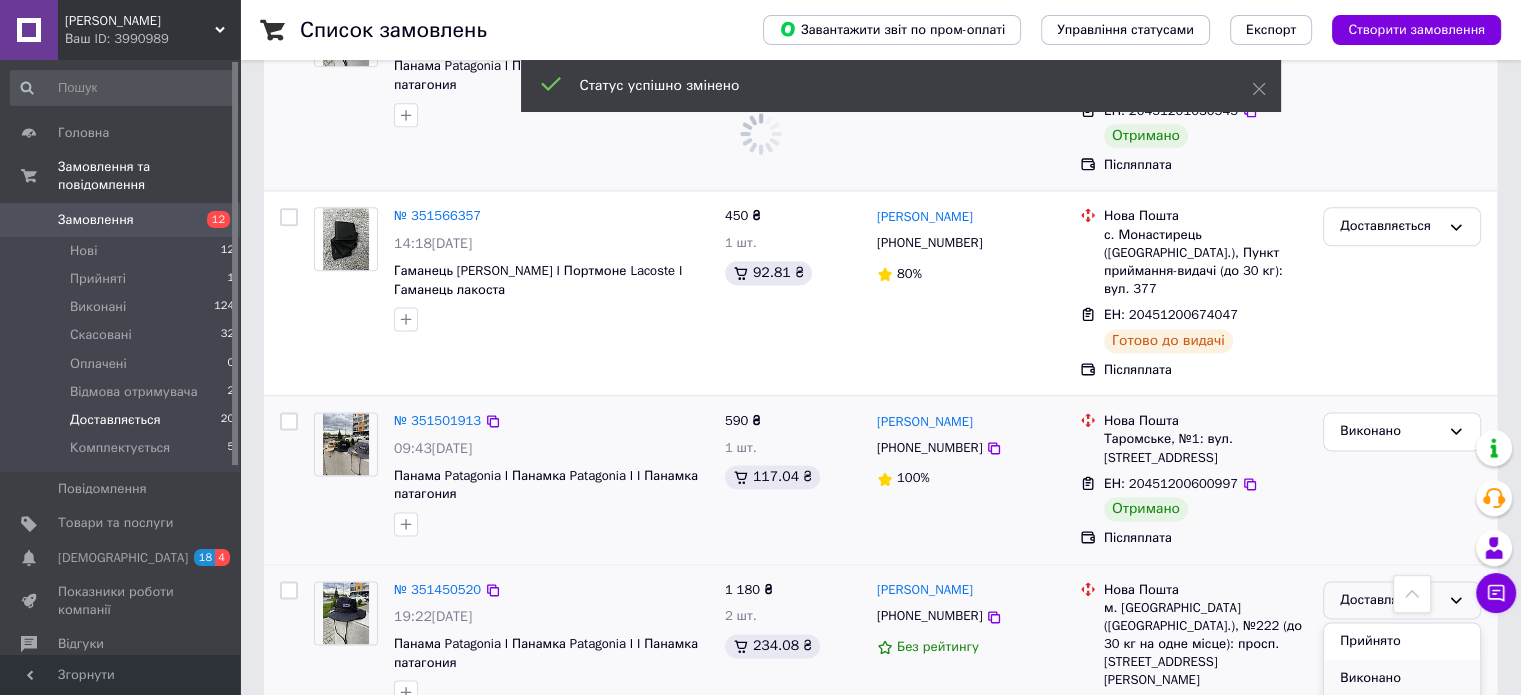 click on "Виконано" at bounding box center [1402, 678] 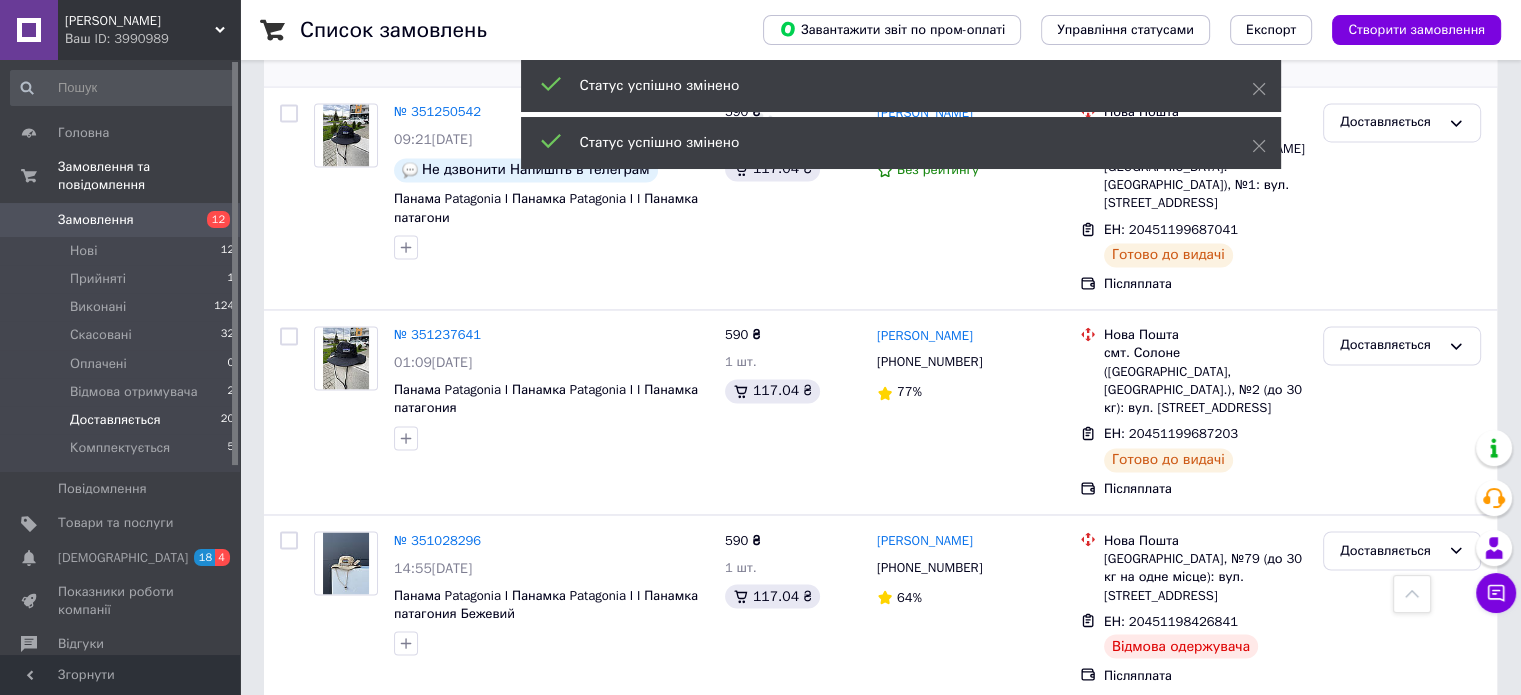 scroll 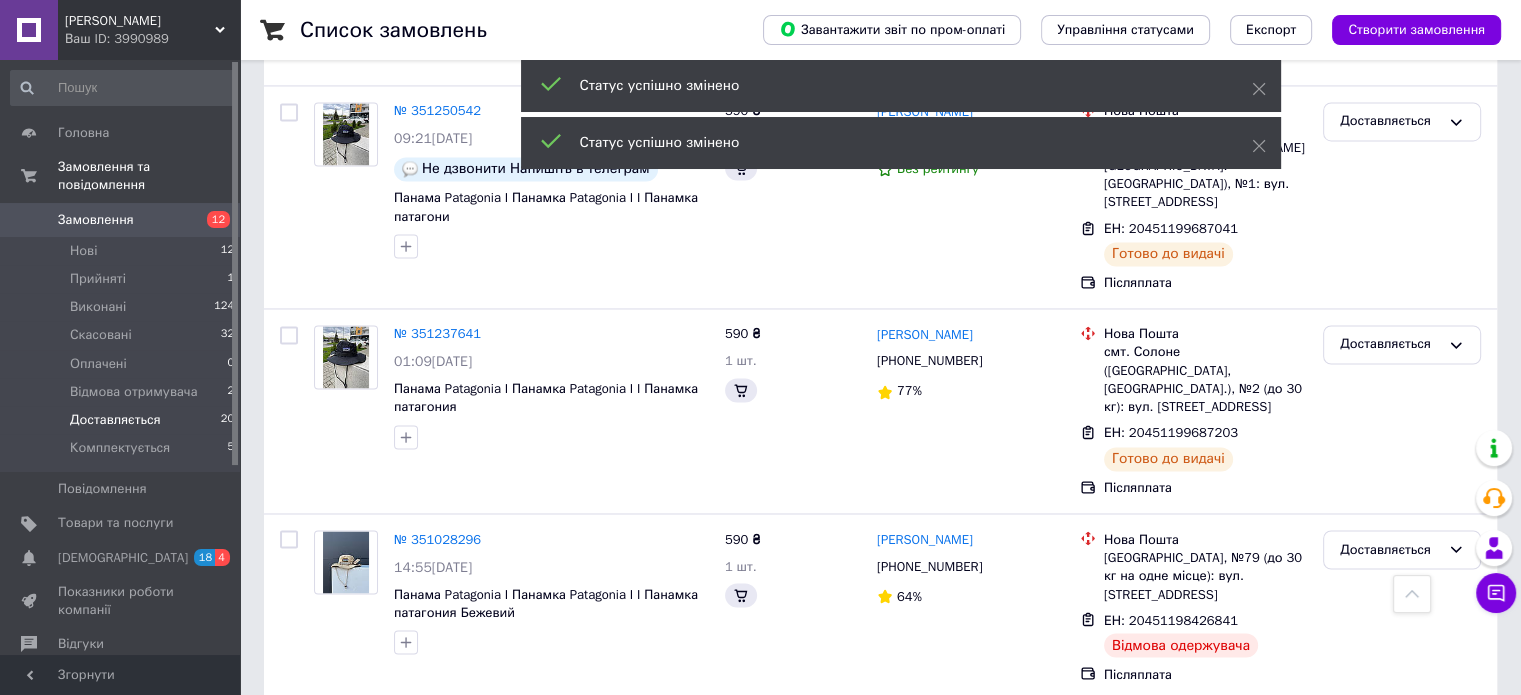 click on "2" at bounding box center (327, 913) 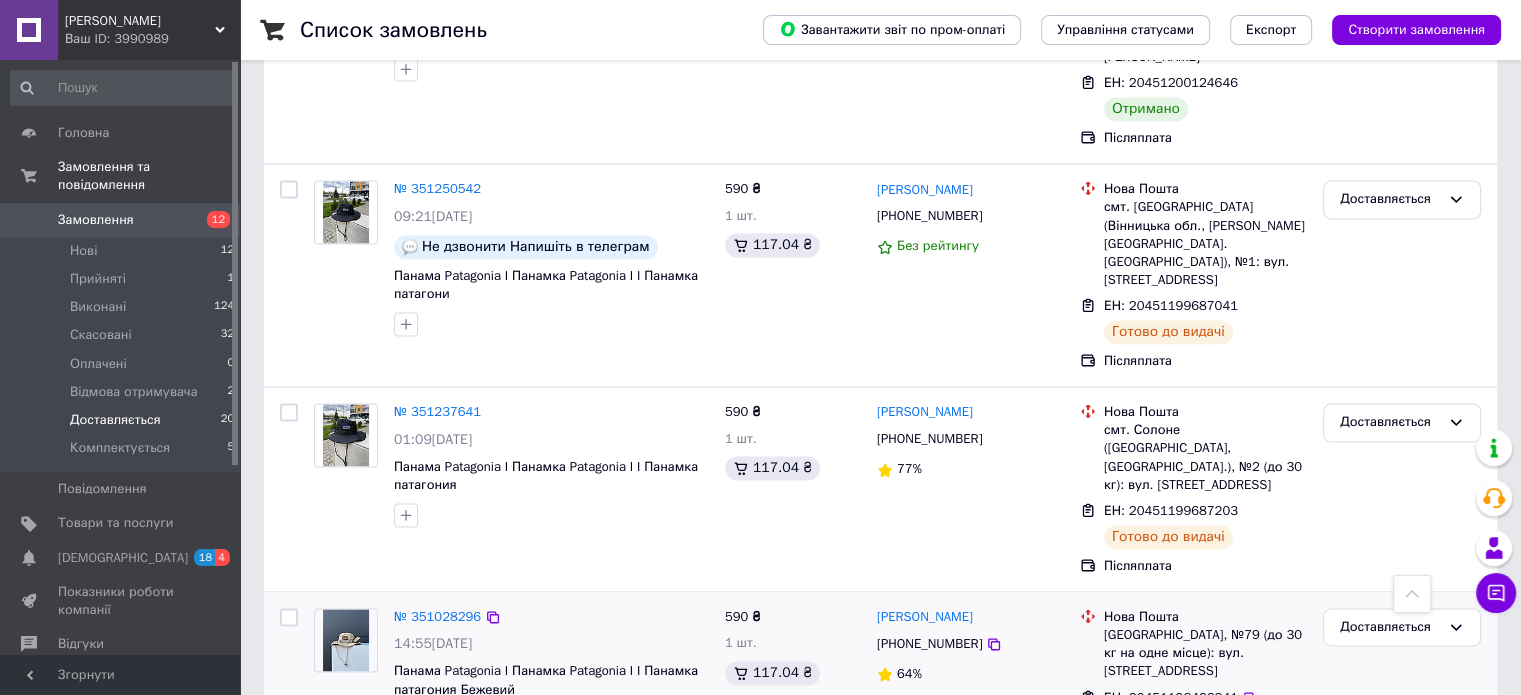 scroll, scrollTop: 3056, scrollLeft: 0, axis: vertical 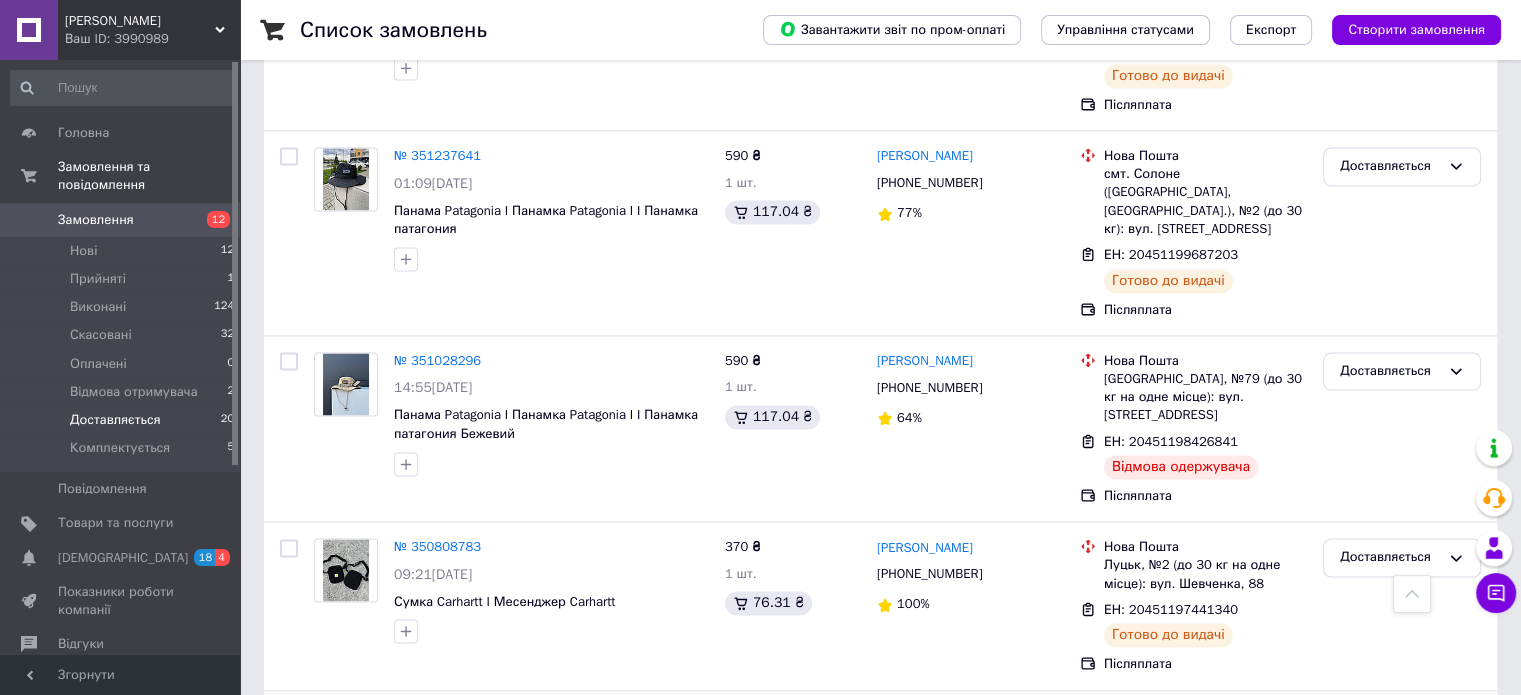 click on "Доставляється" at bounding box center [1402, 726] 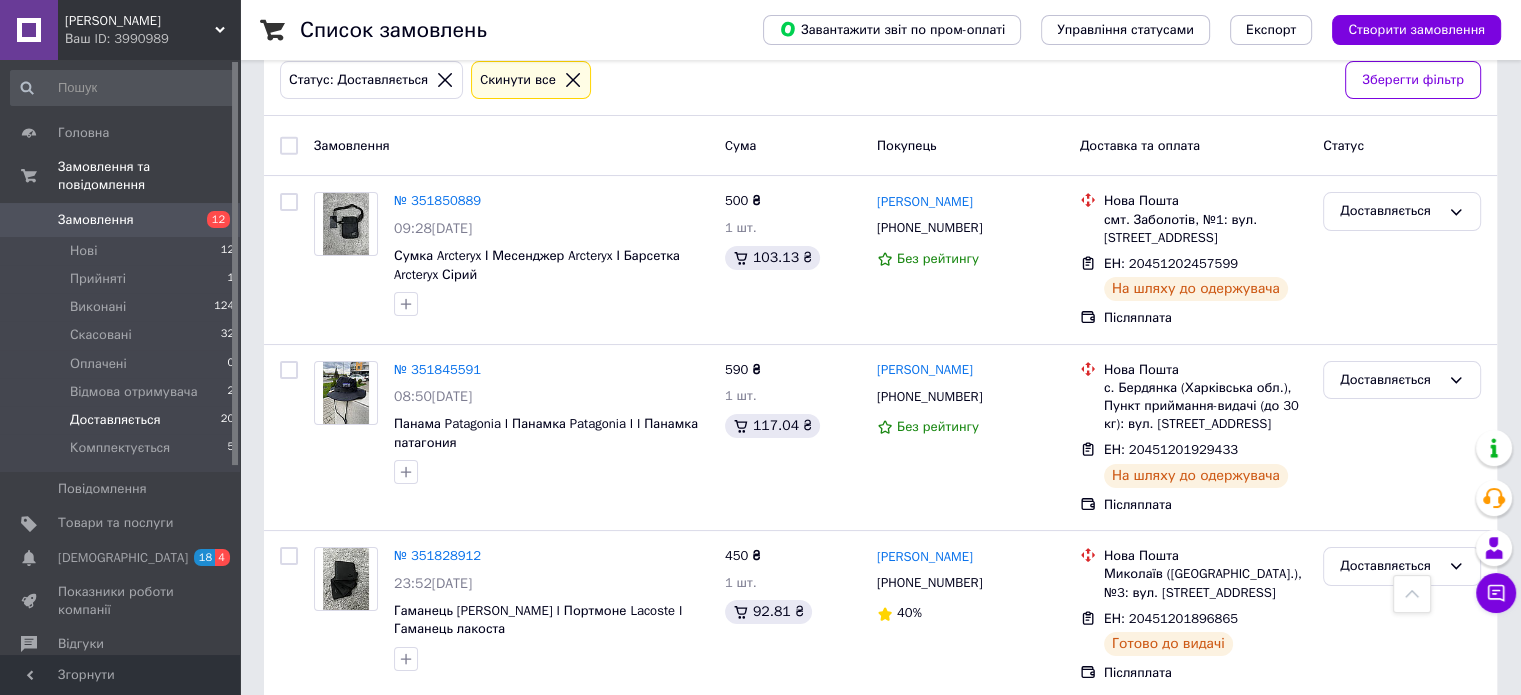 scroll, scrollTop: 0, scrollLeft: 0, axis: both 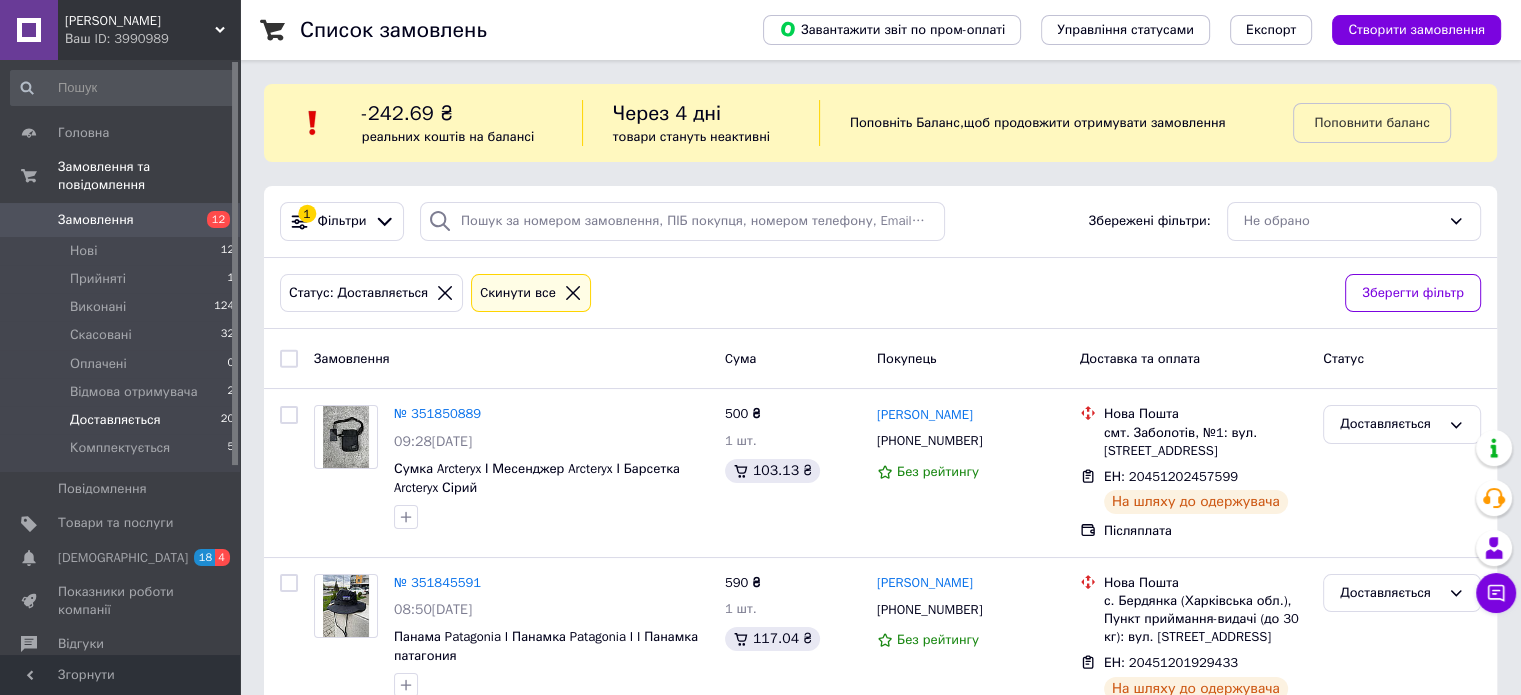 click on "Замовлення" at bounding box center [96, 220] 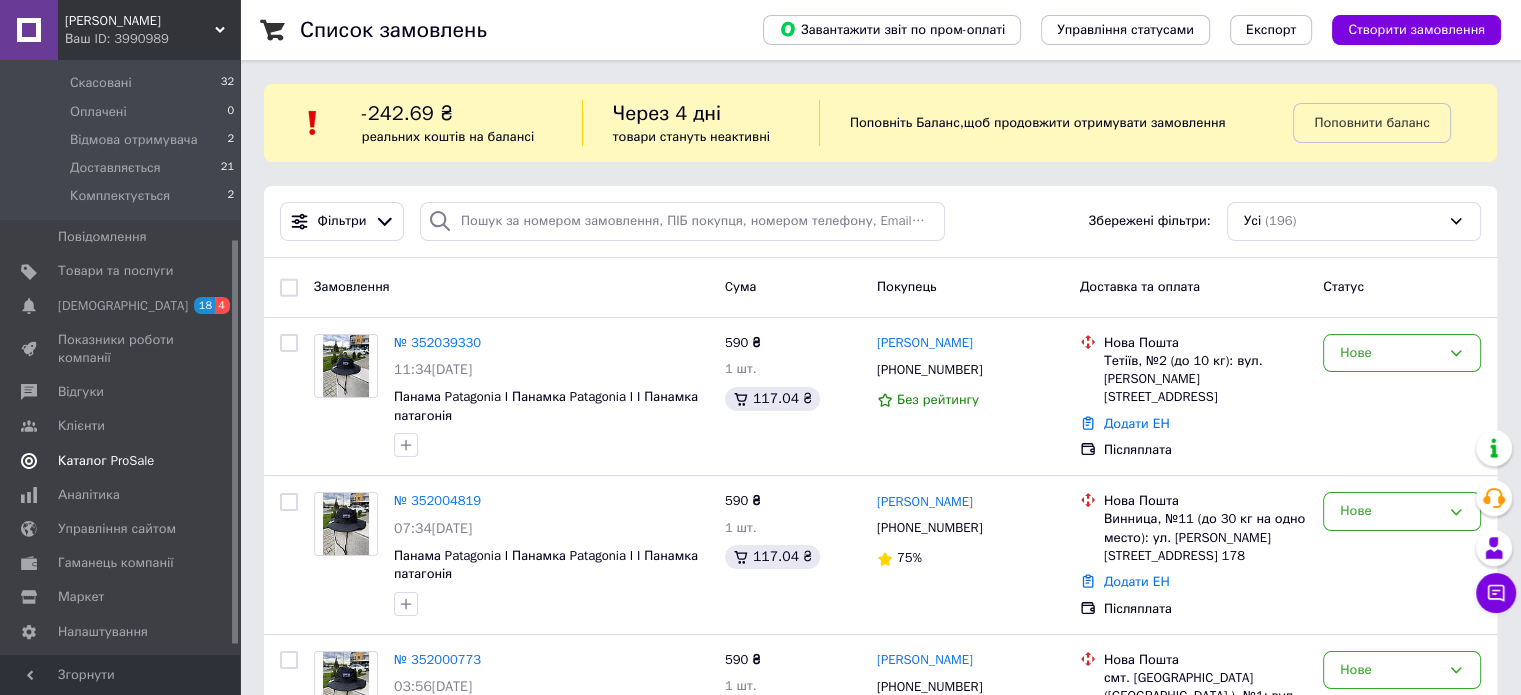scroll, scrollTop: 279, scrollLeft: 0, axis: vertical 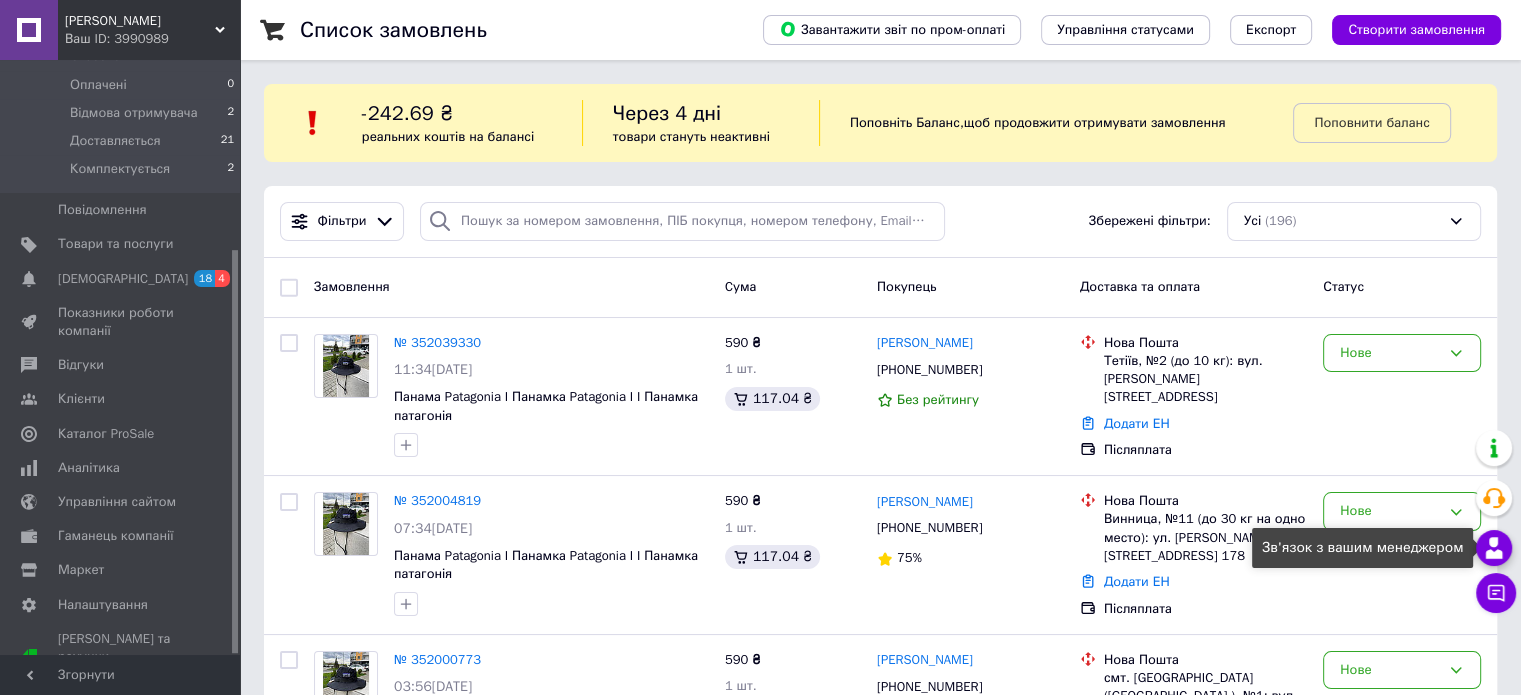 click 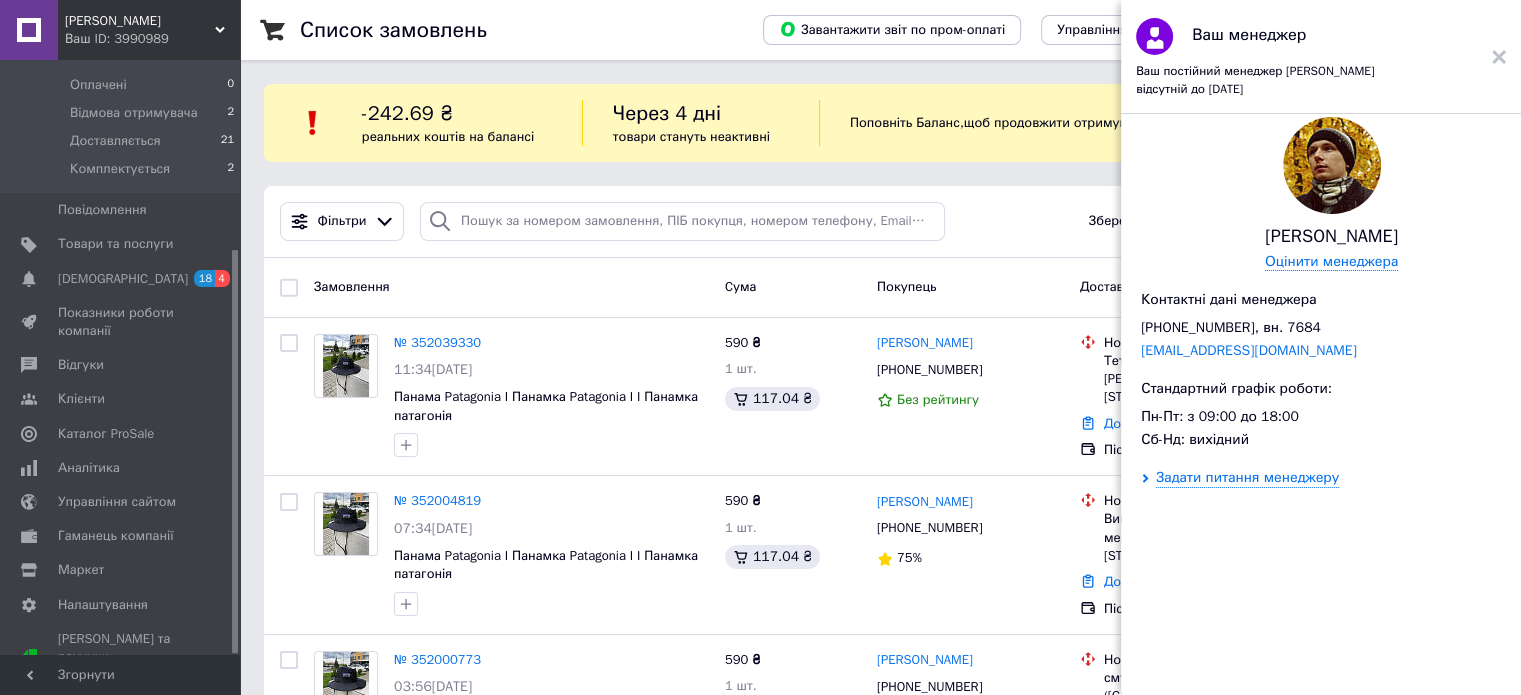 drag, startPoint x: 1336, startPoint y: 566, endPoint x: 1283, endPoint y: 574, distance: 53.600372 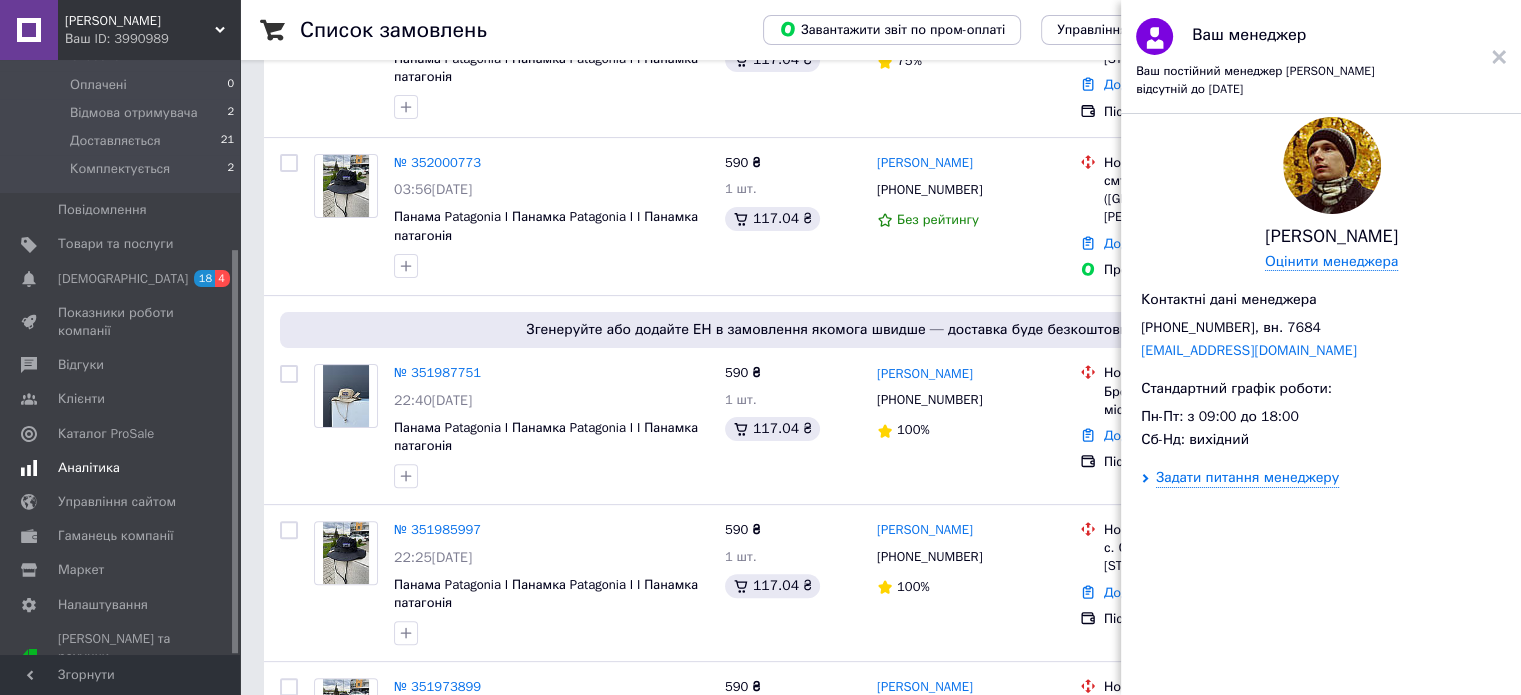 scroll, scrollTop: 500, scrollLeft: 0, axis: vertical 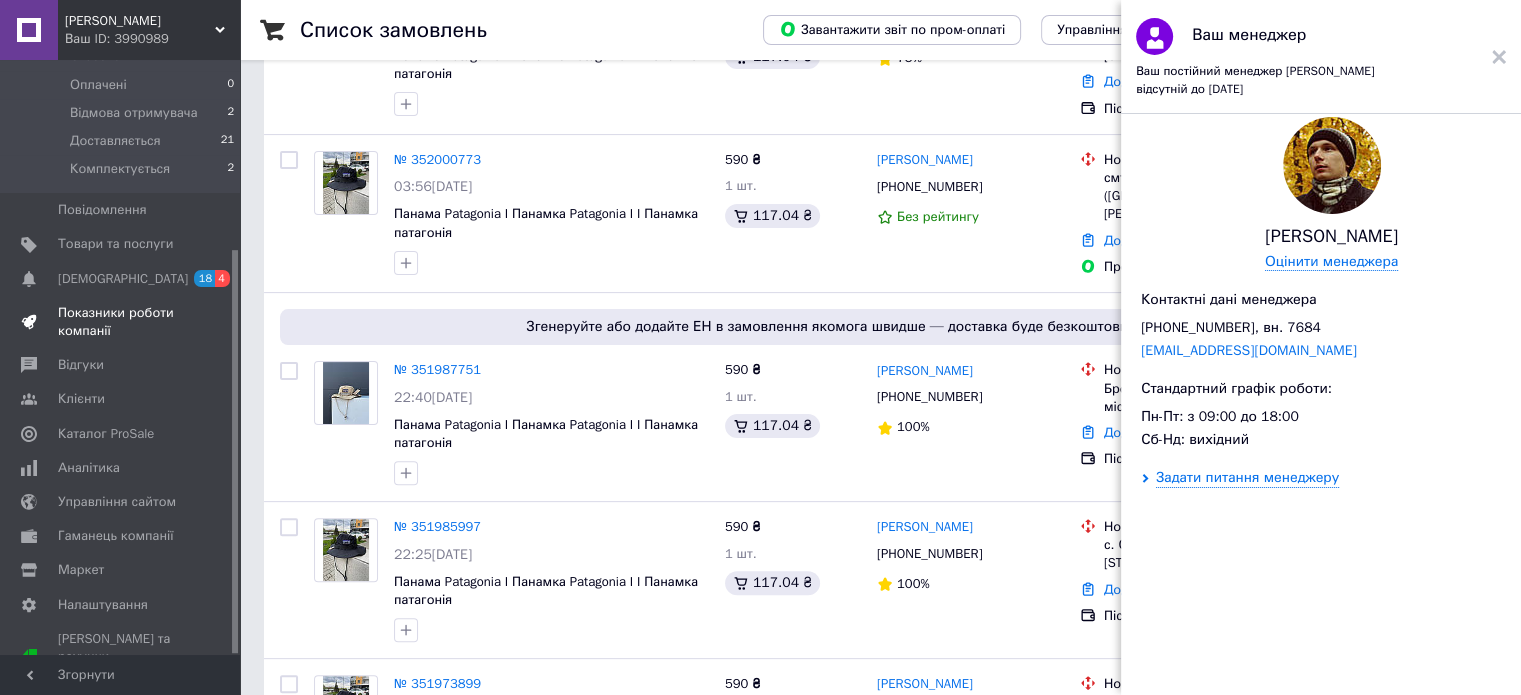 click on "Показники роботи компанії" at bounding box center [121, 322] 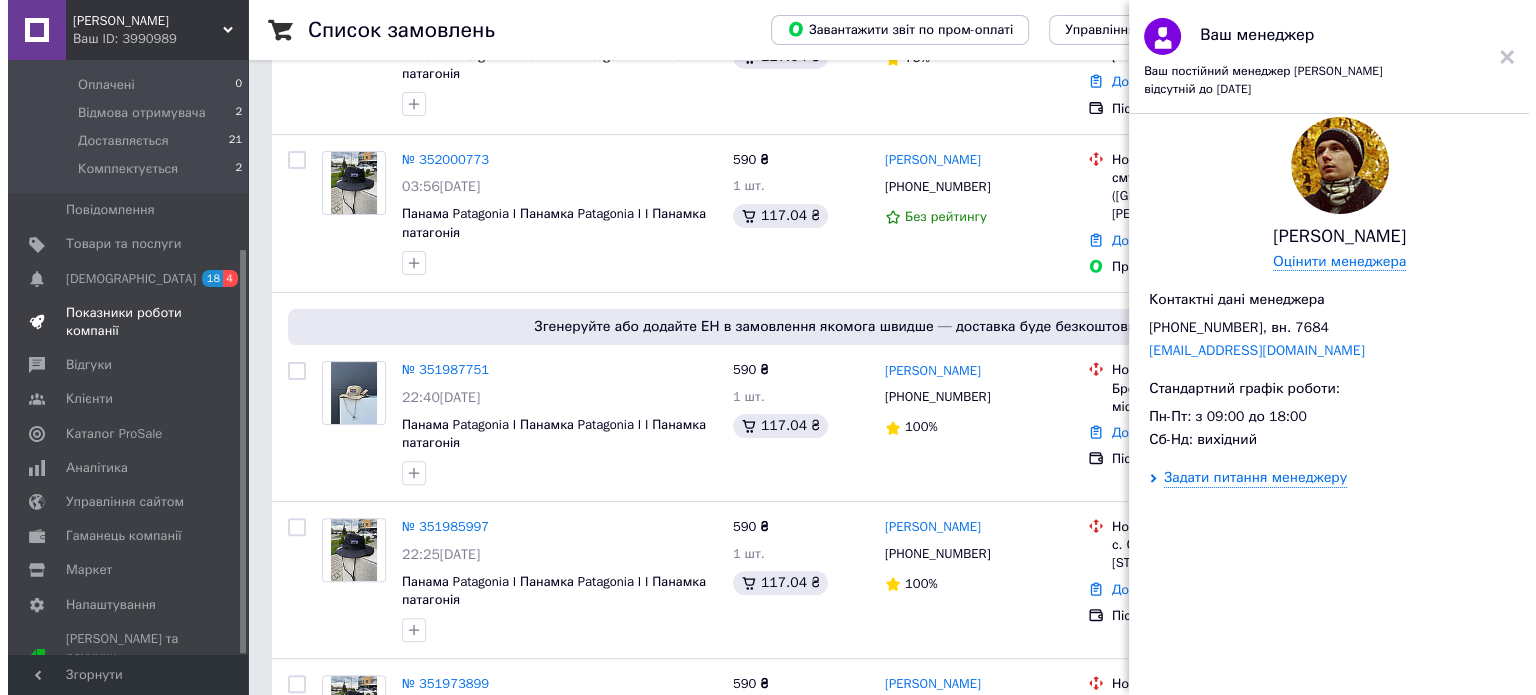 scroll, scrollTop: 0, scrollLeft: 0, axis: both 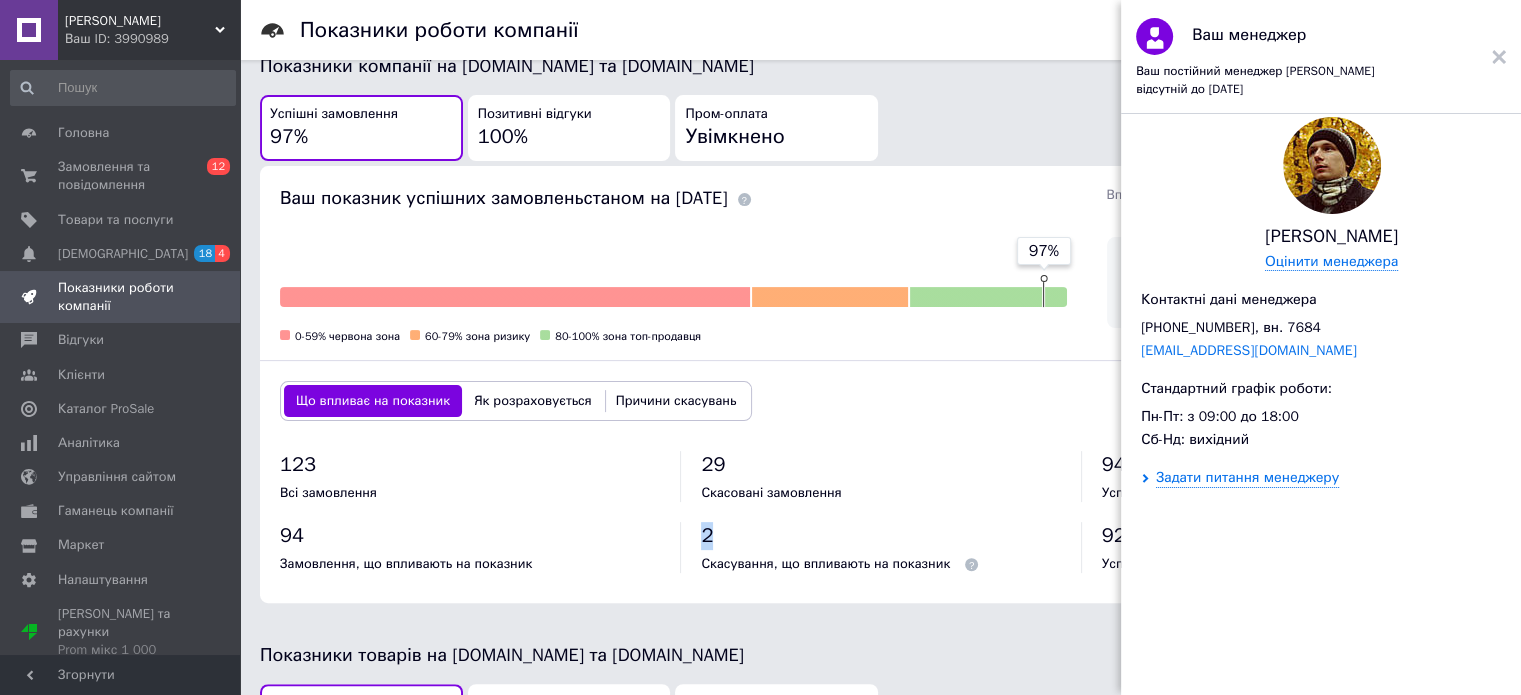 drag, startPoint x: 713, startPoint y: 532, endPoint x: 768, endPoint y: 543, distance: 56.089214 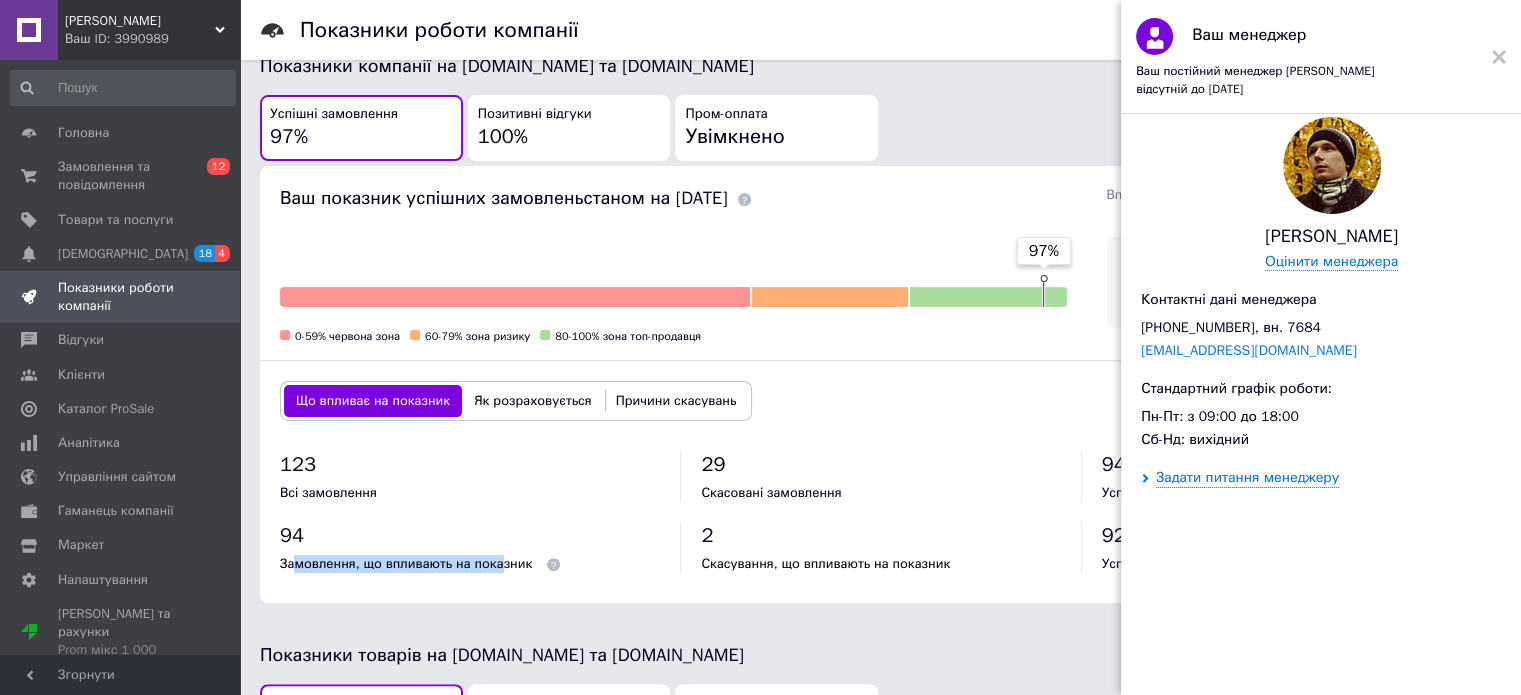drag, startPoint x: 293, startPoint y: 560, endPoint x: 492, endPoint y: 560, distance: 199 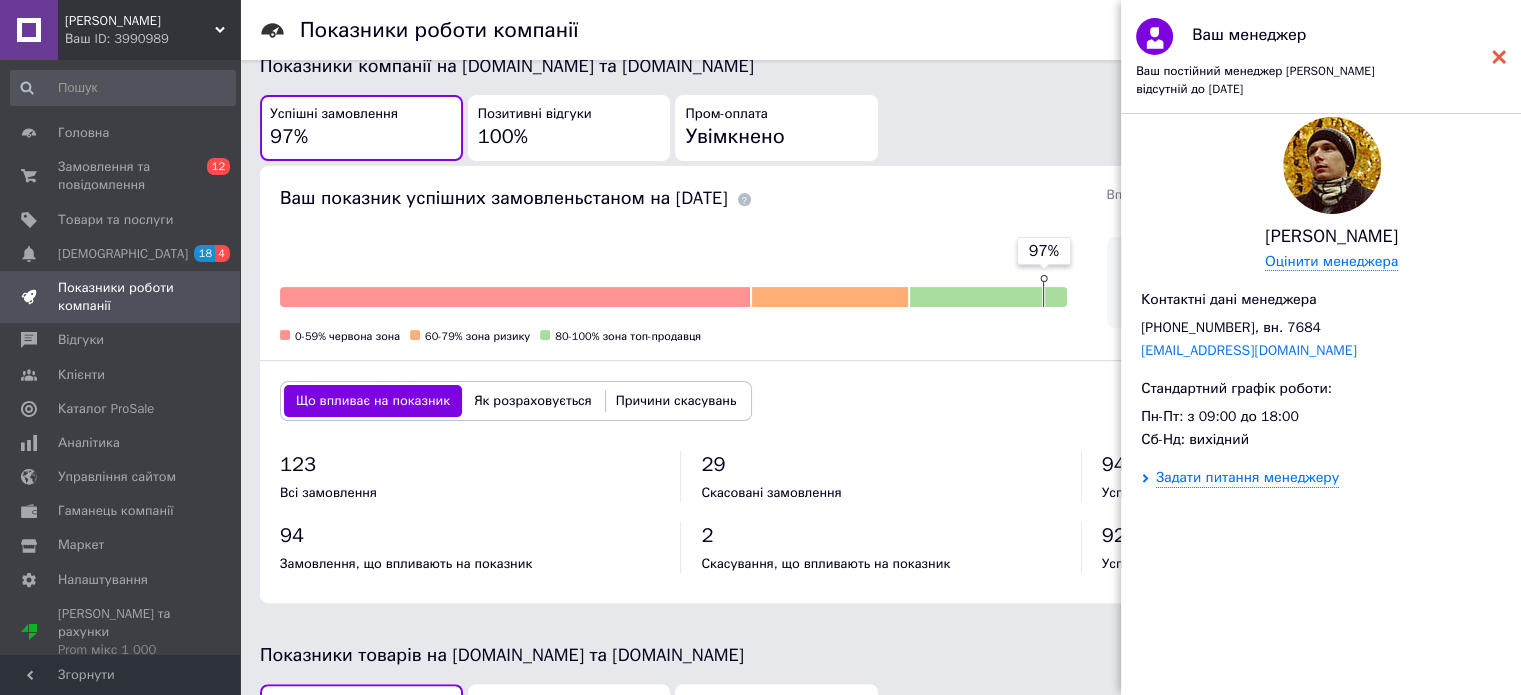 click 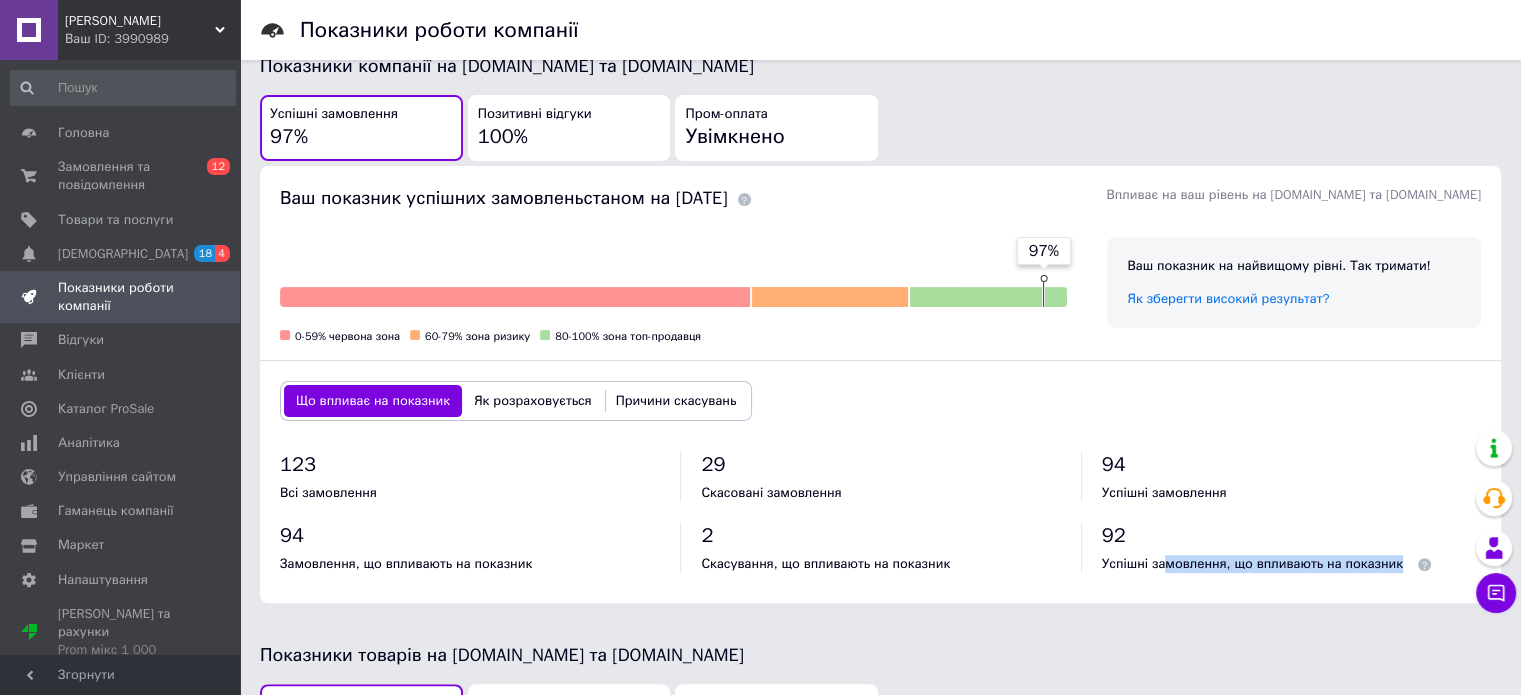 drag, startPoint x: 1159, startPoint y: 567, endPoint x: 1402, endPoint y: 567, distance: 243 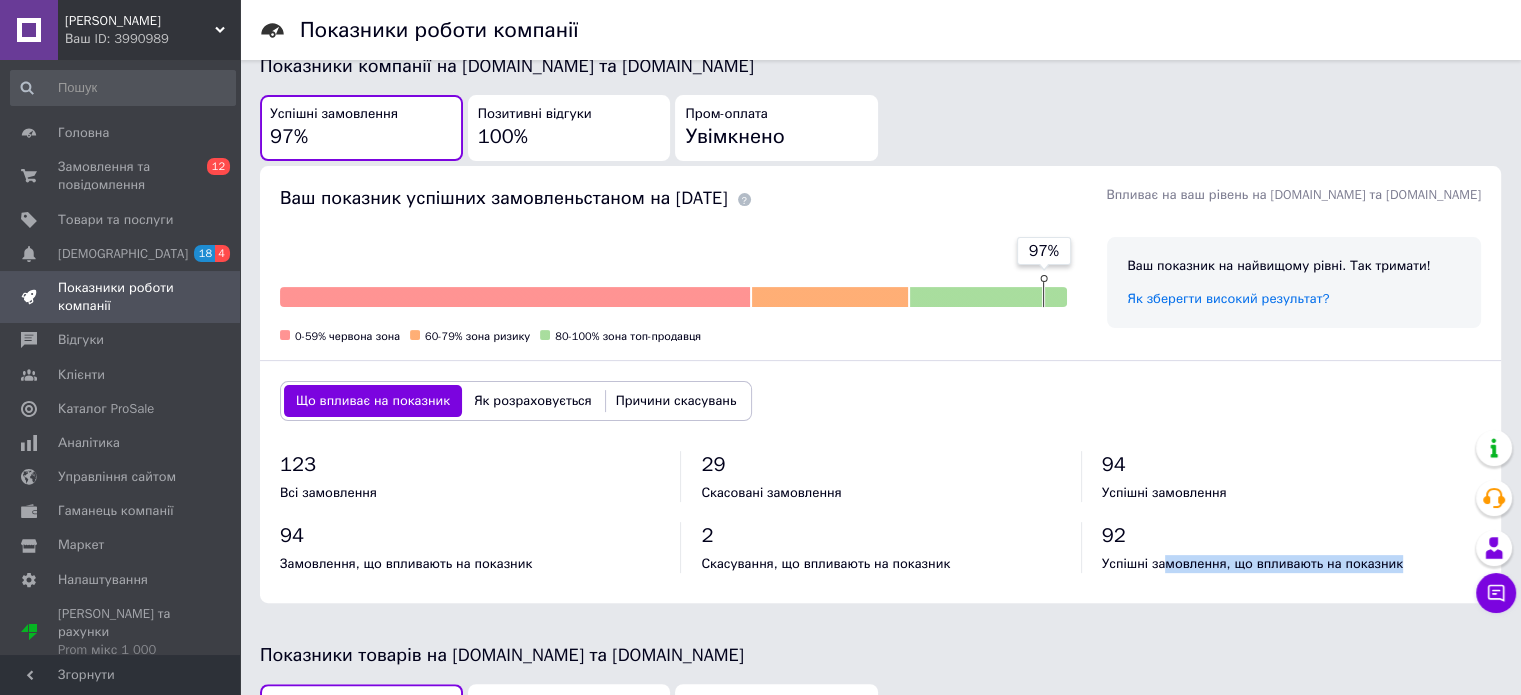 click on "123 Всі замовлення 29 Скасовані замовлення 94 Успішні замовлення 94 Замовлення, що впливають на показник 2 Скасування, що впливають на показник 92 Успішні замовлення, що впливають на показник" at bounding box center [880, 522] 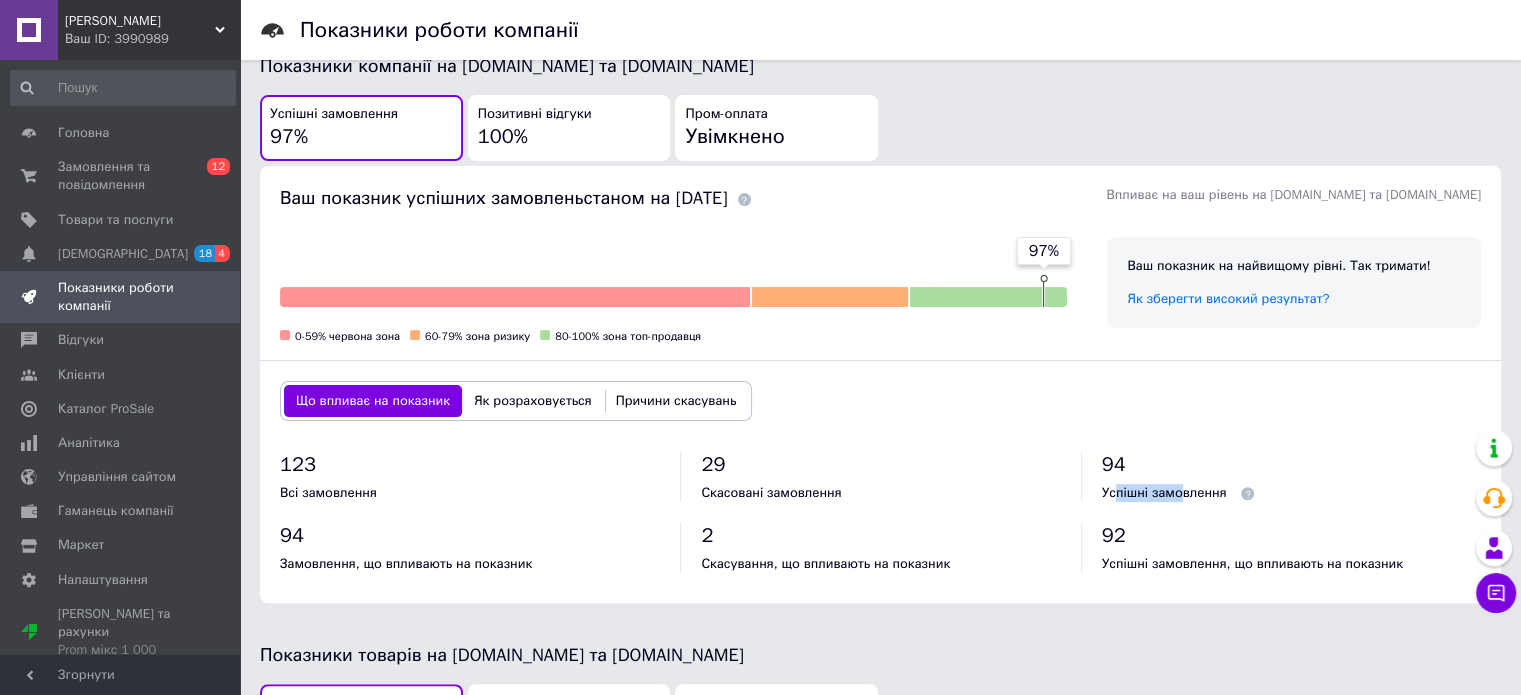 drag, startPoint x: 1113, startPoint y: 490, endPoint x: 1180, endPoint y: 491, distance: 67.00746 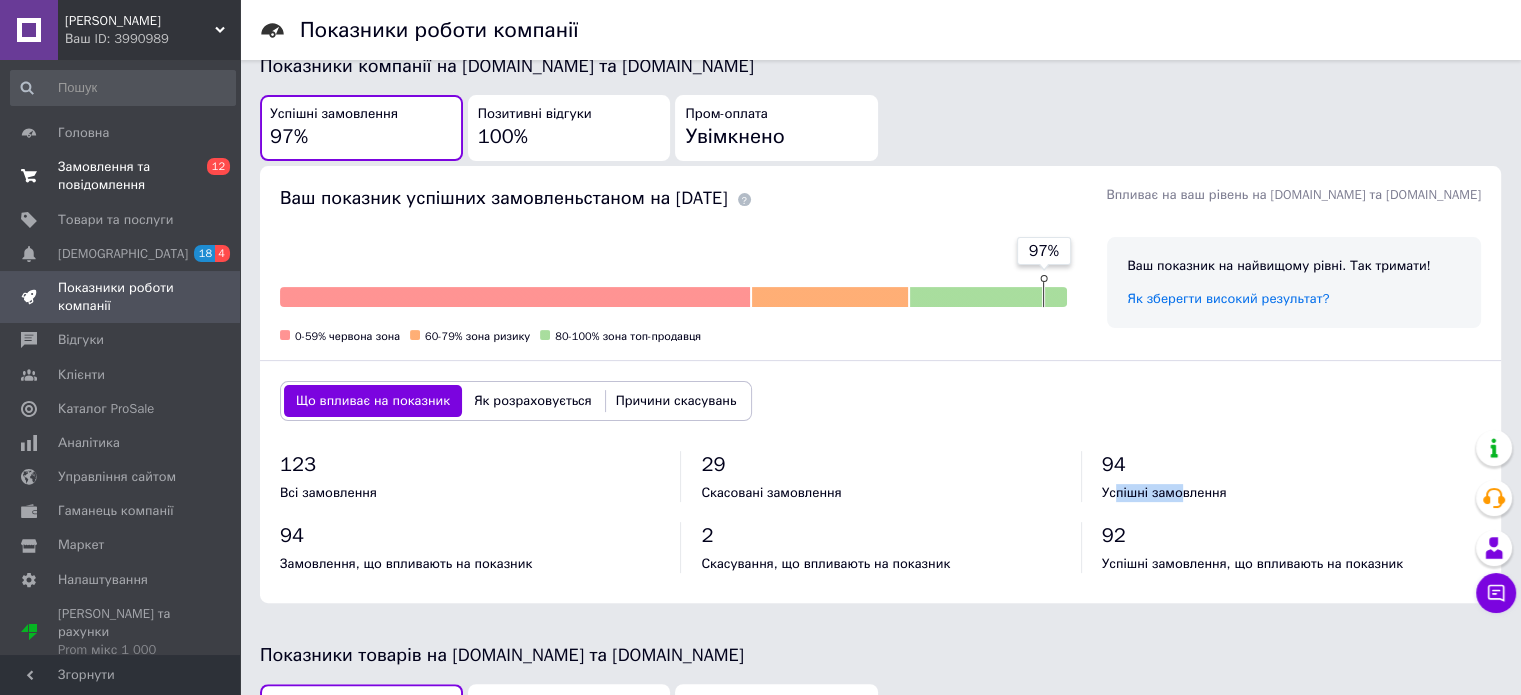 click on "Замовлення та повідомлення" at bounding box center (121, 176) 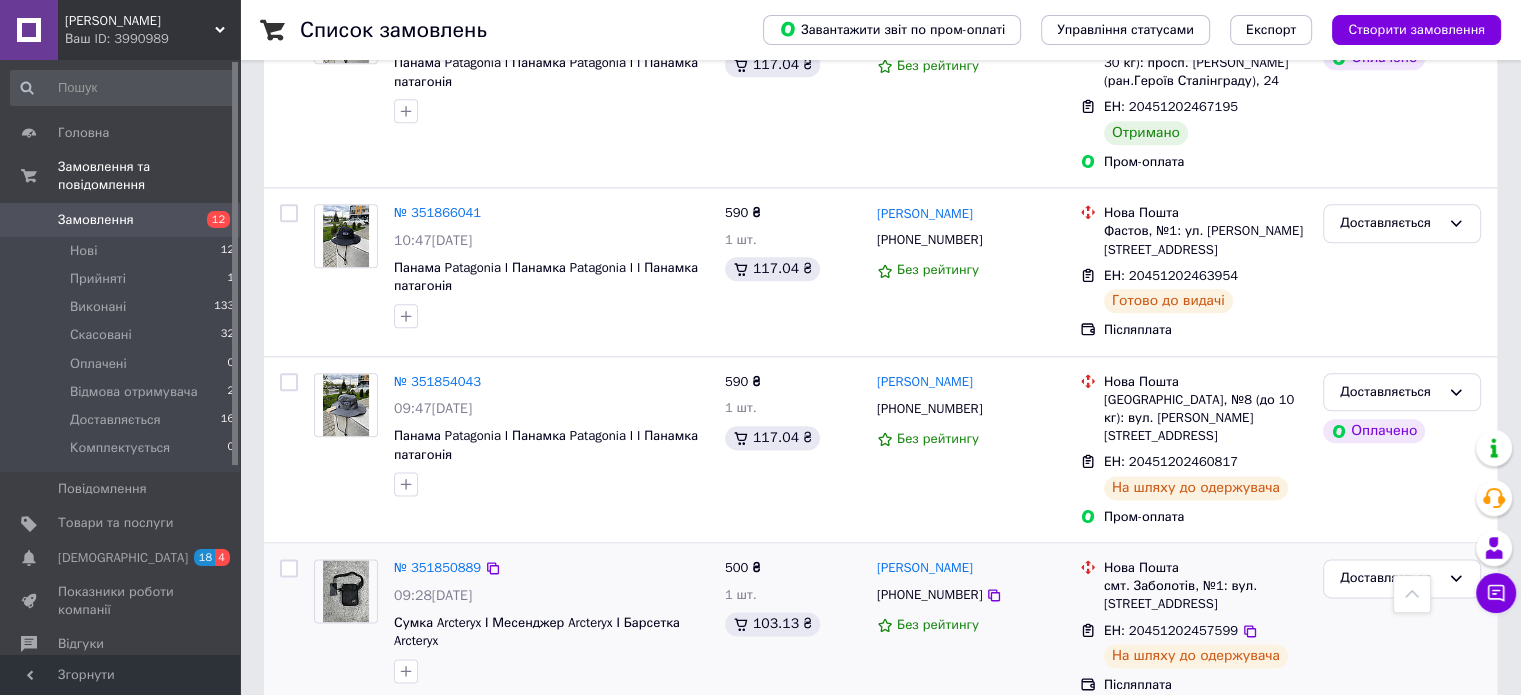 scroll, scrollTop: 3113, scrollLeft: 0, axis: vertical 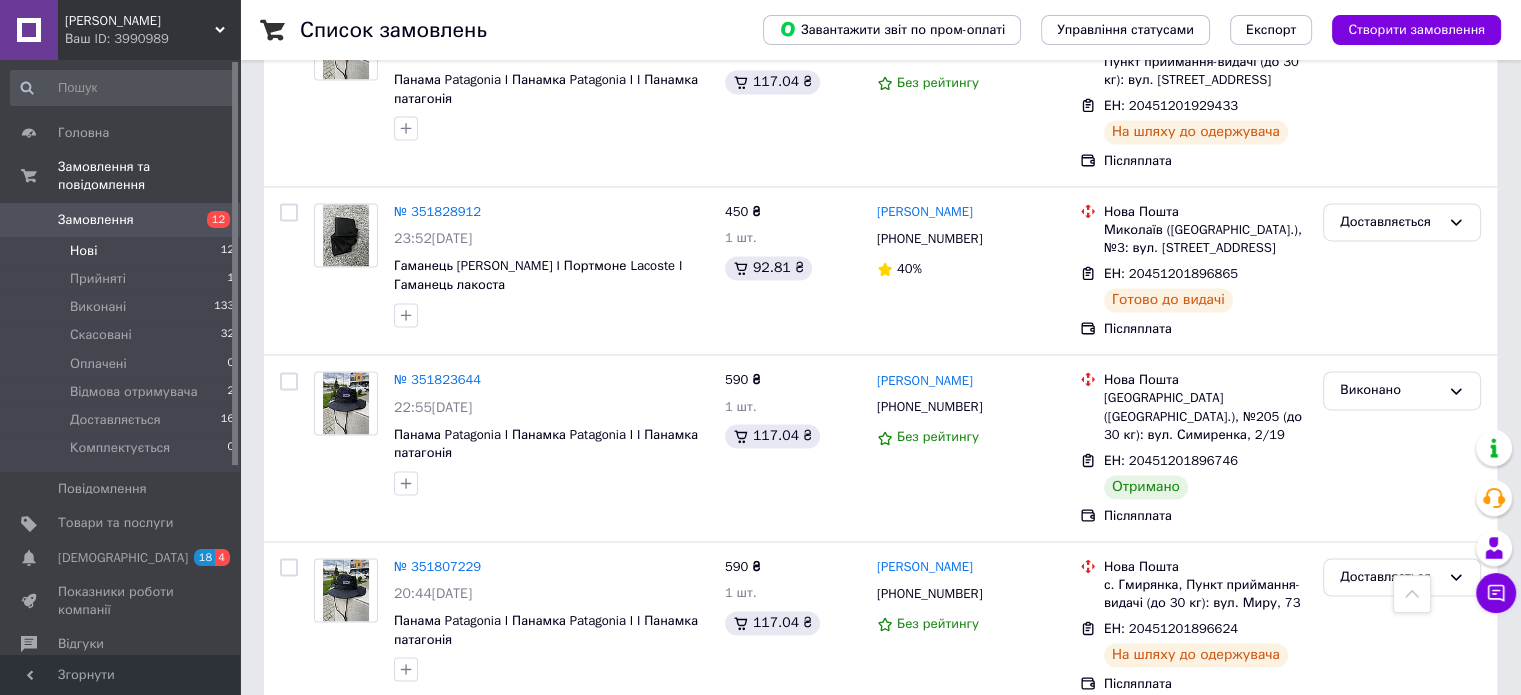 click on "Нові 12" at bounding box center (123, 251) 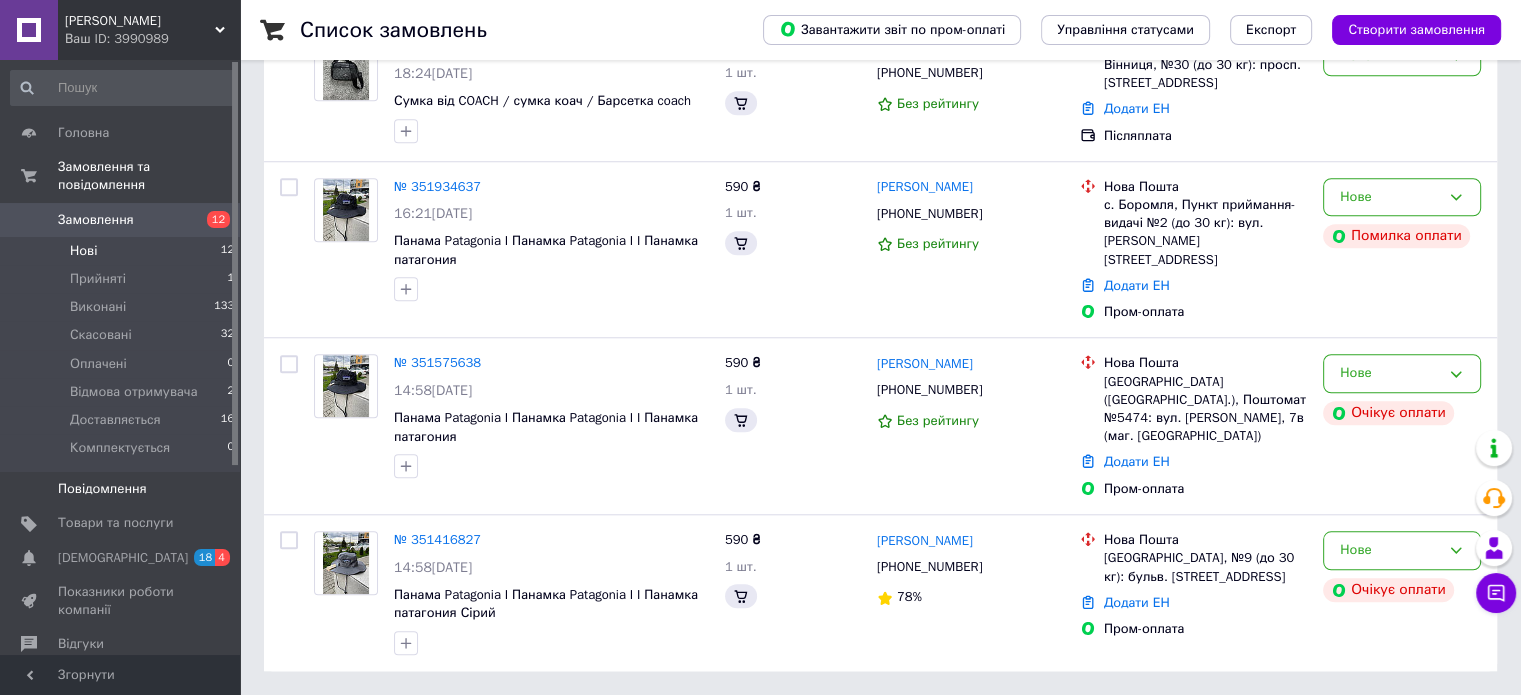 scroll, scrollTop: 0, scrollLeft: 0, axis: both 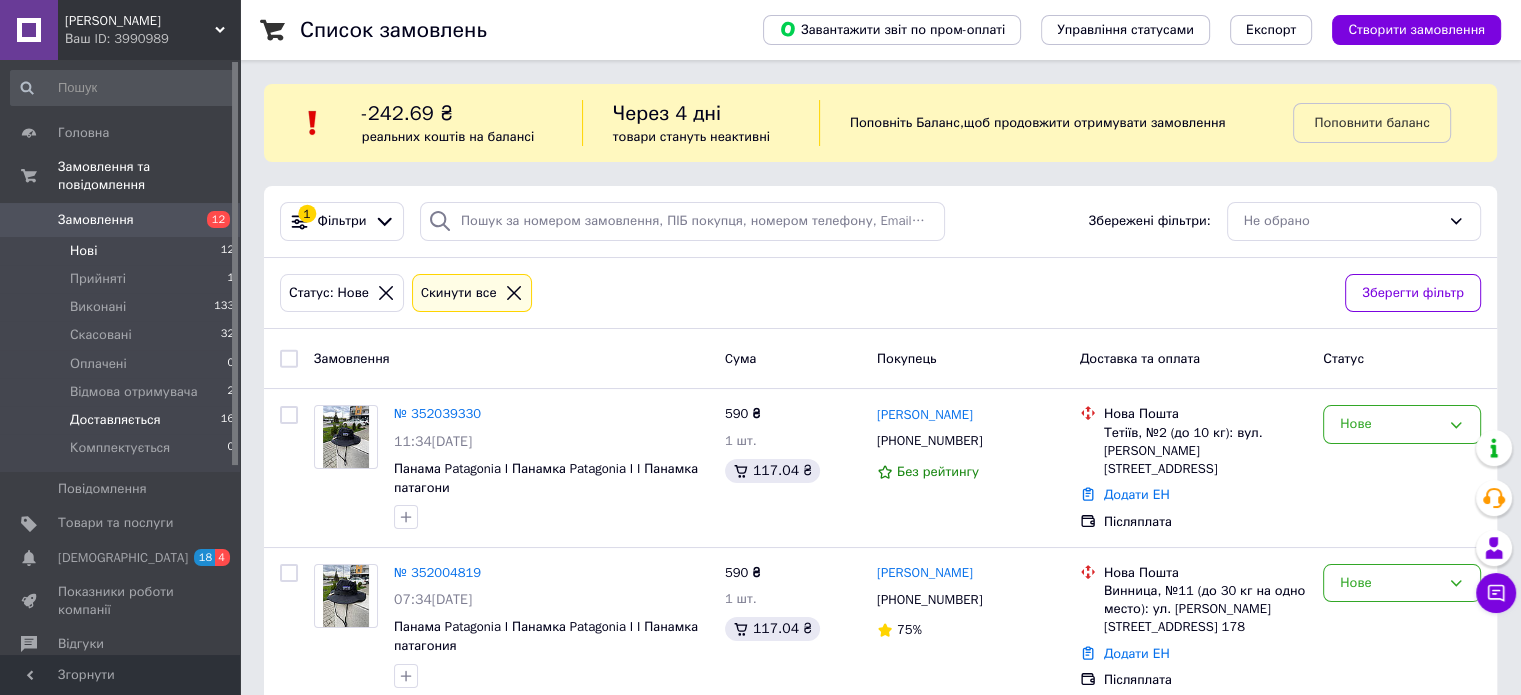 click on "Доставляється" at bounding box center [115, 420] 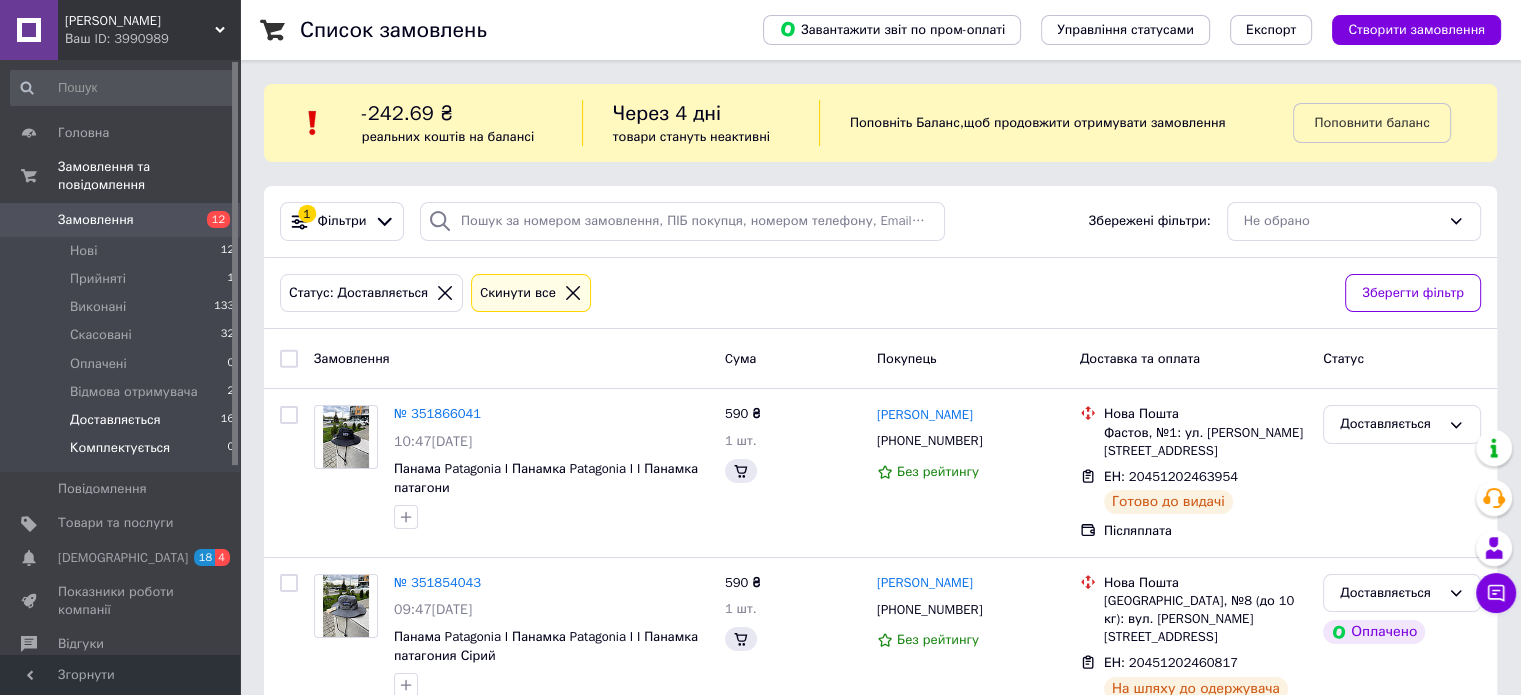 click on "Комплектується" at bounding box center [120, 448] 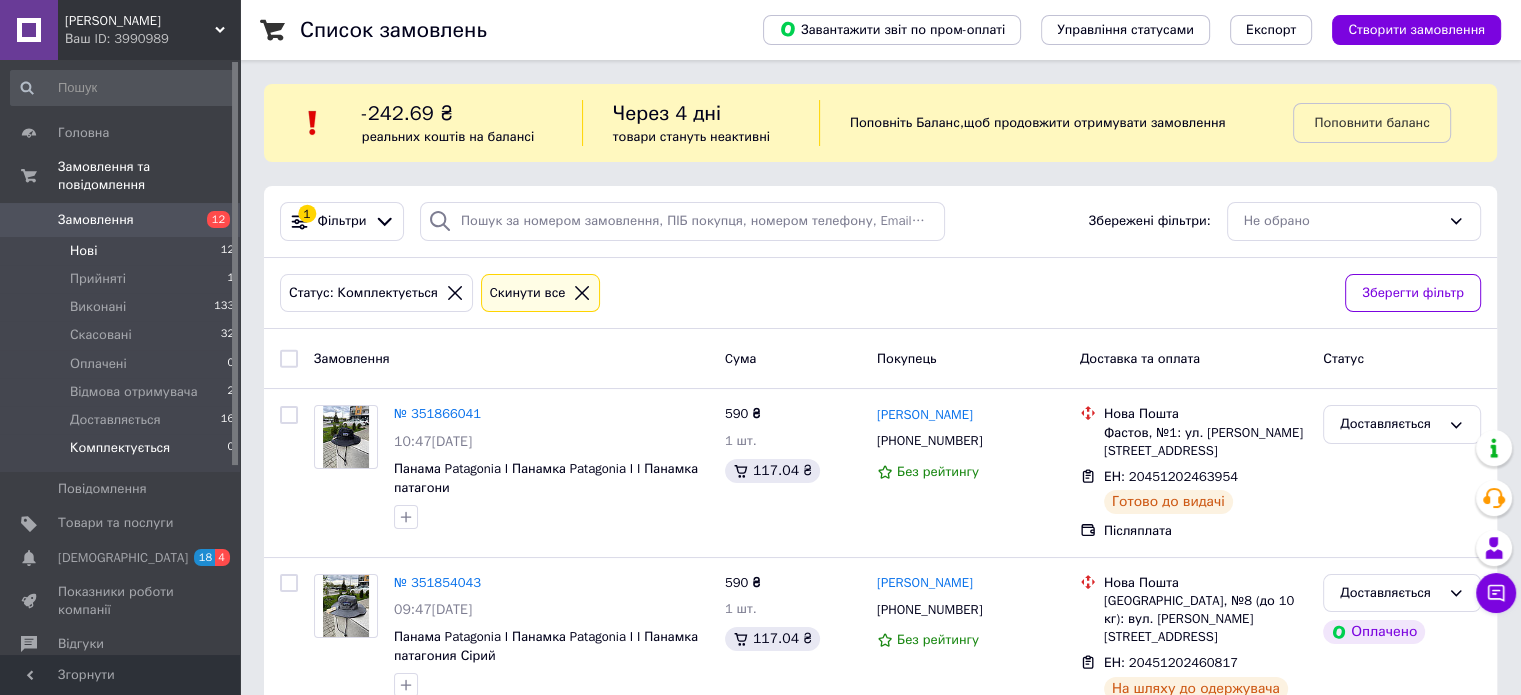 click on "Нові 12" at bounding box center (123, 251) 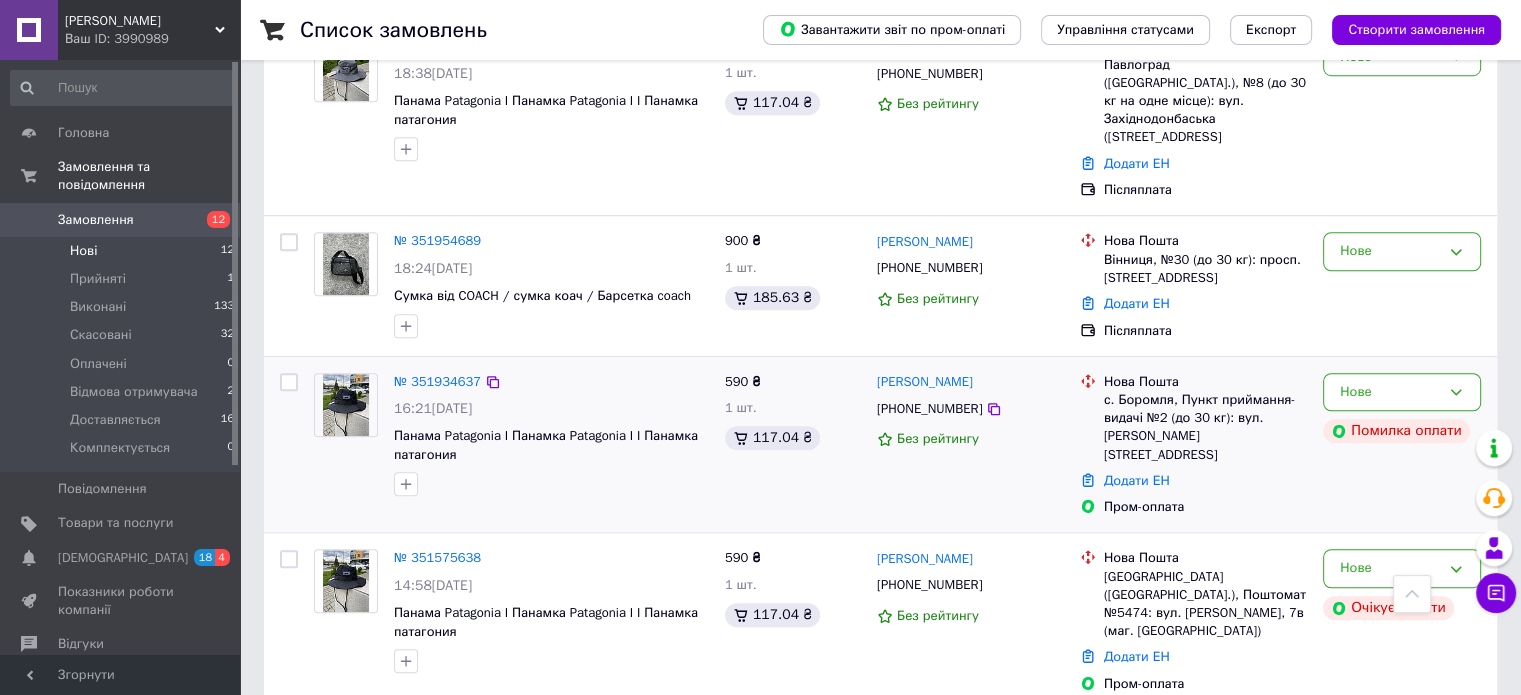 scroll, scrollTop: 1676, scrollLeft: 0, axis: vertical 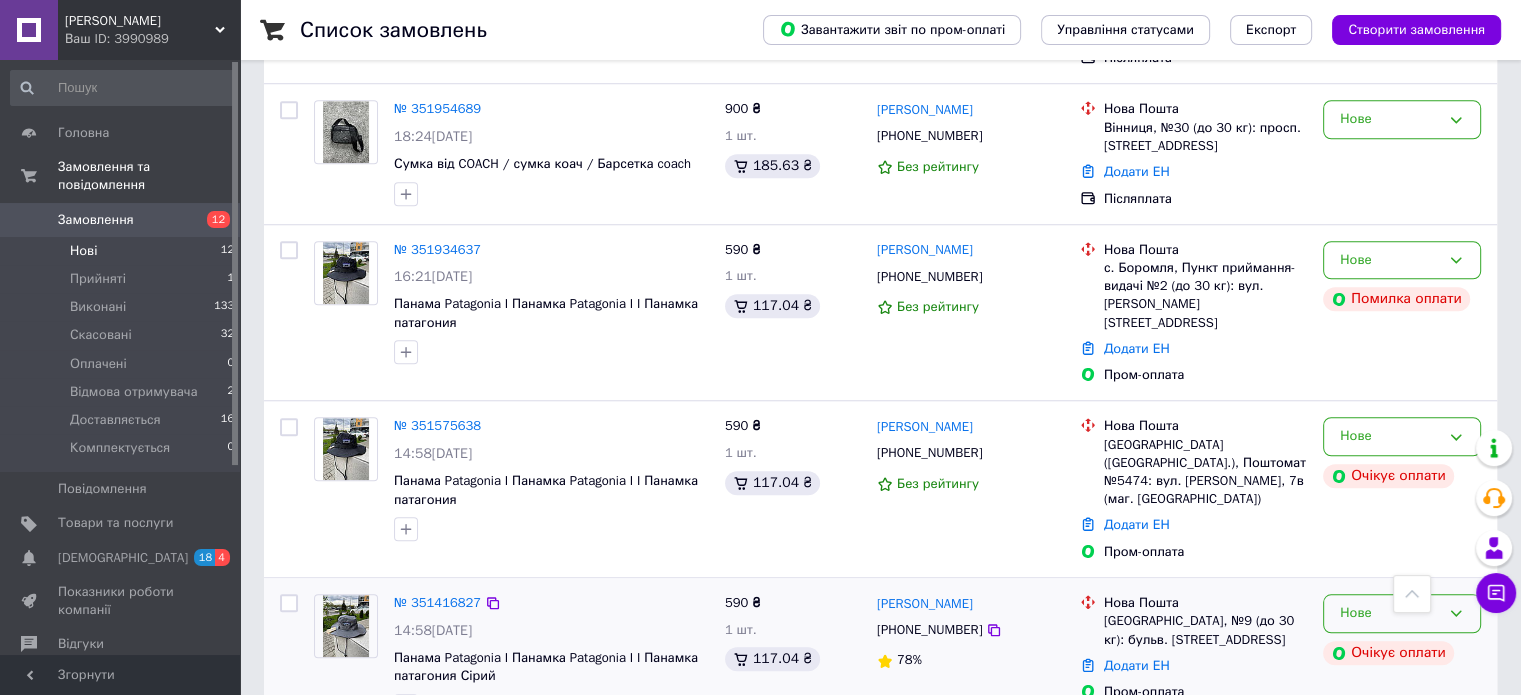 click on "Нове" at bounding box center (1390, 613) 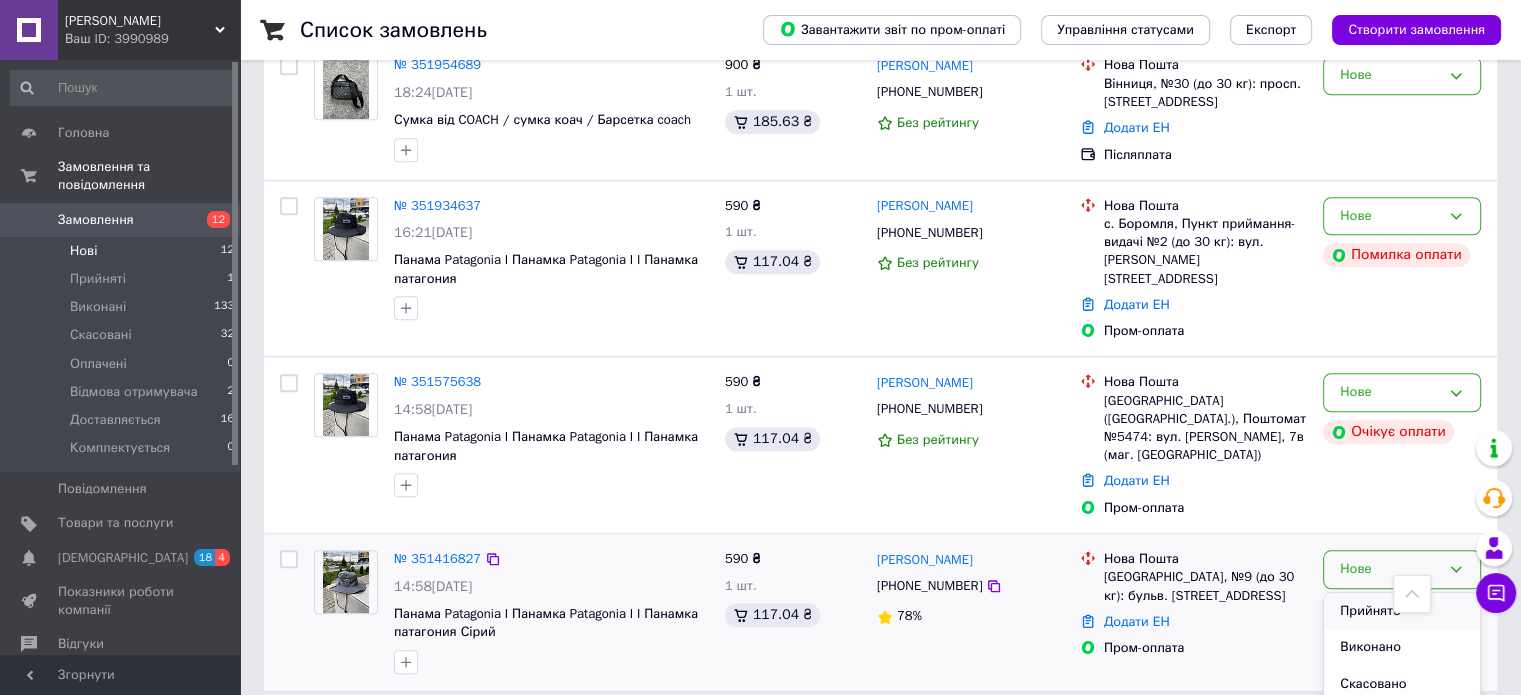scroll, scrollTop: 1720, scrollLeft: 0, axis: vertical 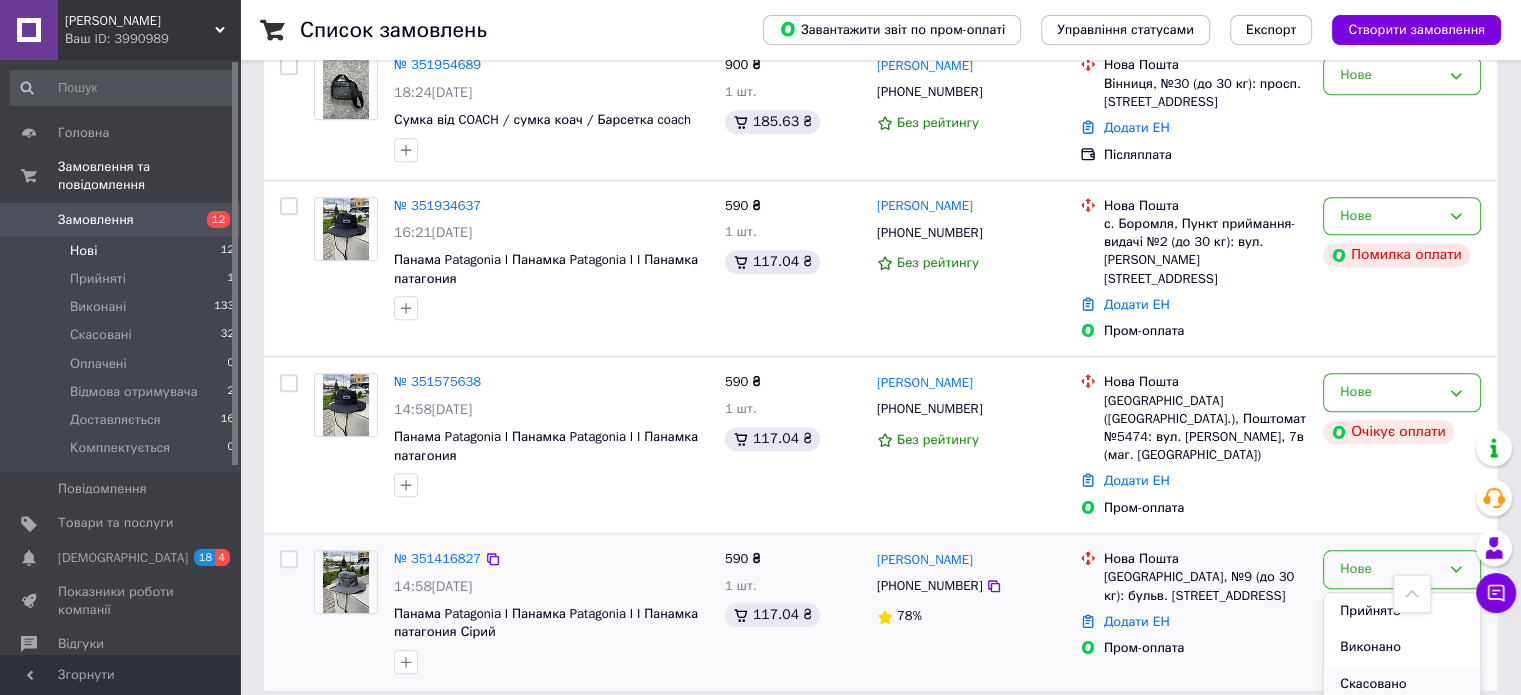 click on "Скасовано" at bounding box center (1402, 684) 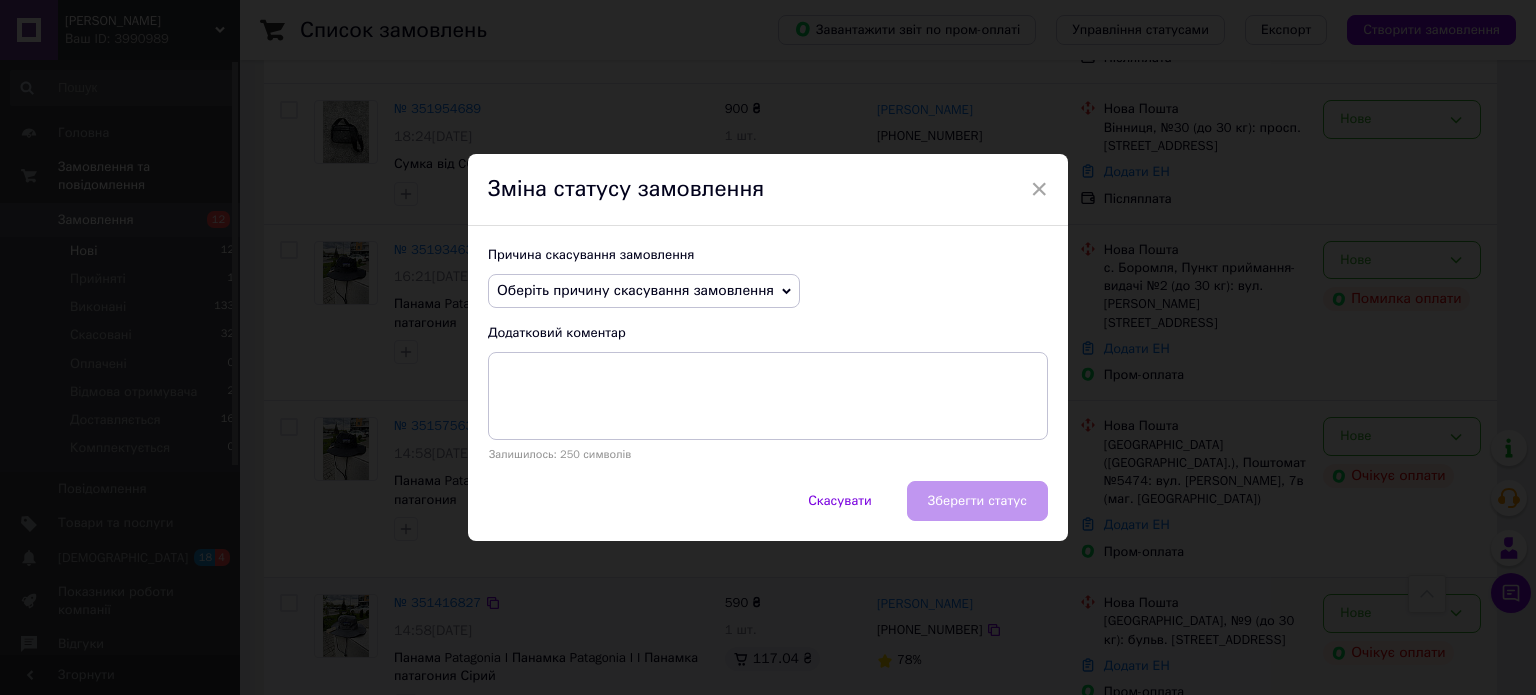 click on "Оберіть причину скасування замовлення" at bounding box center [635, 290] 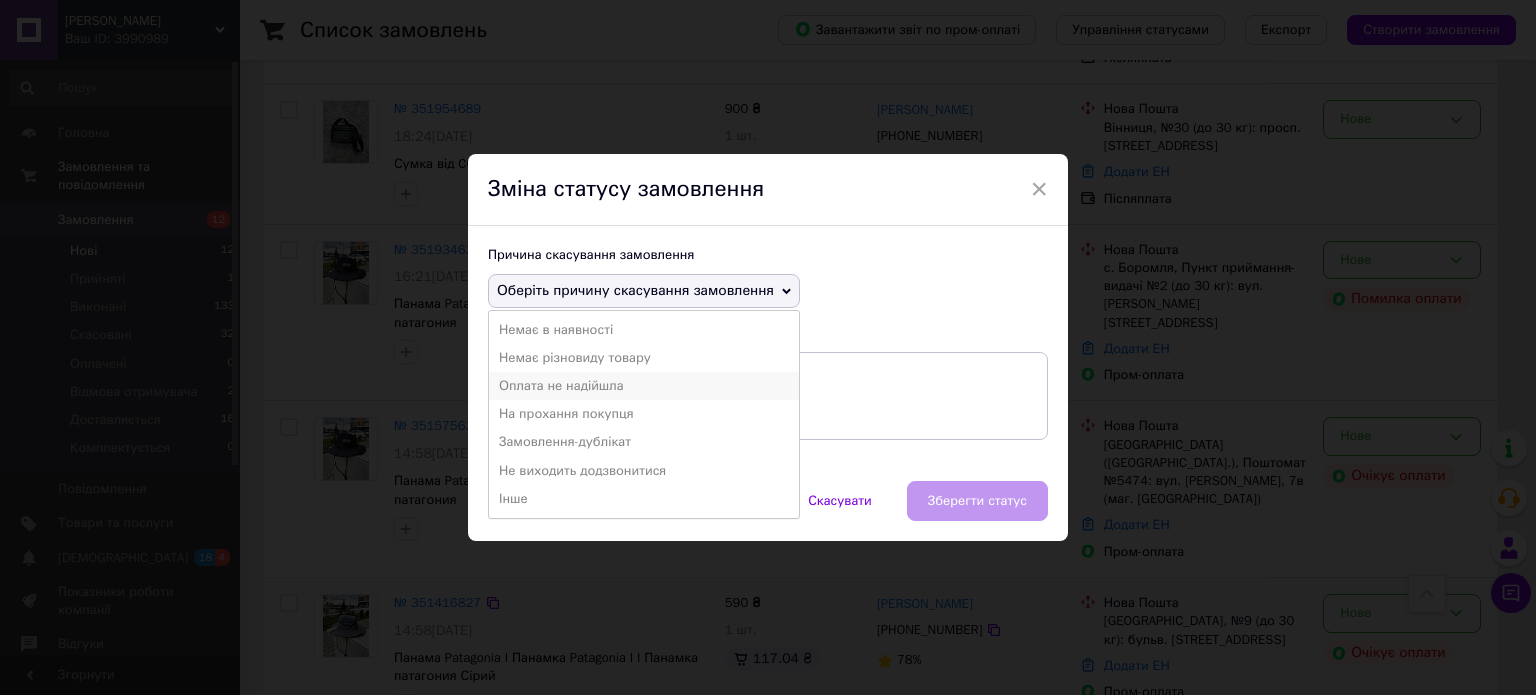 click on "Оплата не надійшла" at bounding box center (644, 386) 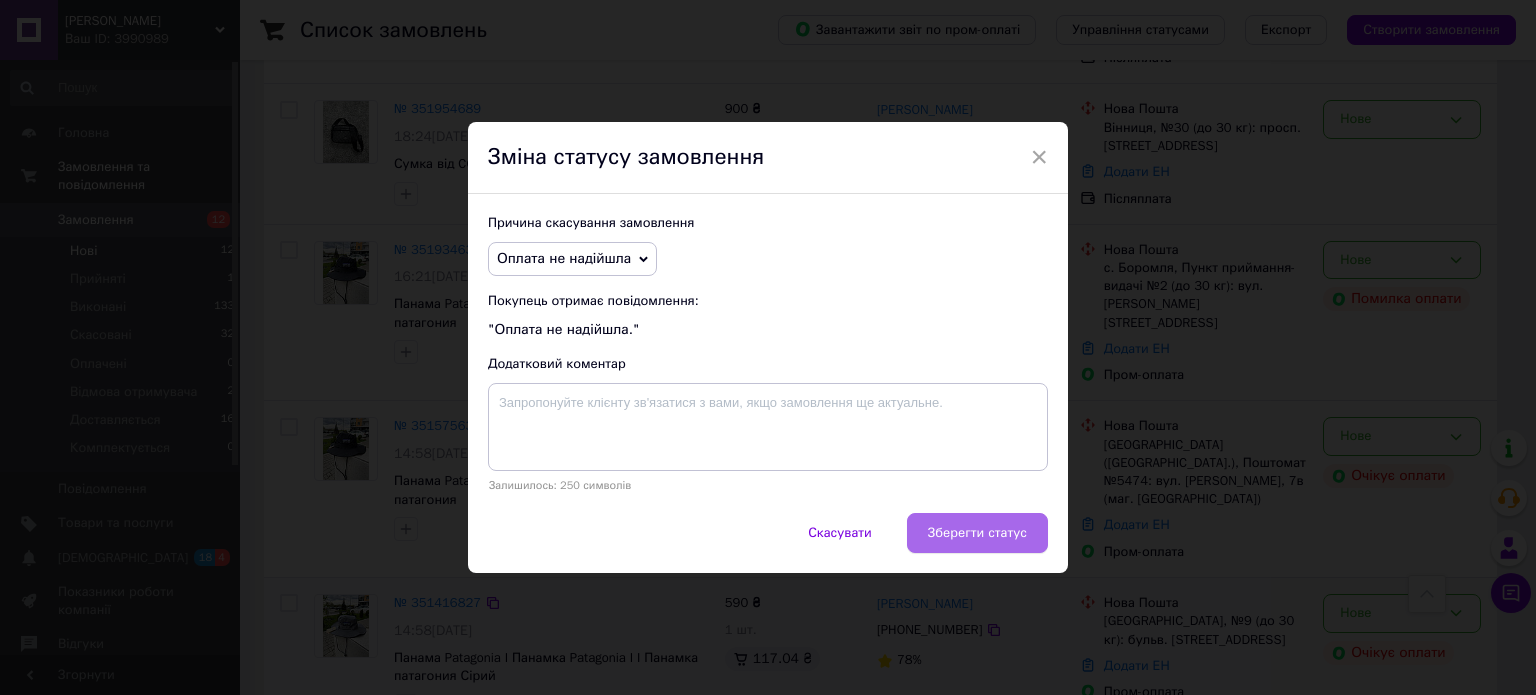 click on "Зберегти статус" at bounding box center (977, 533) 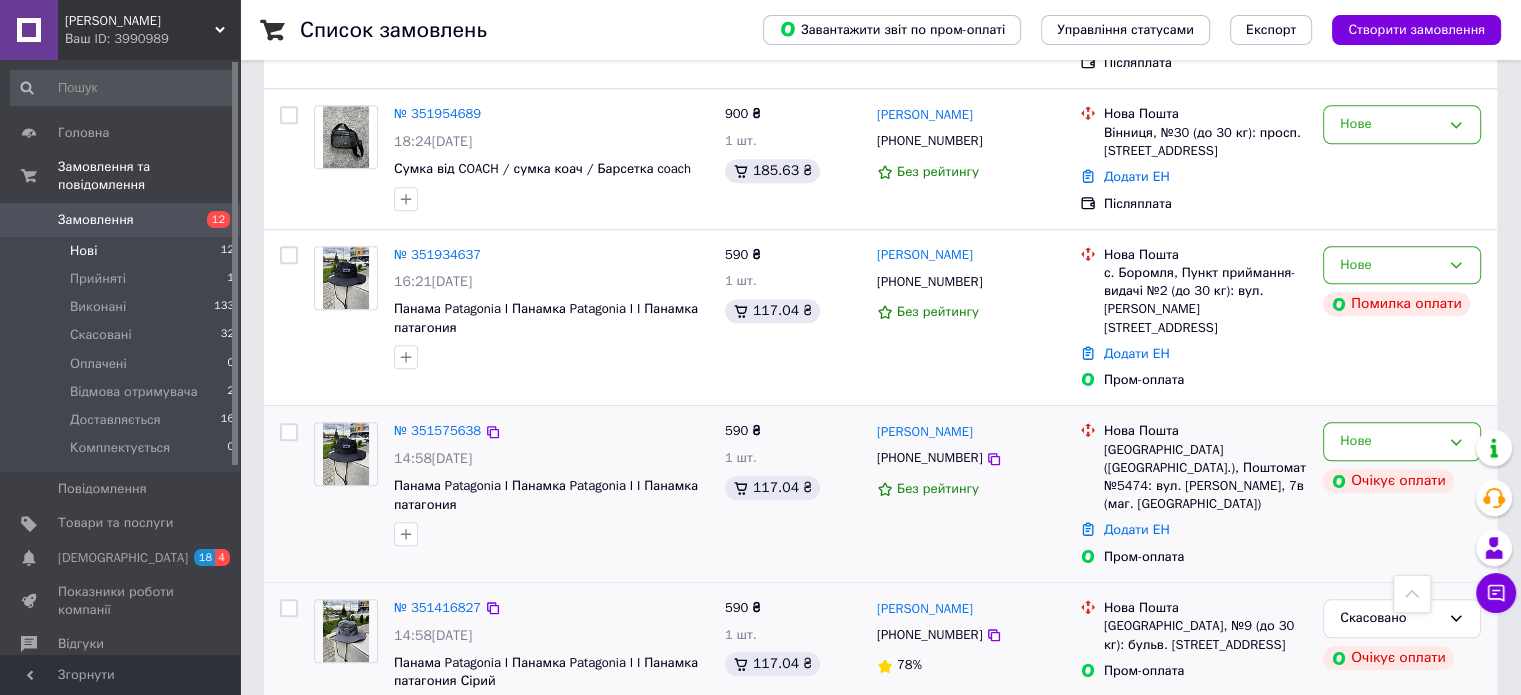 scroll, scrollTop: 1676, scrollLeft: 0, axis: vertical 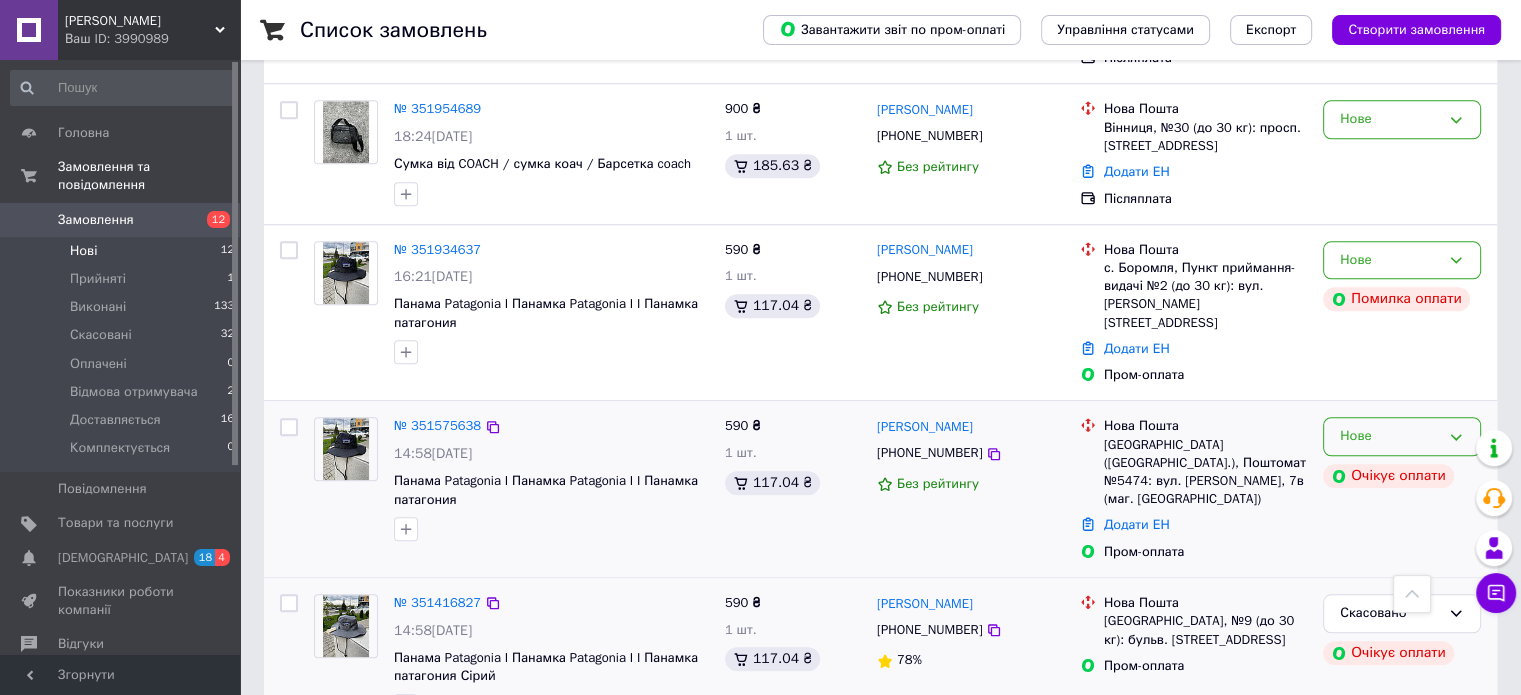 click on "Нове" at bounding box center (1402, 436) 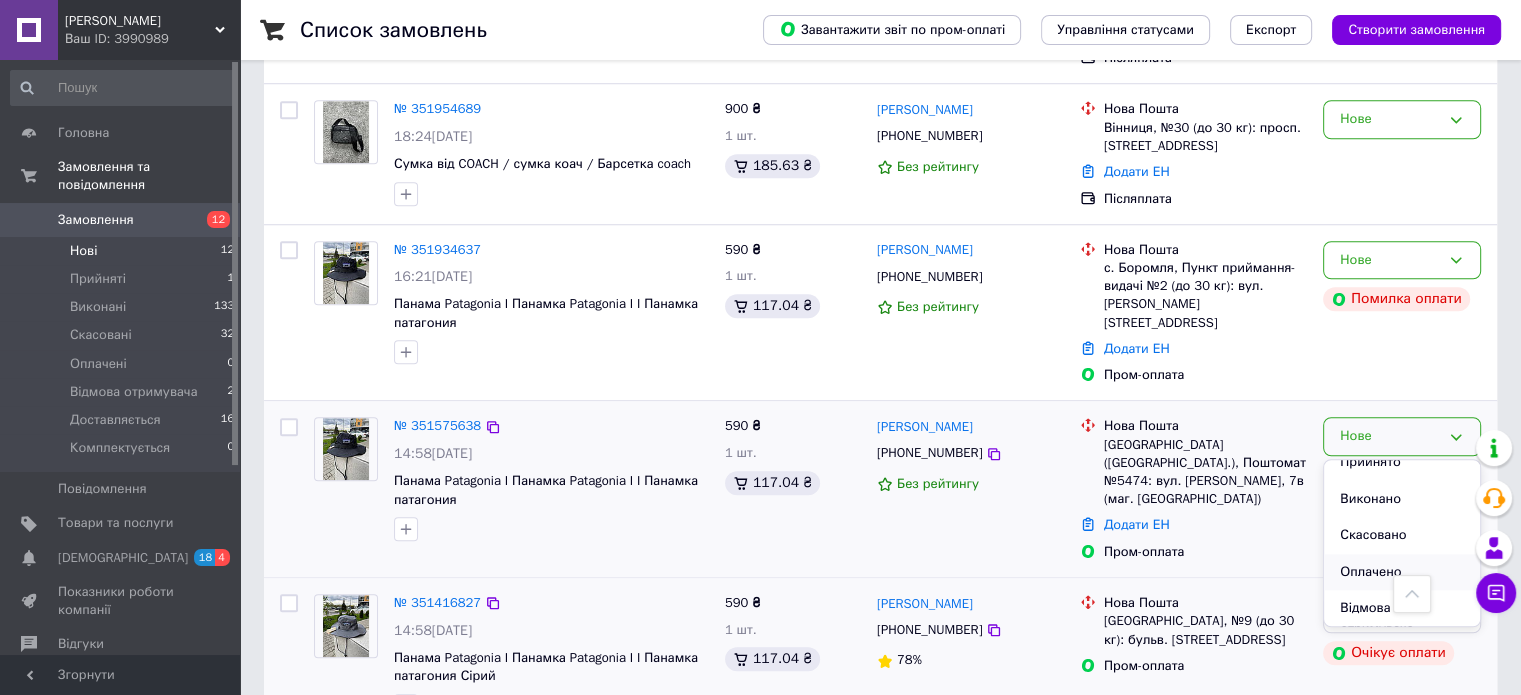 scroll, scrollTop: 0, scrollLeft: 0, axis: both 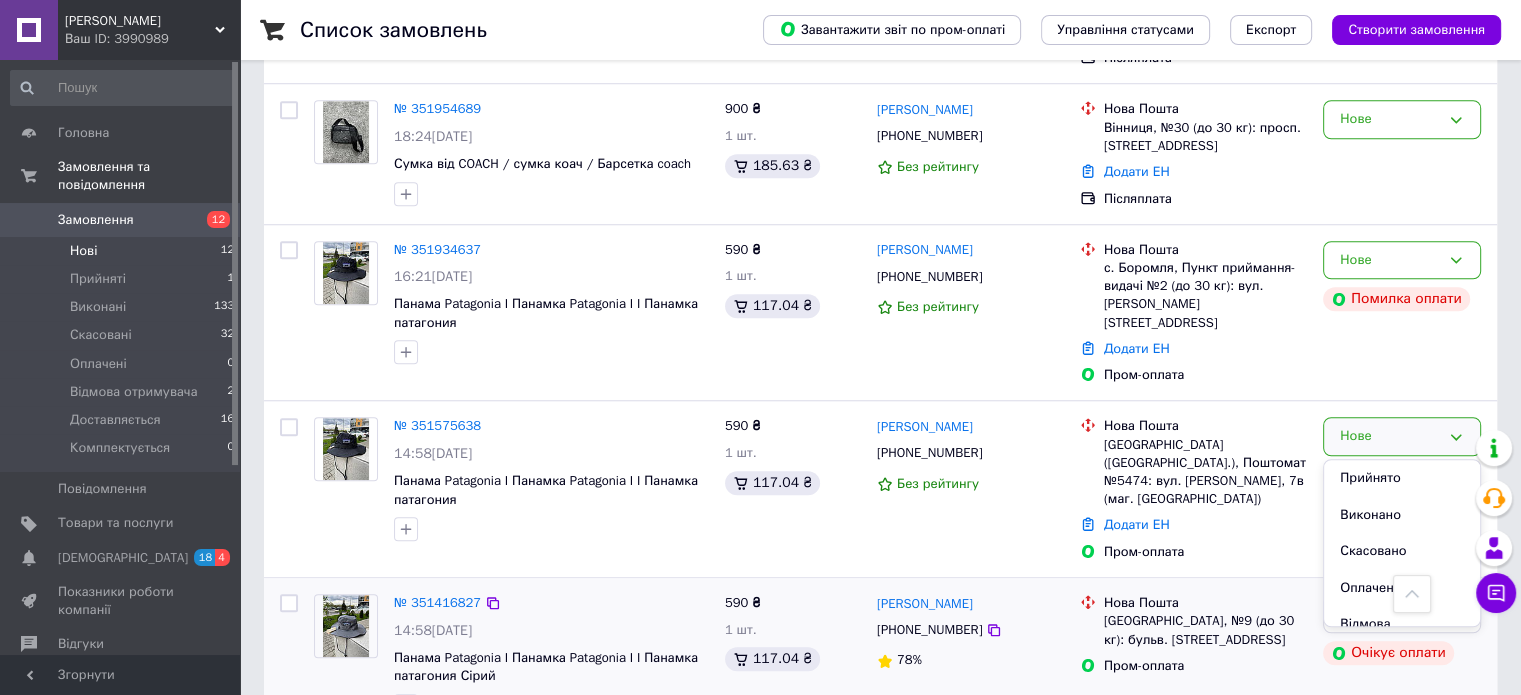click on "Список замовлень   Завантажити звіт по пром-оплаті Управління статусами Експорт Створити замовлення -242.69 ₴ реальних коштів на балансі Через 4 дні товари стануть неактивні Поповніть Баланс ,  щоб продовжити отримувати замовлення Поповнити баланс 1 Фільтри Збережені фільтри: Не обрано Статус: Нове Cкинути все Зберегти фільтр Замовлення Cума Покупець Доставка та оплата Статус № 352039330 11:34, 10.07.2025 Панама Patagonia I Панамка Patagonia I I Панамка патагони 590 ₴ 1 шт. 117.04 ₴ Шляхтиченко Лариса +380974676718 Без рейтингу Нова Пошта Тетіїв, №2 (до 10 кг): вул. Крючкова ,21 Додати ЕН Нове" at bounding box center [880, -459] 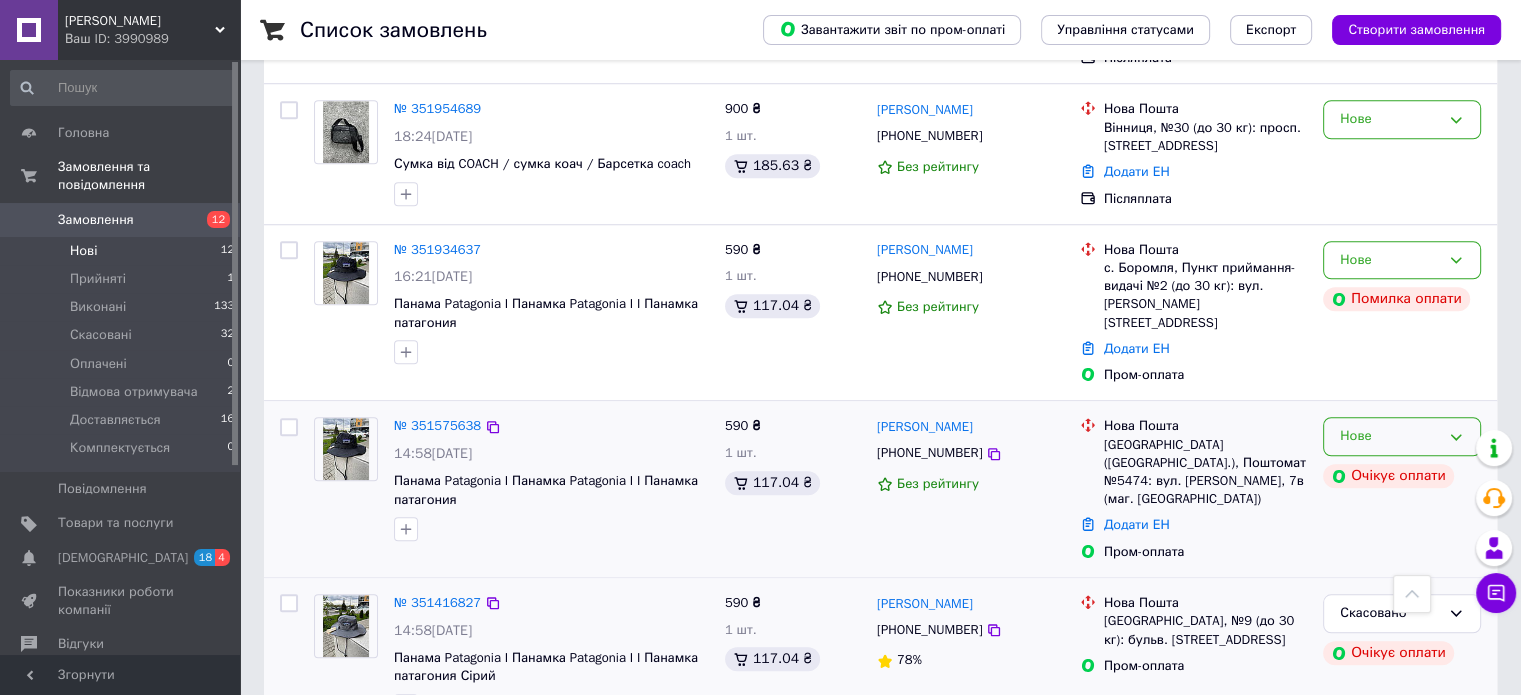 click on "Нове" at bounding box center (1390, 436) 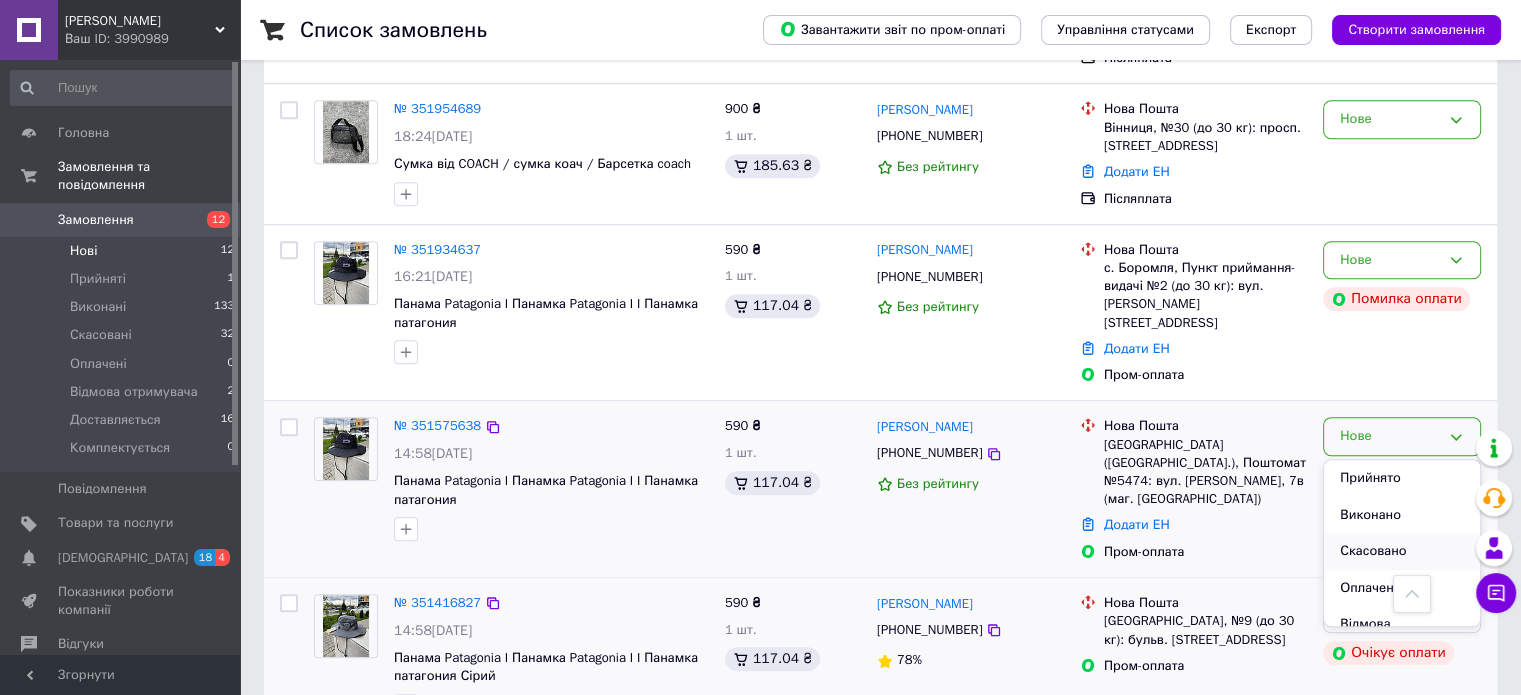 click on "Скасовано" at bounding box center [1402, 551] 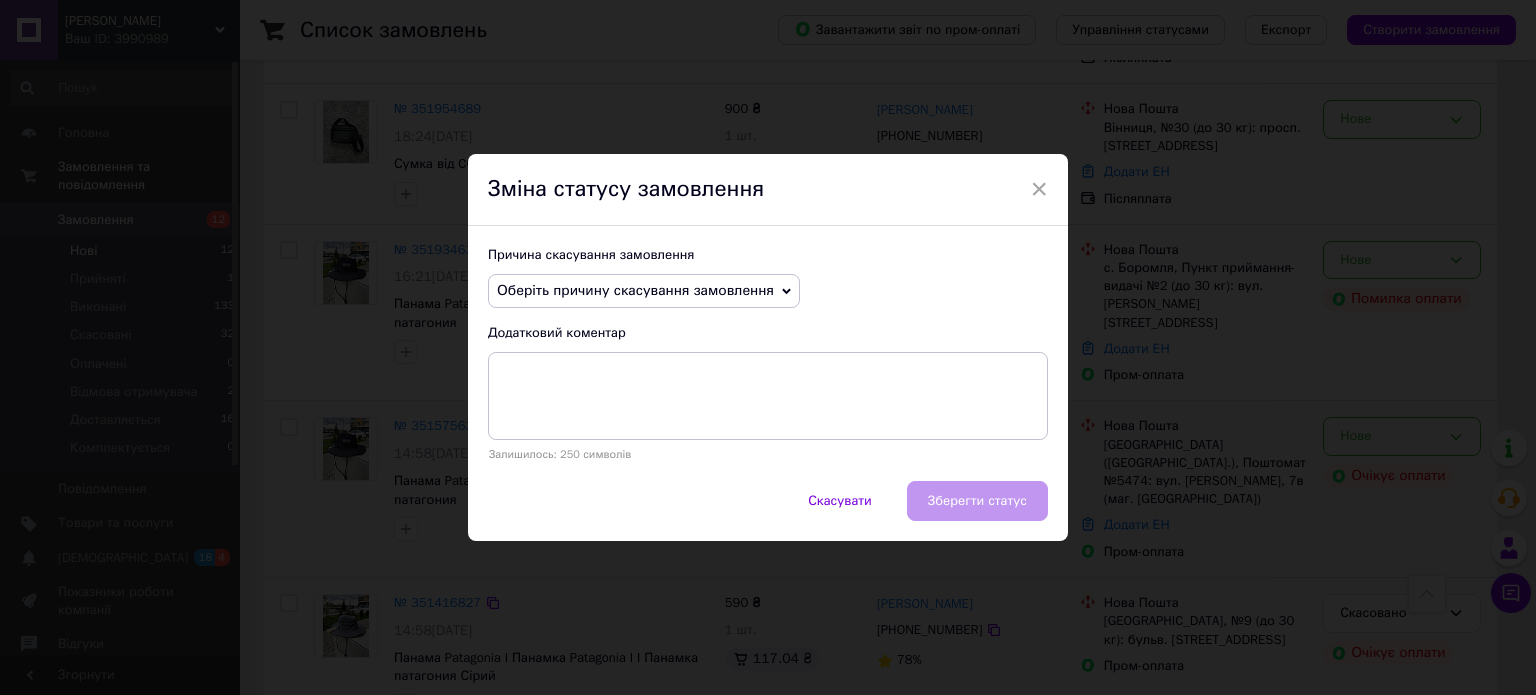 click on "Оберіть причину скасування замовлення" at bounding box center [644, 291] 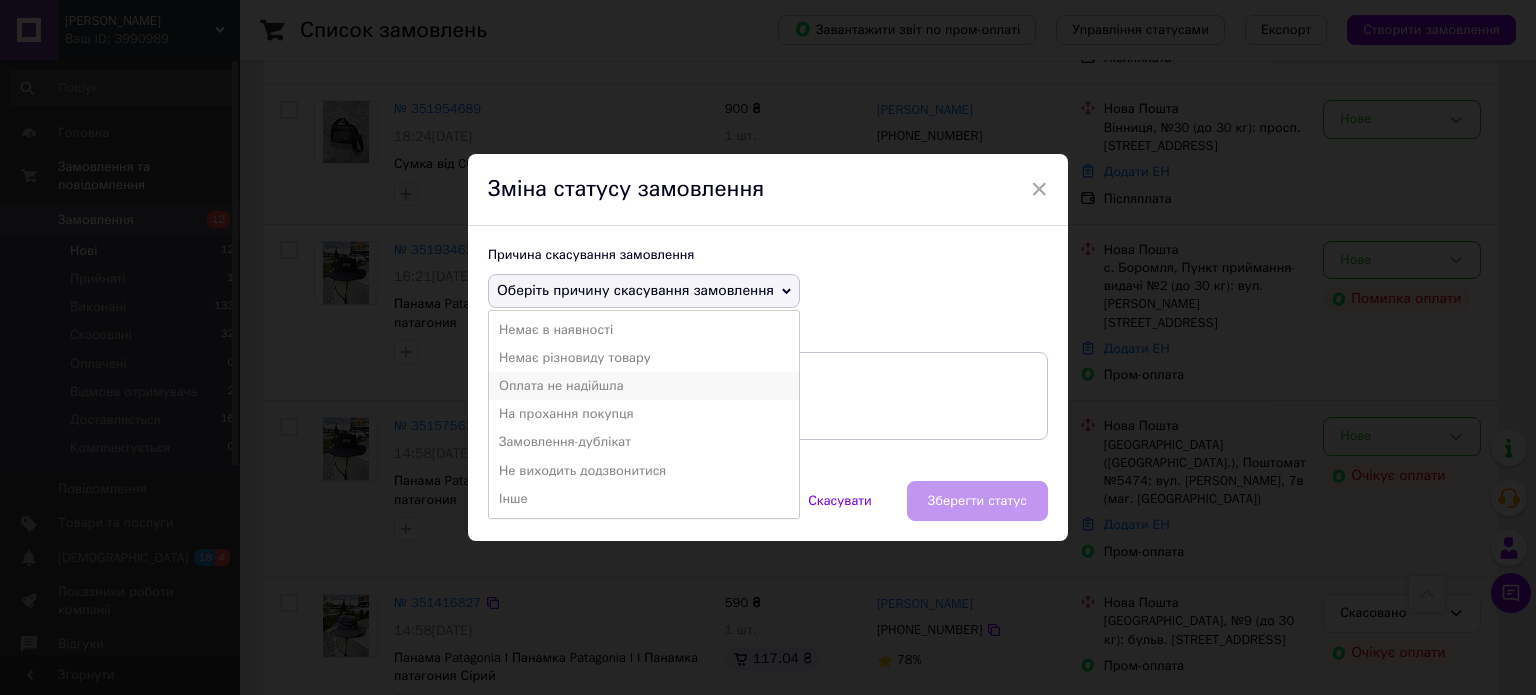 click on "Оплата не надійшла" at bounding box center [644, 386] 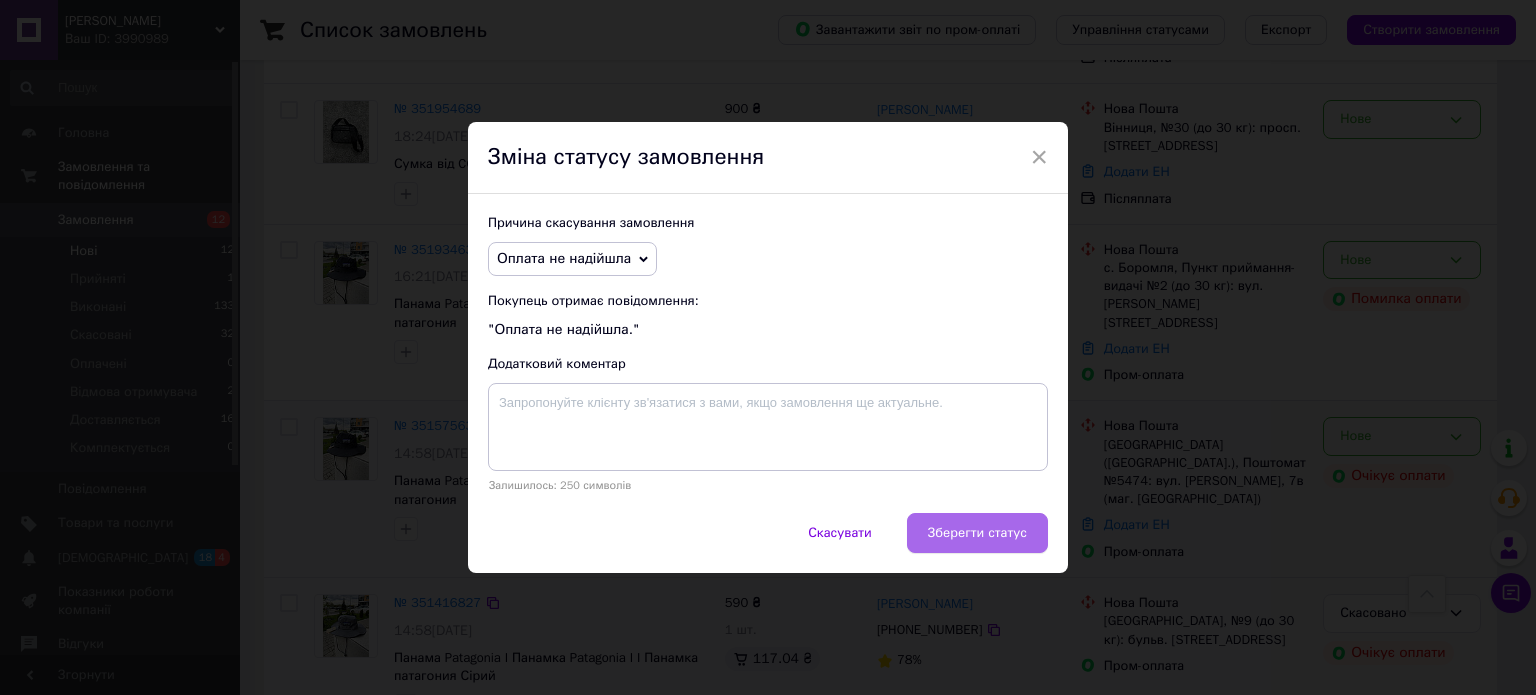 click on "Зберегти статус" at bounding box center [977, 533] 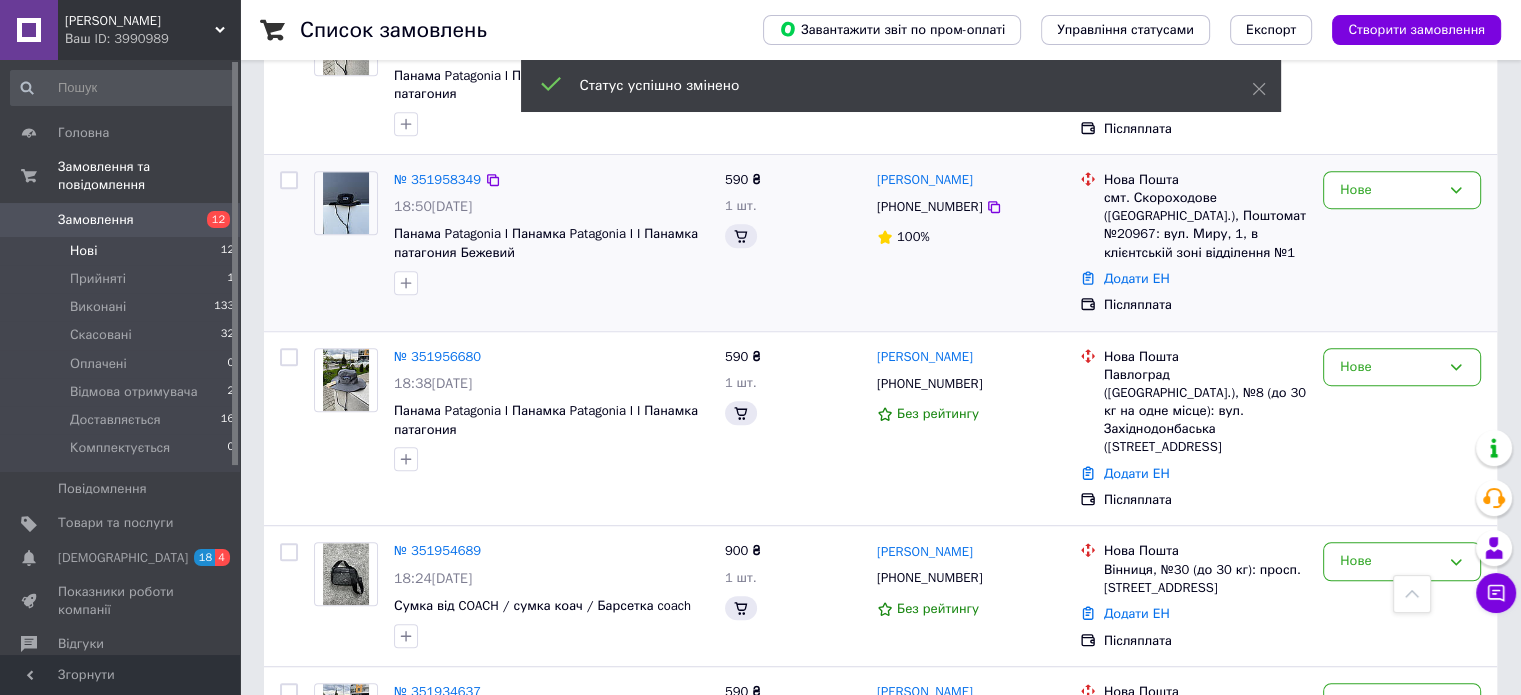 scroll, scrollTop: 1176, scrollLeft: 0, axis: vertical 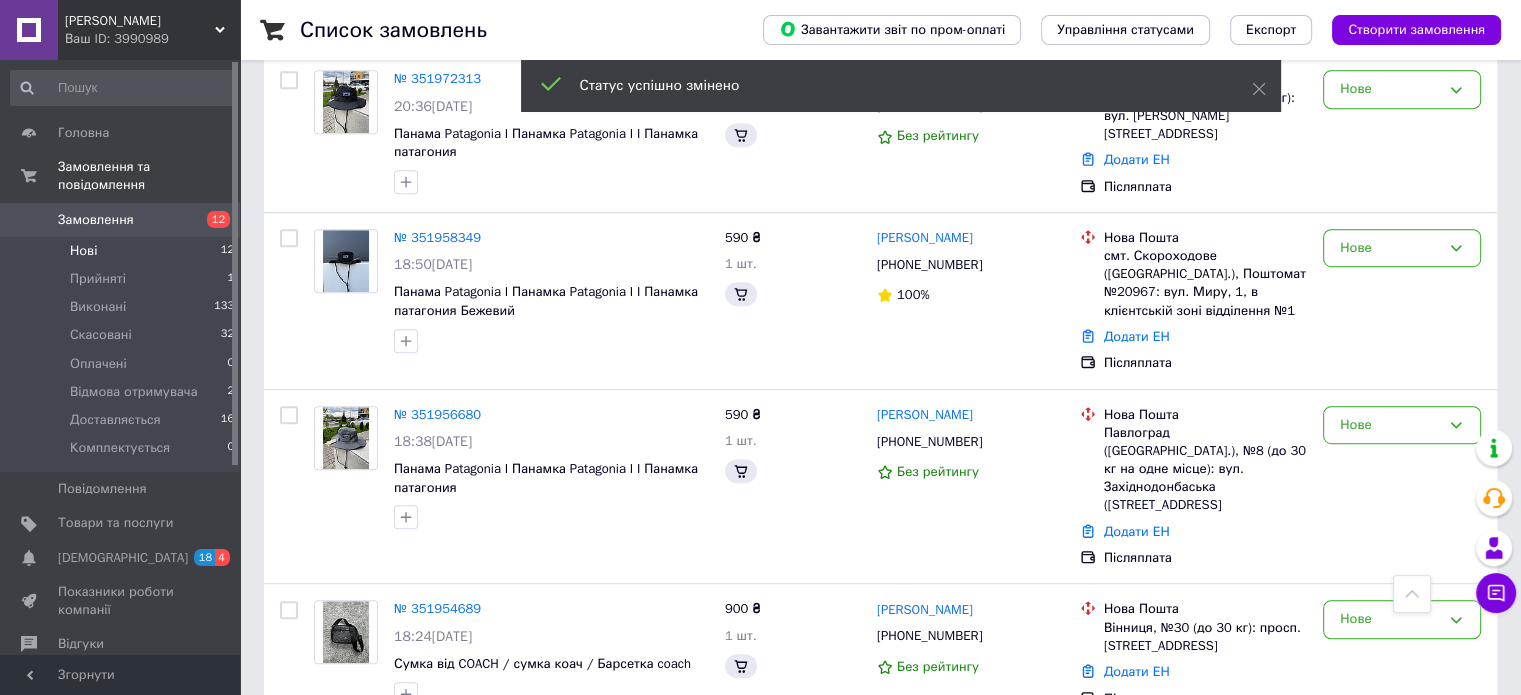 click on "Замовлення" at bounding box center (96, 220) 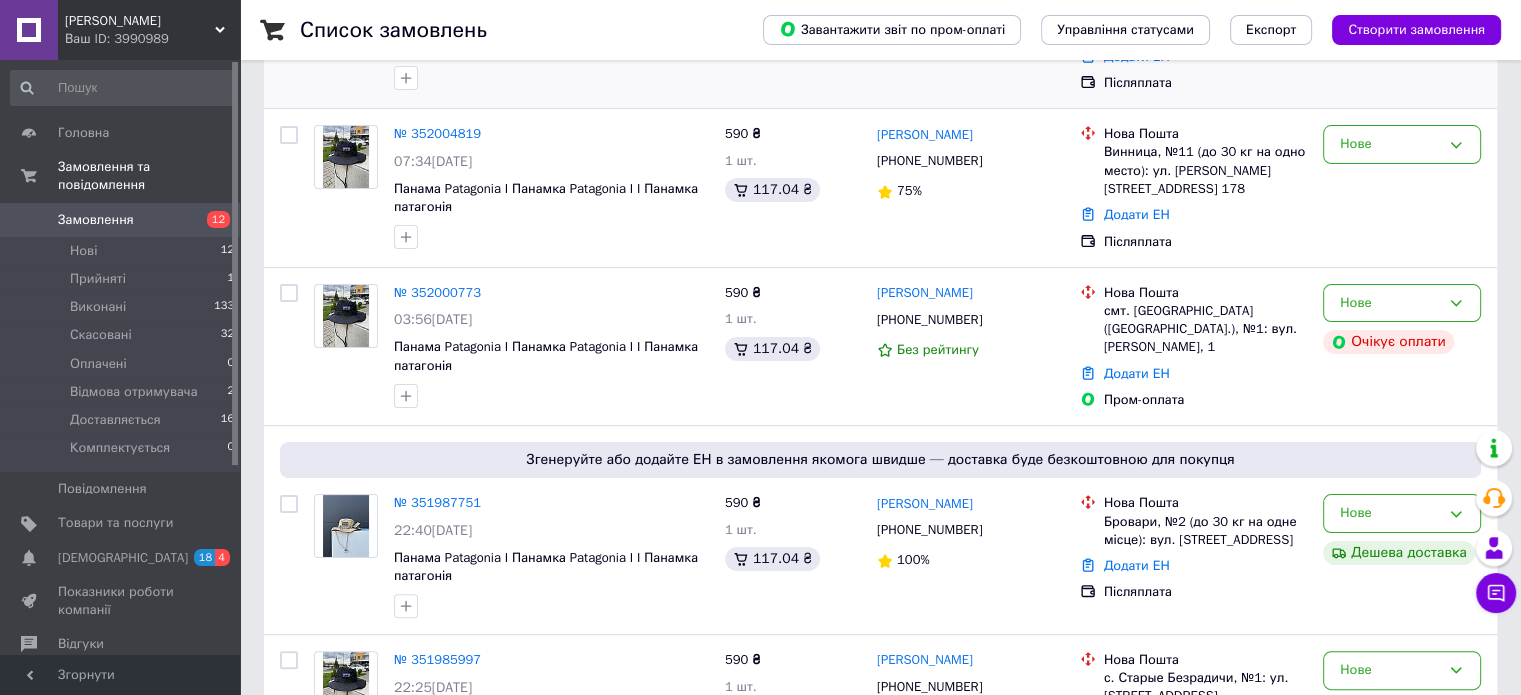 scroll, scrollTop: 400, scrollLeft: 0, axis: vertical 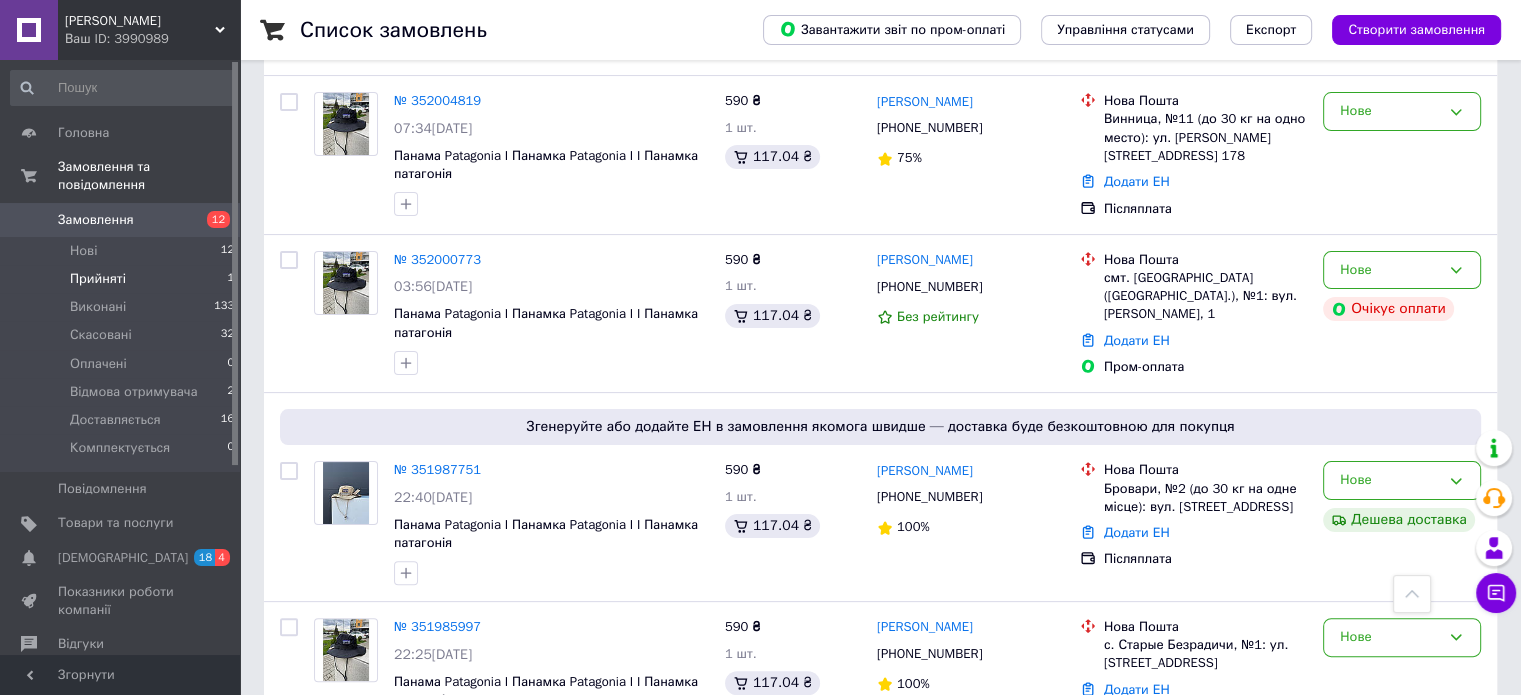 click on "Прийняті" at bounding box center [98, 279] 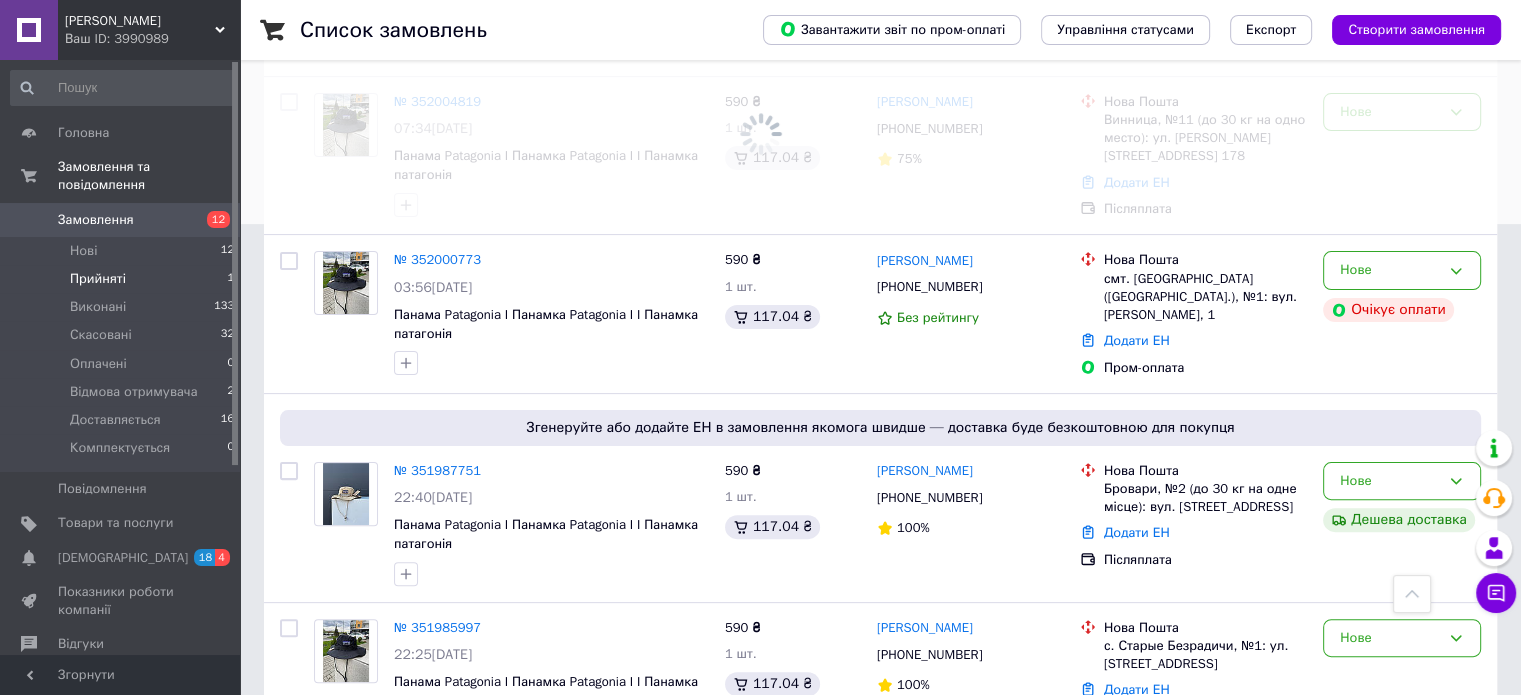 scroll, scrollTop: 0, scrollLeft: 0, axis: both 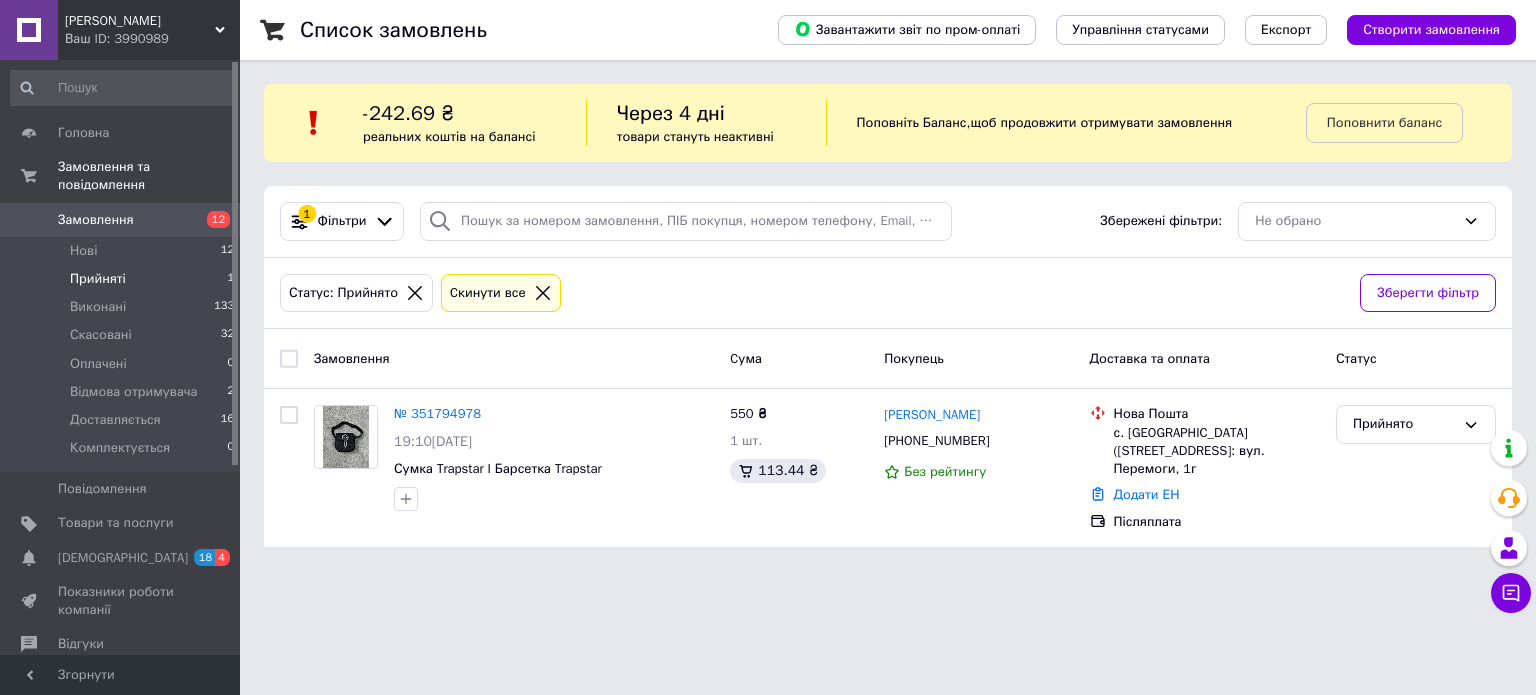 click on "Замовлення" at bounding box center (96, 220) 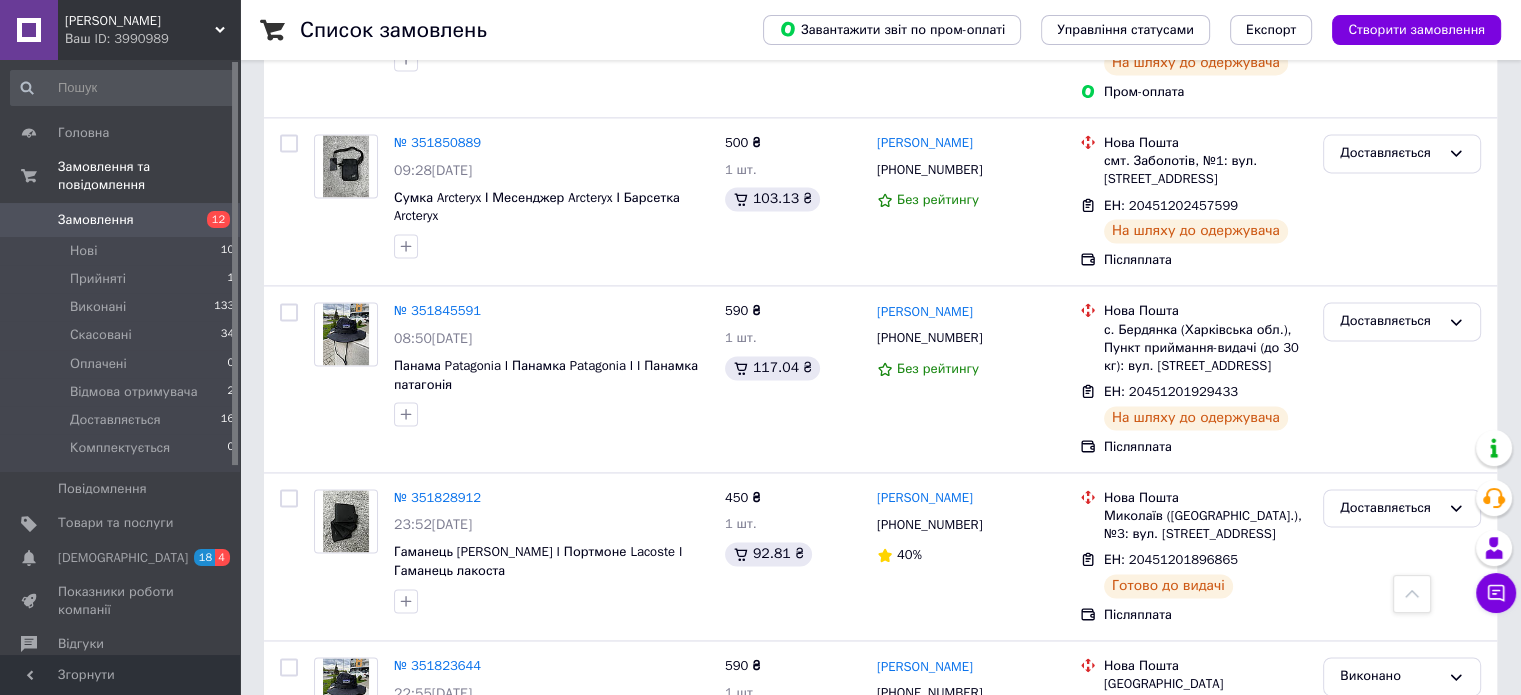 scroll, scrollTop: 3113, scrollLeft: 0, axis: vertical 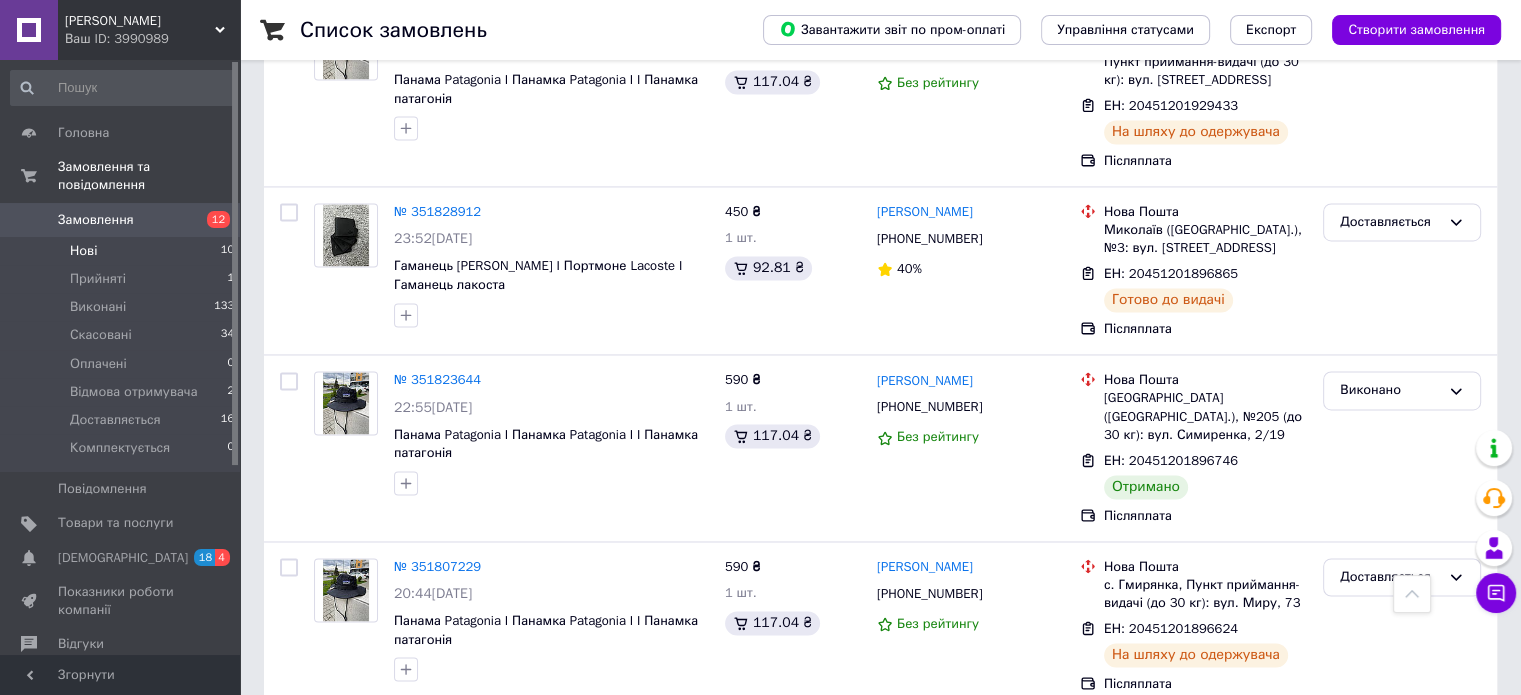 click on "Нові" at bounding box center [83, 251] 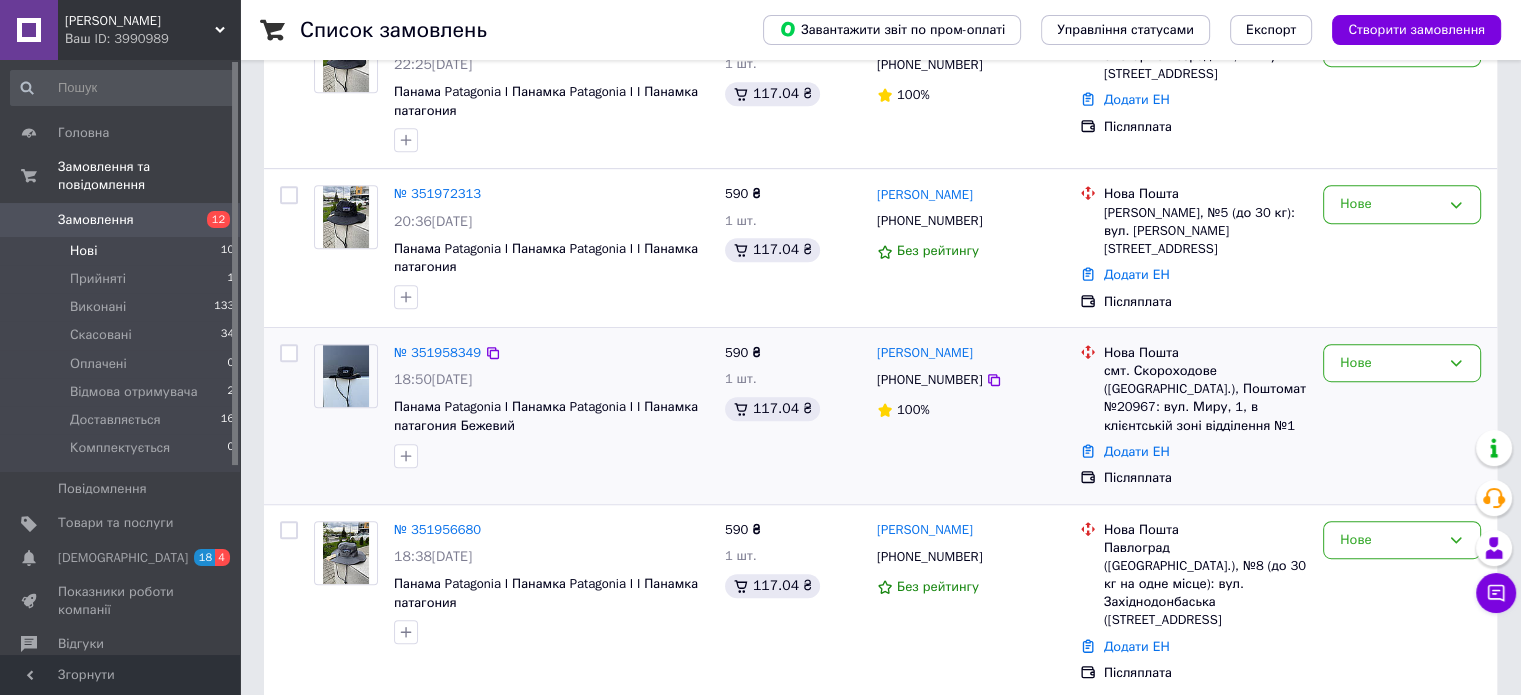 scroll, scrollTop: 1360, scrollLeft: 0, axis: vertical 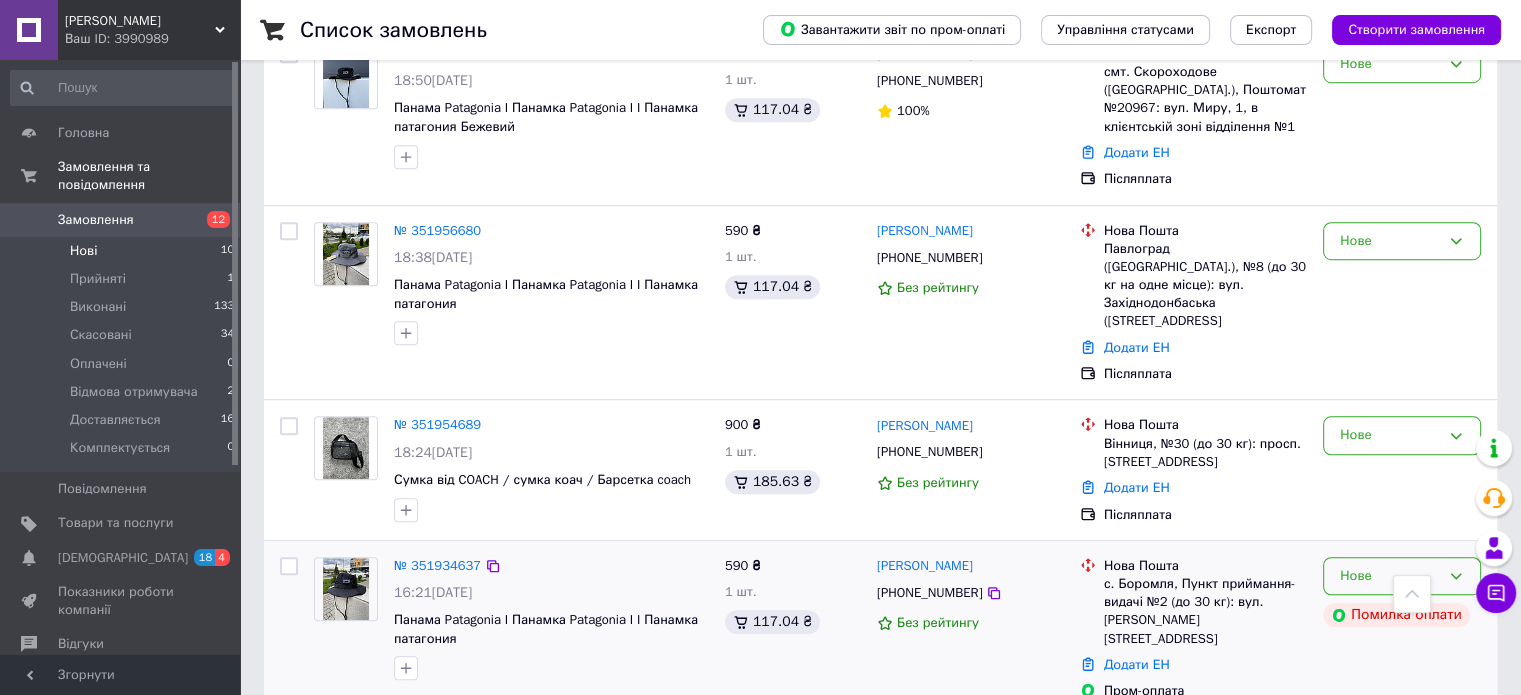 click on "Нове" at bounding box center [1390, 576] 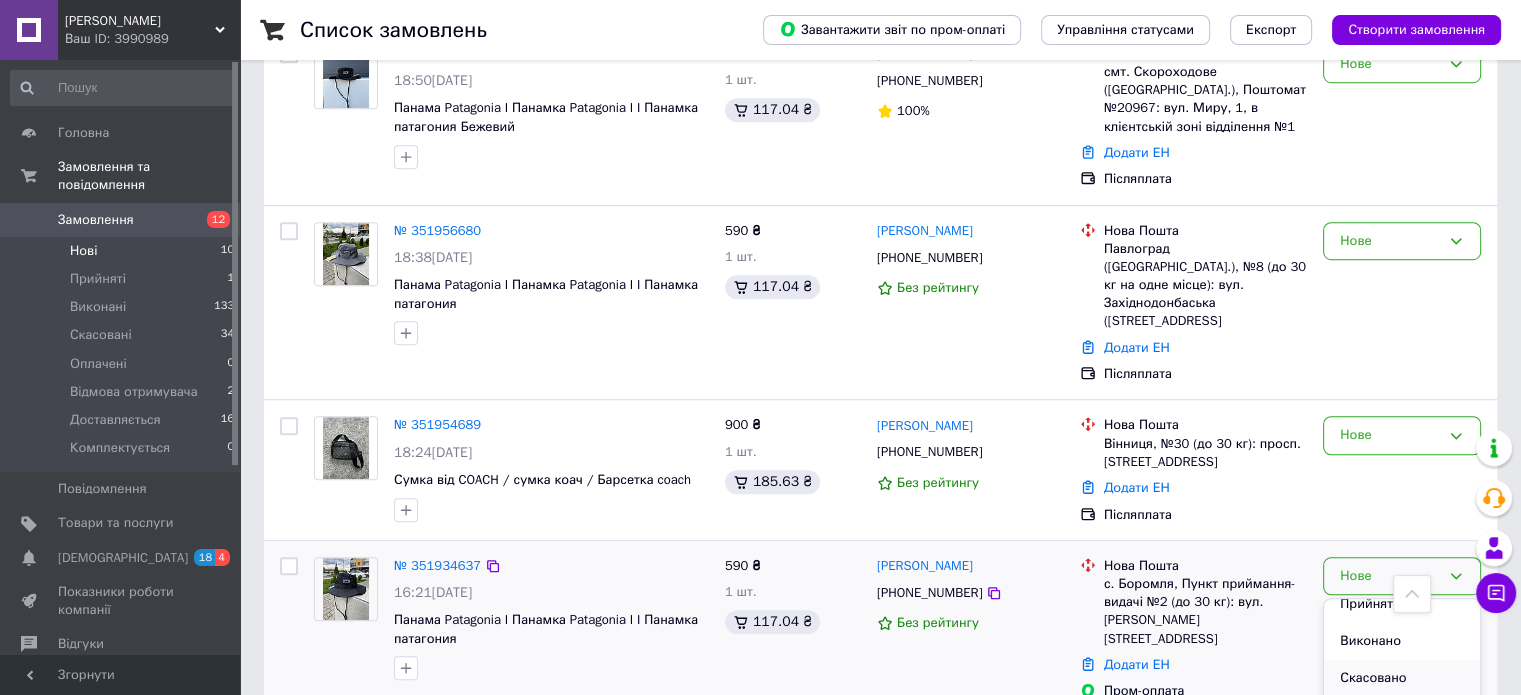 scroll, scrollTop: 11, scrollLeft: 0, axis: vertical 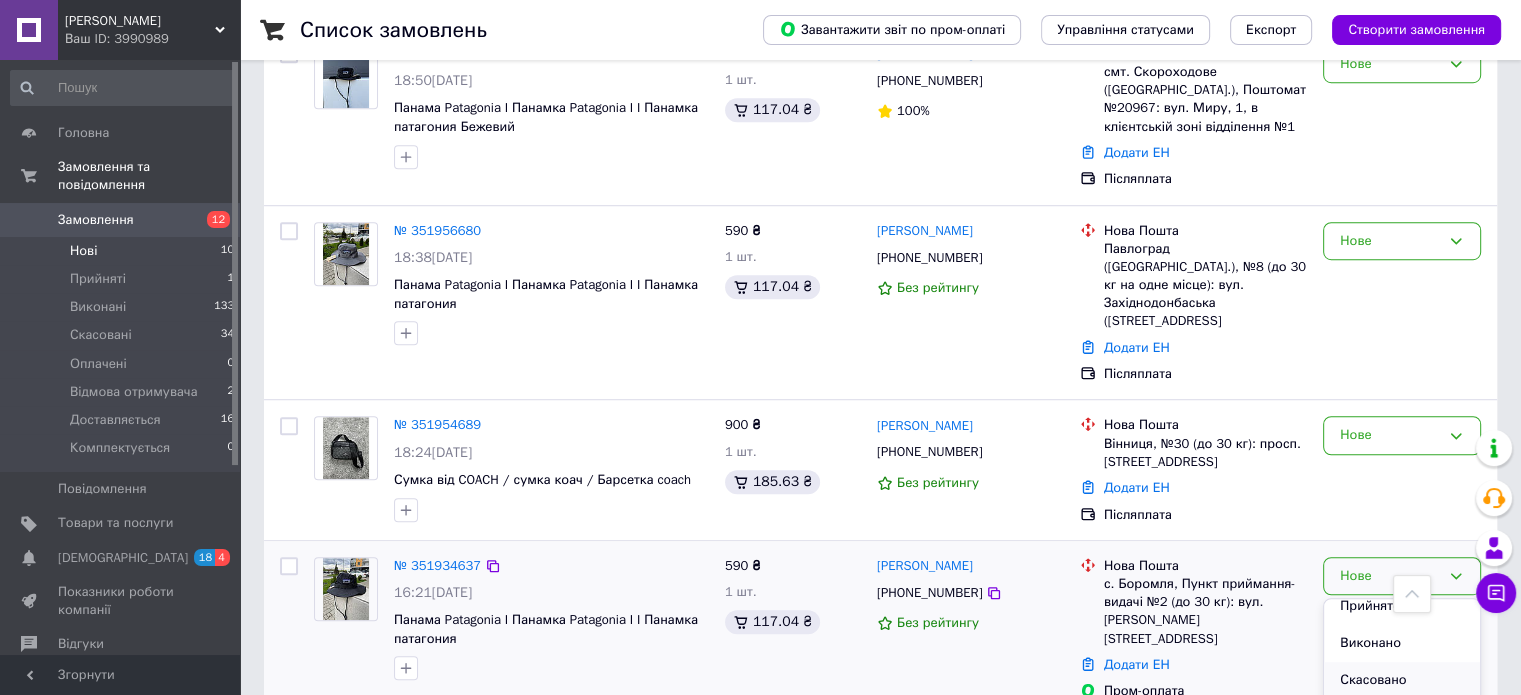 click on "Скасовано" at bounding box center [1402, 680] 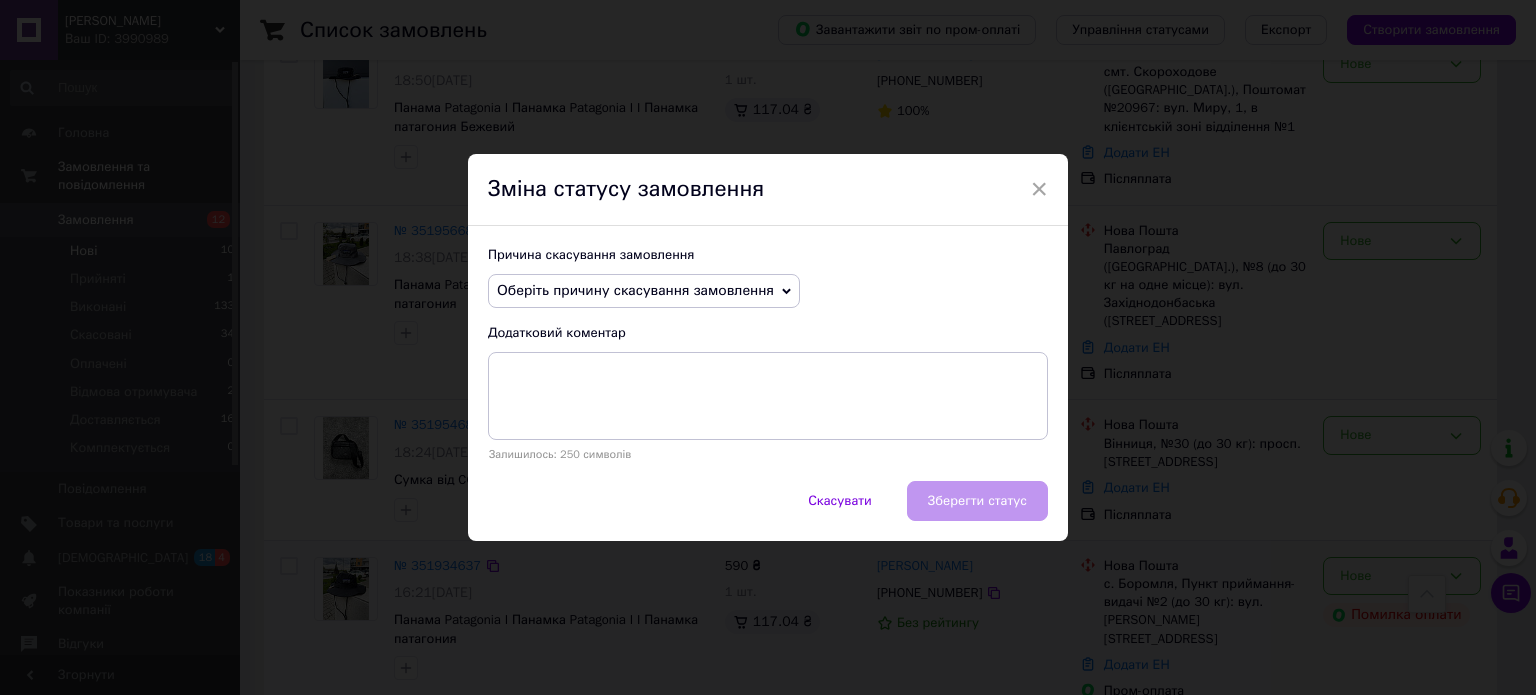 click on "Оберіть причину скасування замовлення" at bounding box center [635, 290] 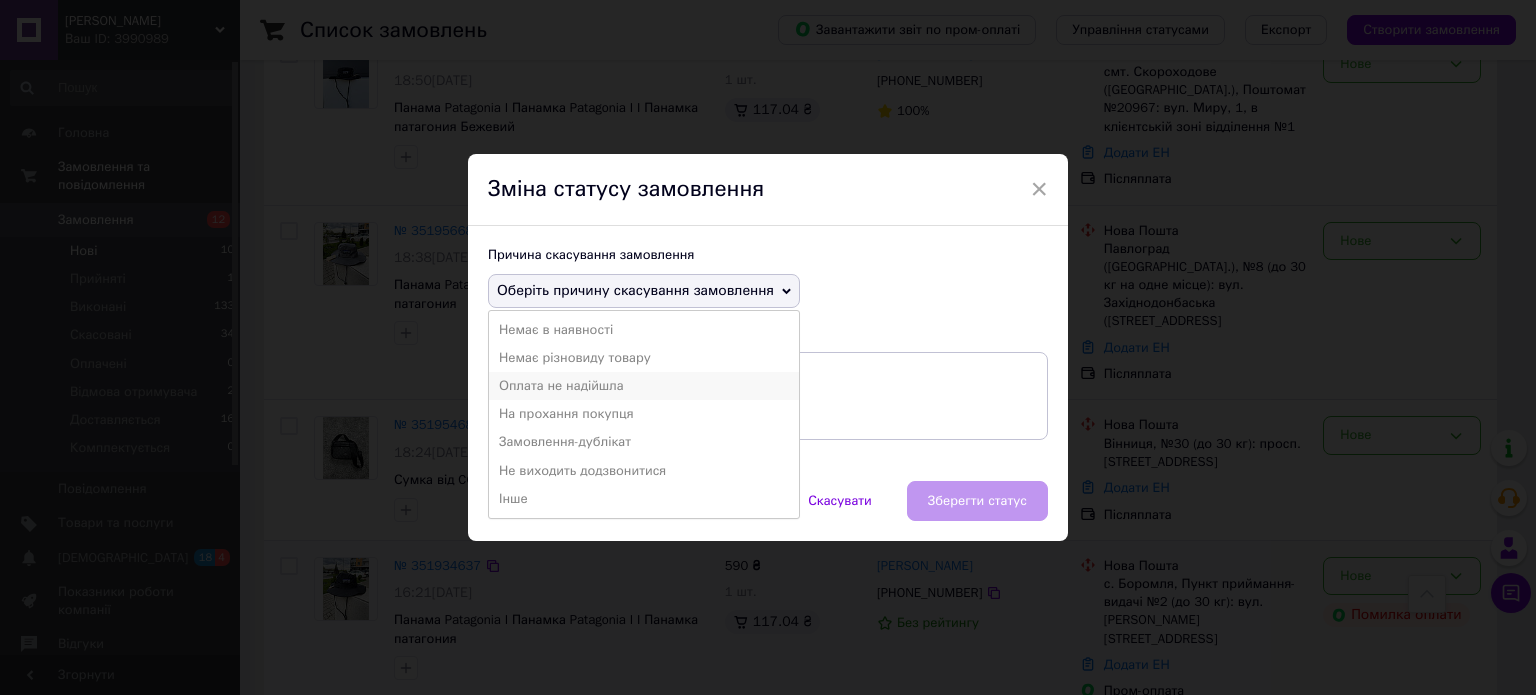click on "Оплата не надійшла" at bounding box center [644, 386] 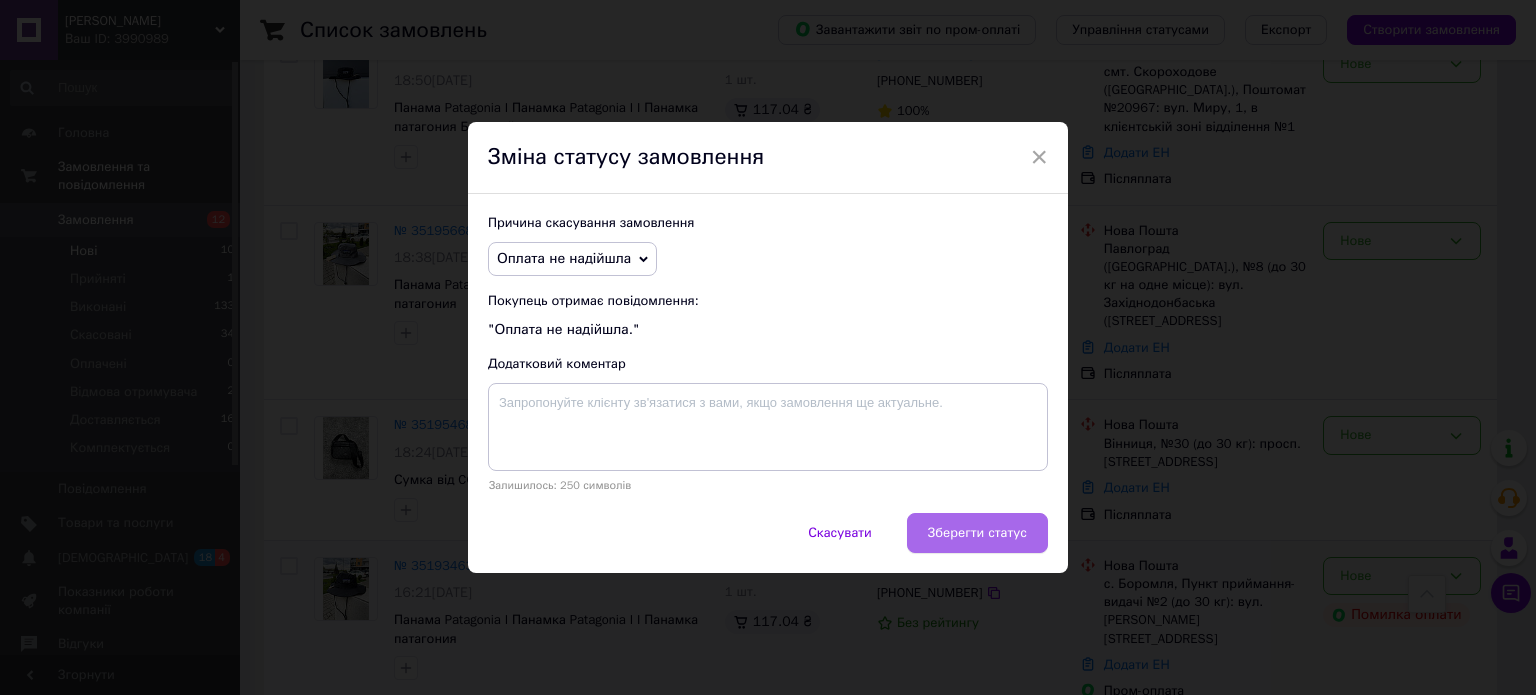 click on "Зберегти статус" at bounding box center (977, 533) 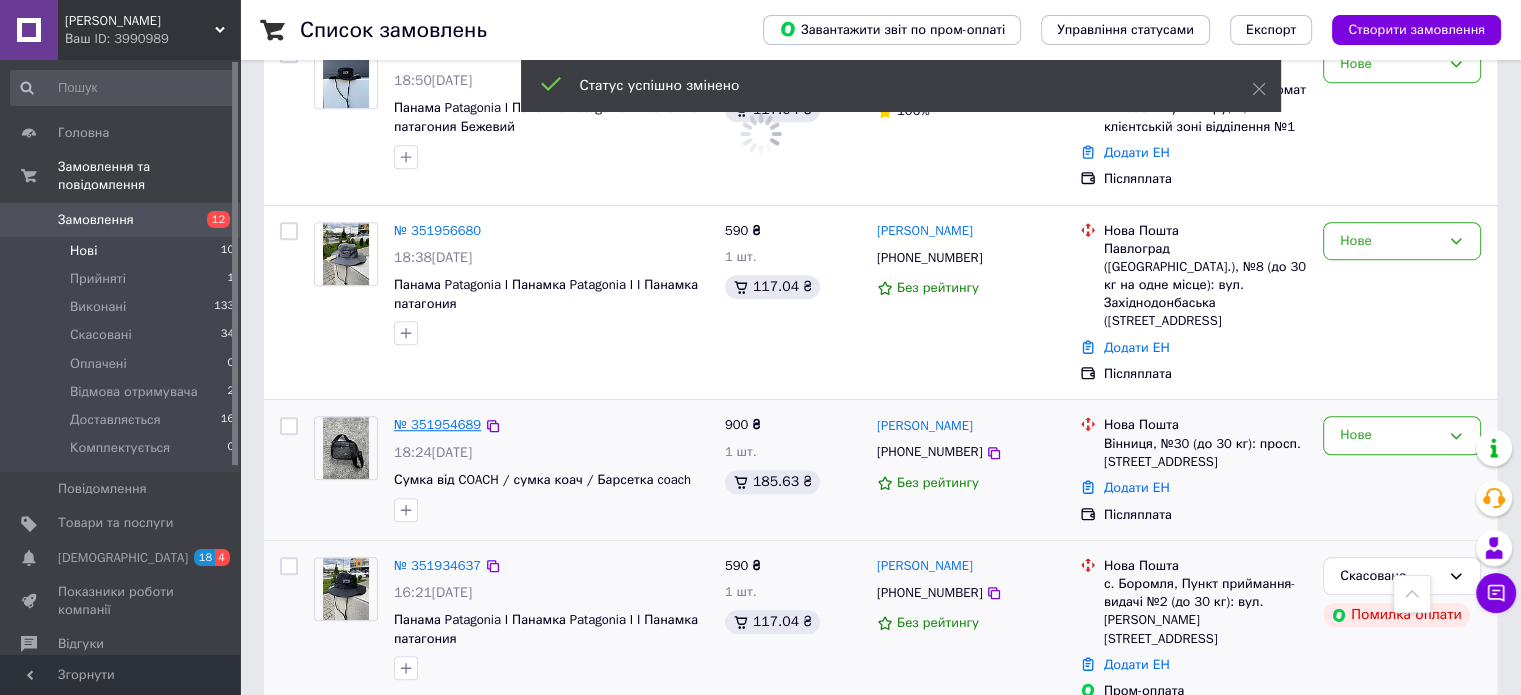 scroll, scrollTop: 1359, scrollLeft: 0, axis: vertical 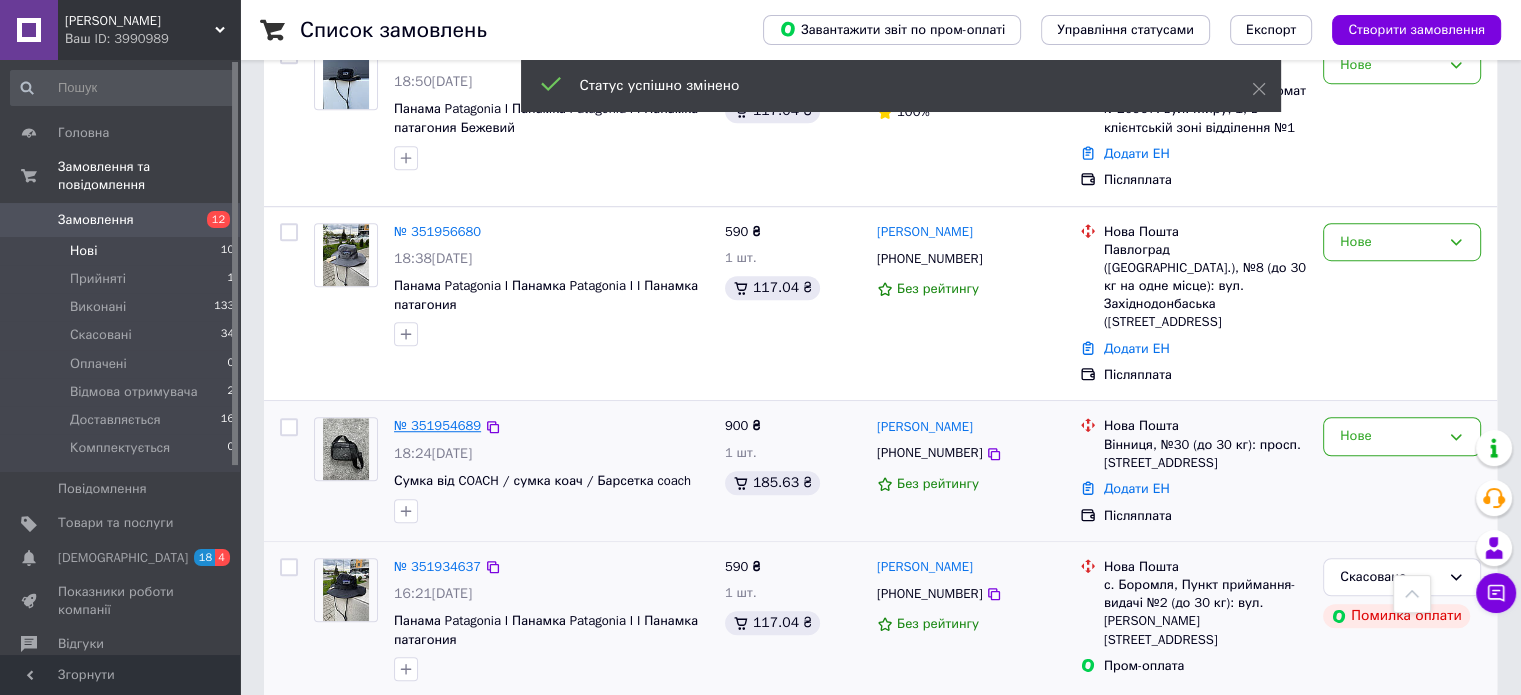 click on "№ 351954689" at bounding box center (437, 425) 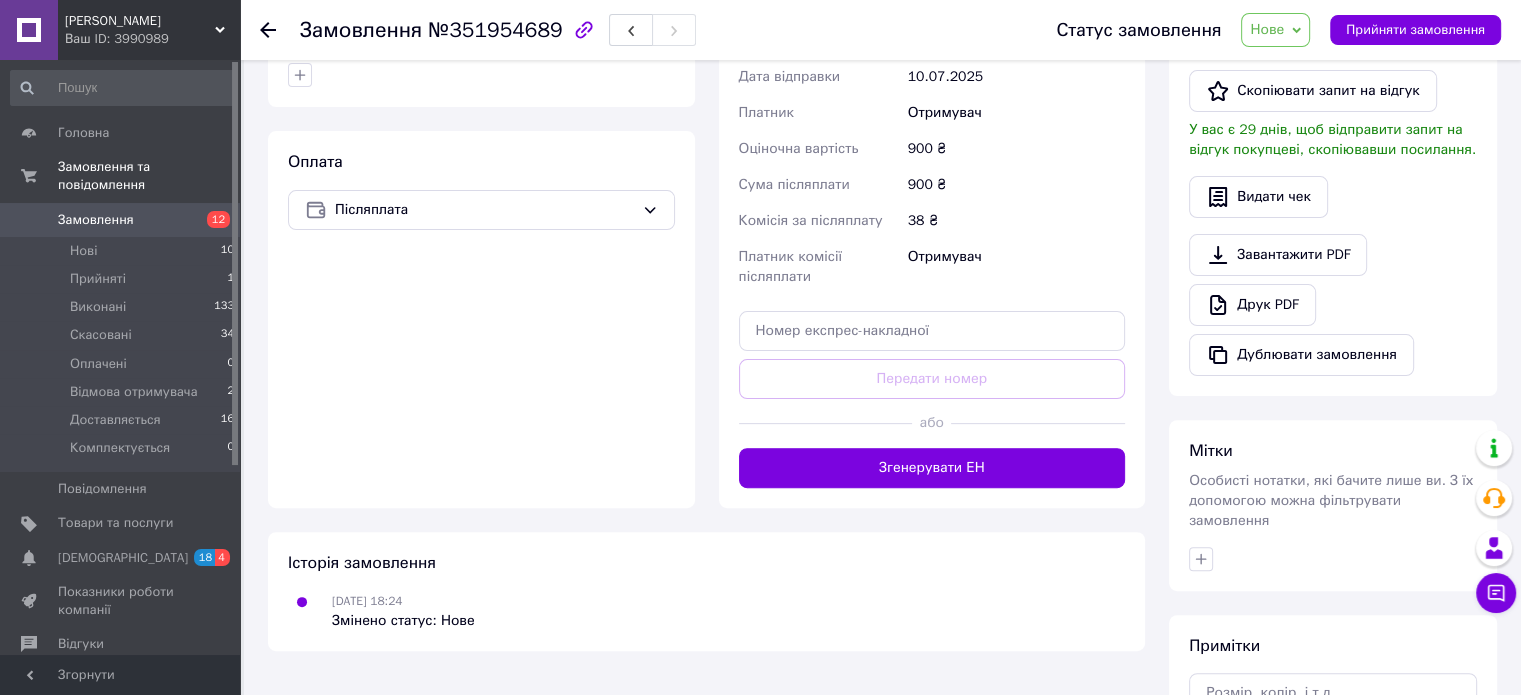 scroll, scrollTop: 736, scrollLeft: 0, axis: vertical 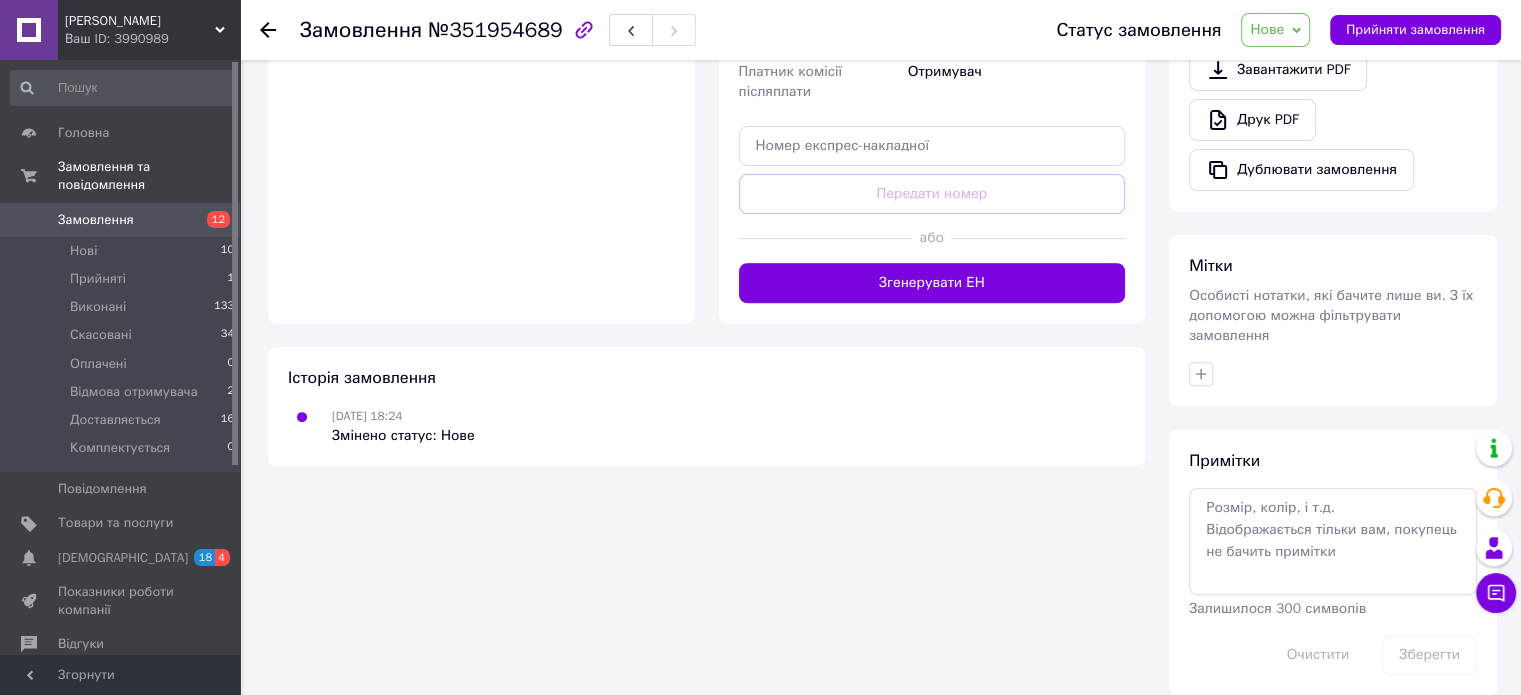 click 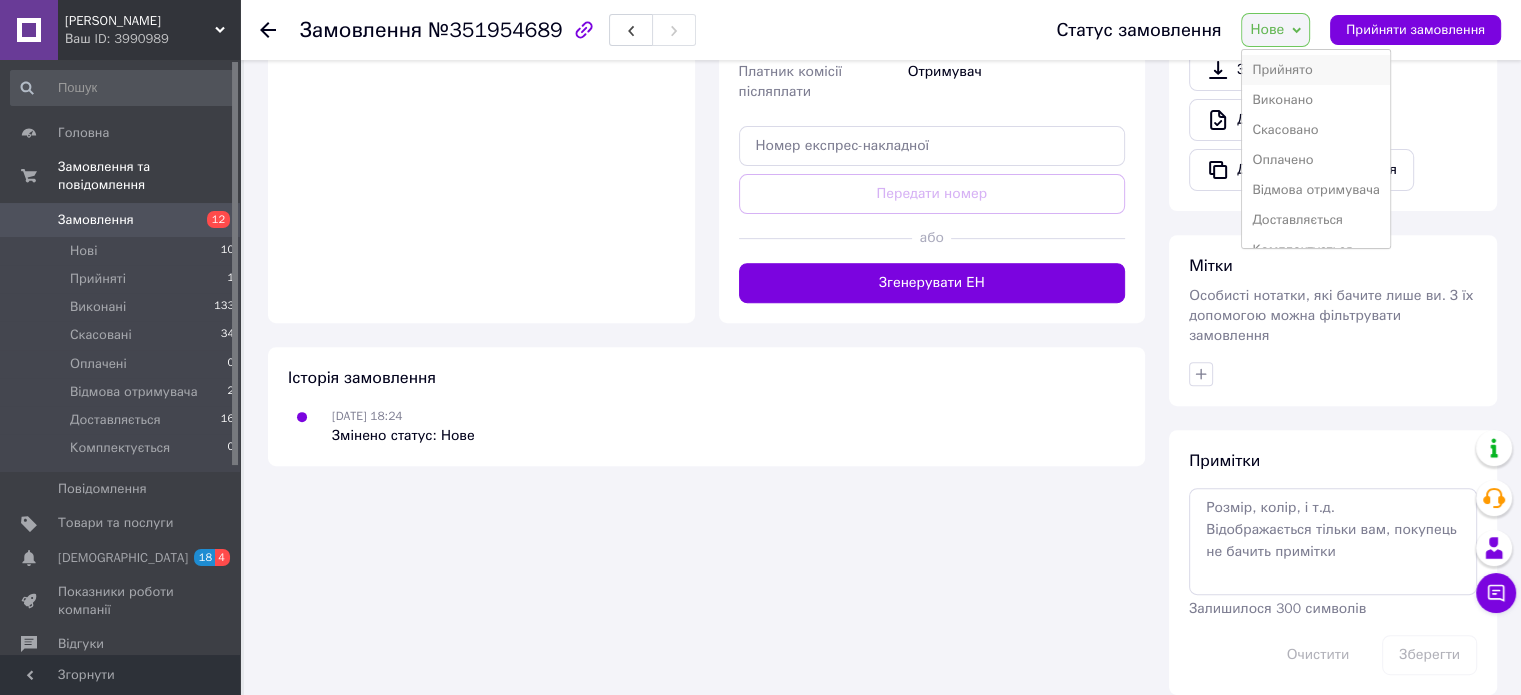 click on "Прийнято" at bounding box center (1316, 70) 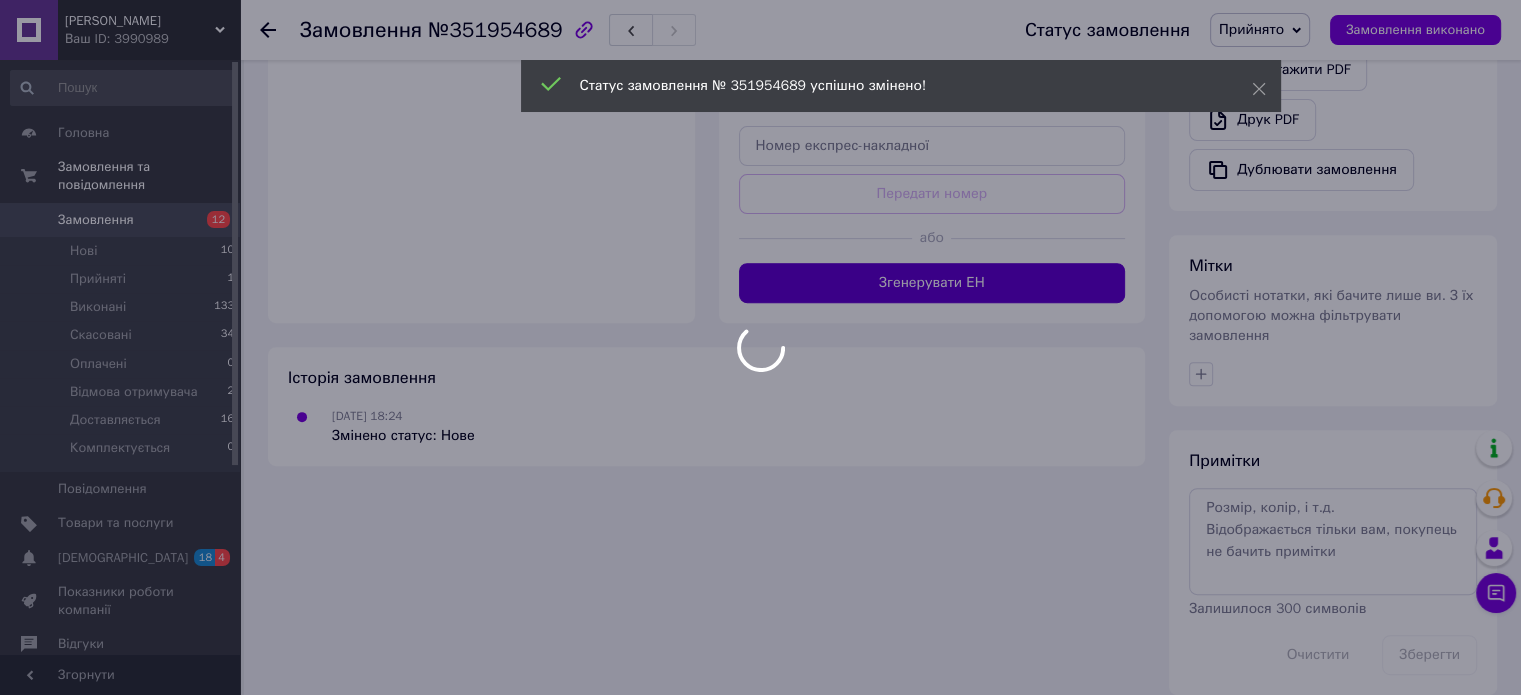 click on "Згенерувати ЕН" at bounding box center [932, 283] 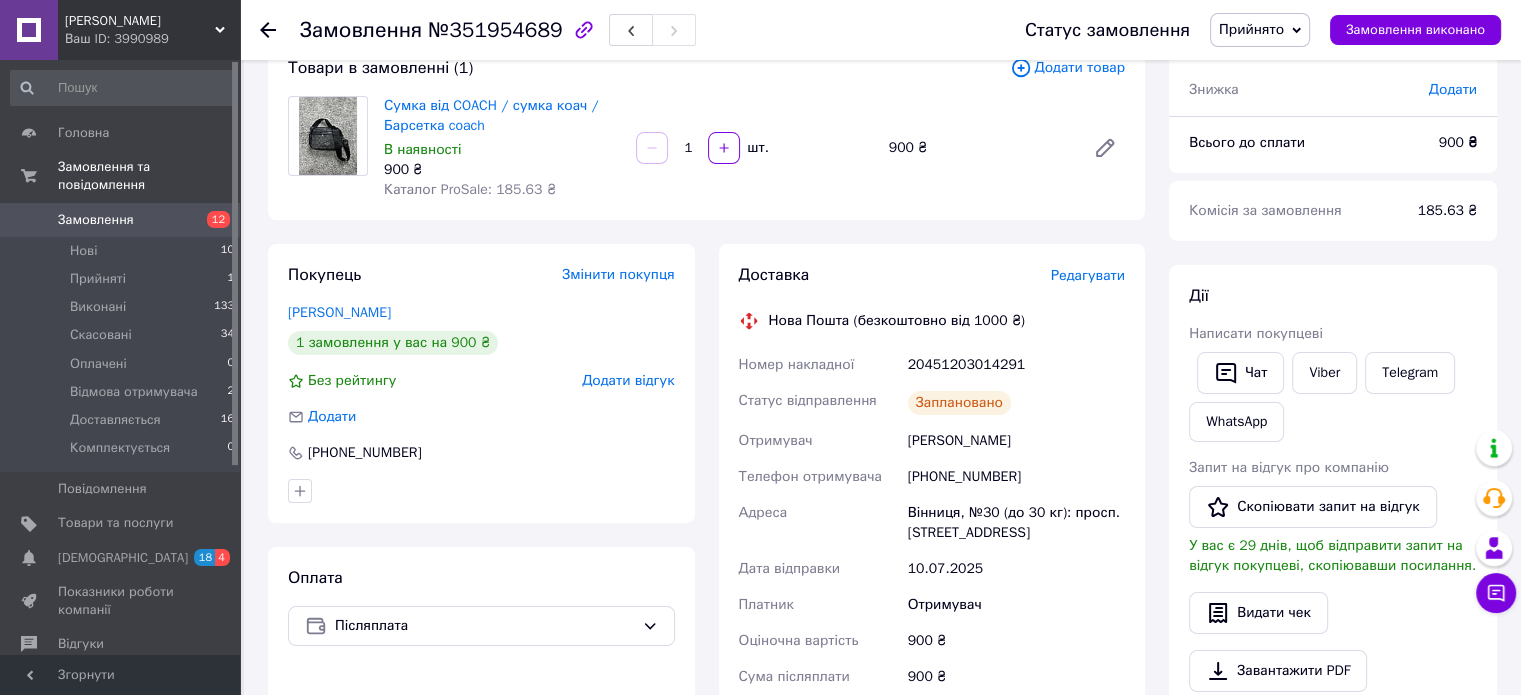 scroll, scrollTop: 136, scrollLeft: 0, axis: vertical 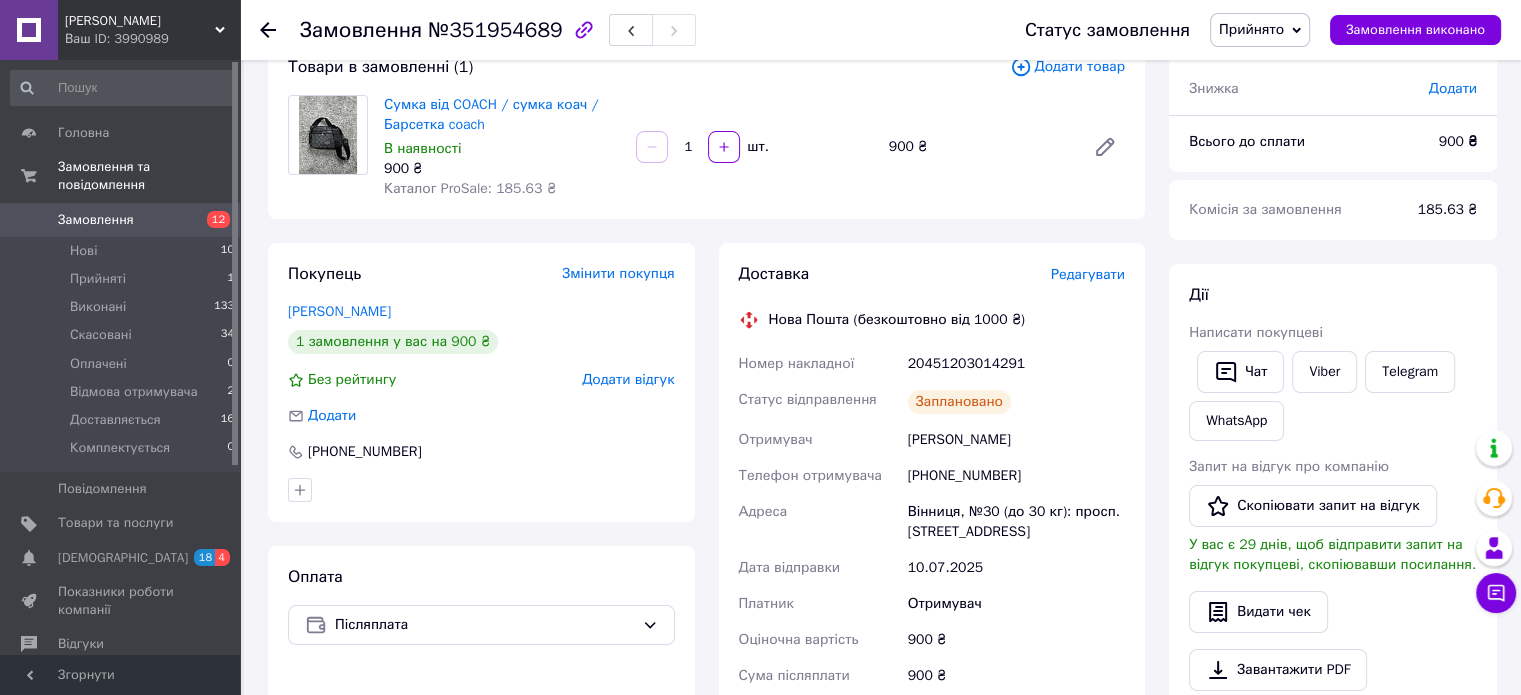 click on "20451203014291" at bounding box center (1016, 364) 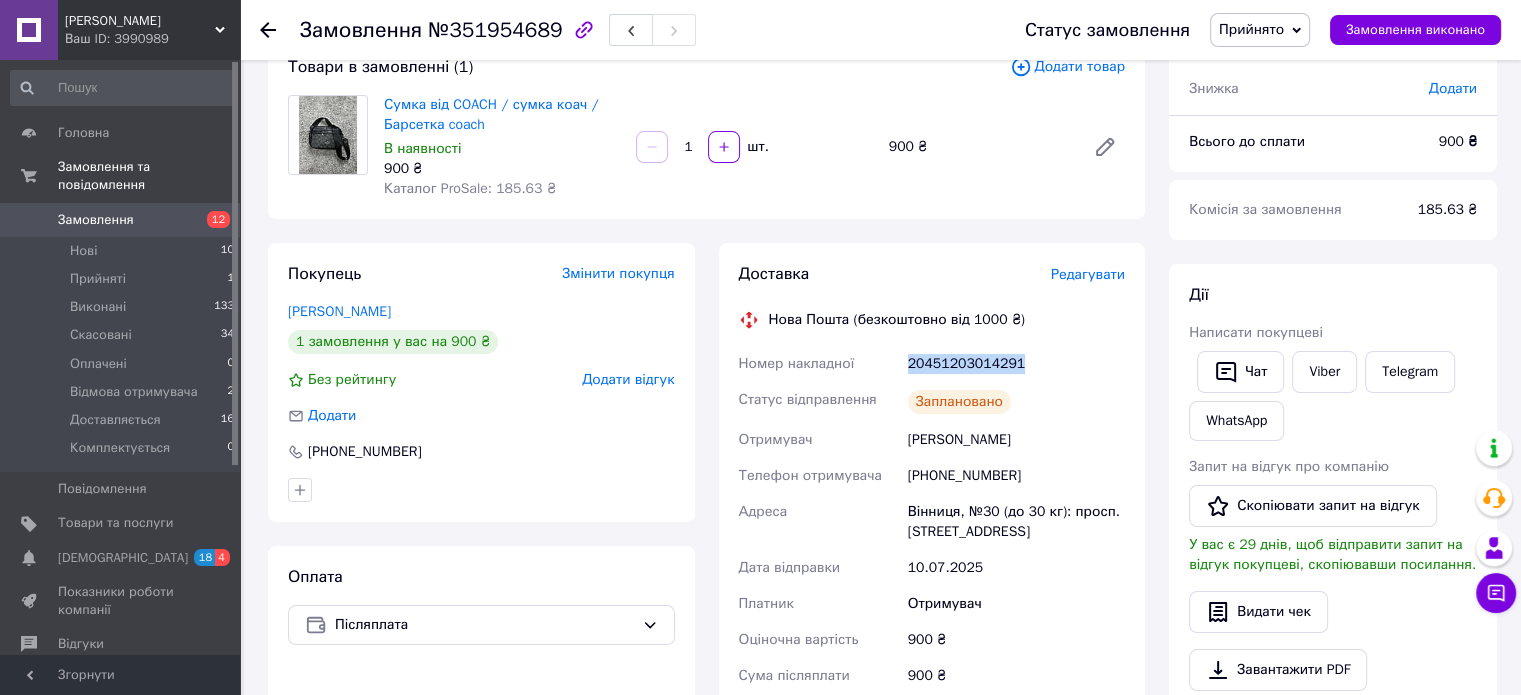 click on "20451203014291" at bounding box center (1016, 364) 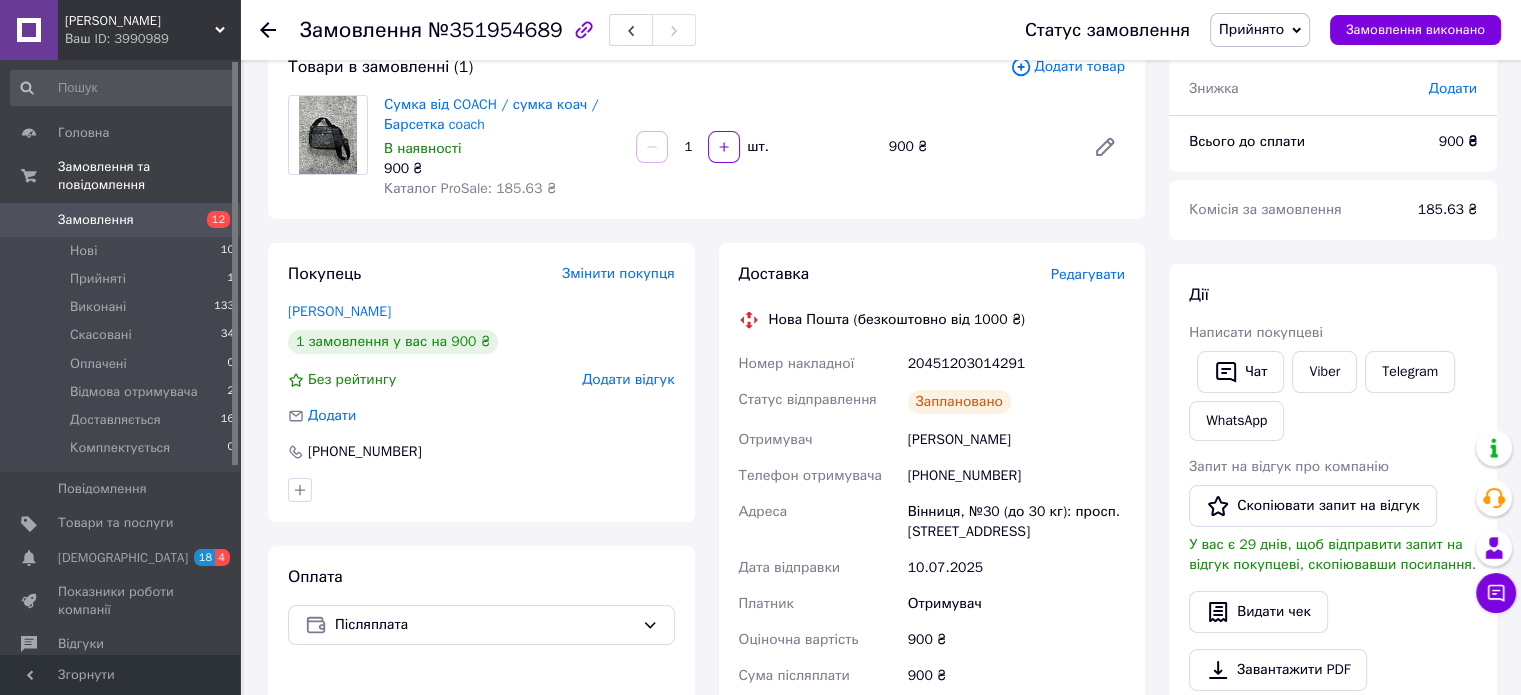 click on "Кичак Катерина" at bounding box center [1016, 440] 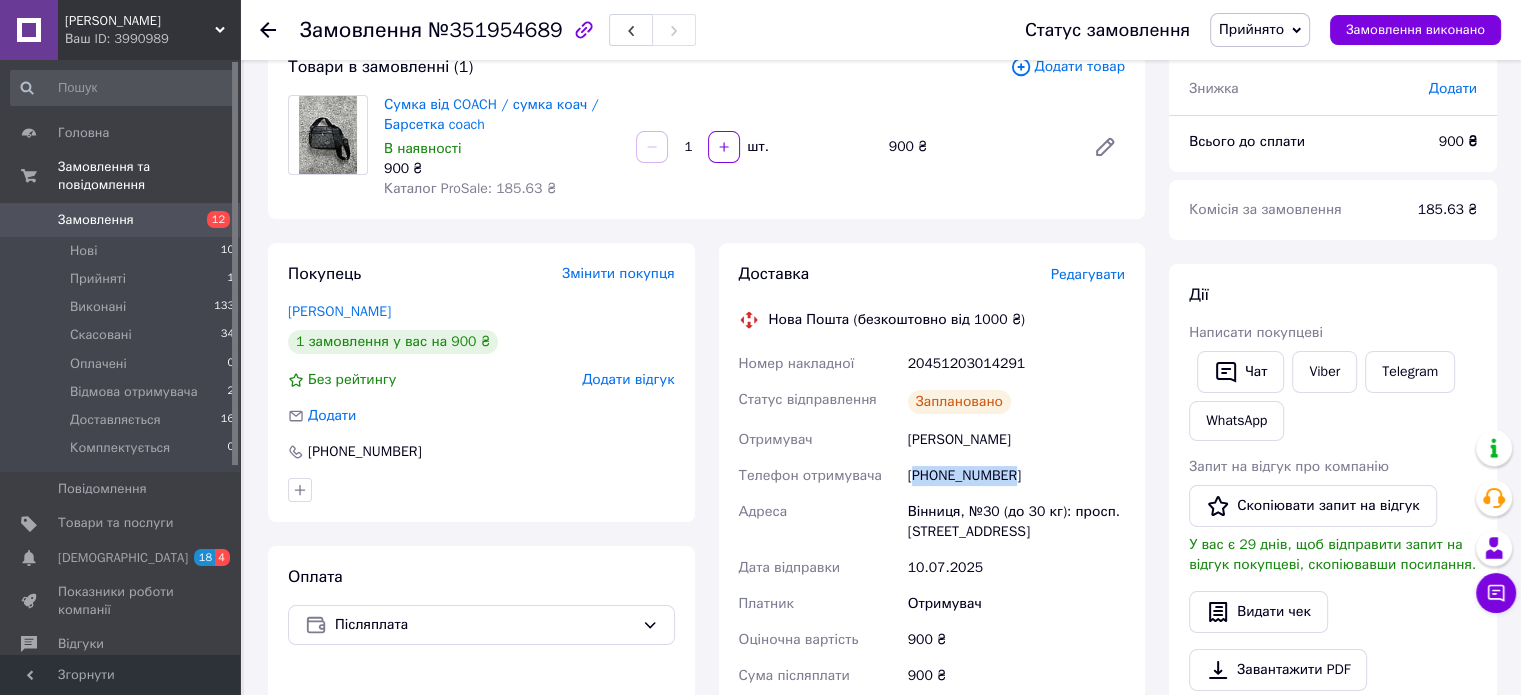 click on "+380730440412" at bounding box center [1016, 476] 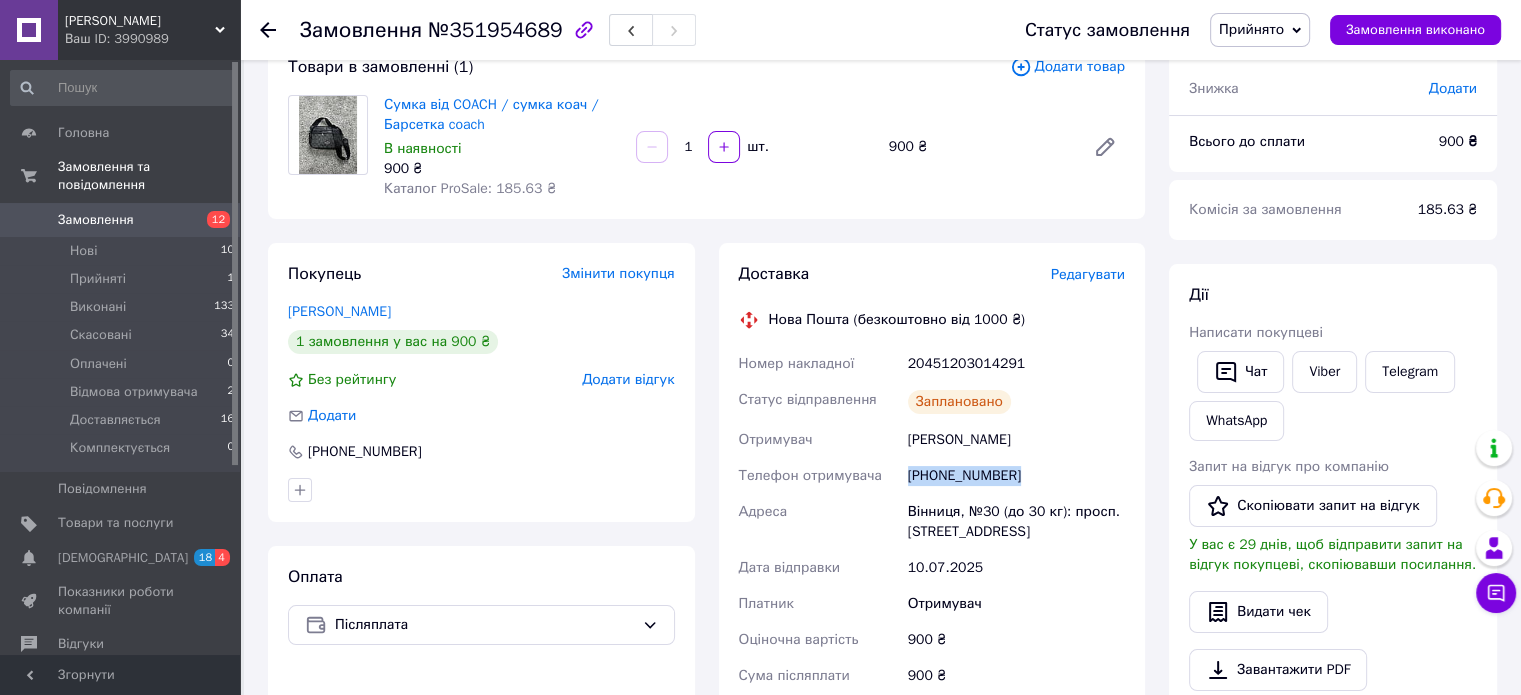 click on "+380730440412" at bounding box center (1016, 476) 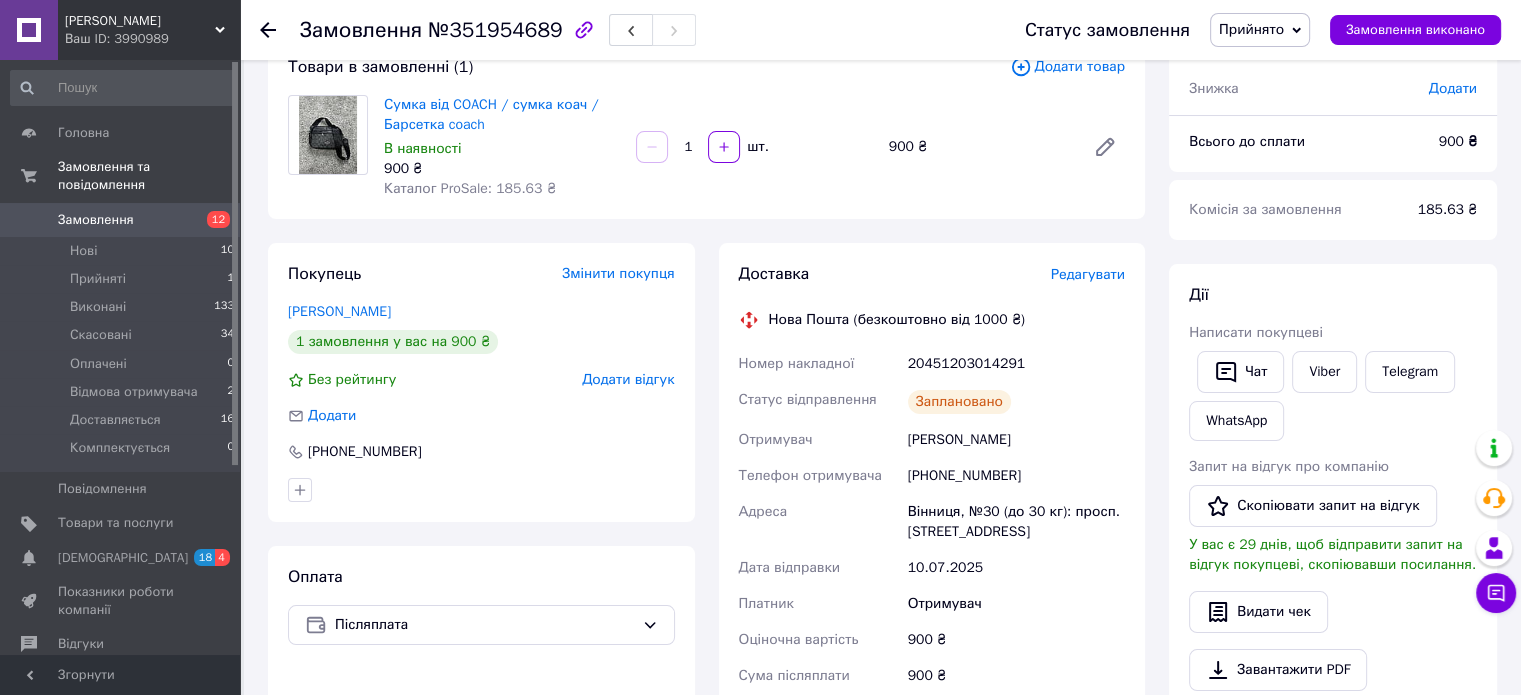 click on "Кичак Катерина" at bounding box center [1016, 440] 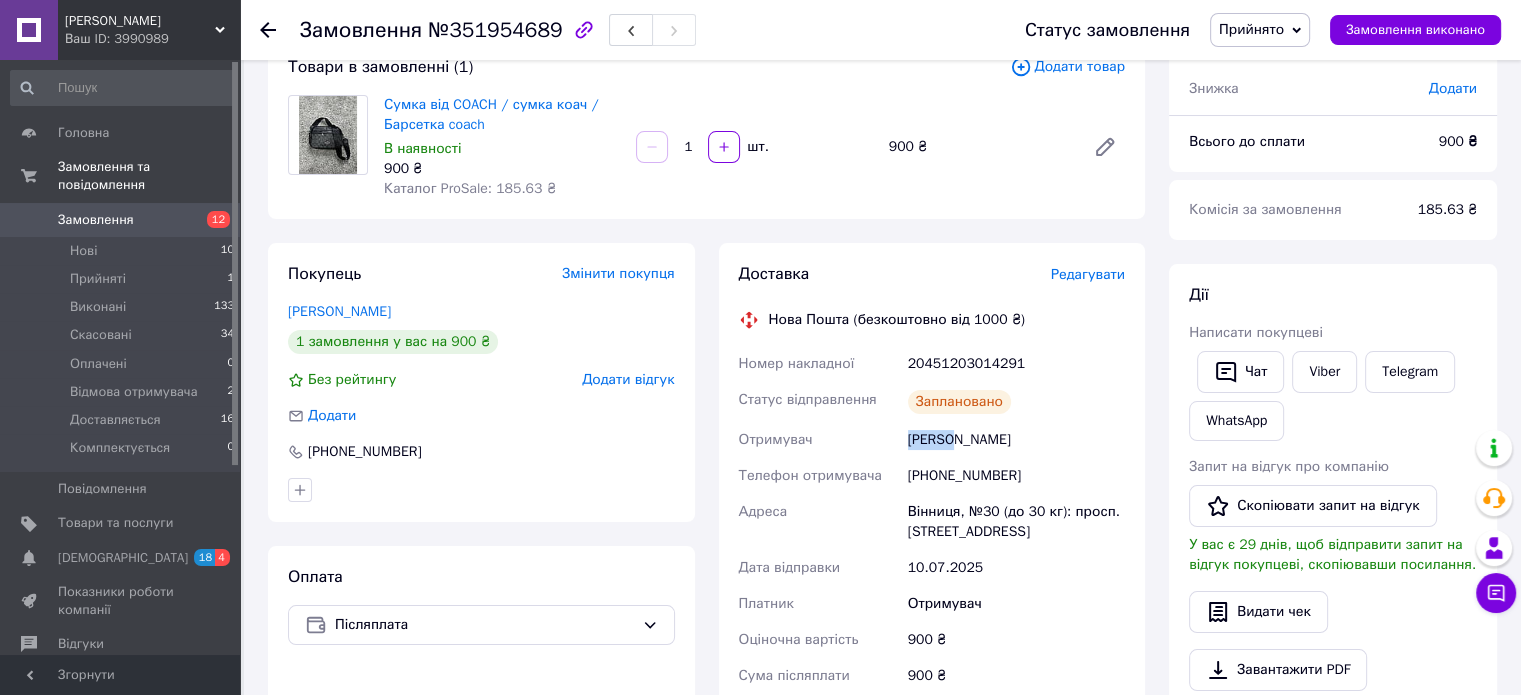 click on "Кичак Катерина" at bounding box center [1016, 440] 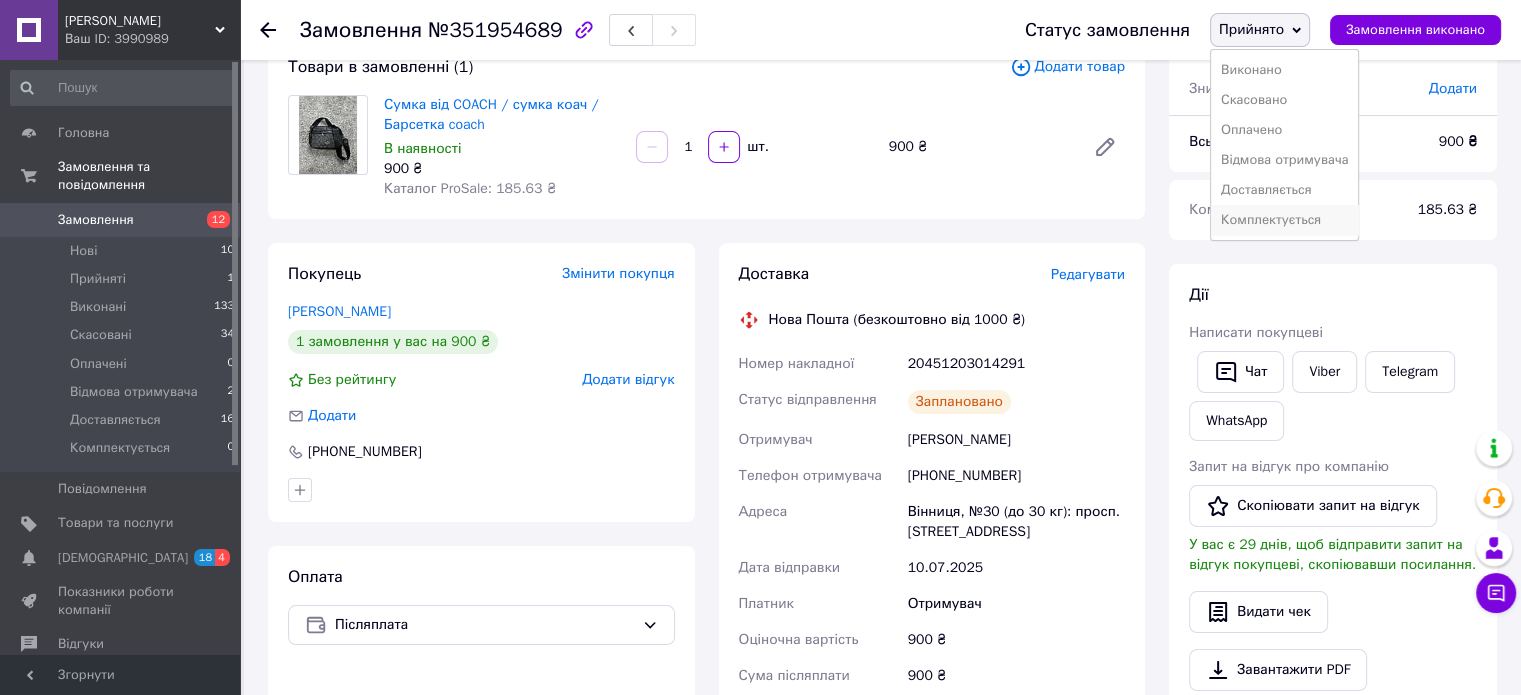 click on "Комплектується" at bounding box center (1285, 220) 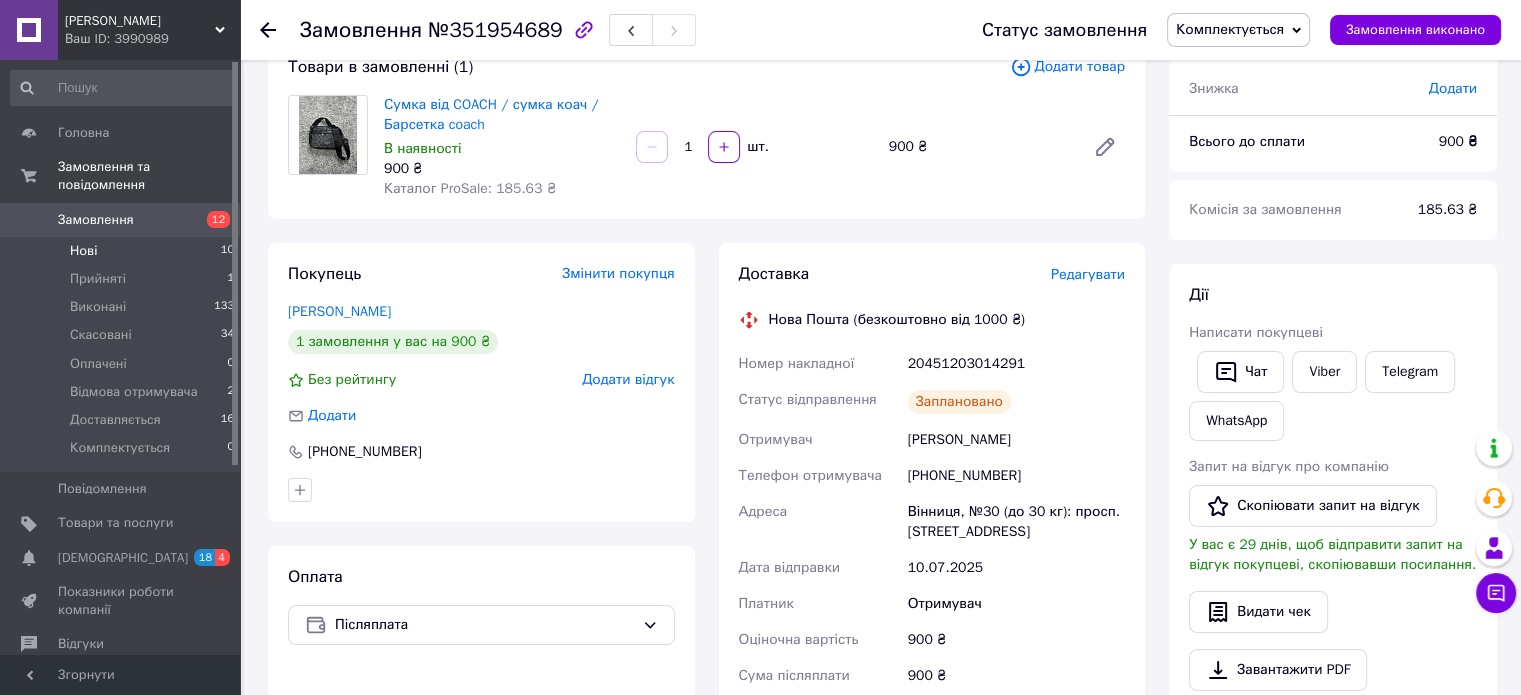 click on "Нові" at bounding box center [83, 251] 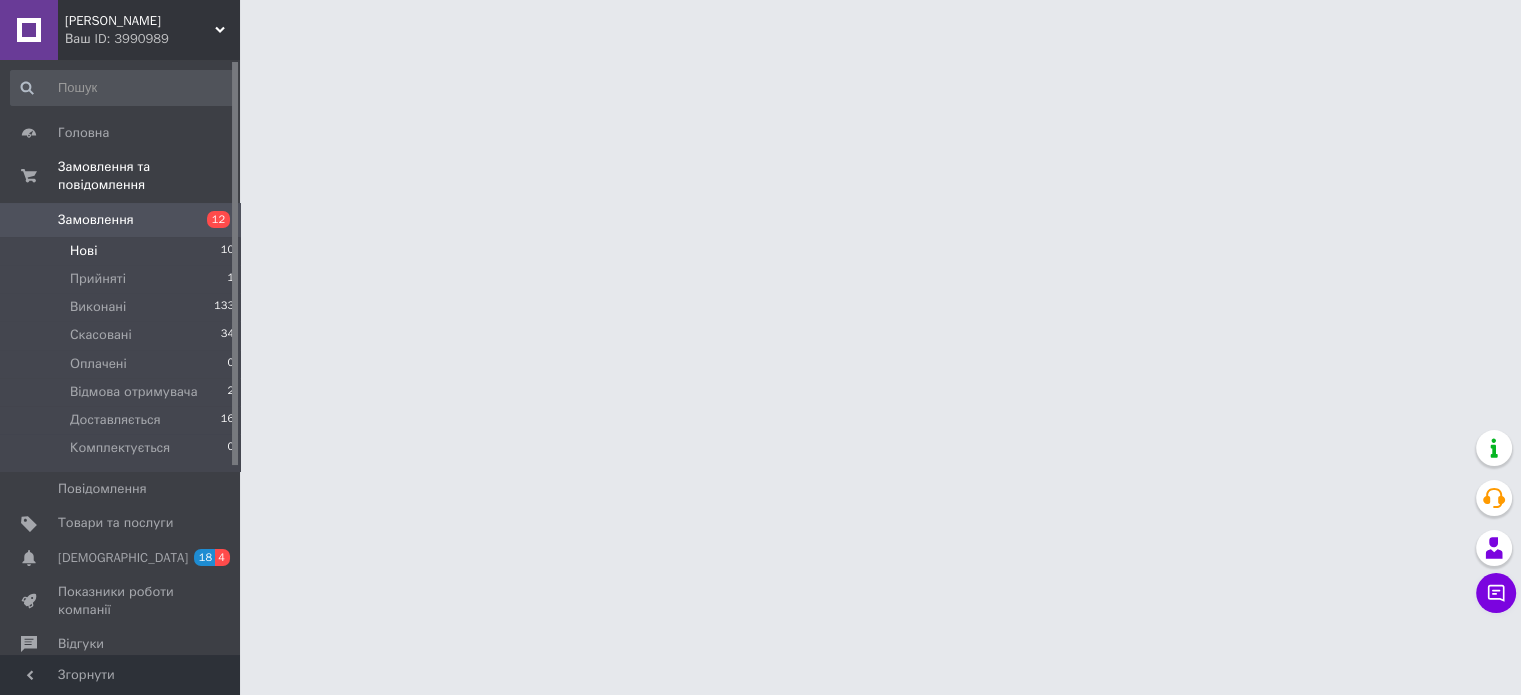 scroll, scrollTop: 0, scrollLeft: 0, axis: both 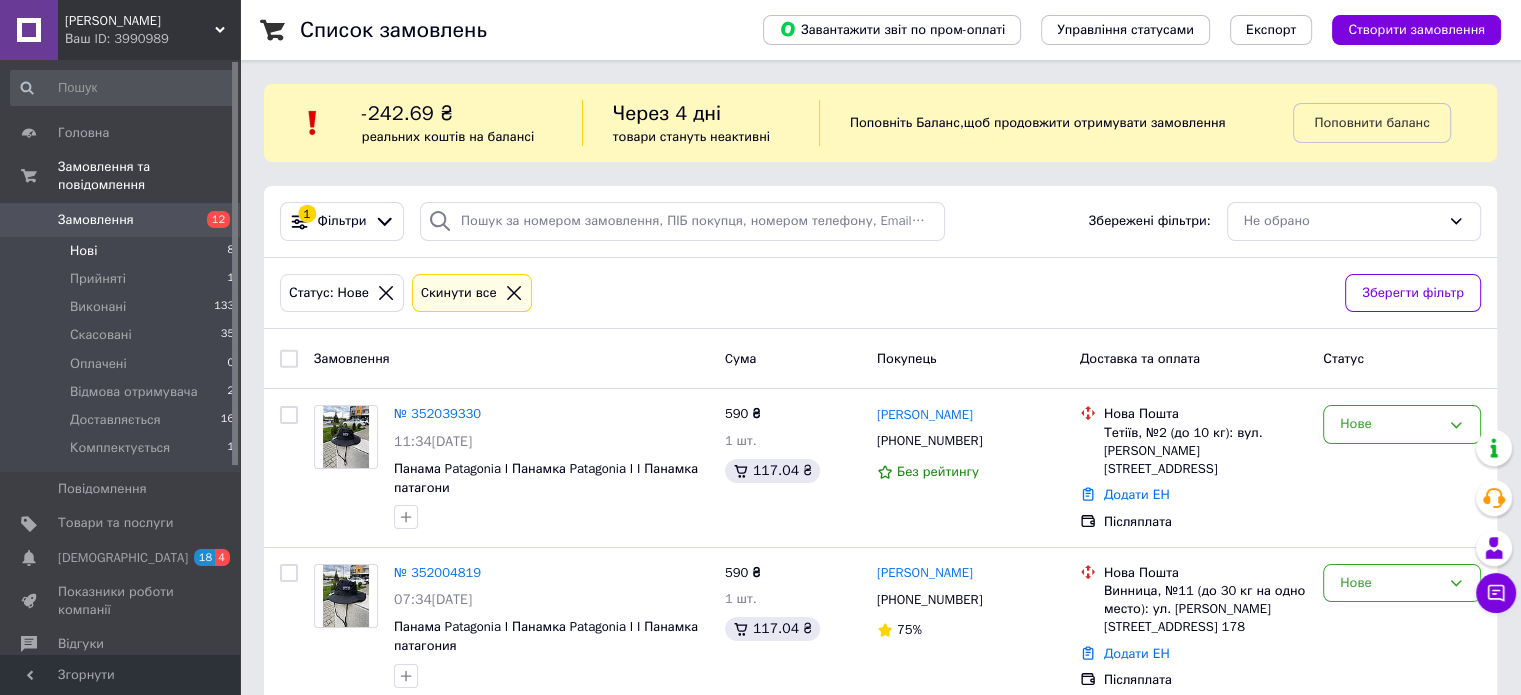 click on "Нові" at bounding box center [83, 251] 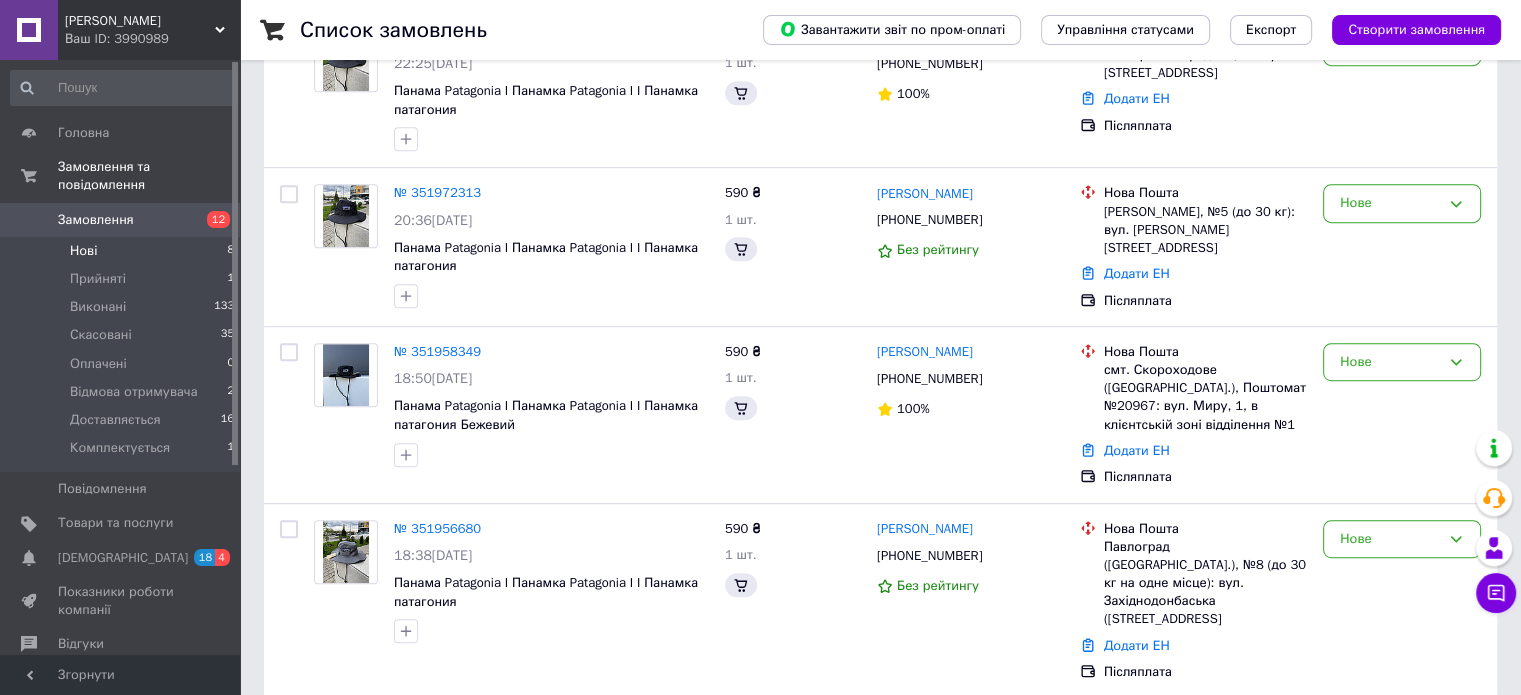 scroll, scrollTop: 0, scrollLeft: 0, axis: both 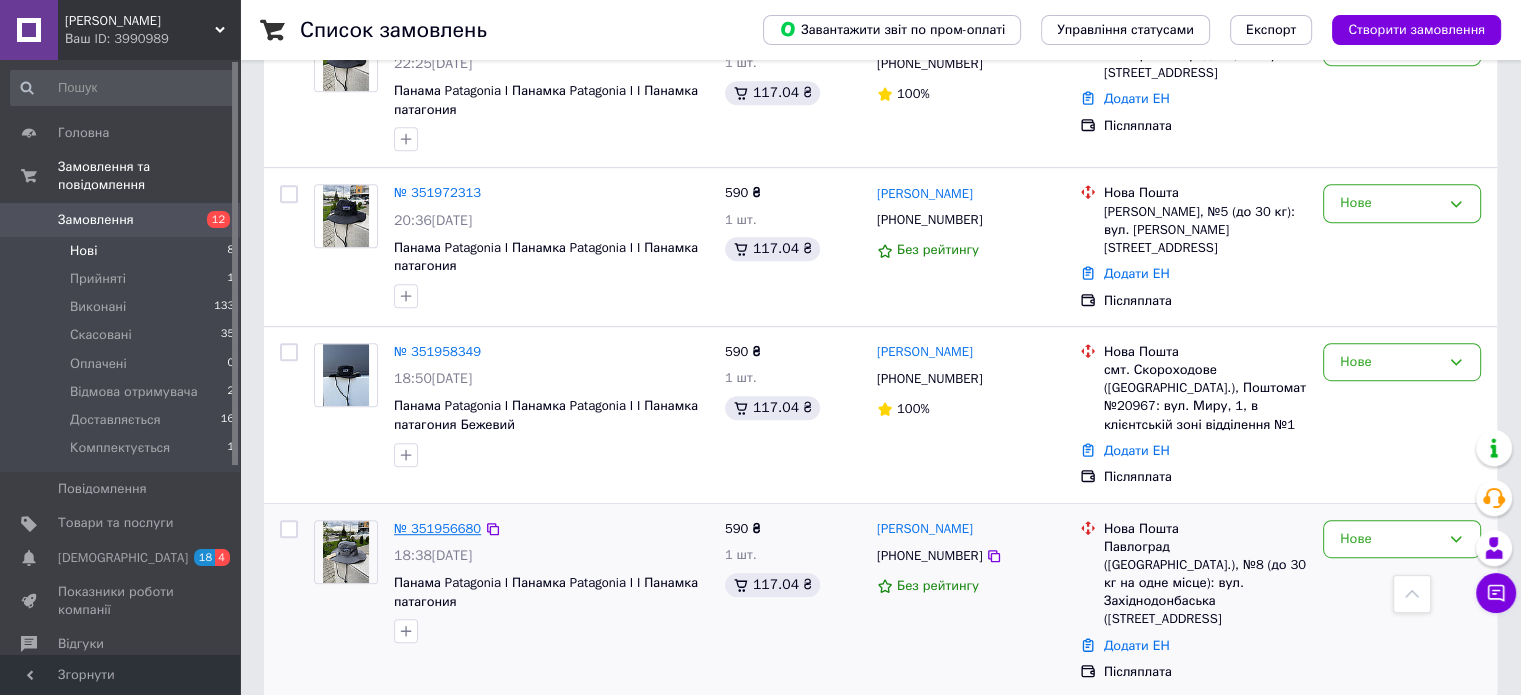 click on "№ 351956680" at bounding box center [437, 528] 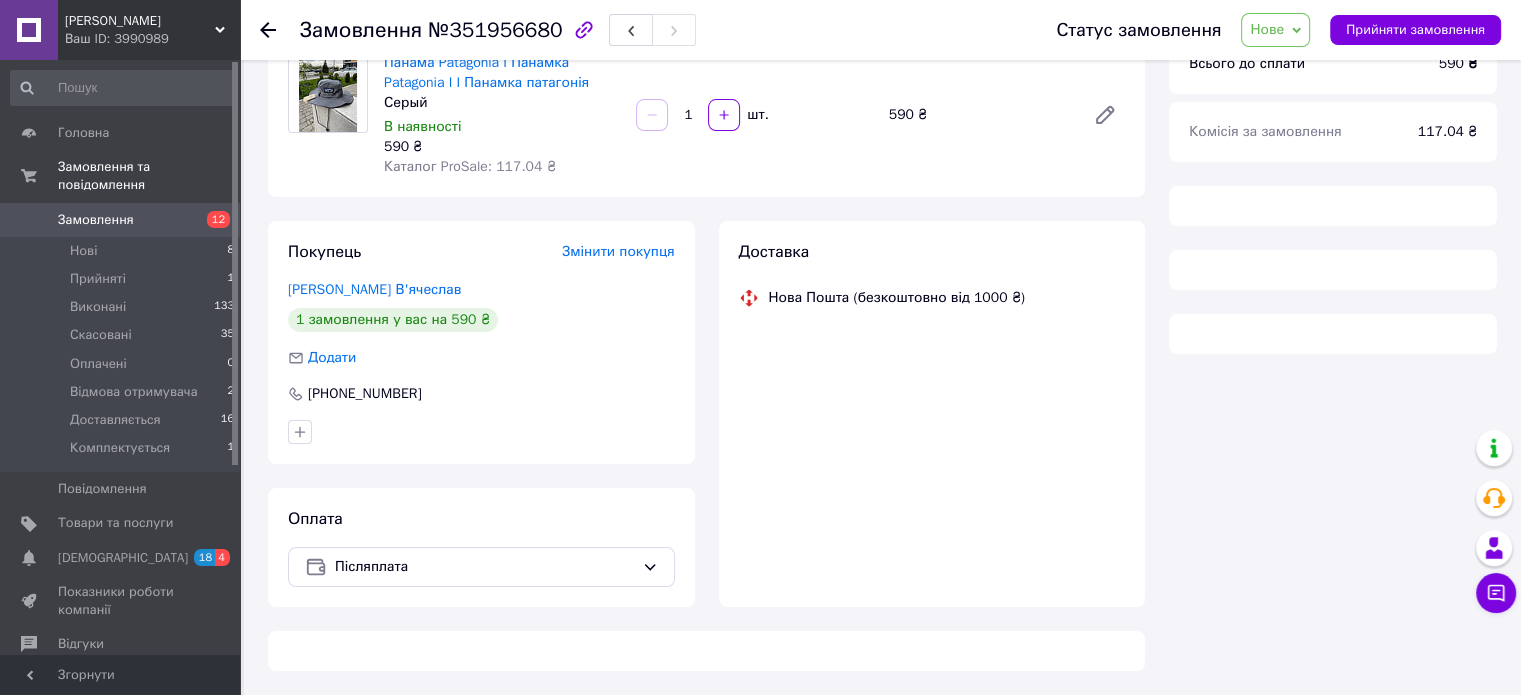 scroll, scrollTop: 736, scrollLeft: 0, axis: vertical 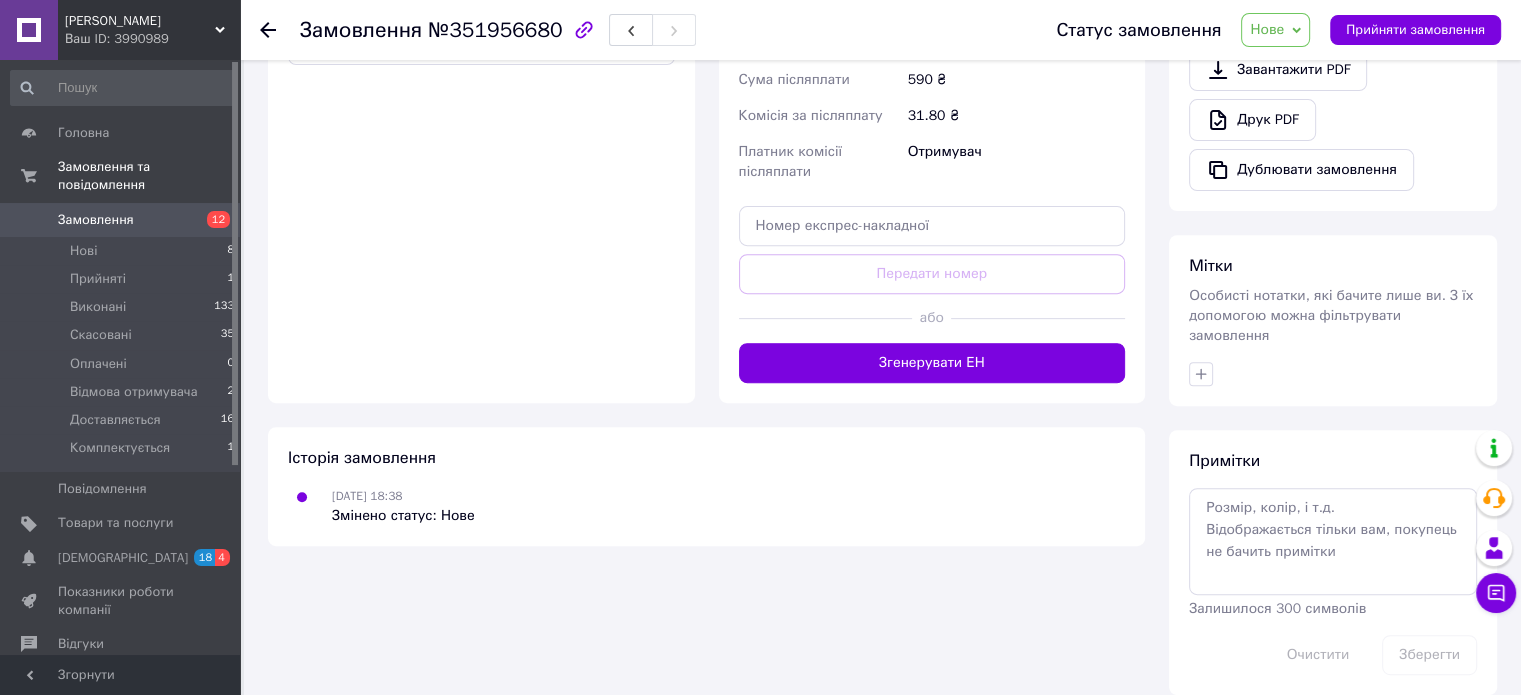 click on "Нове" at bounding box center [1267, 29] 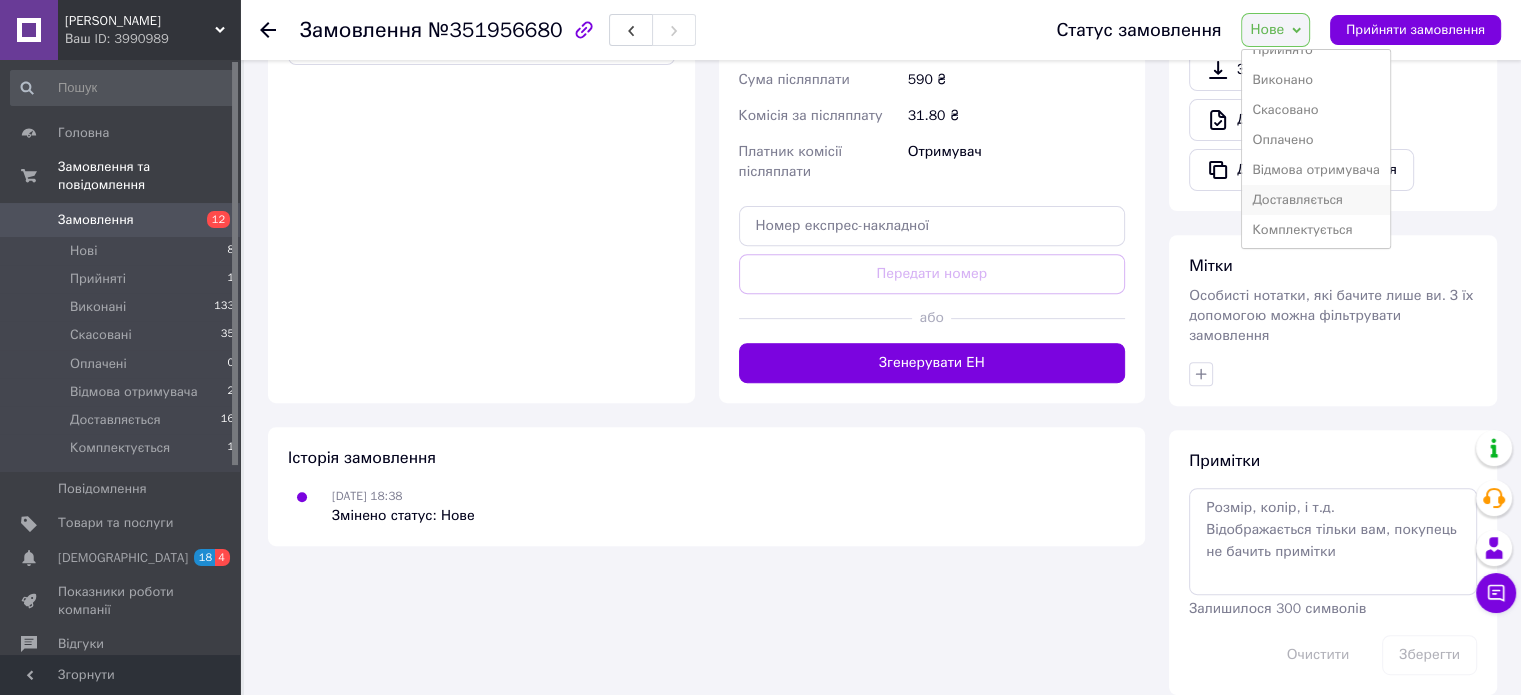 scroll, scrollTop: 21, scrollLeft: 0, axis: vertical 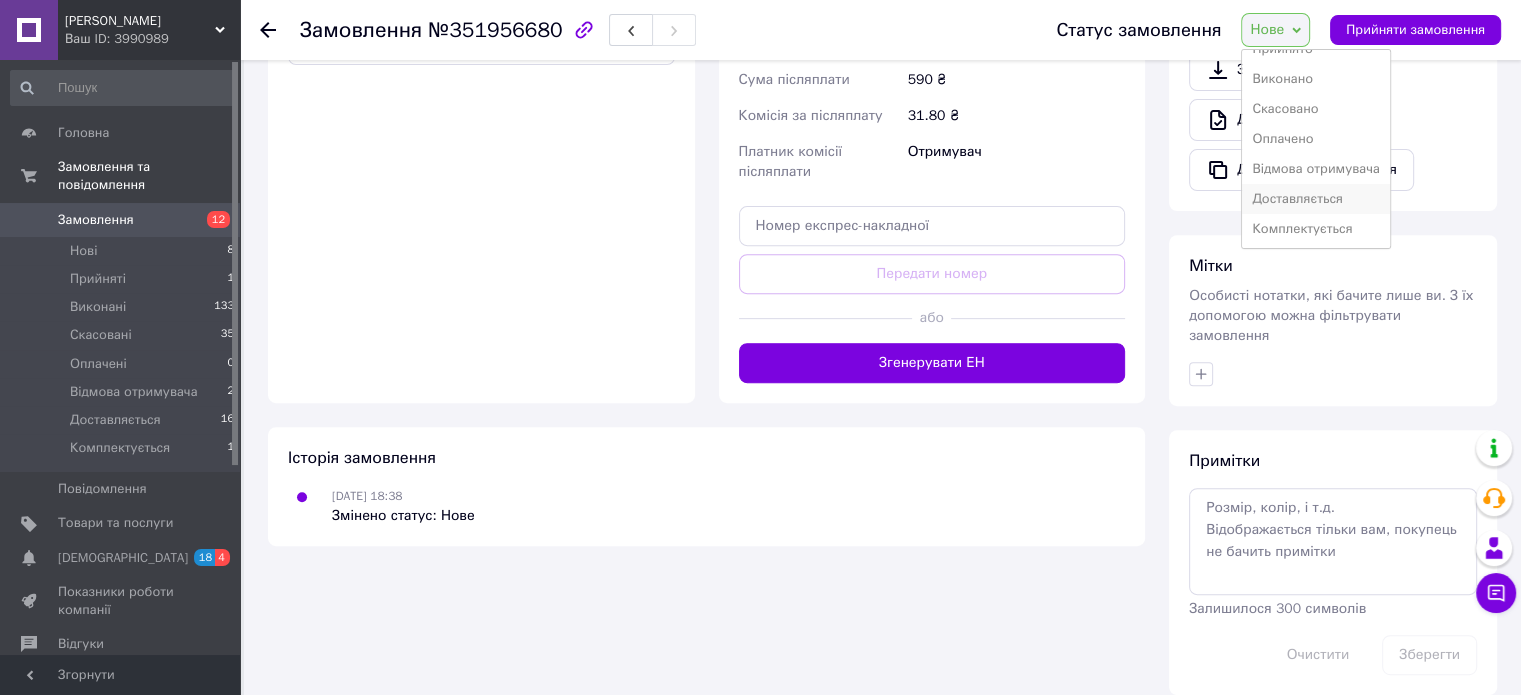 click on "Комплектується" at bounding box center (1316, 229) 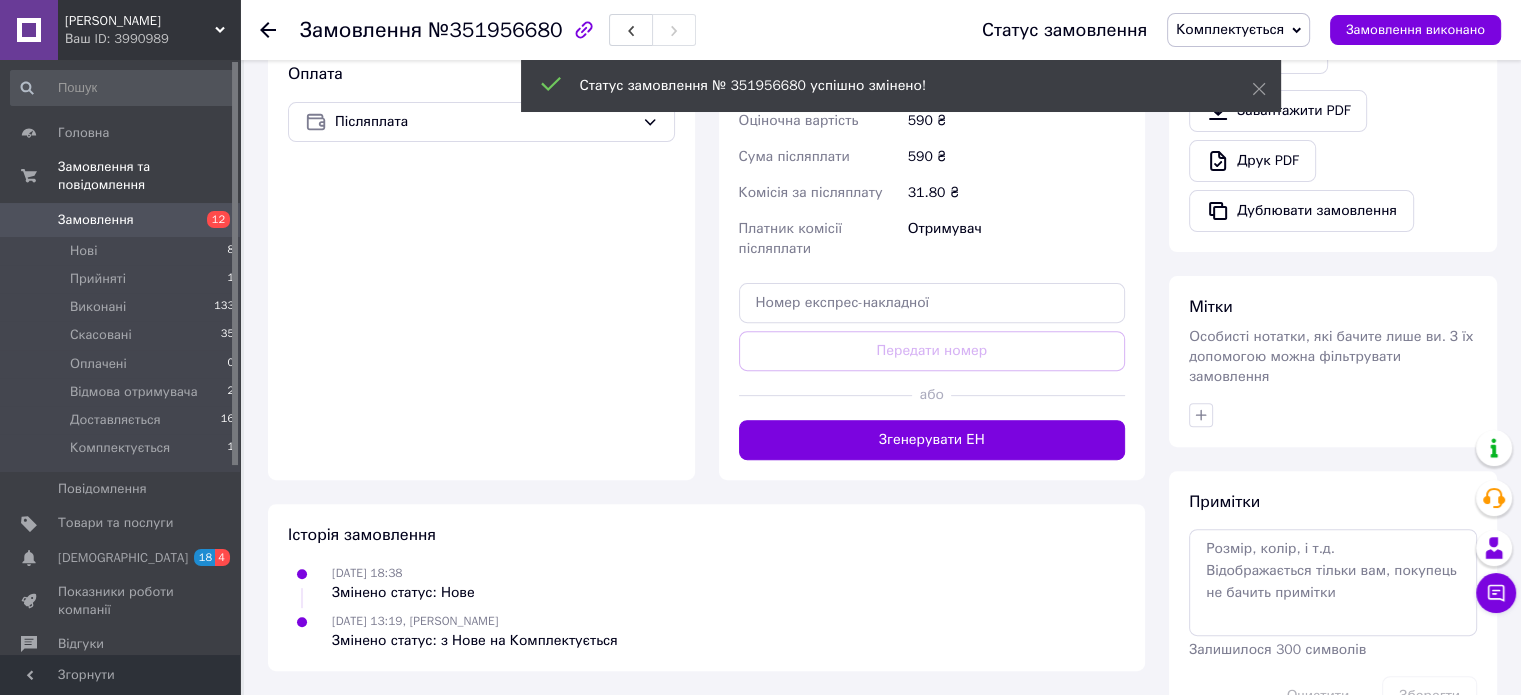 scroll, scrollTop: 700, scrollLeft: 0, axis: vertical 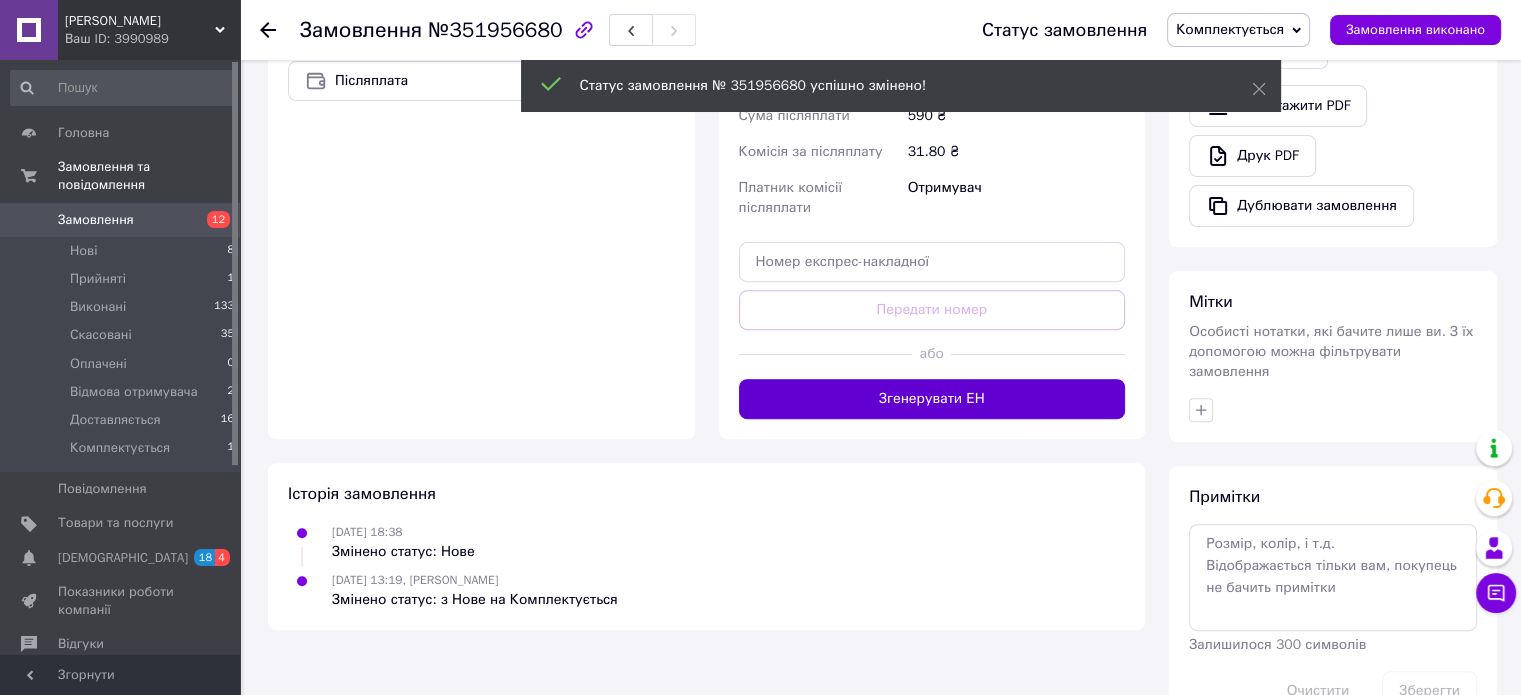 click on "Згенерувати ЕН" at bounding box center [932, 399] 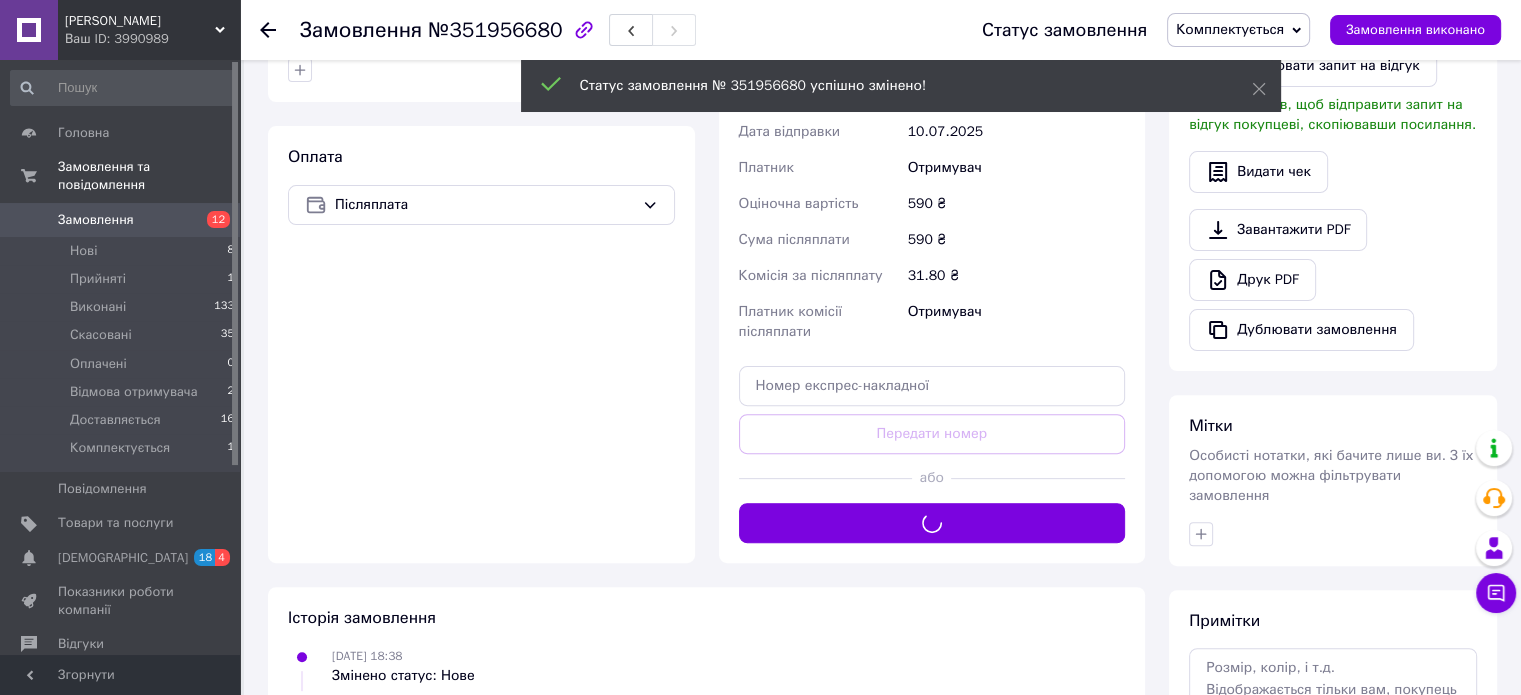 scroll, scrollTop: 200, scrollLeft: 0, axis: vertical 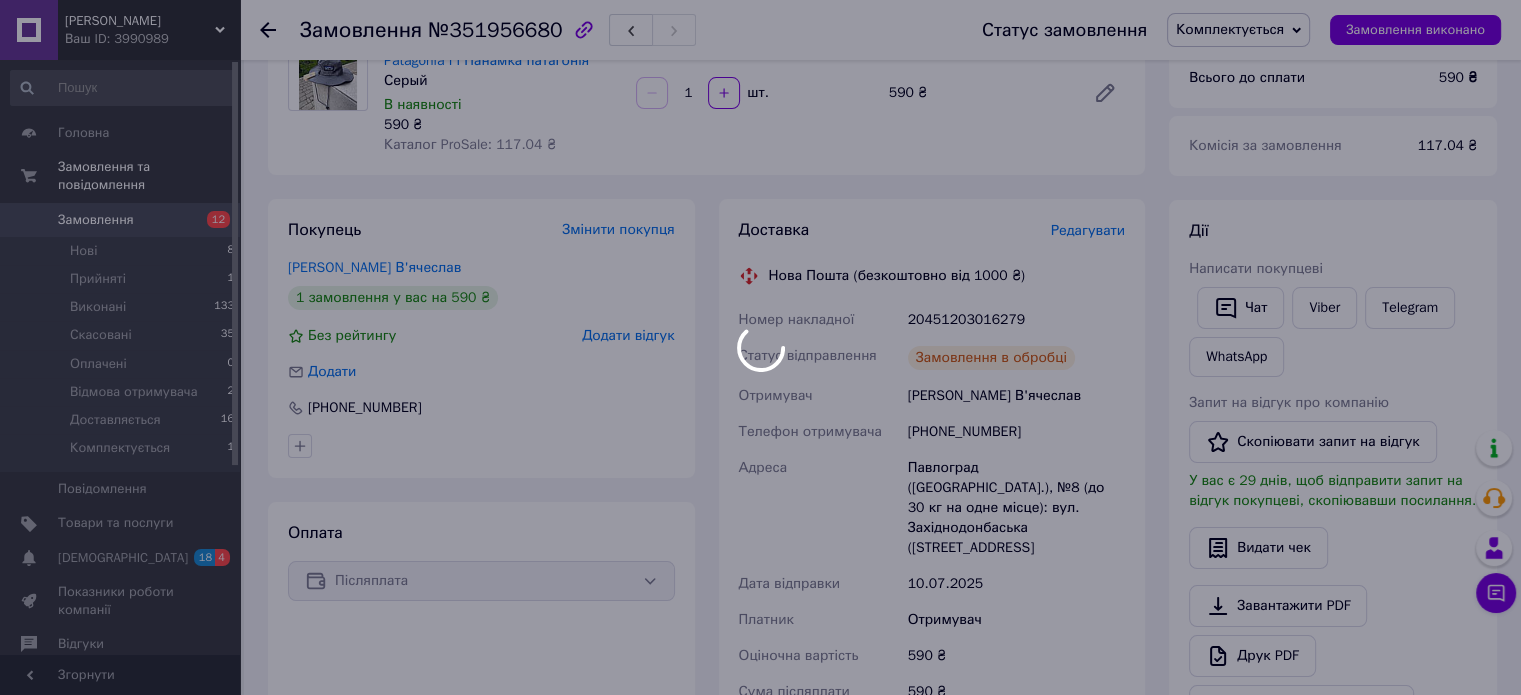 click at bounding box center [760, 347] 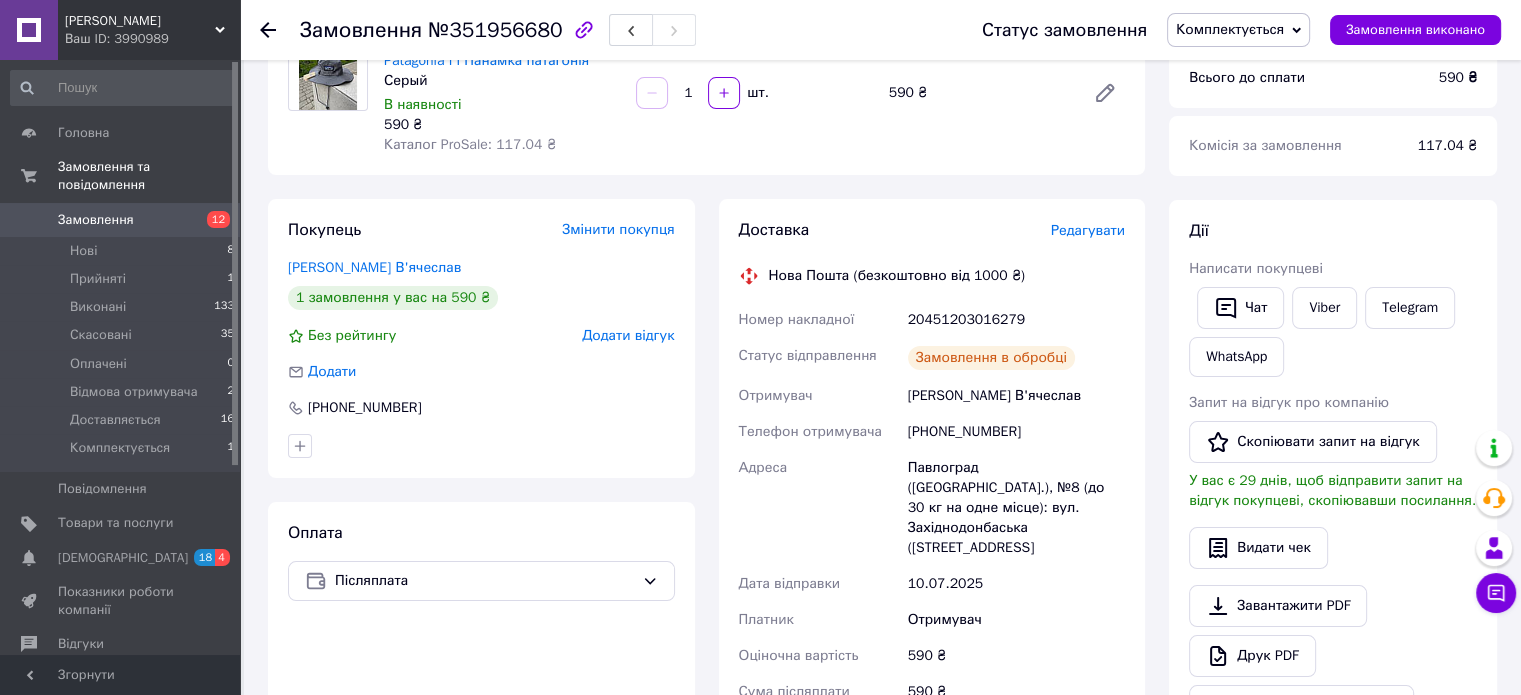 click on "20451203016279" at bounding box center [1016, 320] 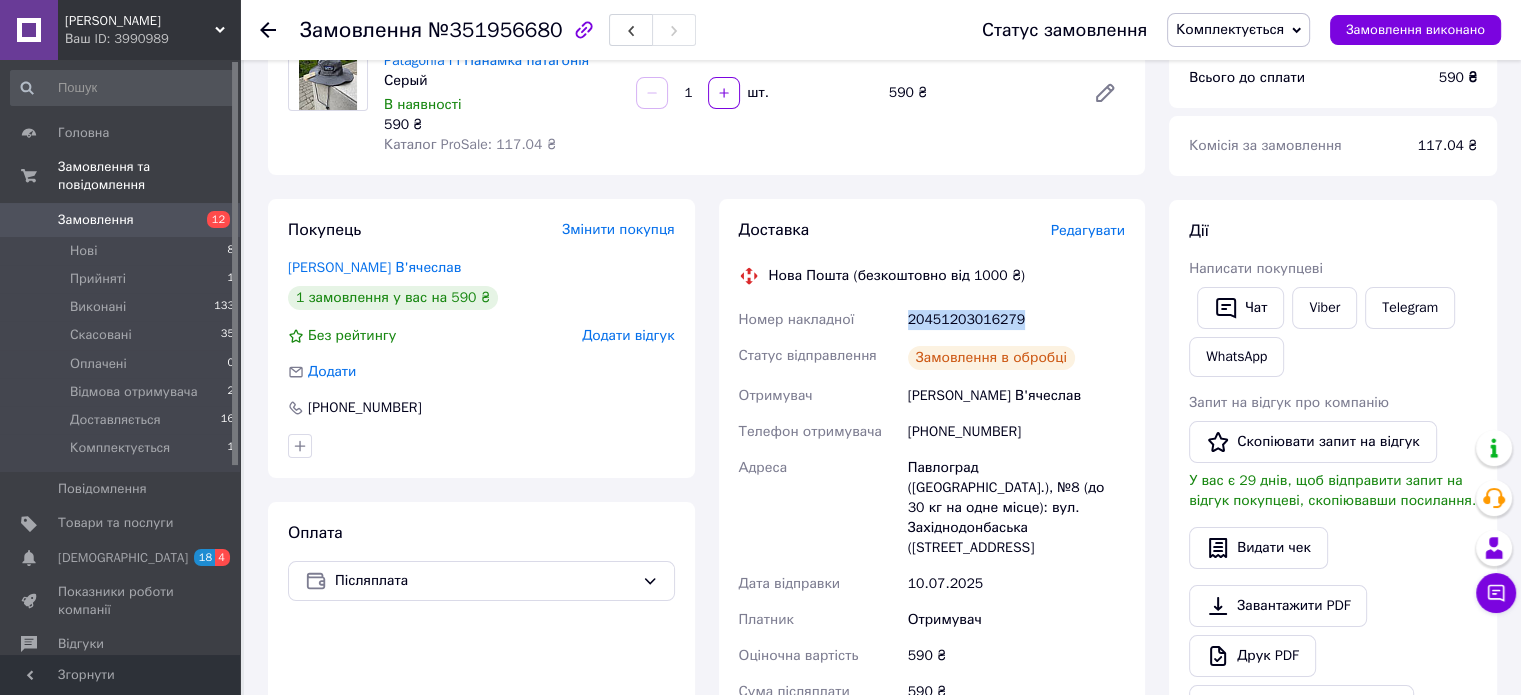 click on "20451203016279" at bounding box center (1016, 320) 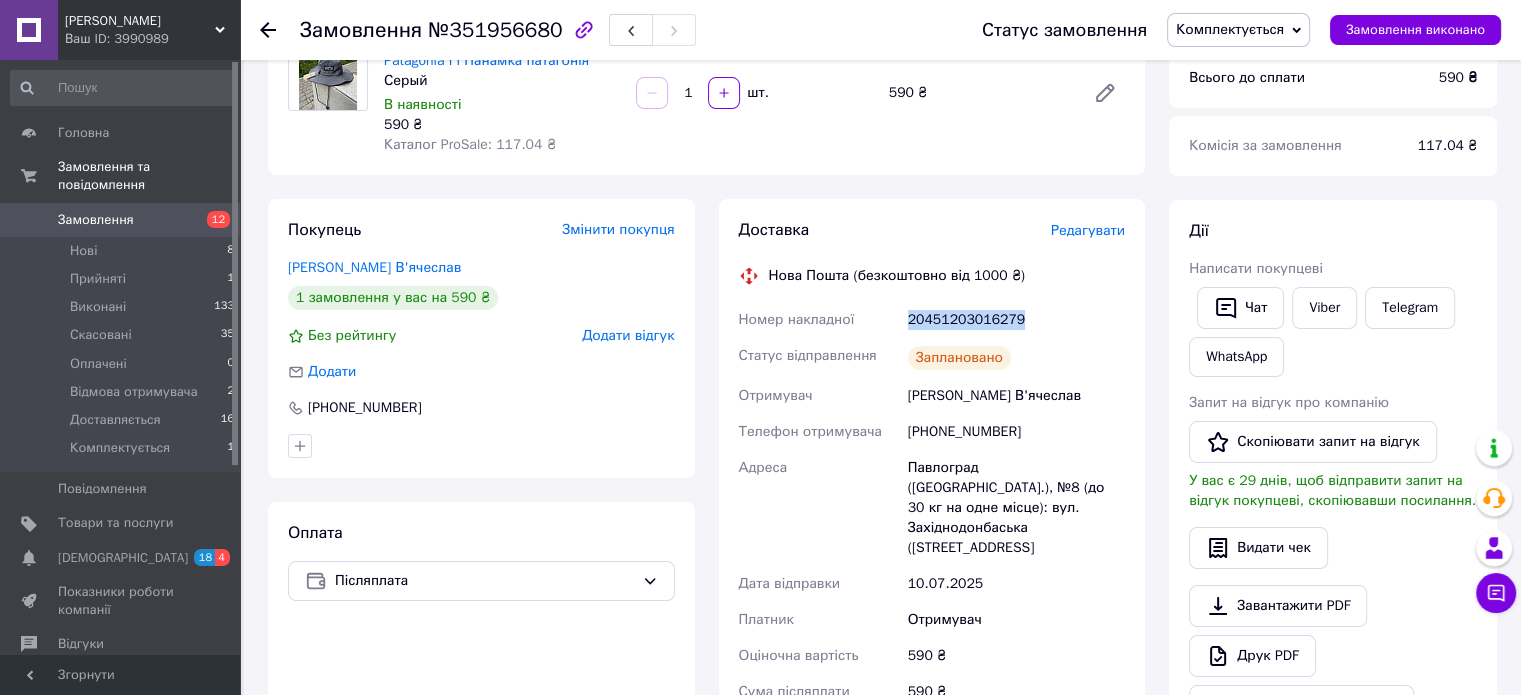 copy on "20451203016279" 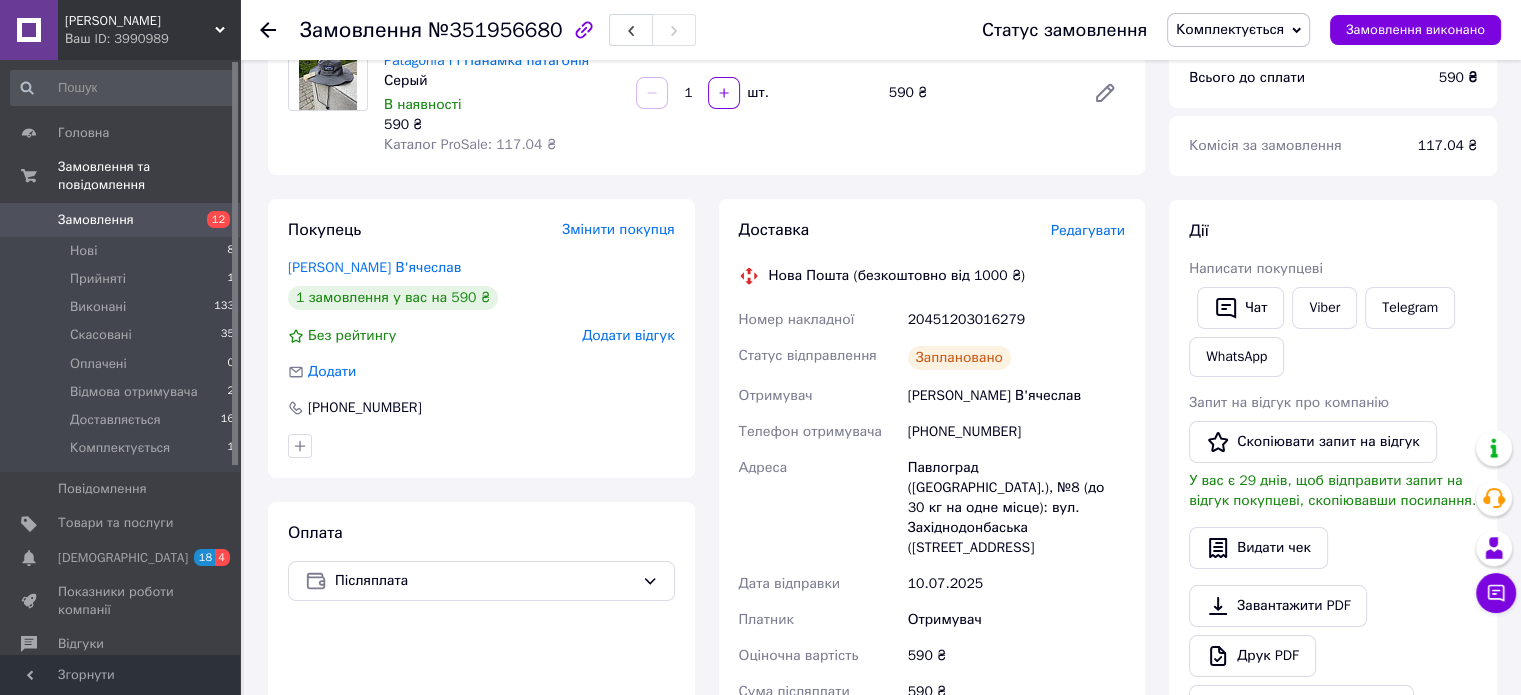 click on "+380502515191" at bounding box center (1016, 432) 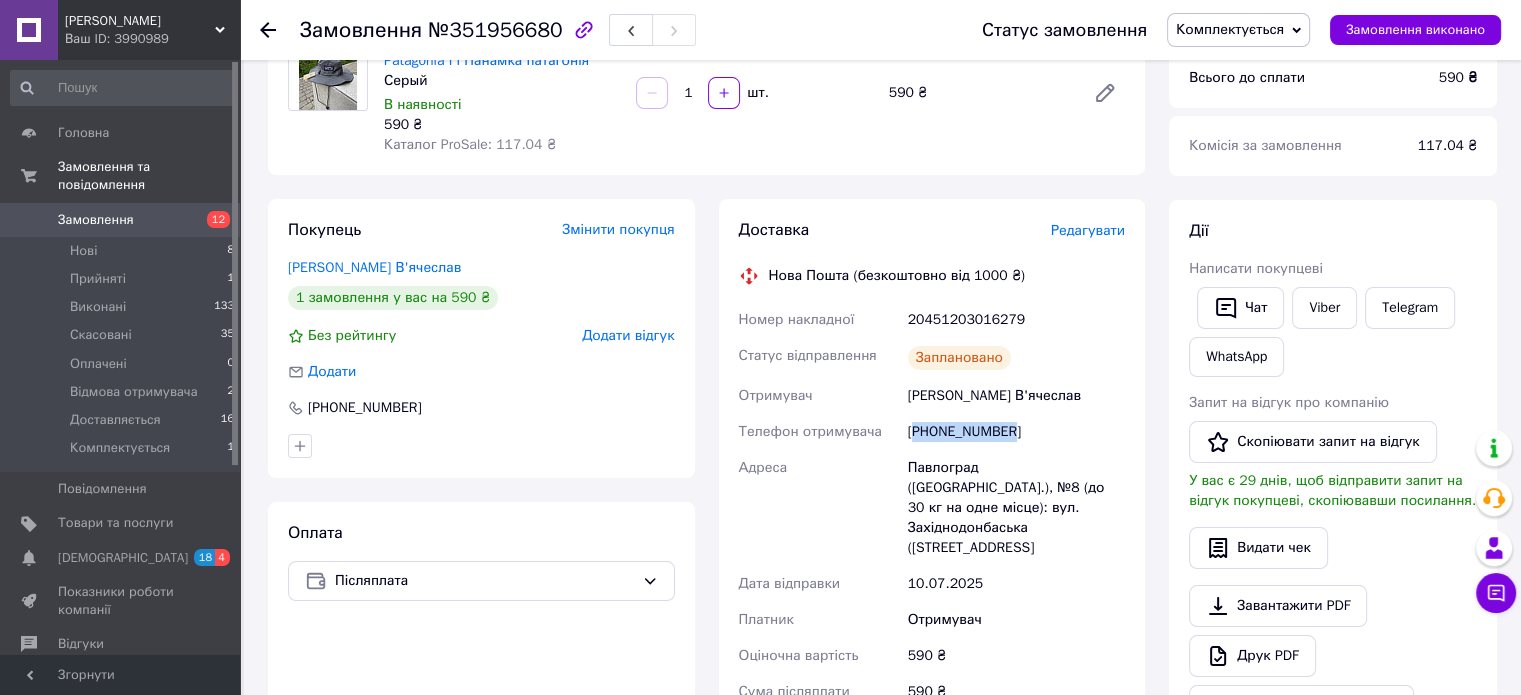 click on "+380502515191" at bounding box center [1016, 432] 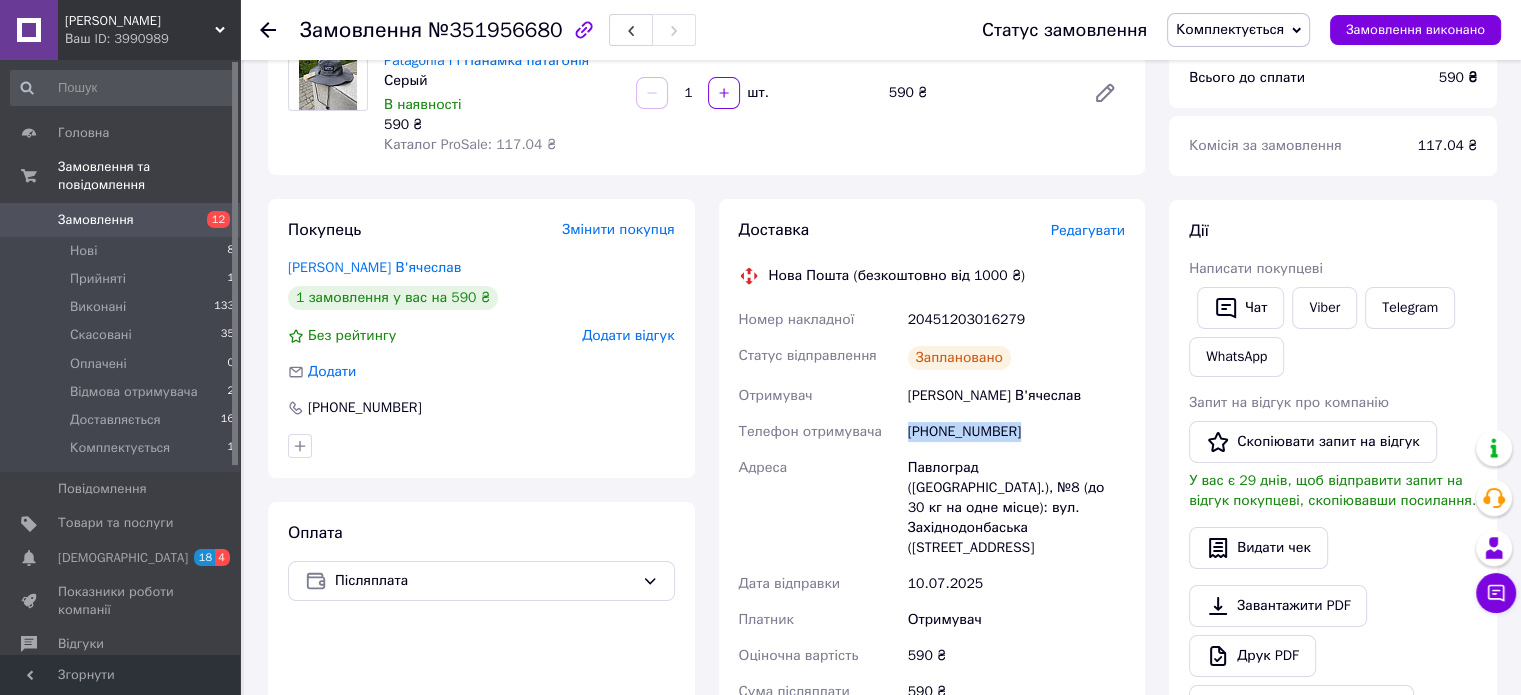 click on "+380502515191" at bounding box center [1016, 432] 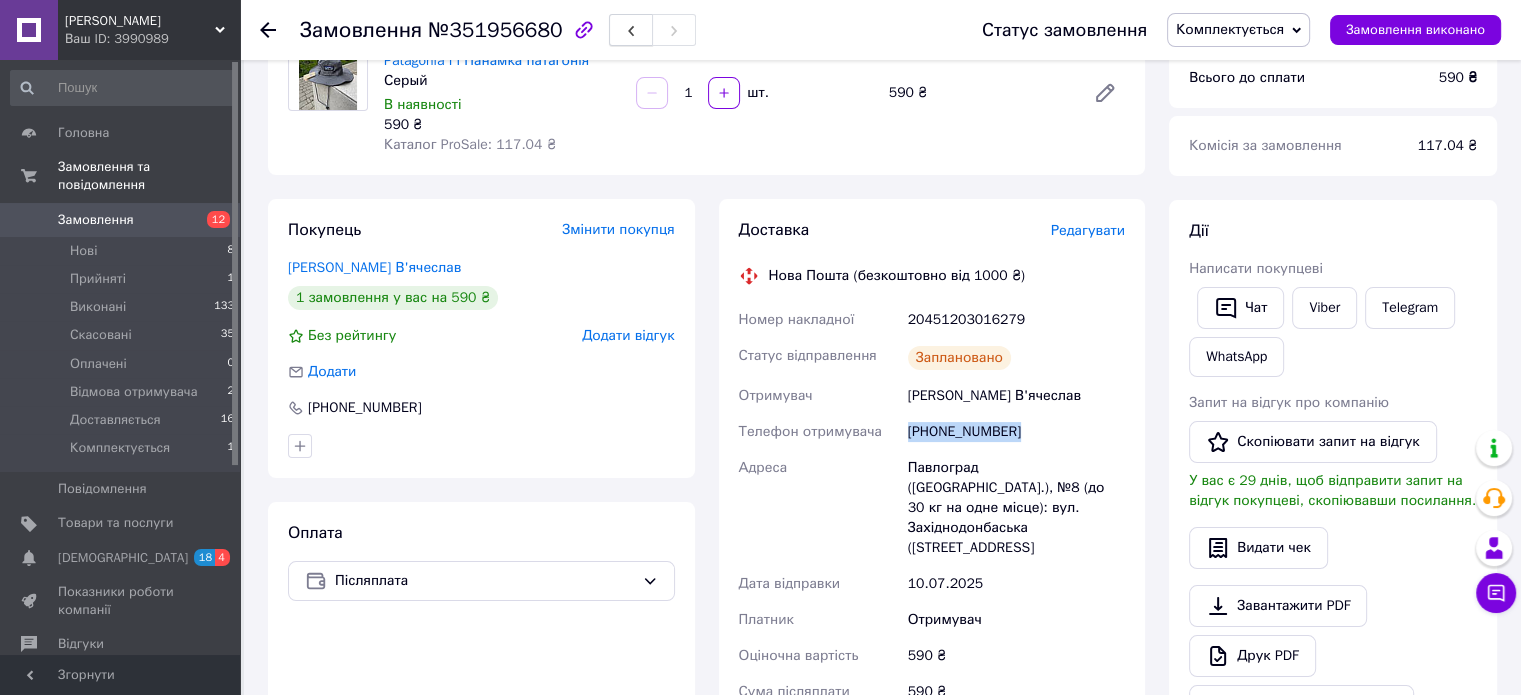 copy on "+380502515191" 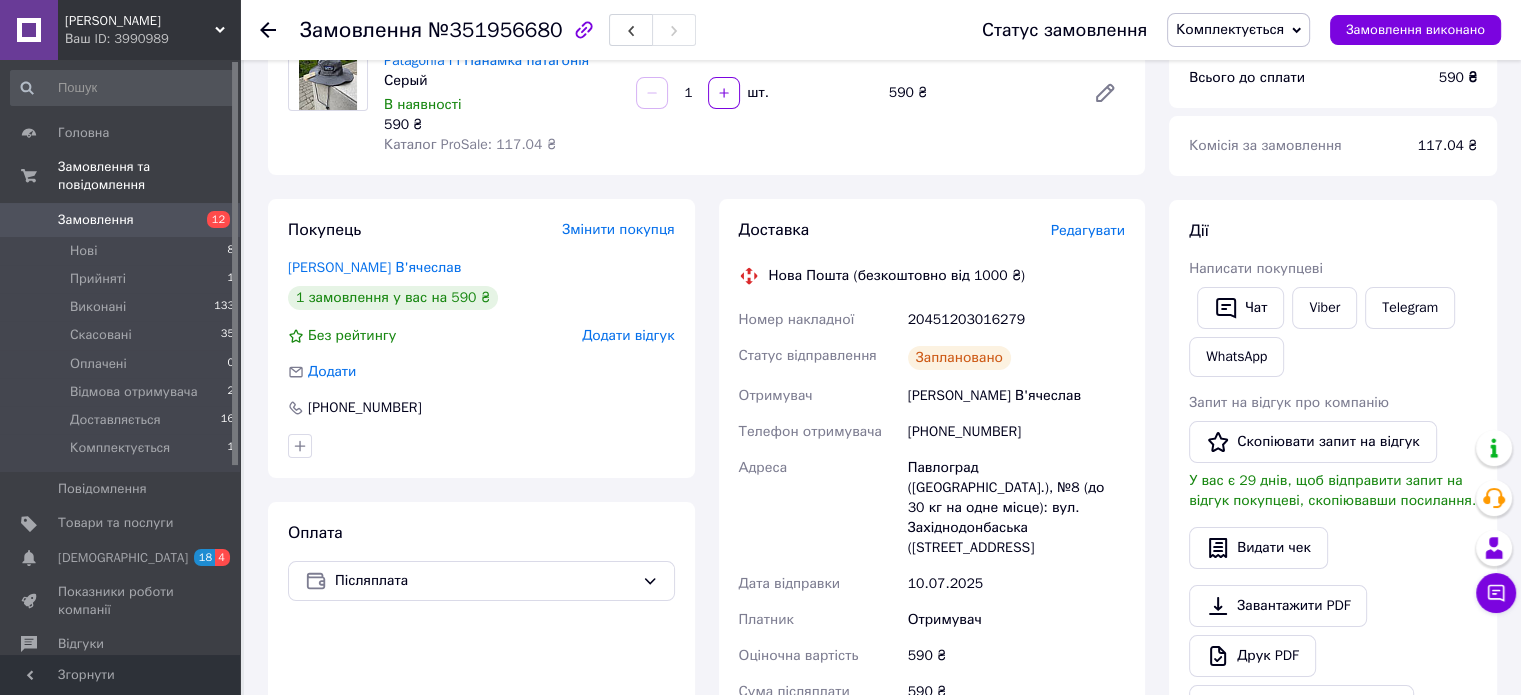 click on "Кравцов В'ячеслав" at bounding box center [1016, 396] 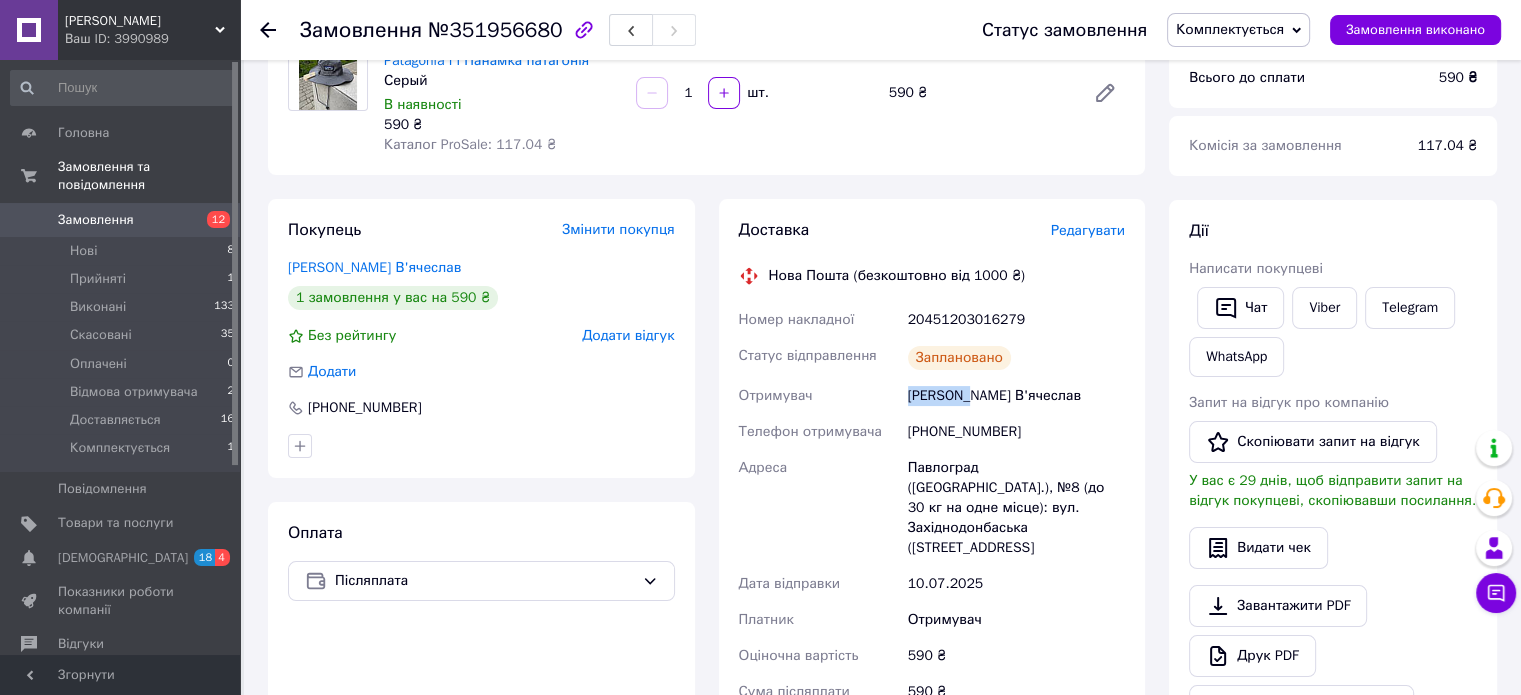 click on "Кравцов В'ячеслав" at bounding box center [1016, 396] 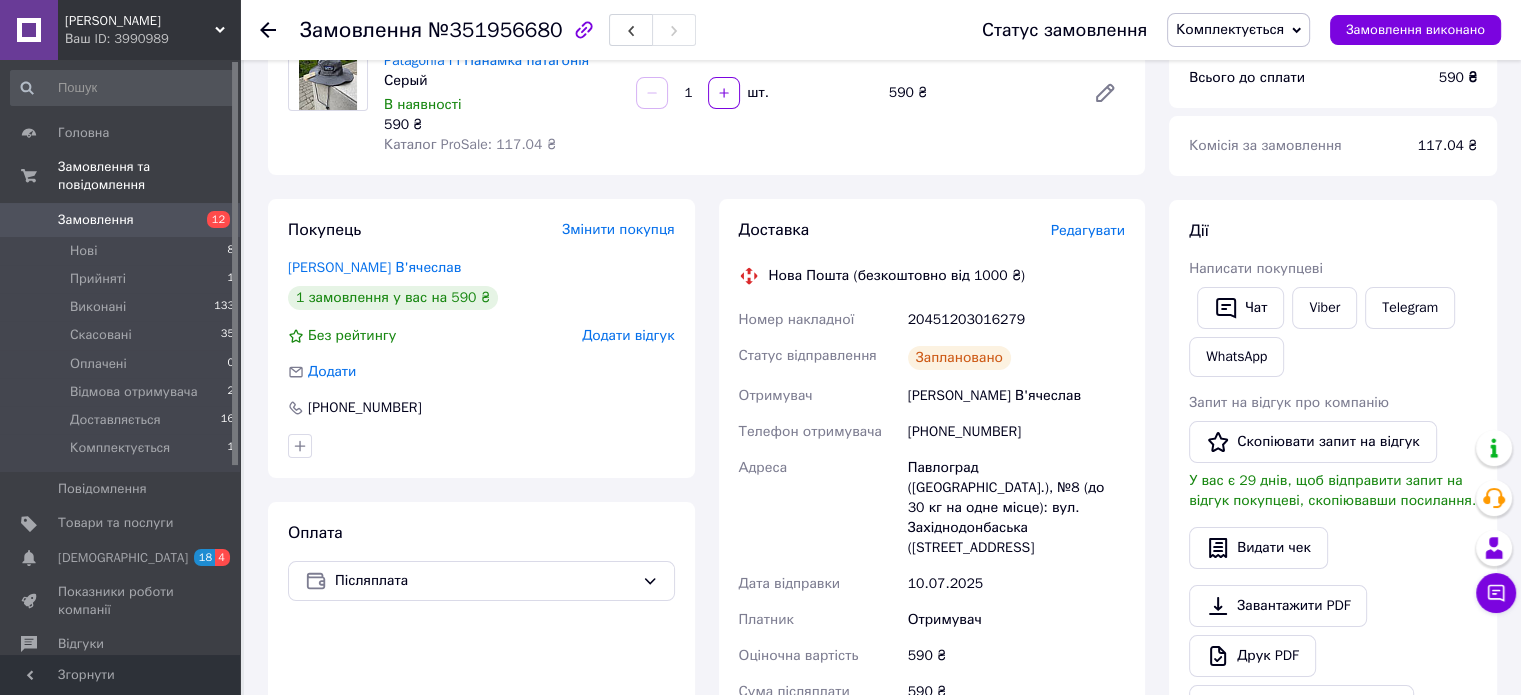 click on "20451203016279" at bounding box center [1016, 320] 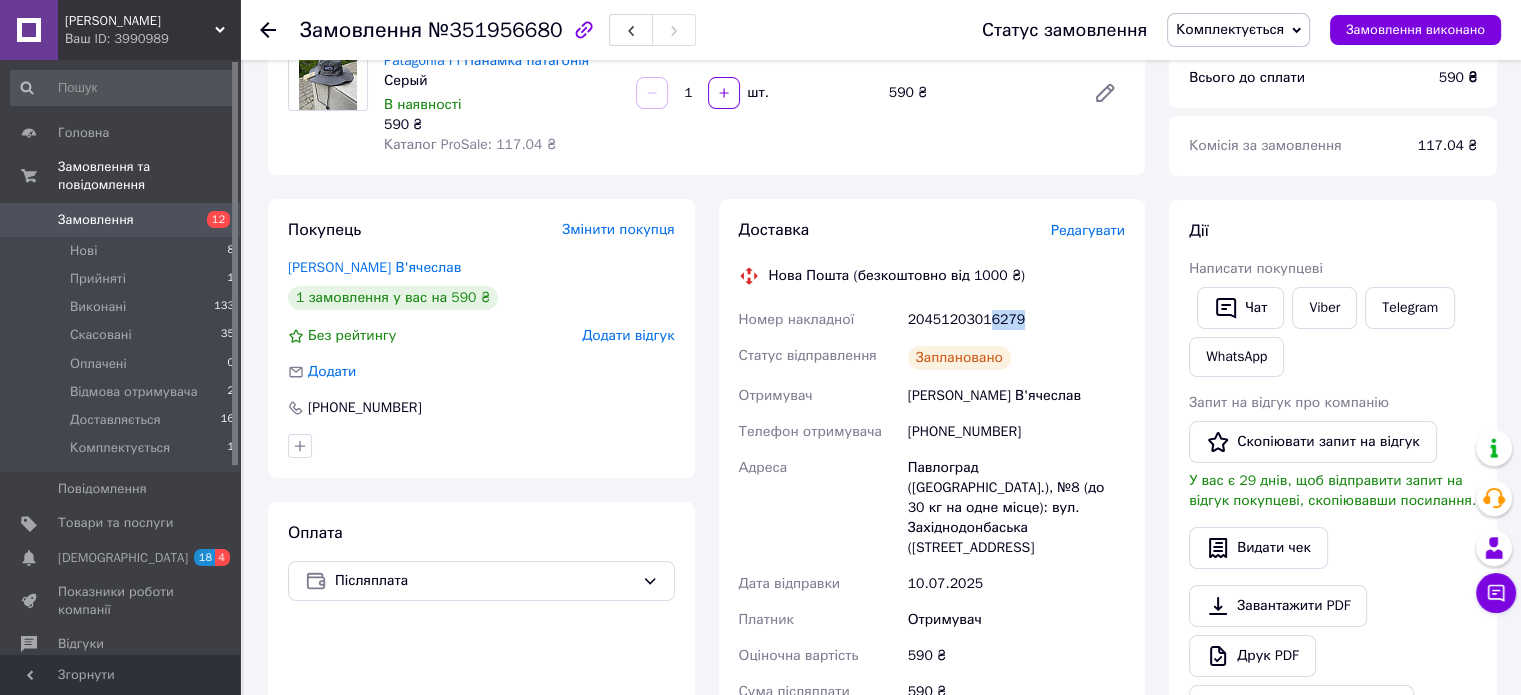 drag, startPoint x: 984, startPoint y: 319, endPoint x: 1024, endPoint y: 315, distance: 40.1995 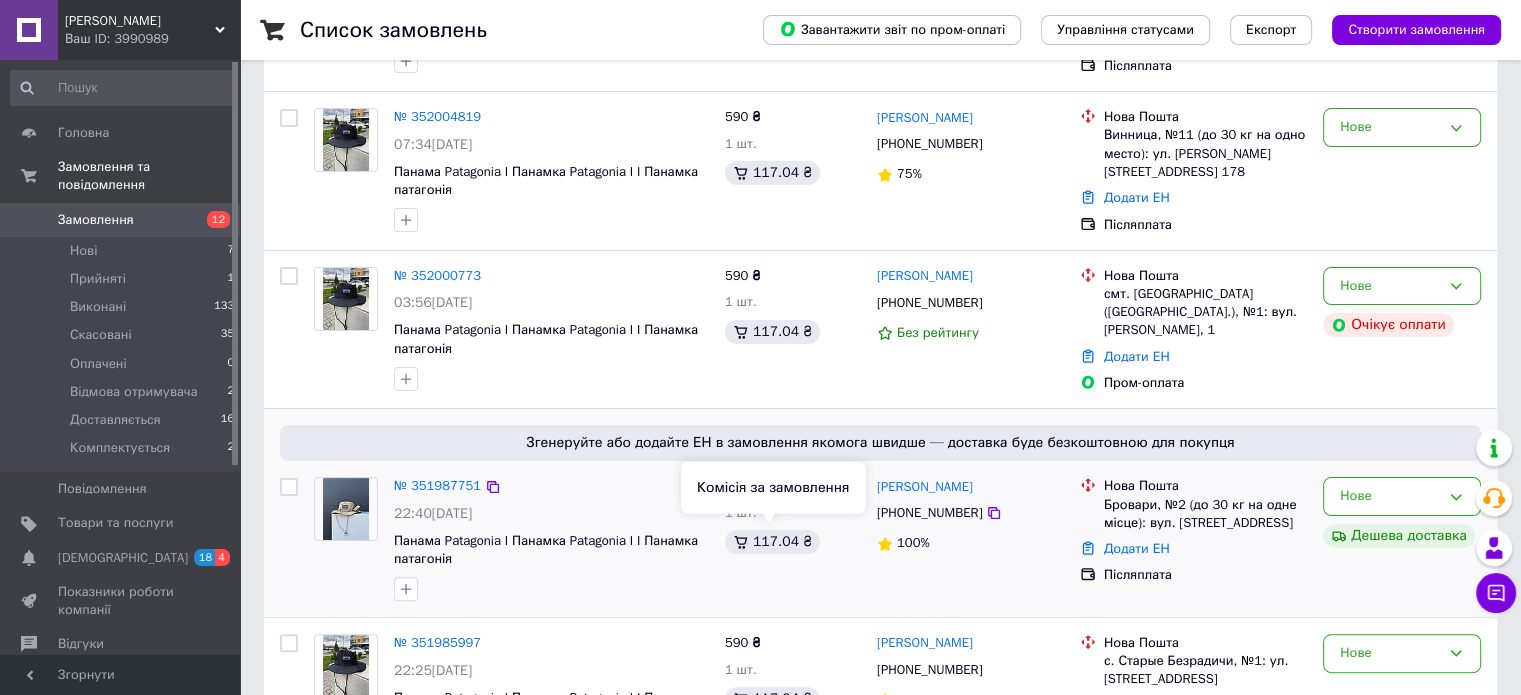 scroll, scrollTop: 602, scrollLeft: 0, axis: vertical 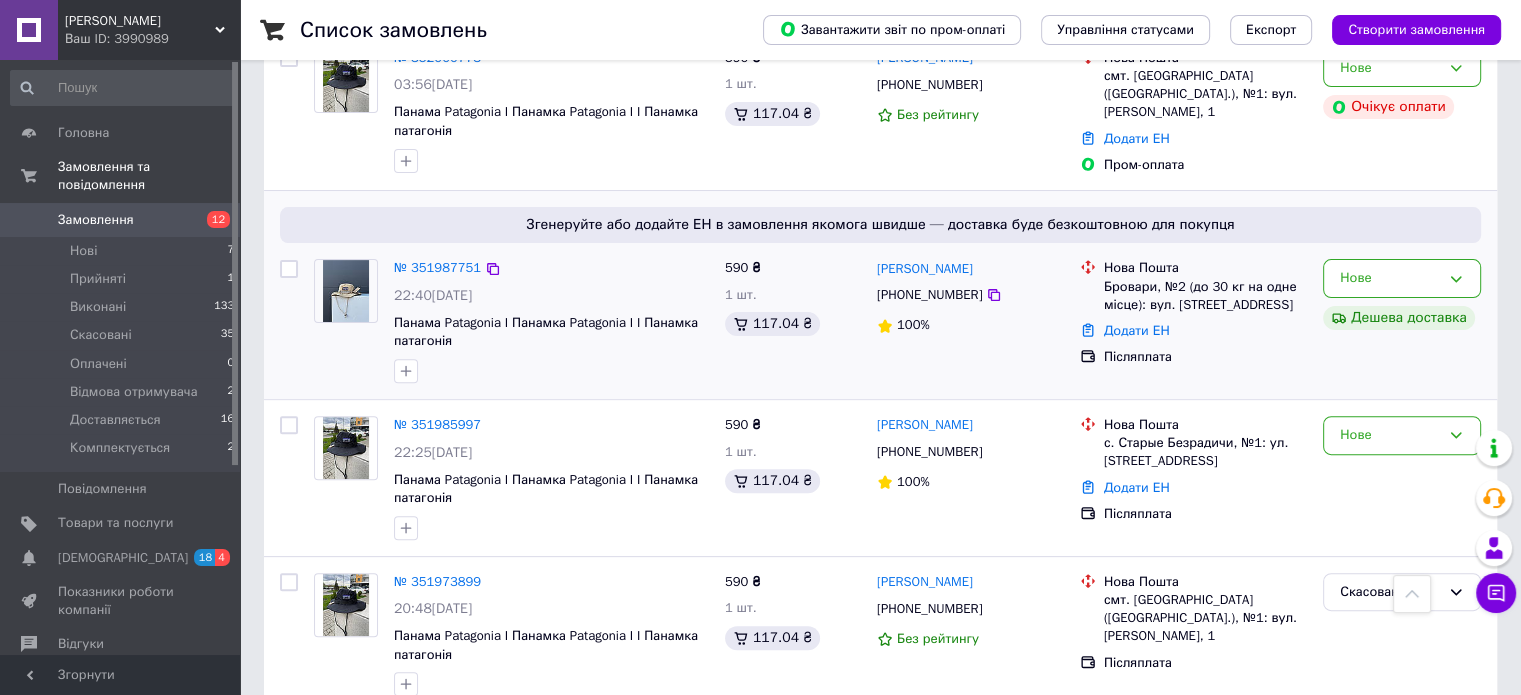 click on "Нові 7" at bounding box center (123, 251) 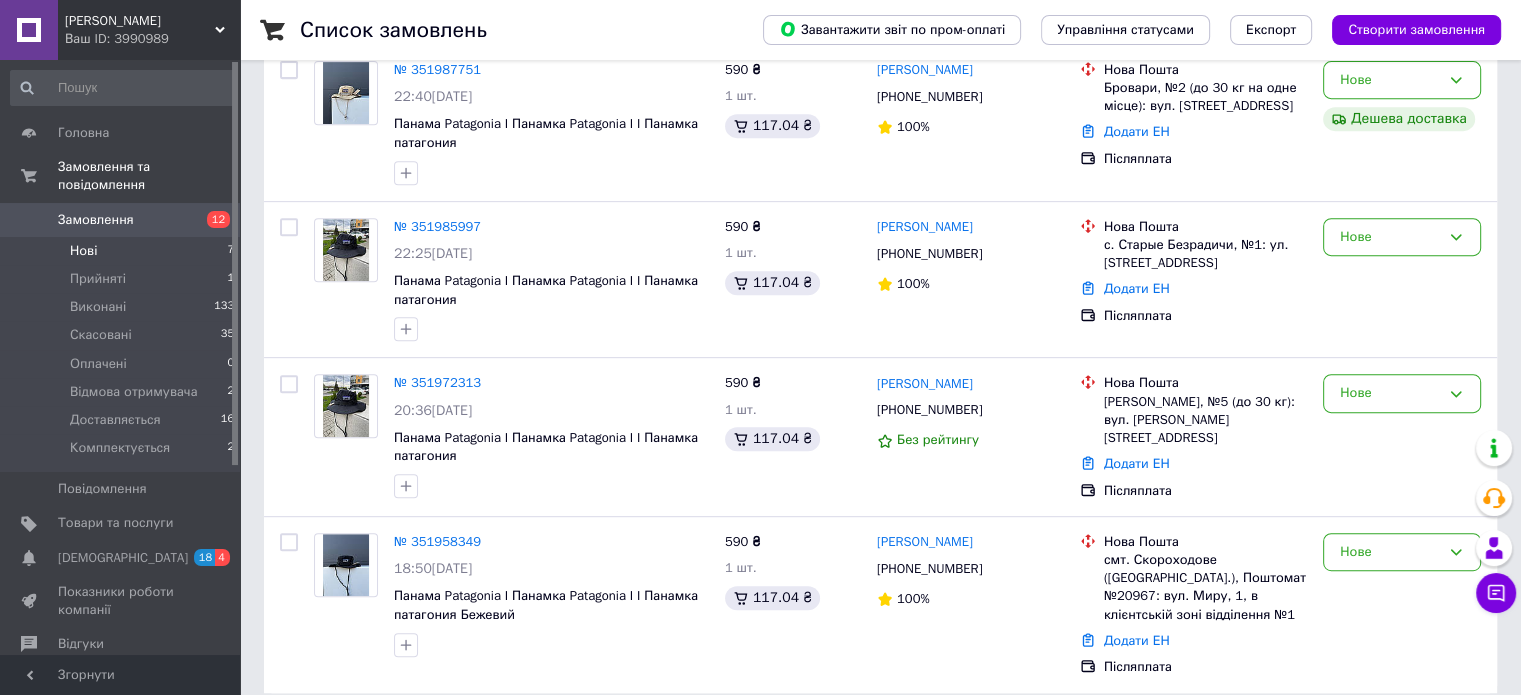 scroll, scrollTop: 885, scrollLeft: 0, axis: vertical 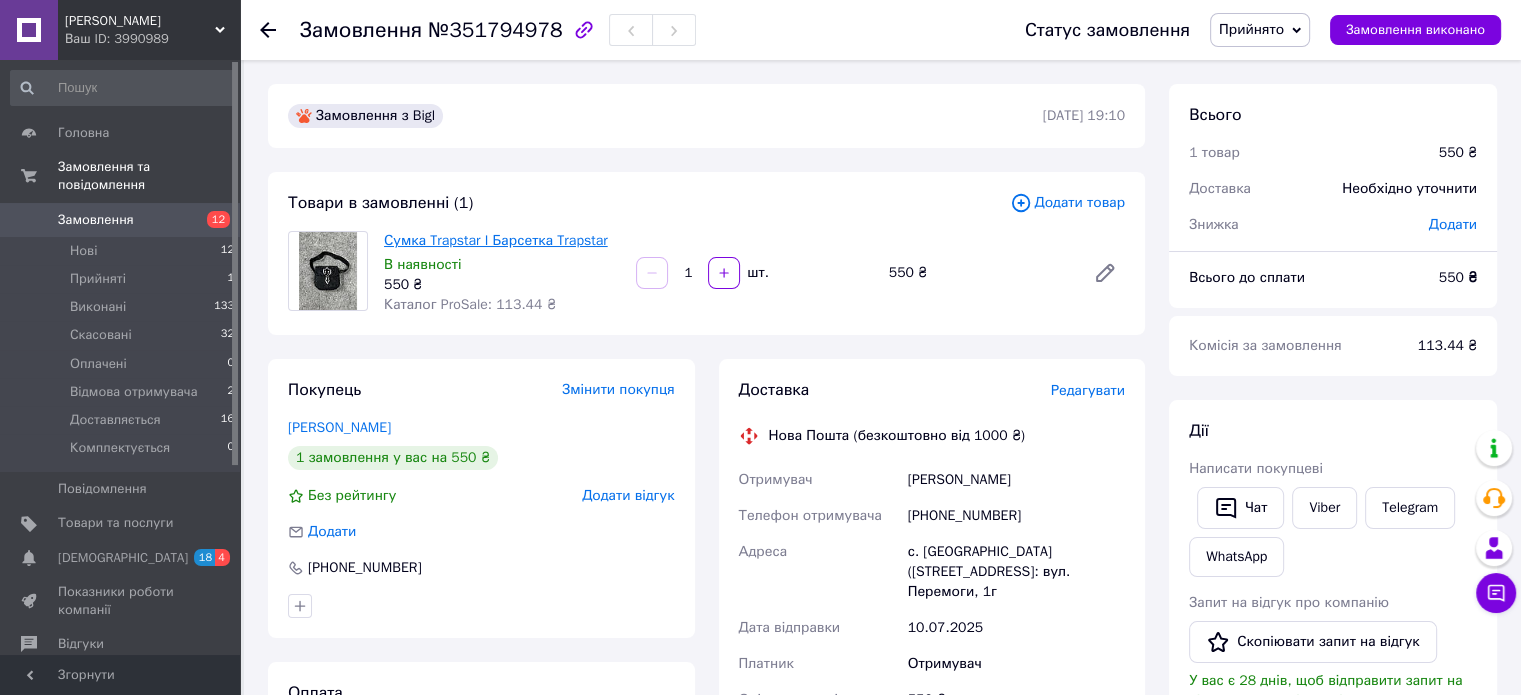click on "Сумка Trapstar I Барсетка Trapstar" at bounding box center (496, 240) 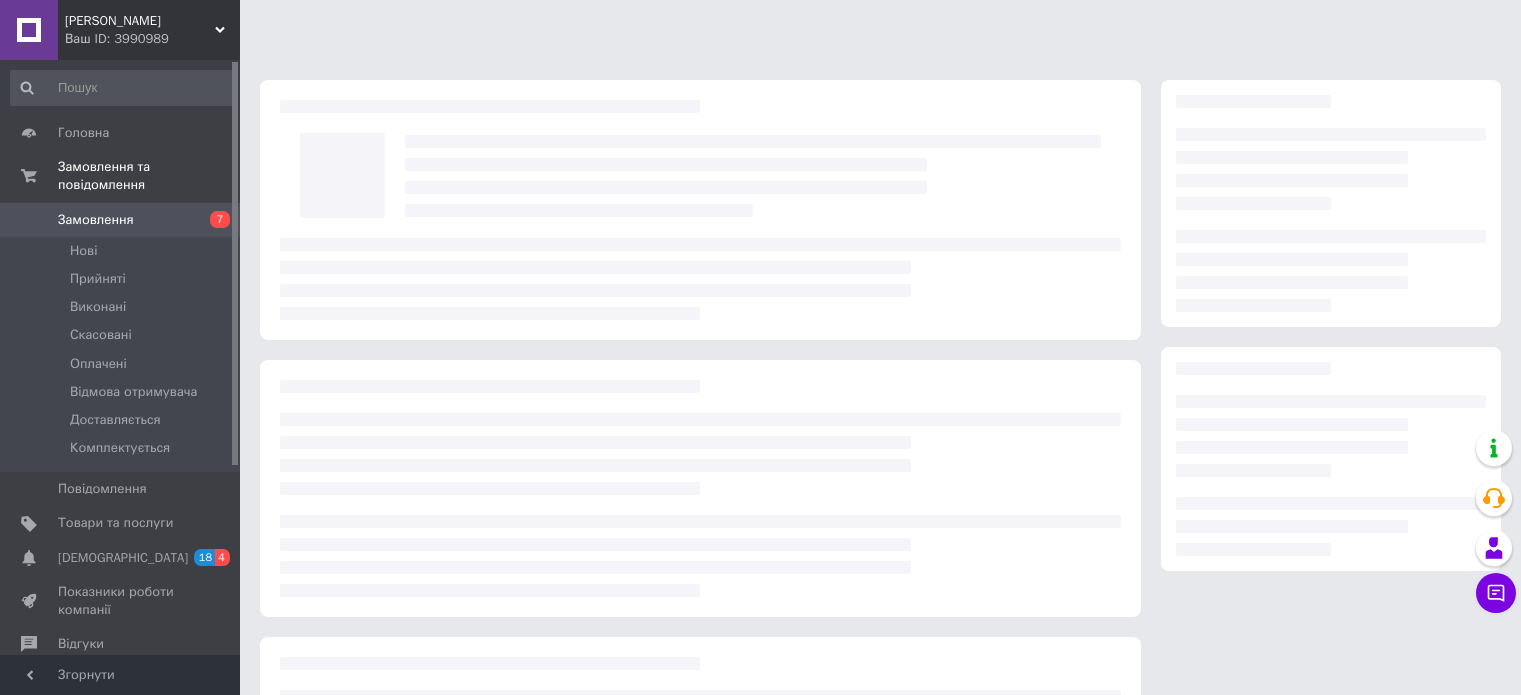scroll, scrollTop: 0, scrollLeft: 0, axis: both 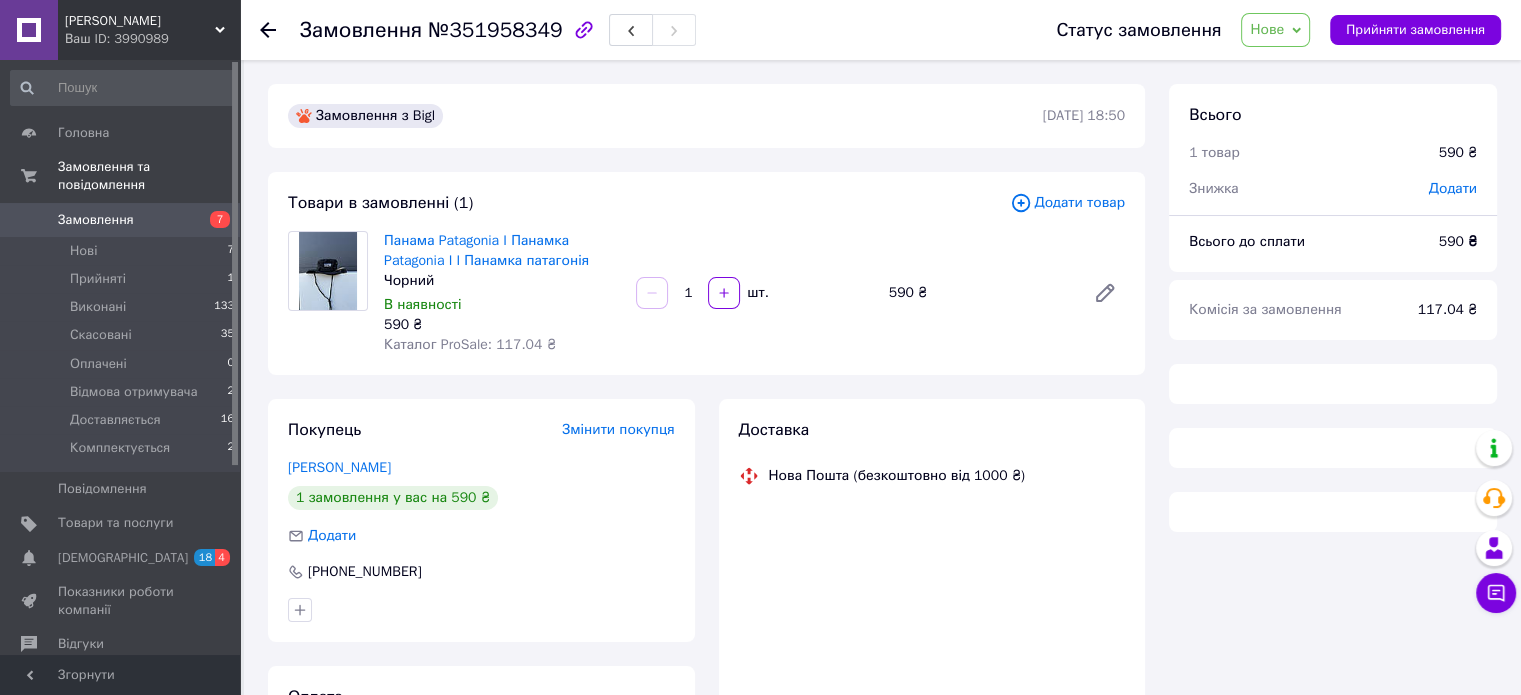 click on "Нове" at bounding box center (1267, 29) 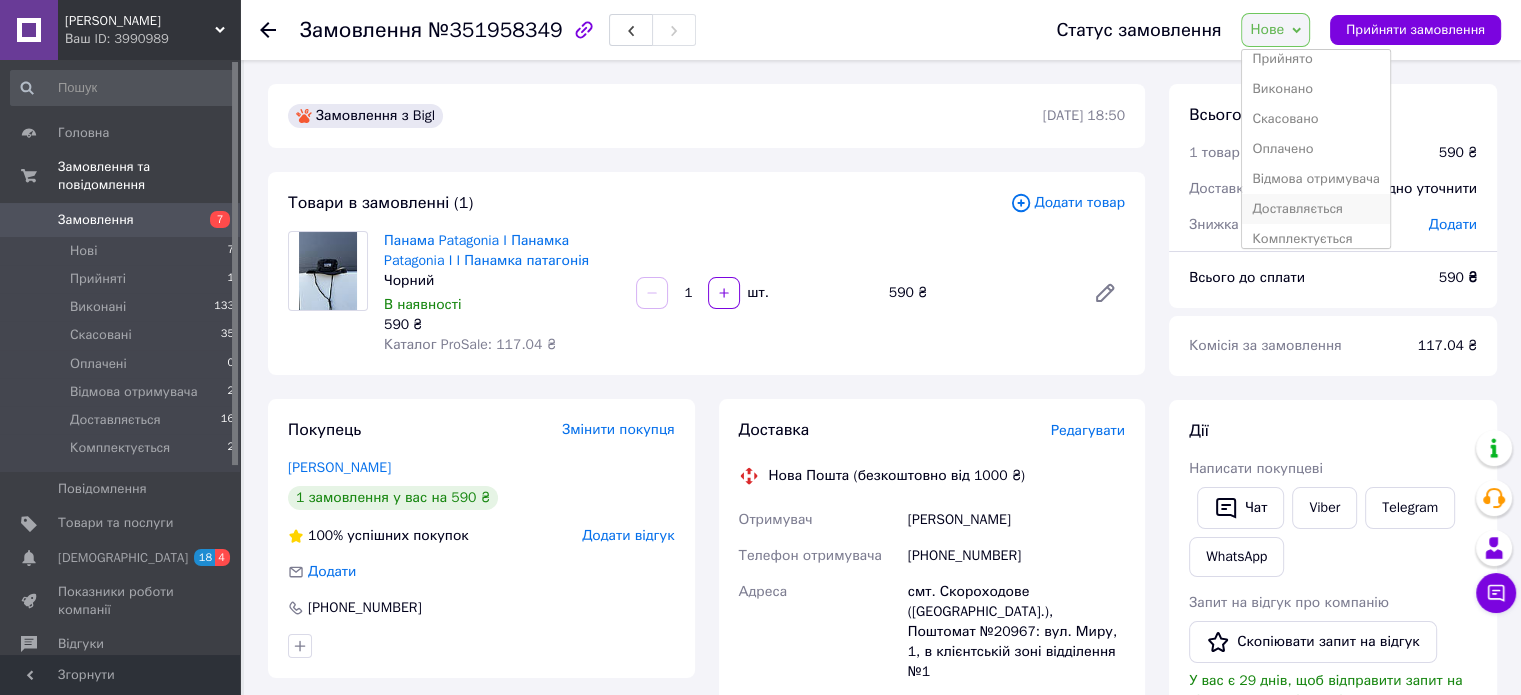 scroll, scrollTop: 21, scrollLeft: 0, axis: vertical 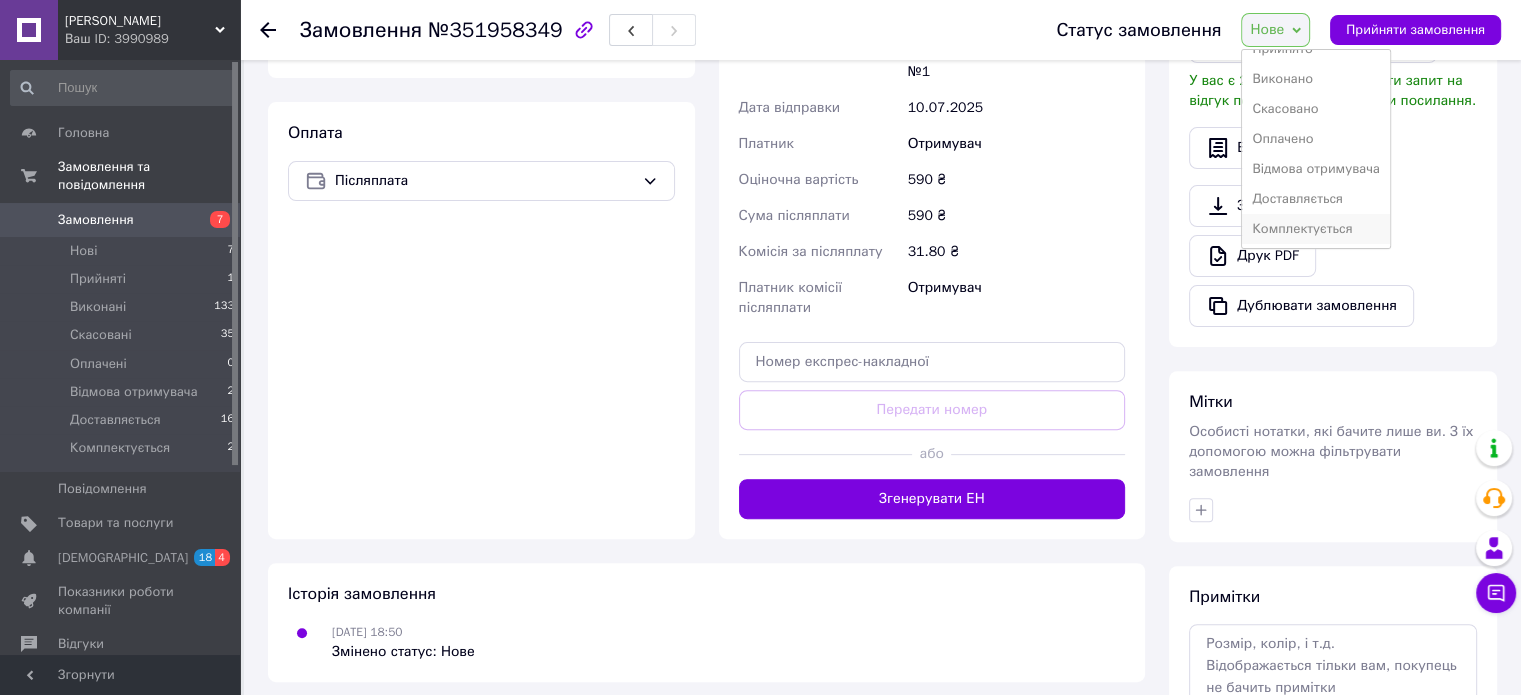 click on "Комплектується" at bounding box center [1316, 229] 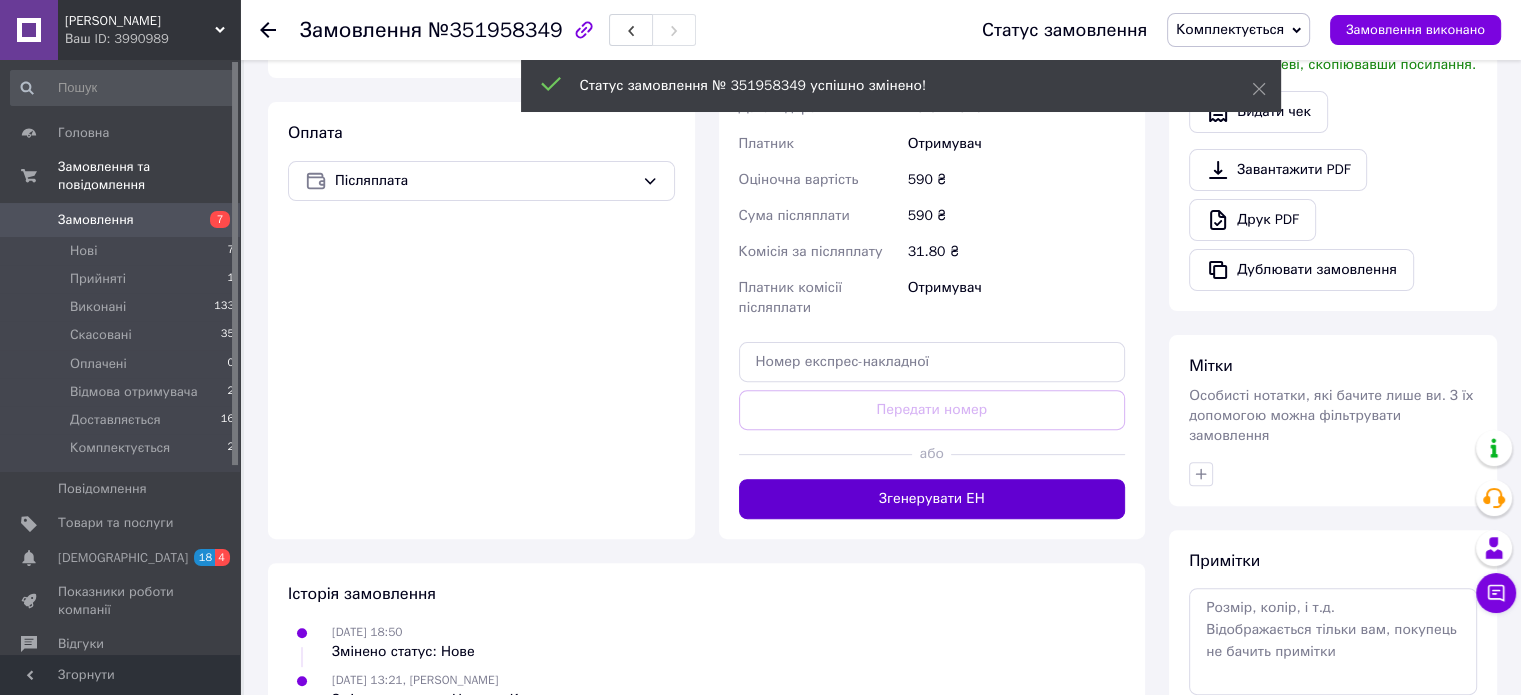 click on "Згенерувати ЕН" at bounding box center [932, 499] 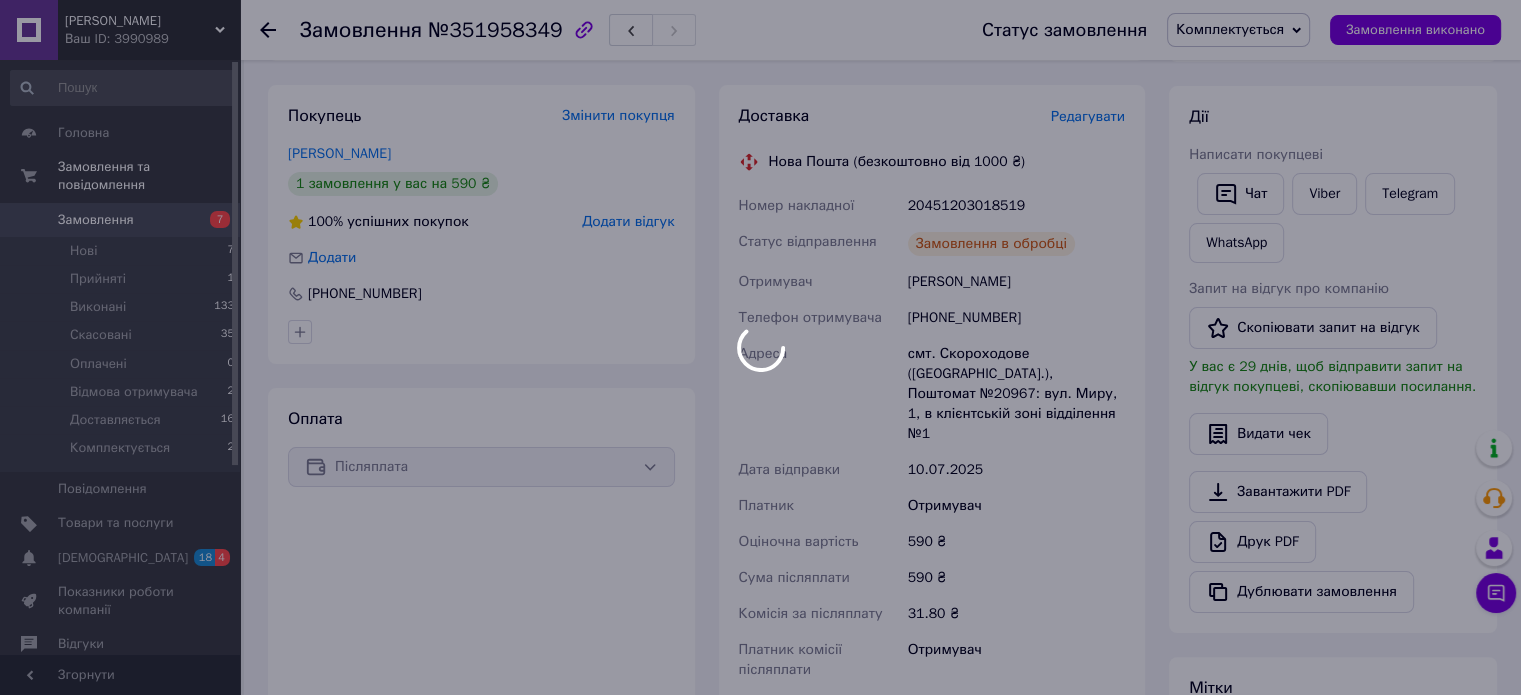 scroll, scrollTop: 300, scrollLeft: 0, axis: vertical 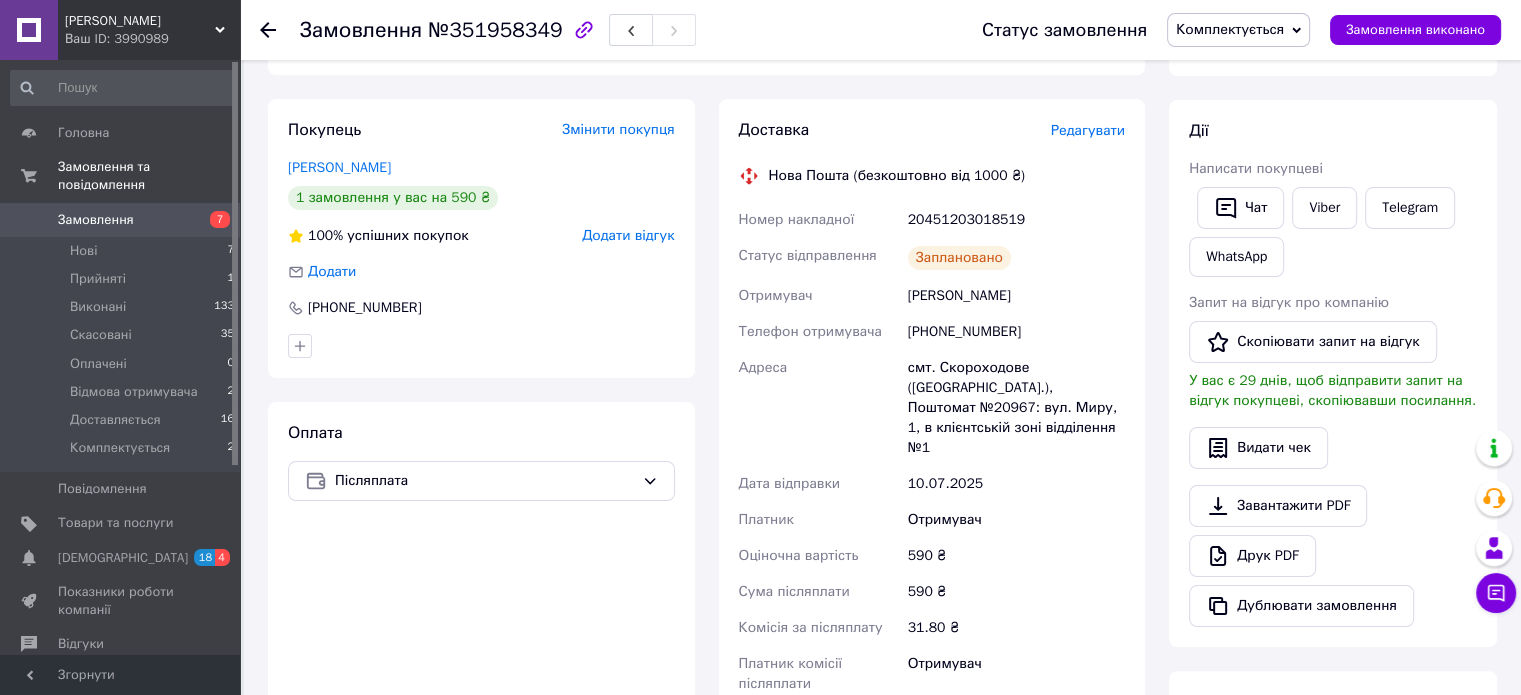 click on "20451203018519" at bounding box center [1016, 220] 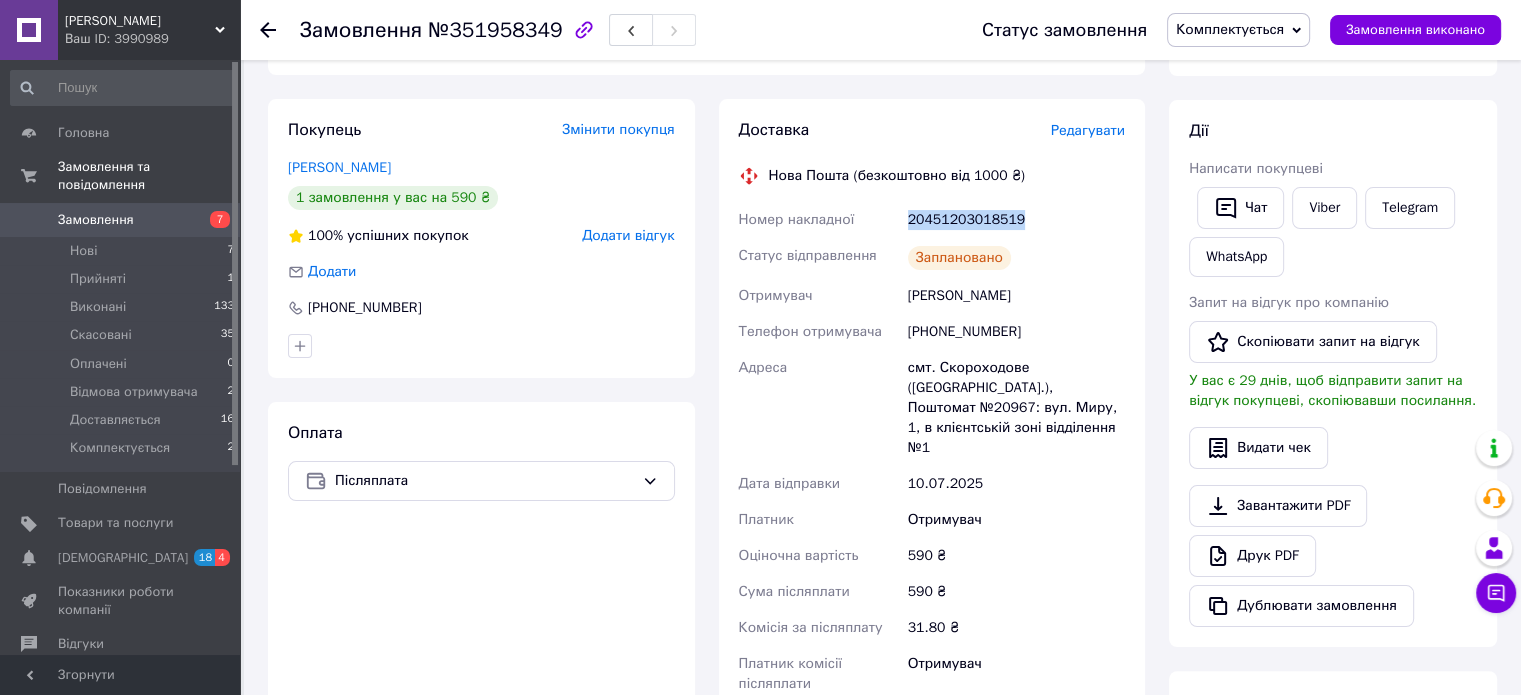 click on "20451203018519" at bounding box center (1016, 220) 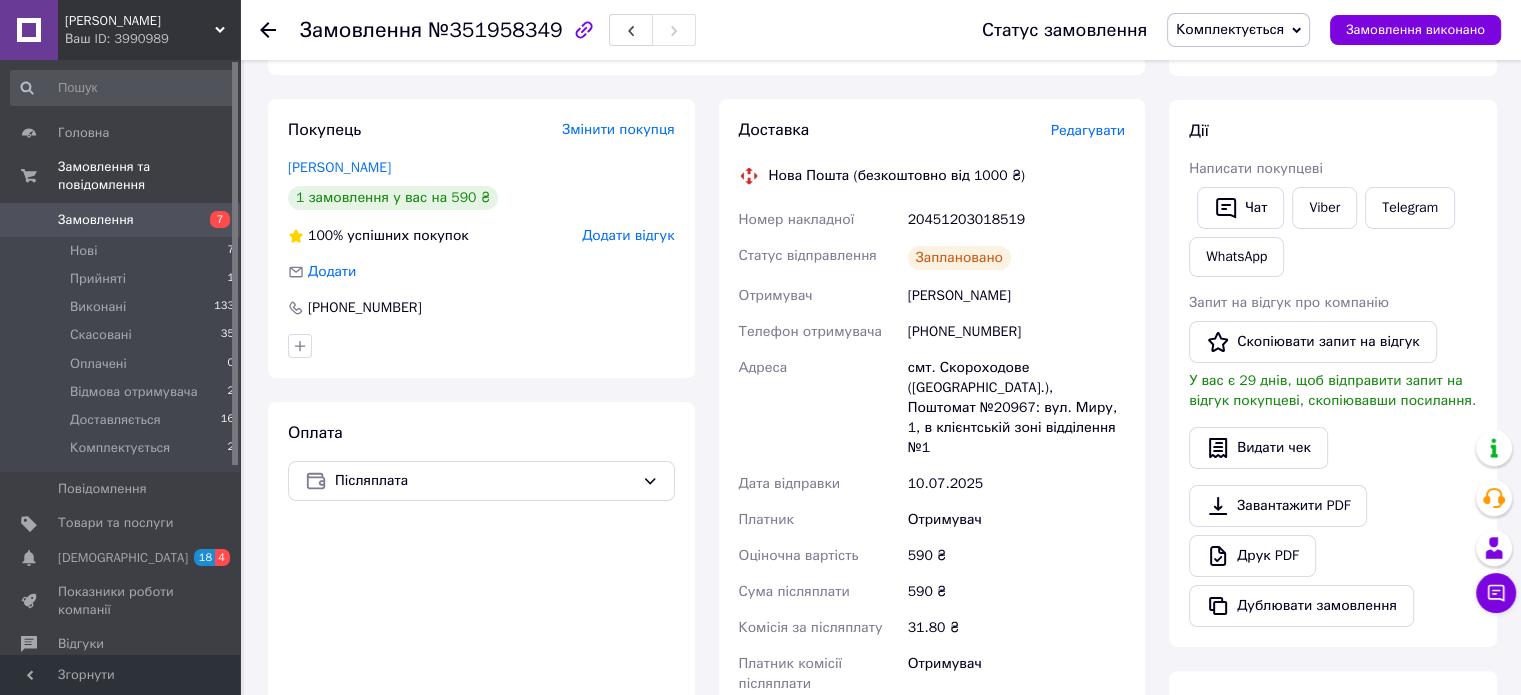 click on "+380990929727" at bounding box center [1016, 332] 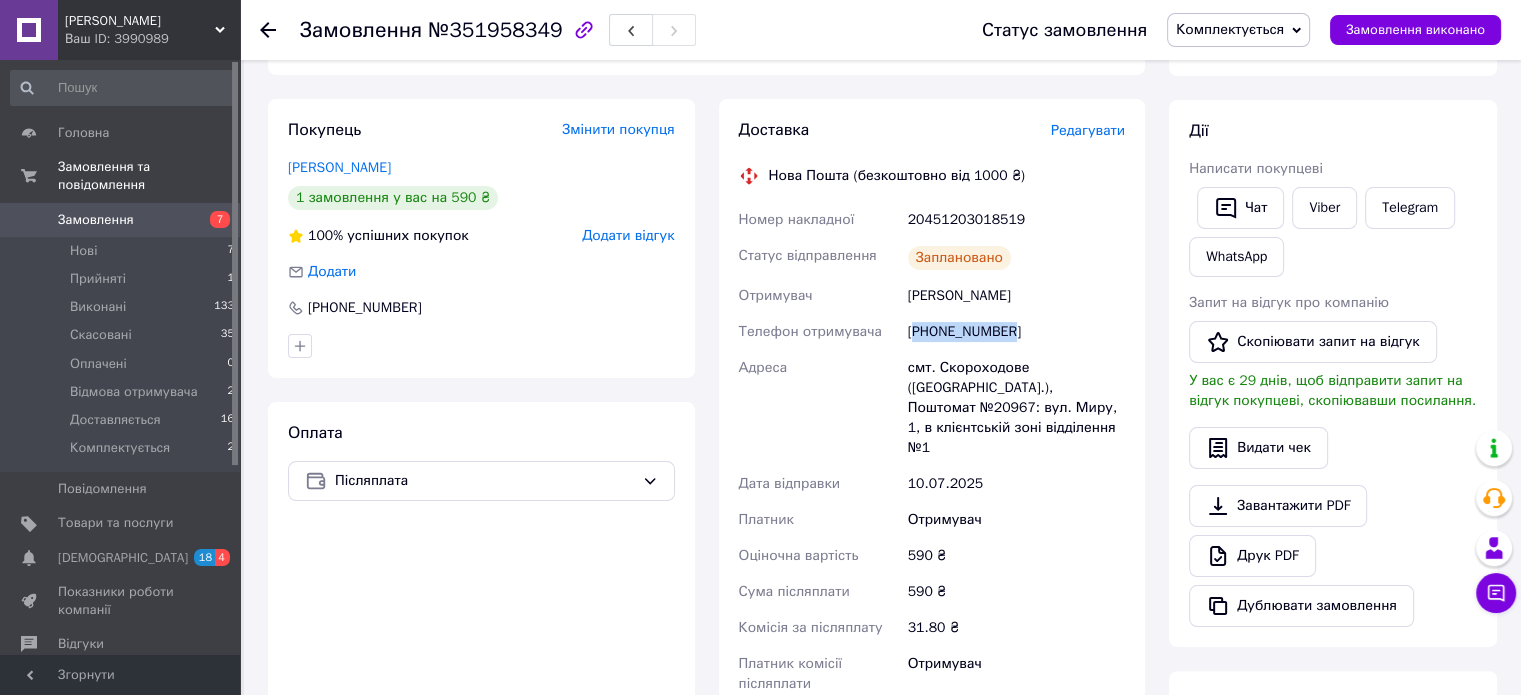 click on "+380990929727" at bounding box center (1016, 332) 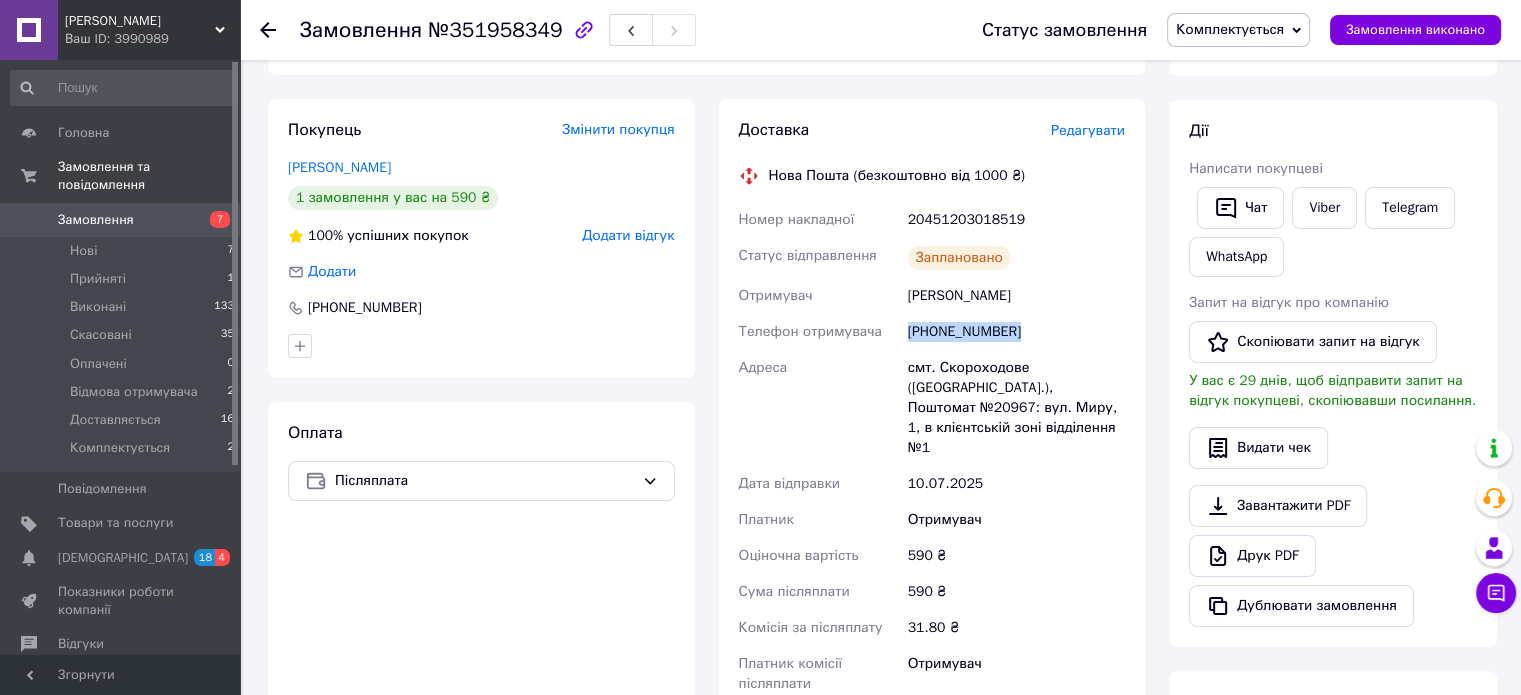 click on "[PHONE_NUMBER]" at bounding box center [1016, 332] 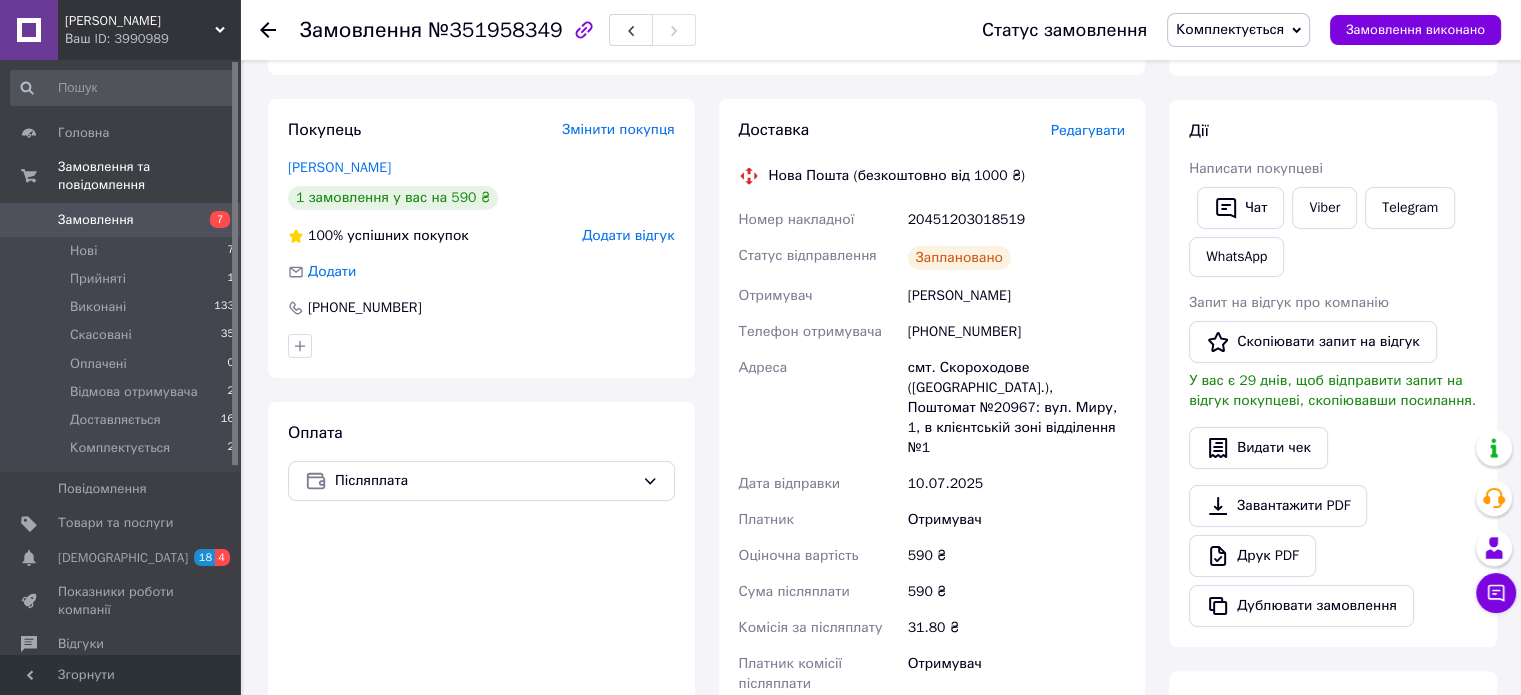 click on "Сэдов Артем" at bounding box center (1016, 296) 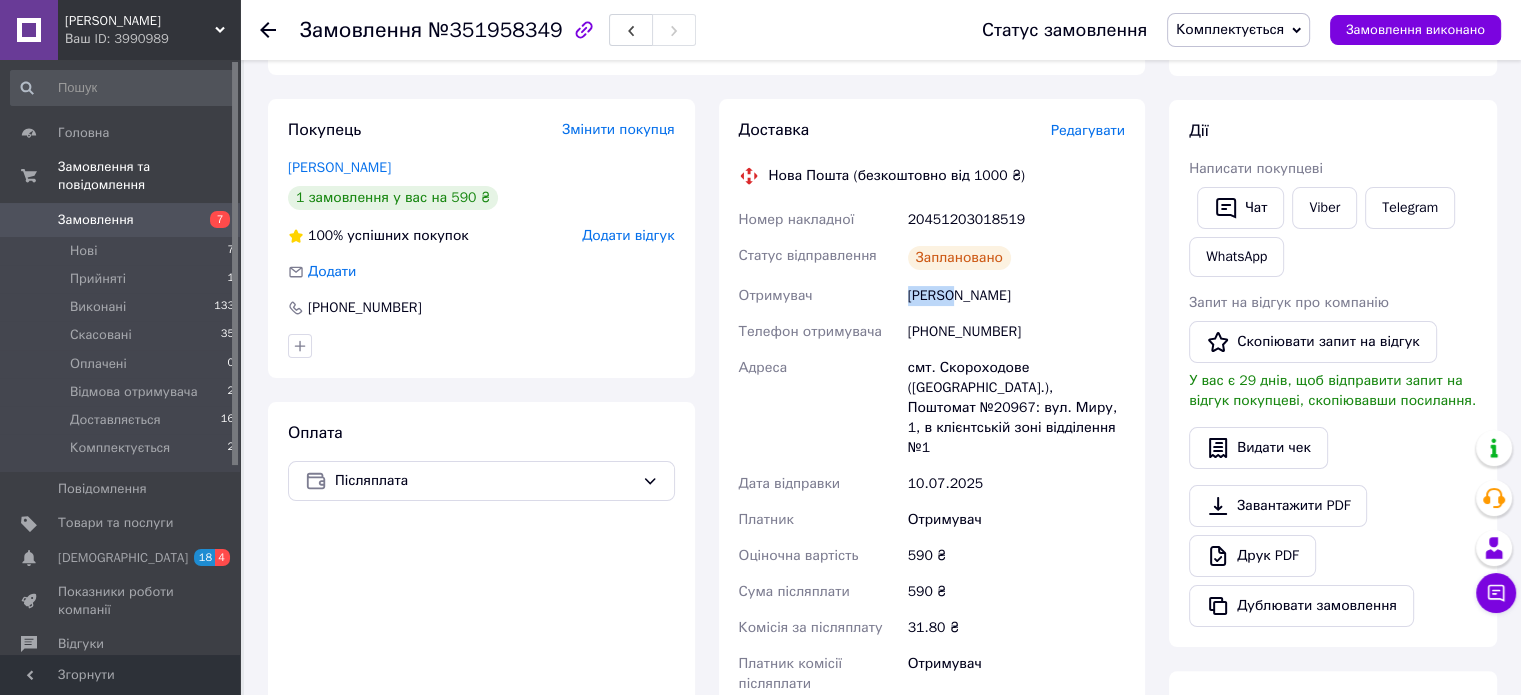 click on "Сэдов Артем" at bounding box center (1016, 296) 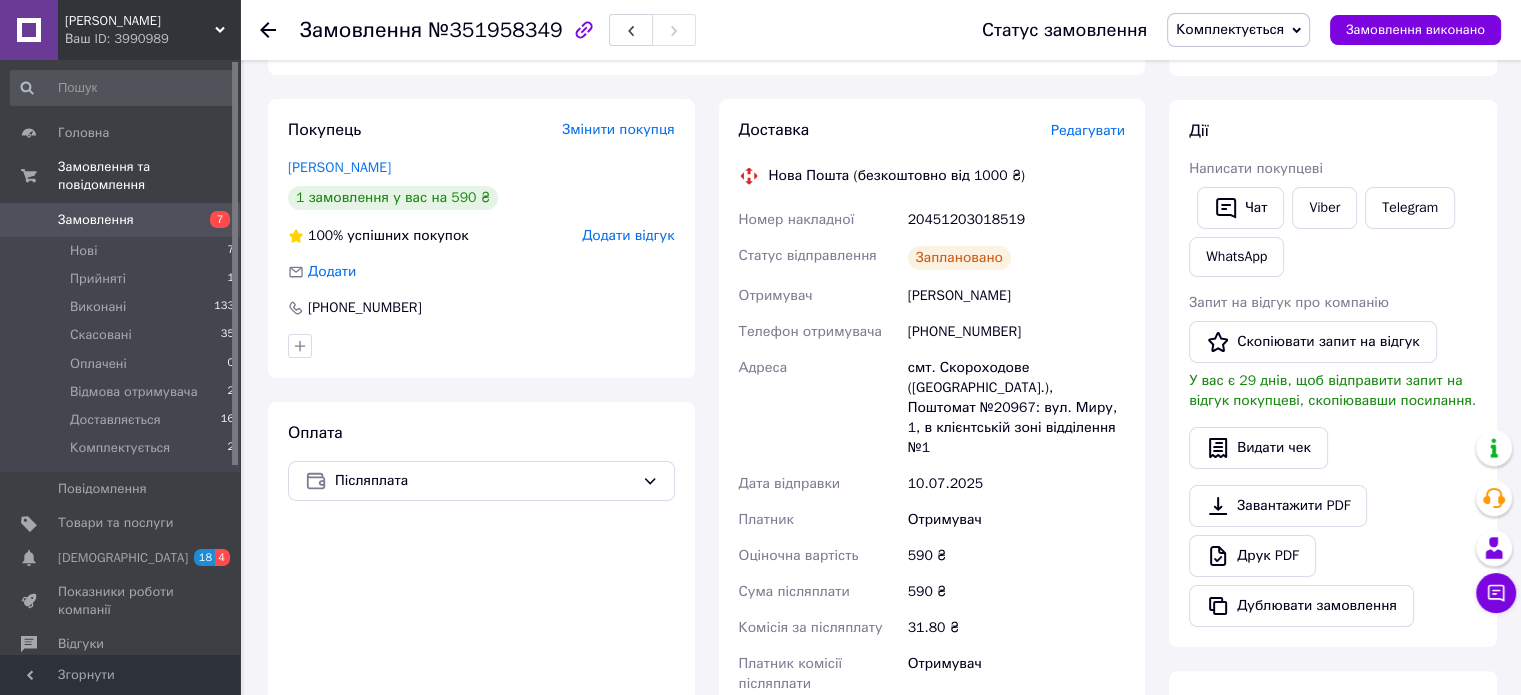 drag, startPoint x: 987, startPoint y: 223, endPoint x: 976, endPoint y: 217, distance: 12.529964 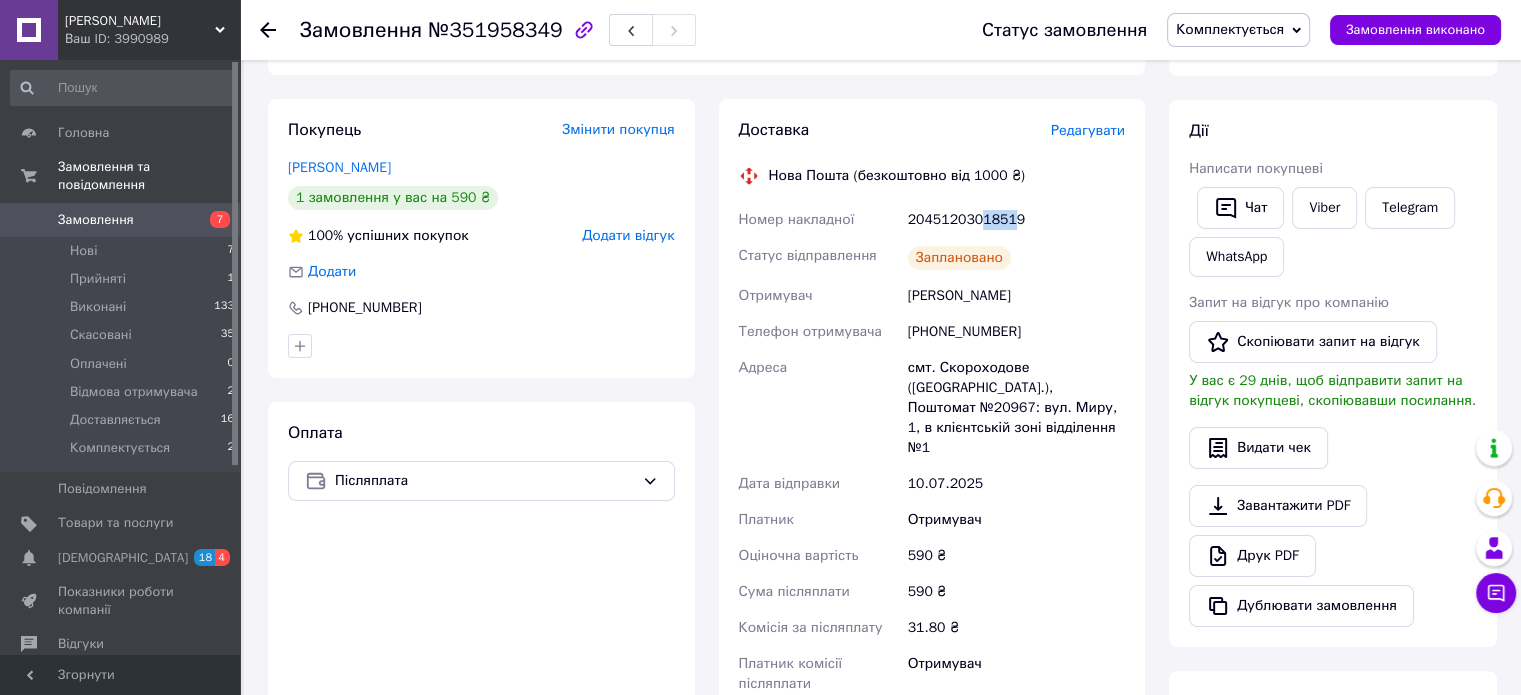 drag, startPoint x: 976, startPoint y: 217, endPoint x: 1008, endPoint y: 215, distance: 32.06244 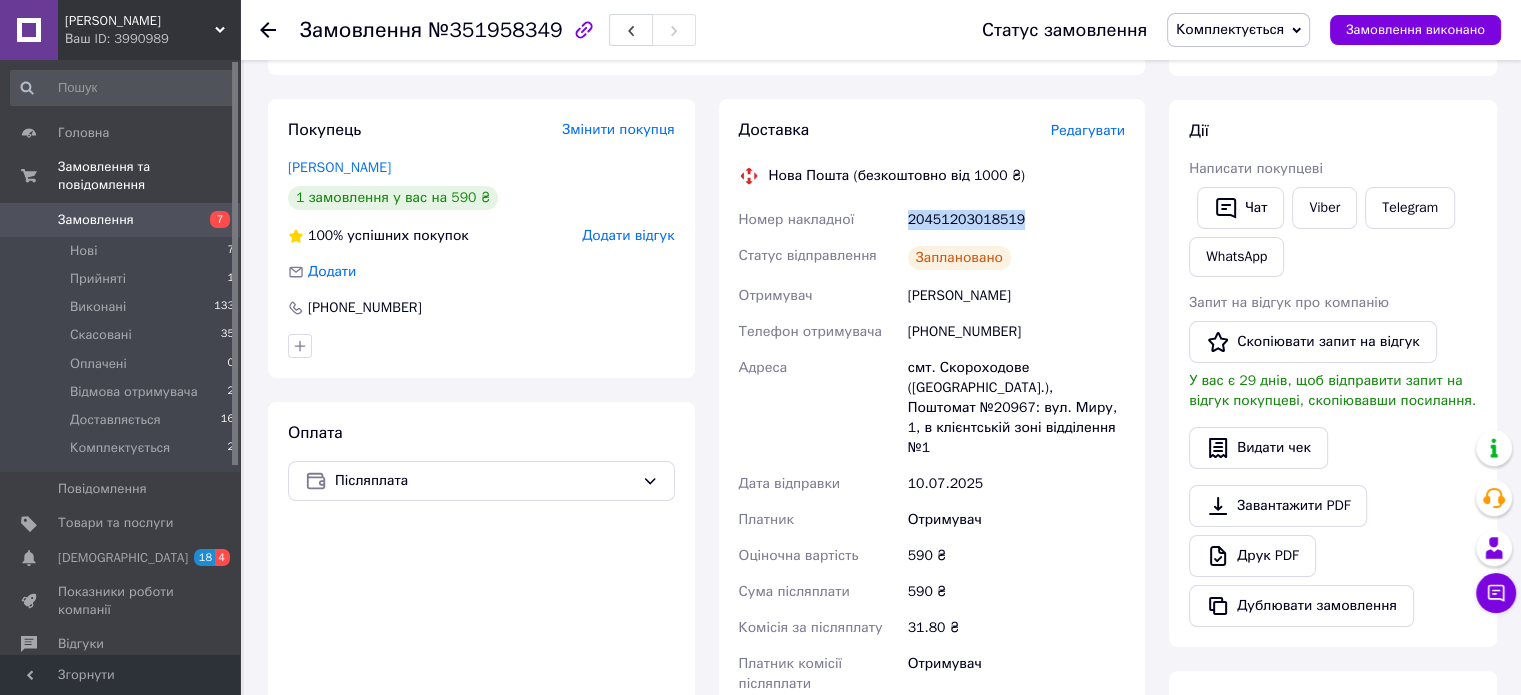 click on "20451203018519" at bounding box center (1016, 220) 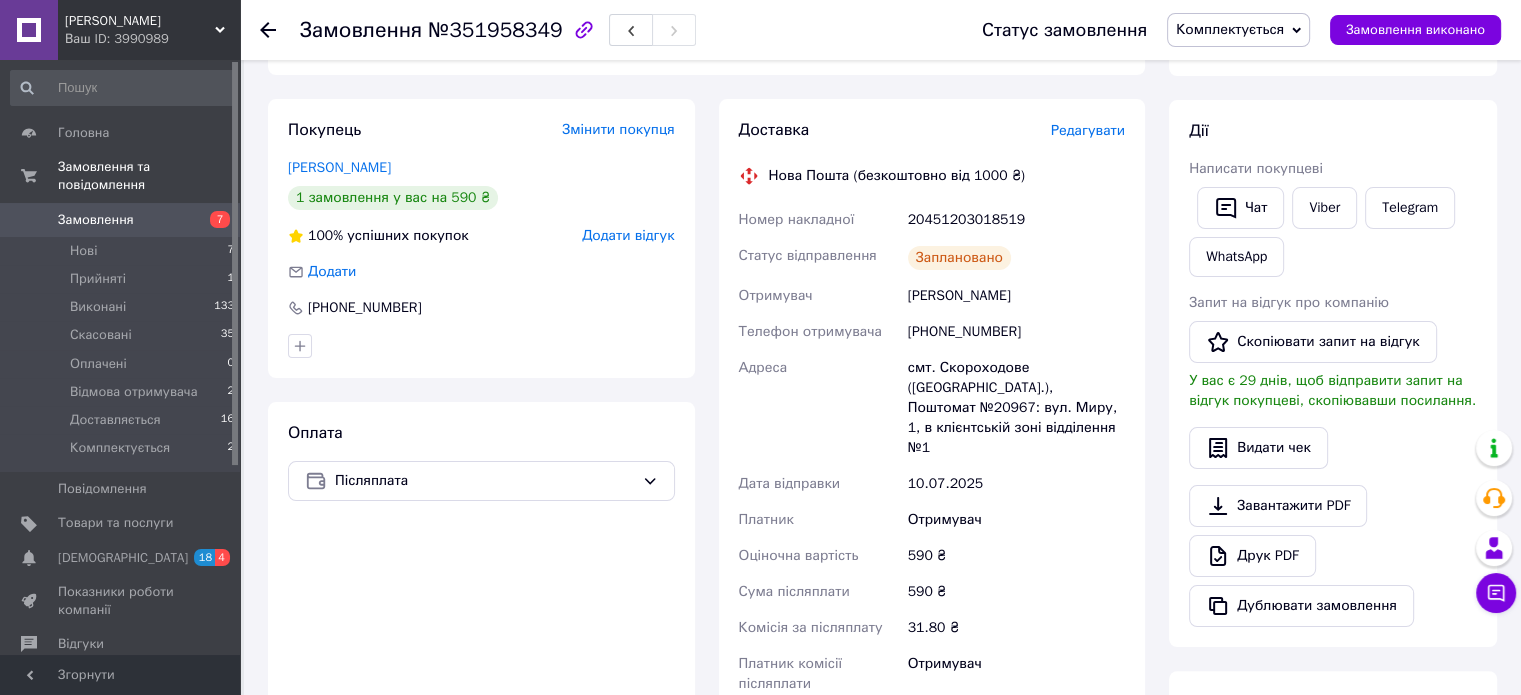 click on "Замовлення" at bounding box center (96, 220) 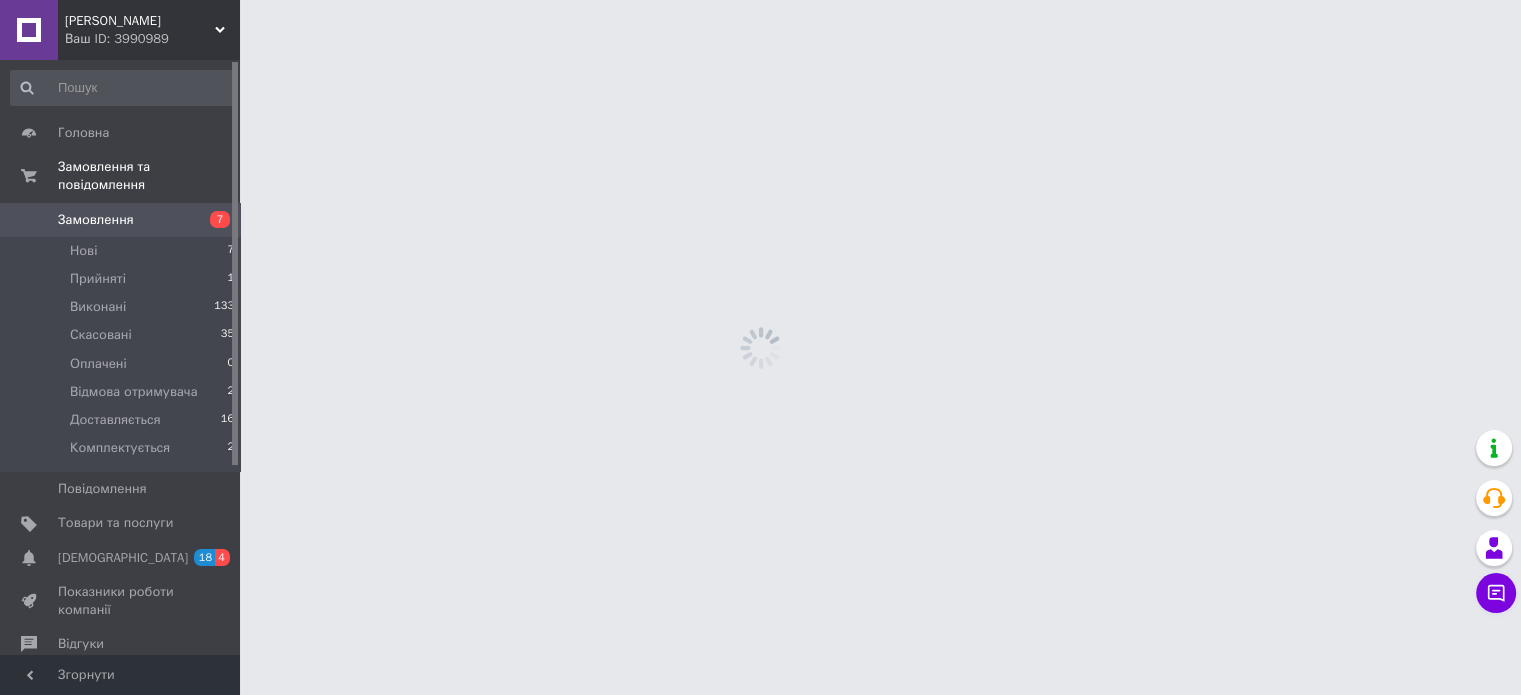 scroll, scrollTop: 0, scrollLeft: 0, axis: both 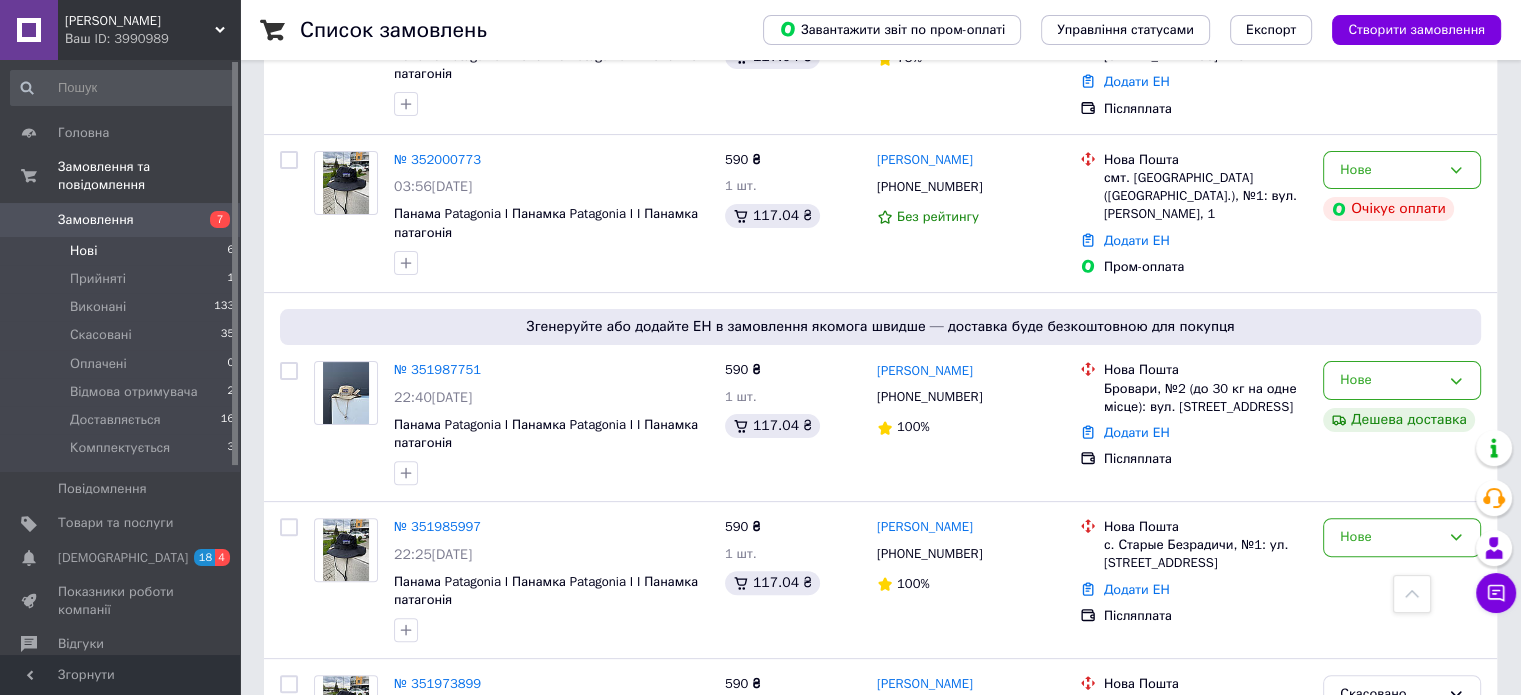 click on "Нові" at bounding box center [83, 251] 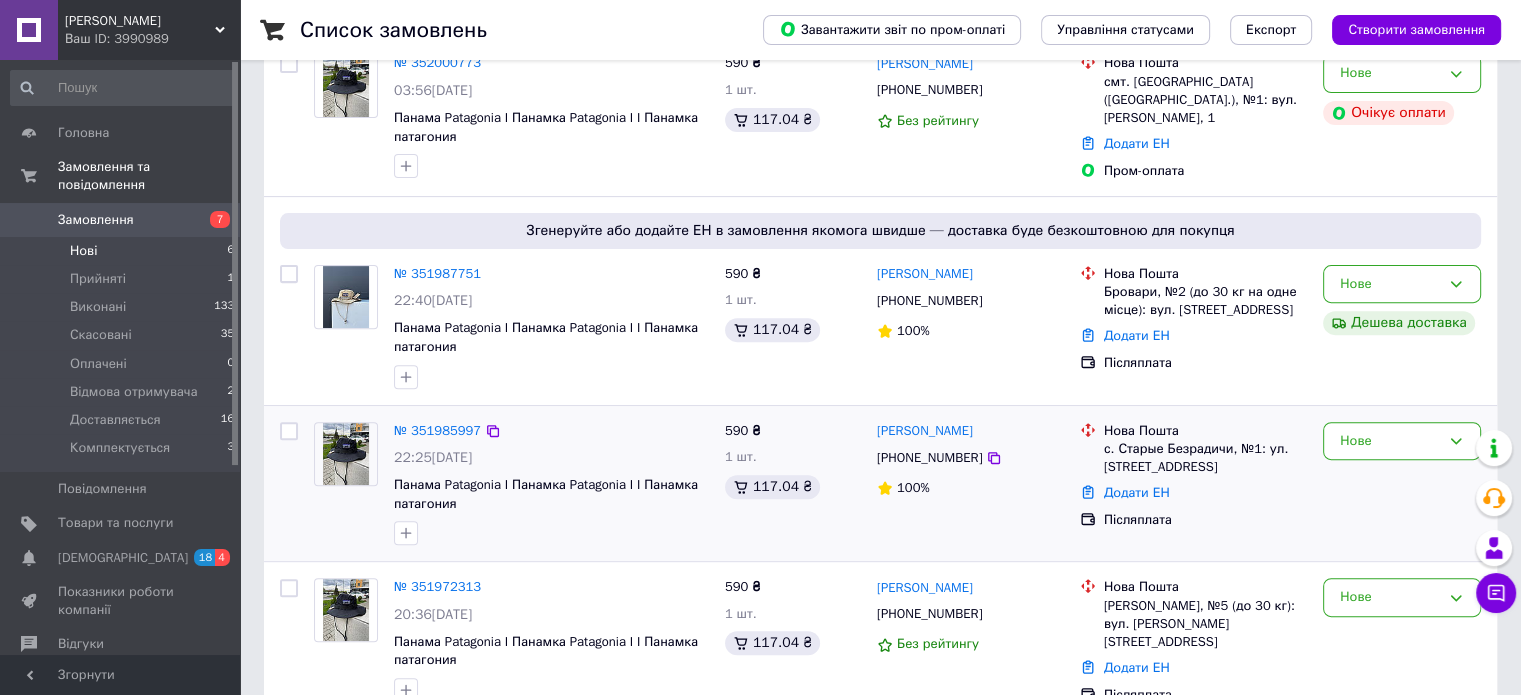 scroll, scrollTop: 708, scrollLeft: 0, axis: vertical 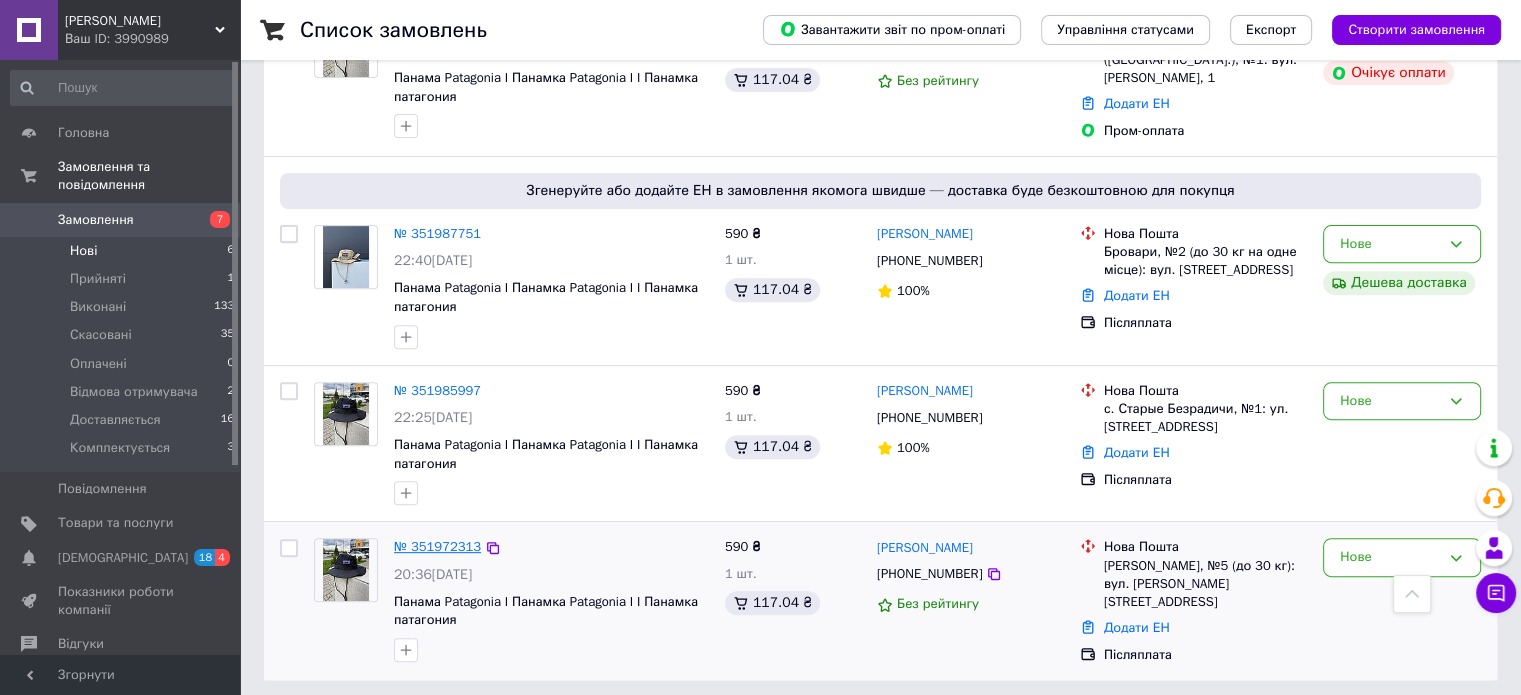 click on "№ 351972313" at bounding box center [437, 546] 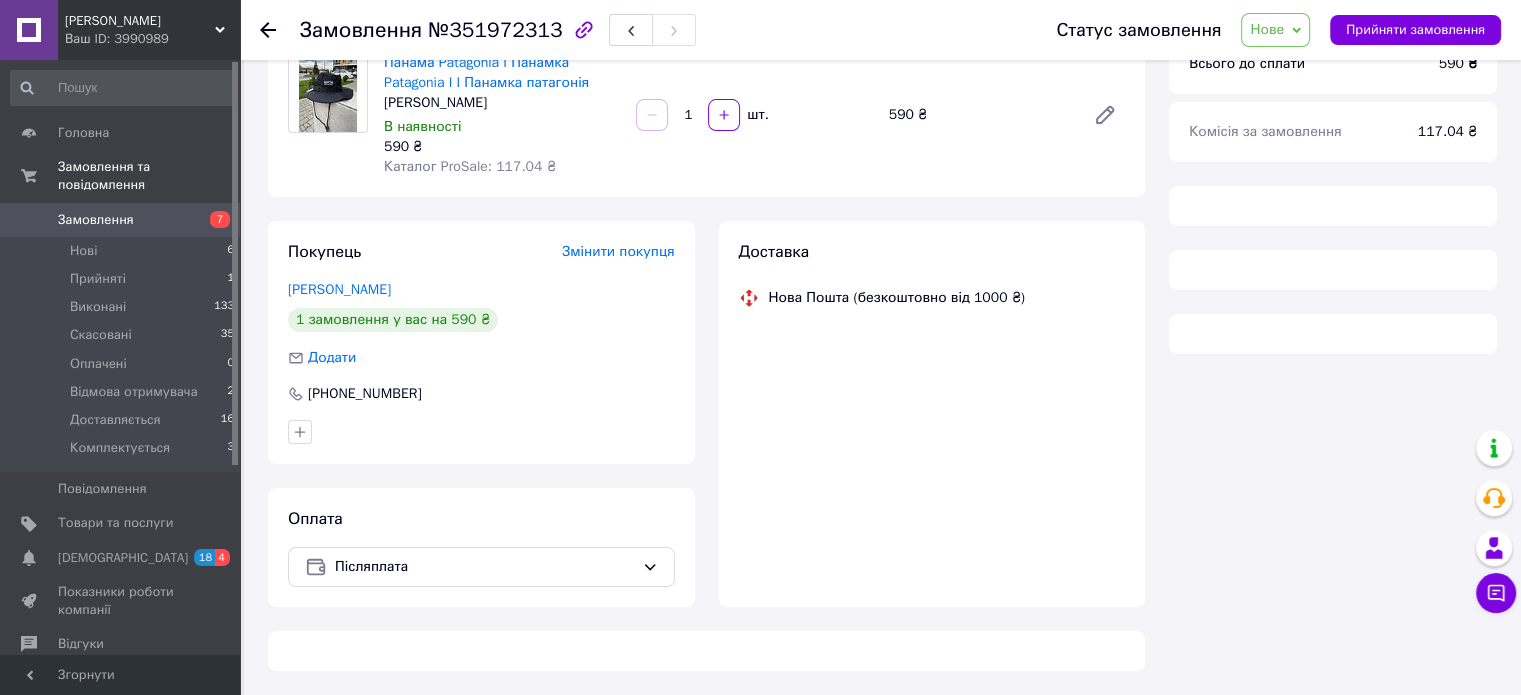 click on "Нове" at bounding box center (1267, 29) 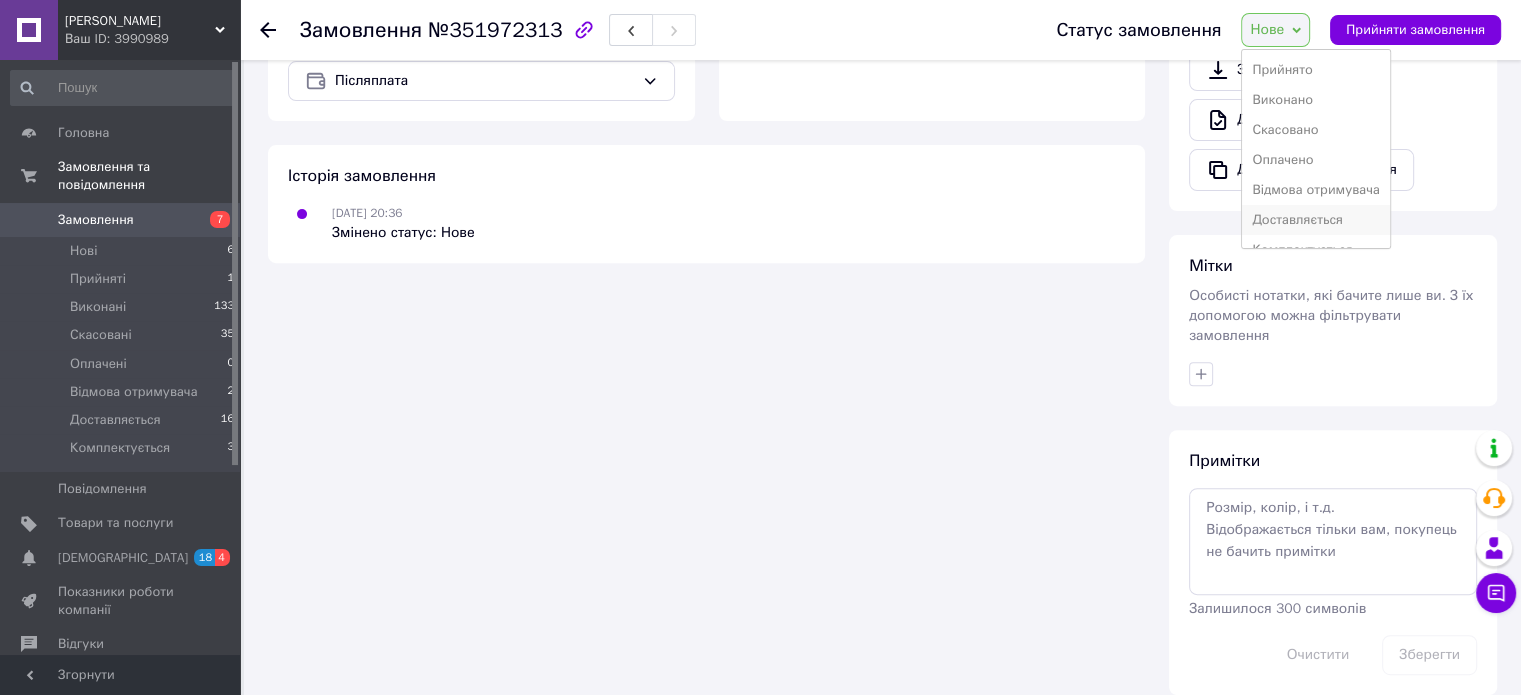 scroll, scrollTop: 708, scrollLeft: 0, axis: vertical 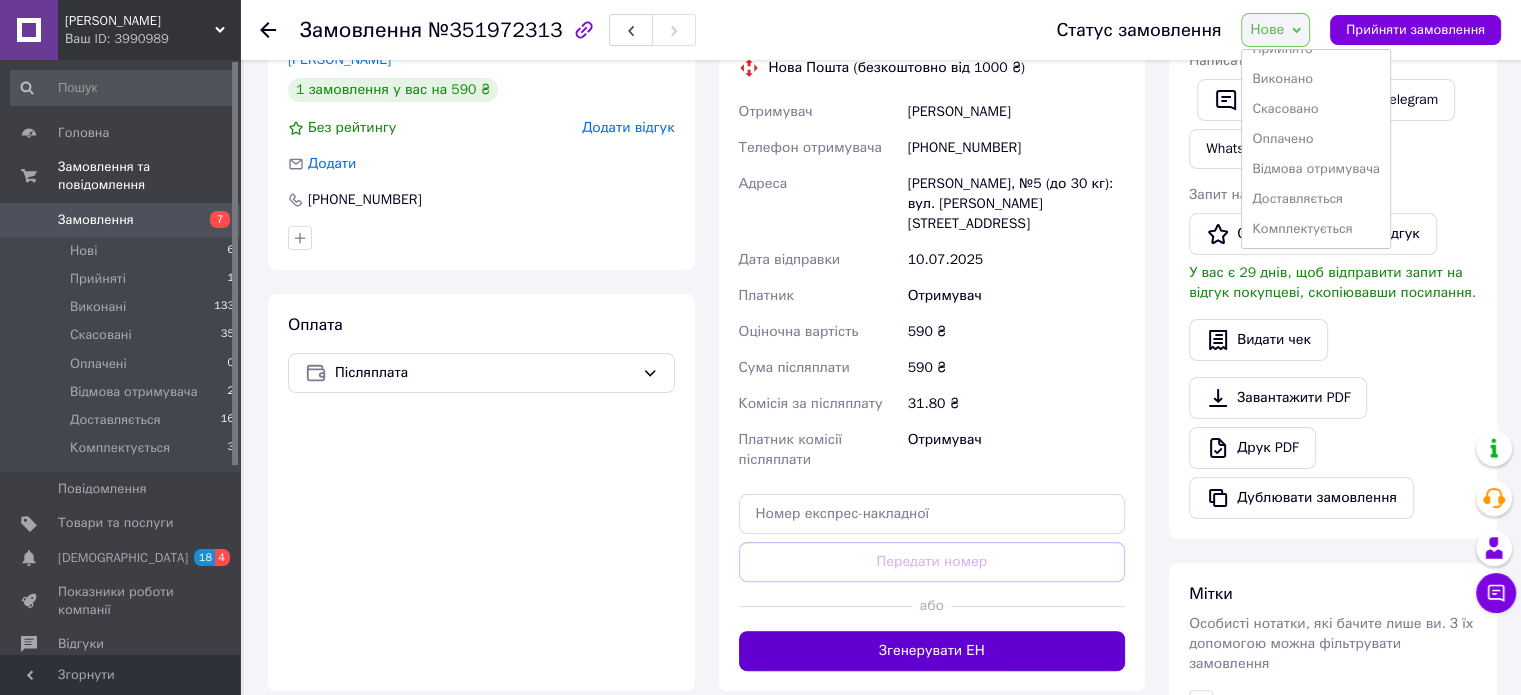 click on "Згенерувати ЕН" at bounding box center (932, 651) 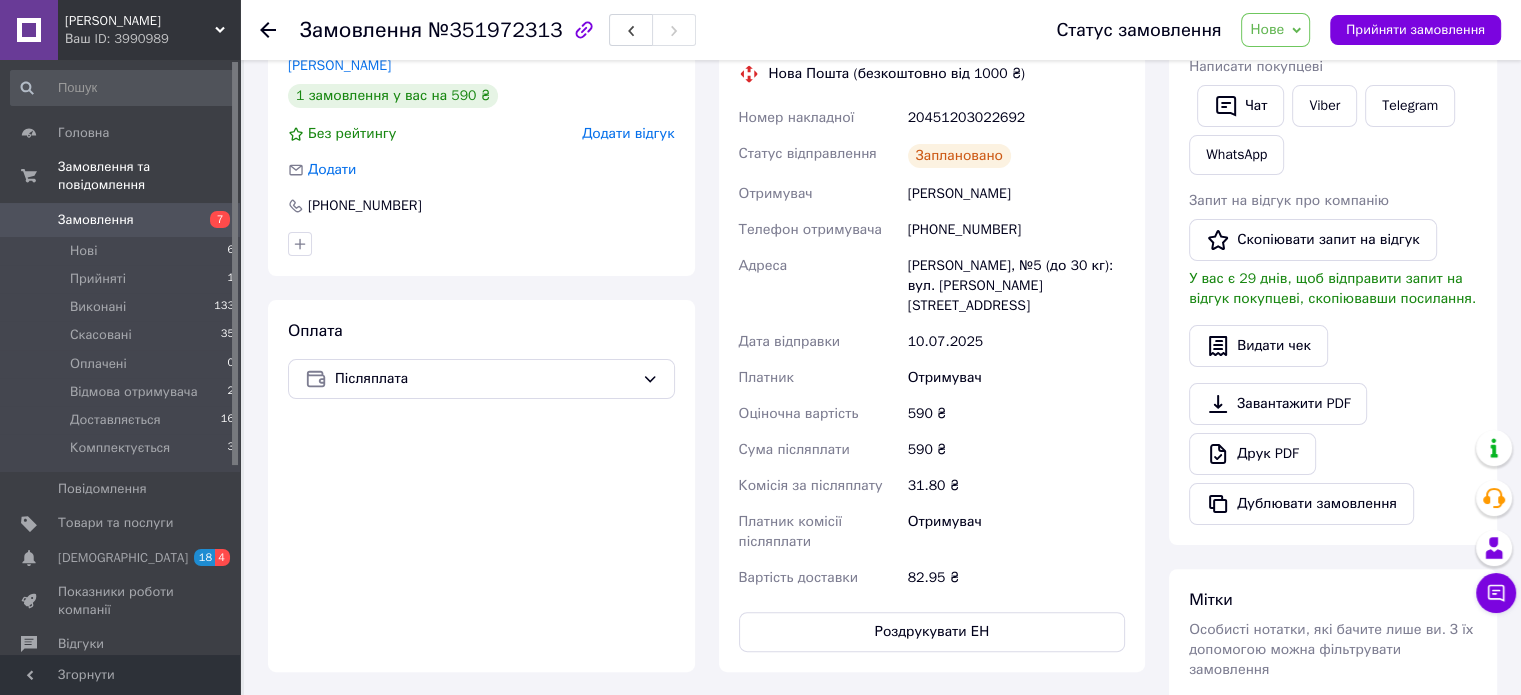 scroll, scrollTop: 400, scrollLeft: 0, axis: vertical 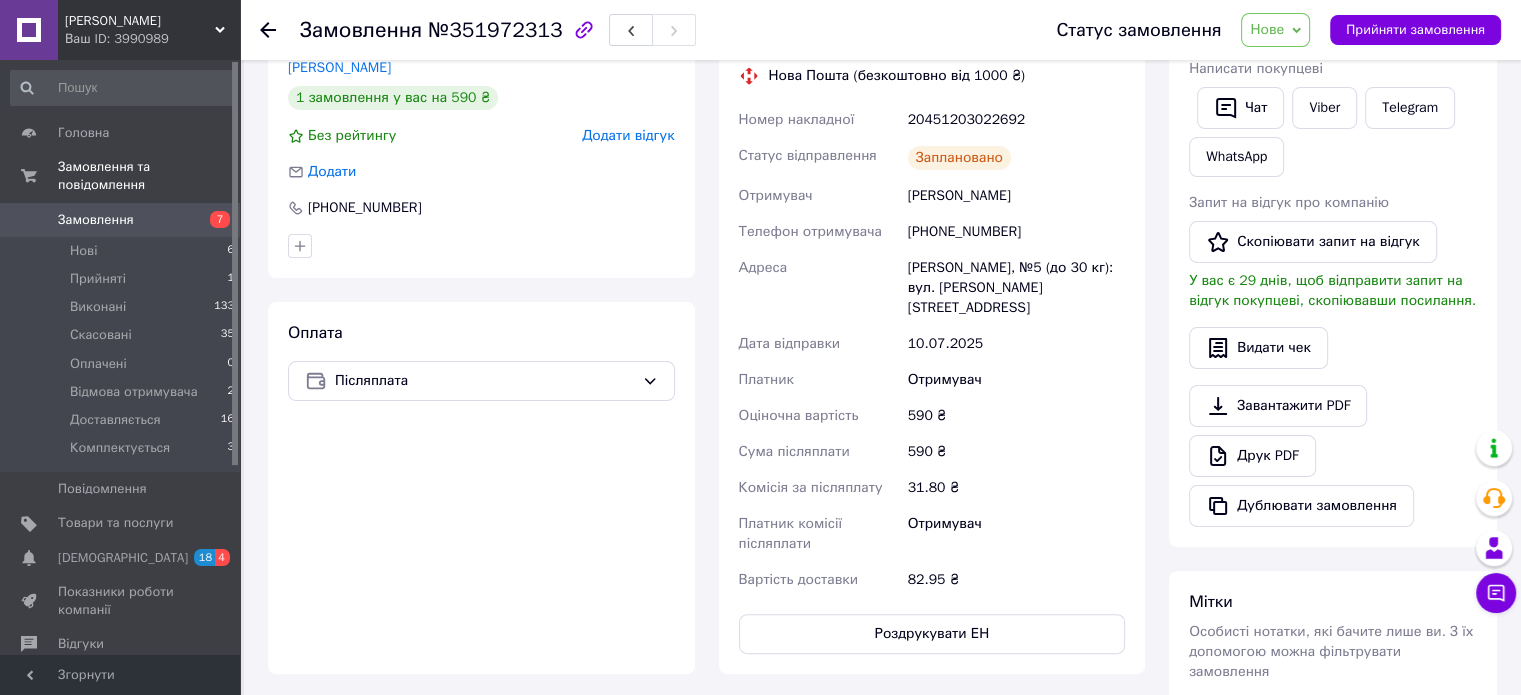 click on "20451203022692" at bounding box center (1016, 120) 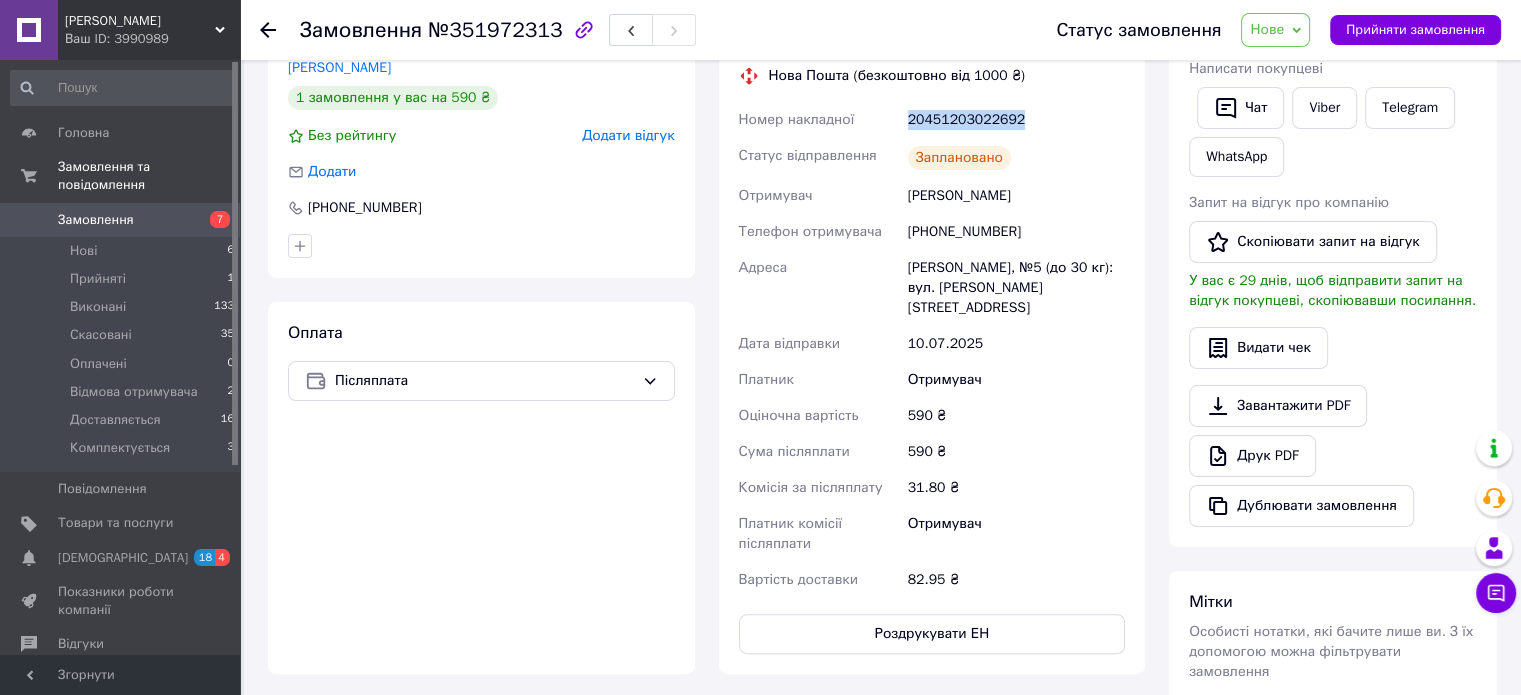 click on "20451203022692" at bounding box center (1016, 120) 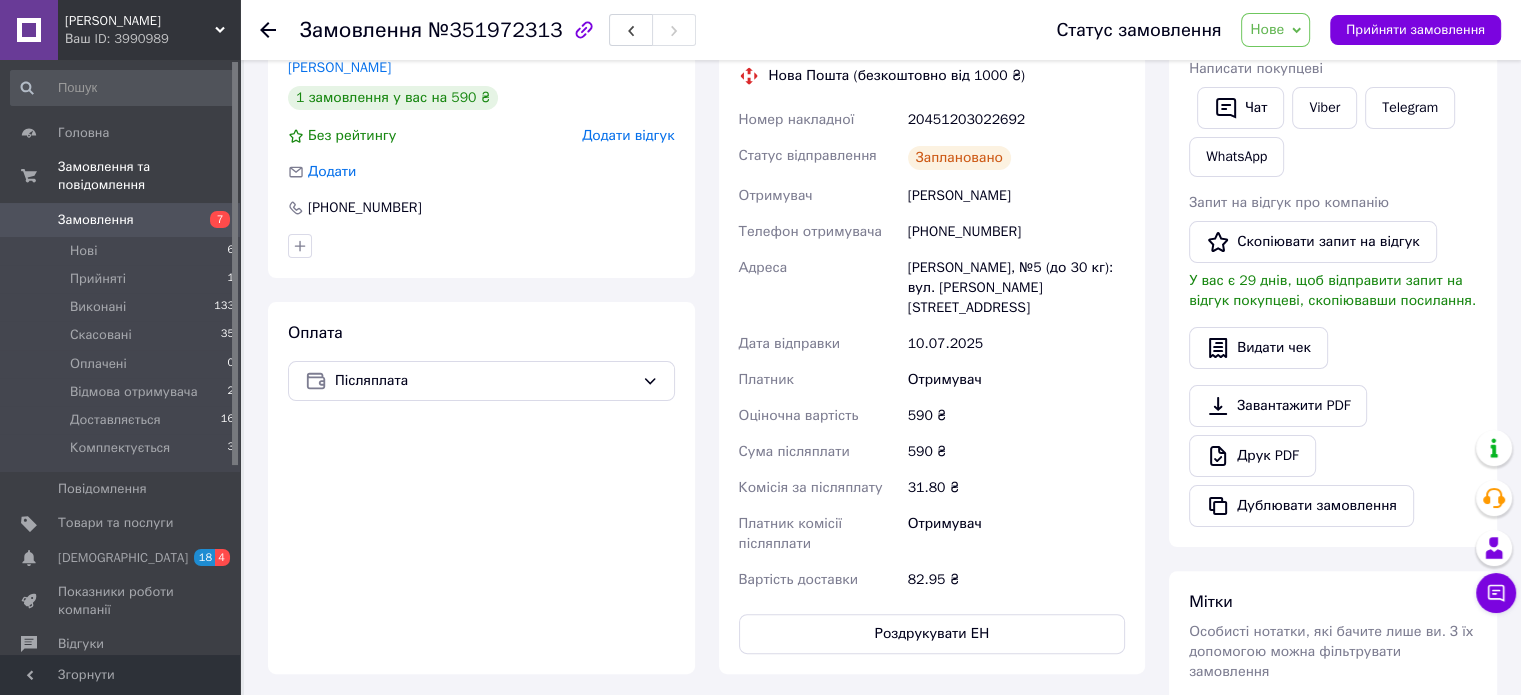 click on "[PHONE_NUMBER]" at bounding box center (1016, 232) 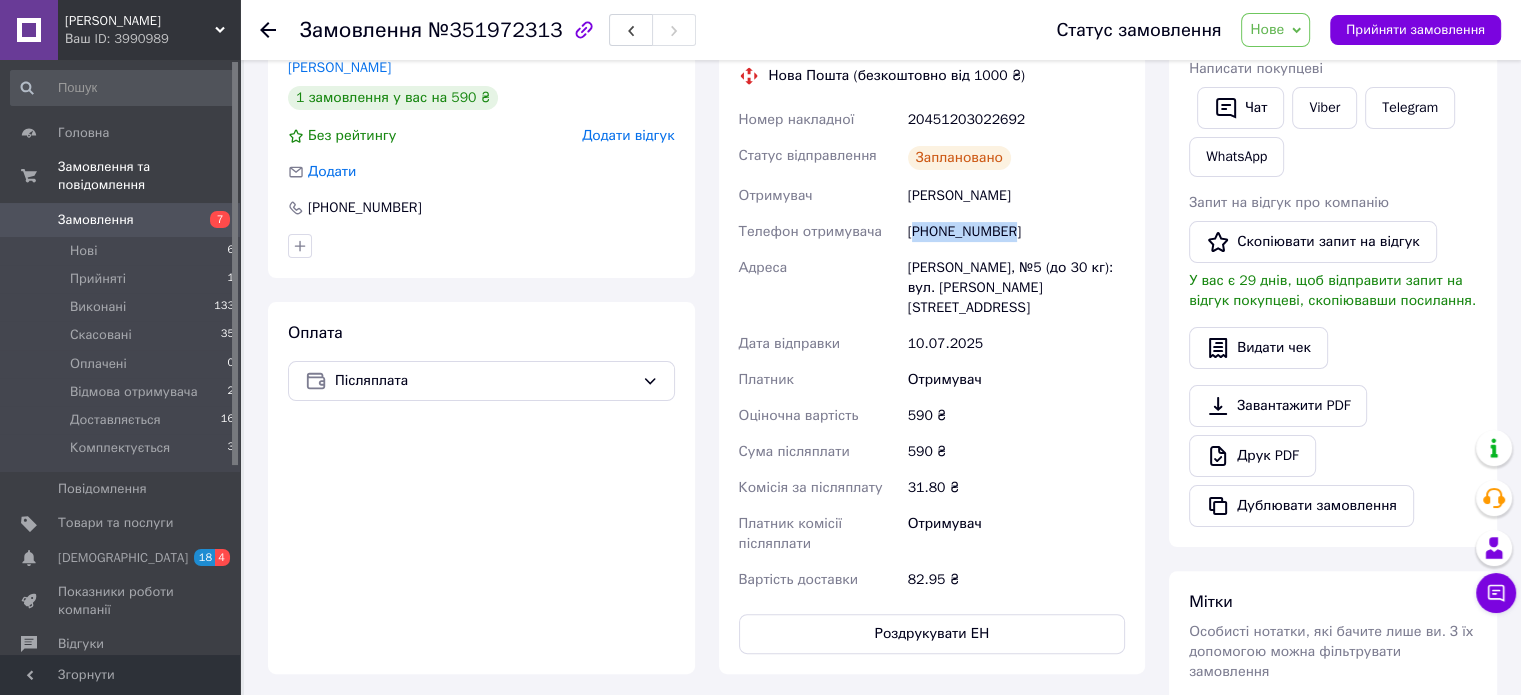 click on "[PHONE_NUMBER]" at bounding box center [1016, 232] 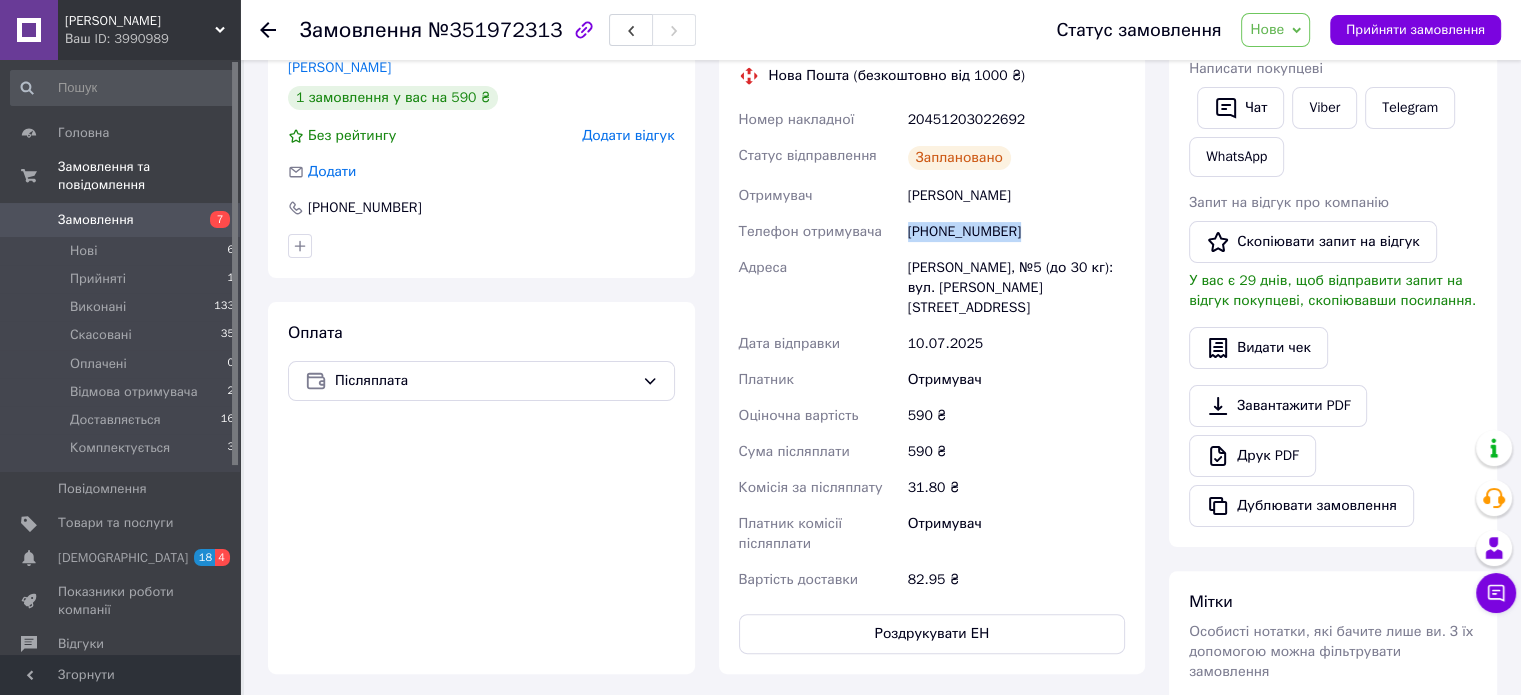 click on "[PHONE_NUMBER]" at bounding box center [1016, 232] 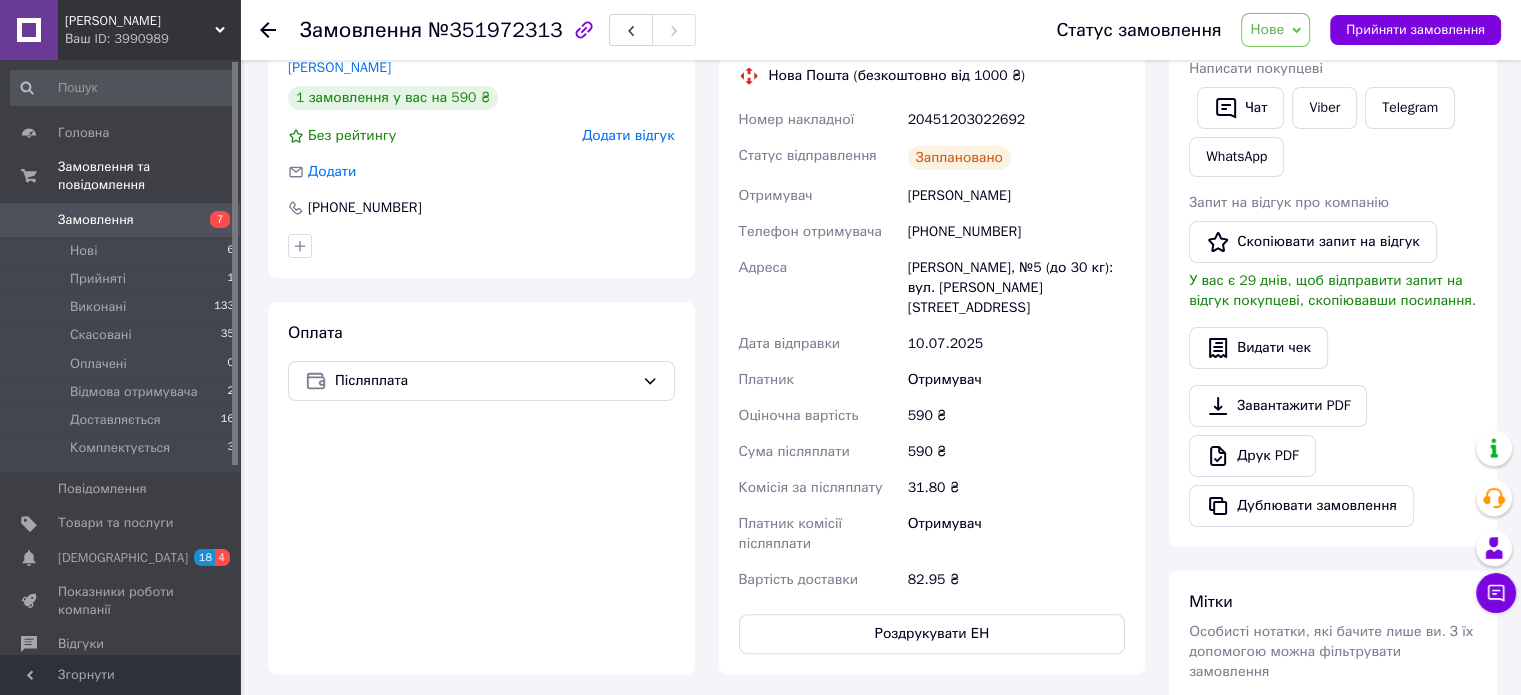 click on "Владислав Беднарський" at bounding box center [1016, 196] 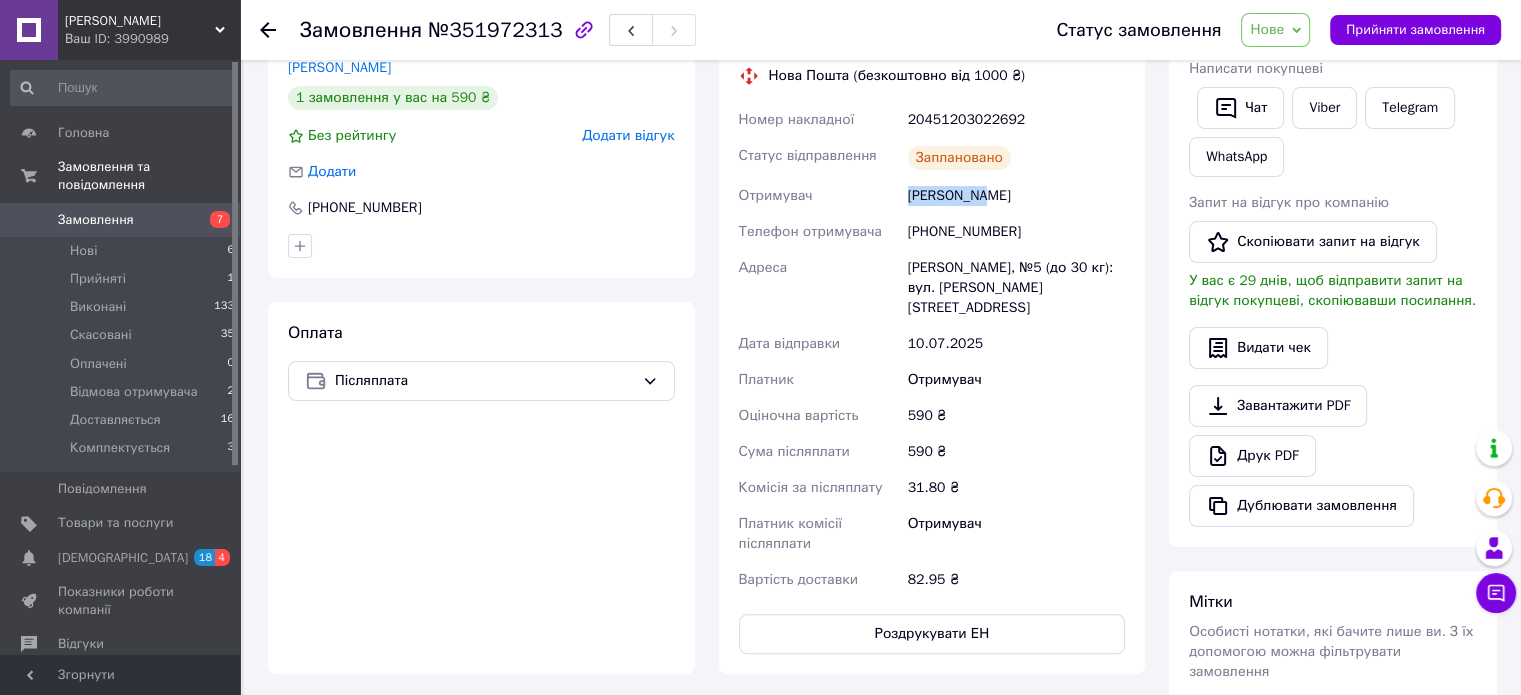 click on "Владислав Беднарський" at bounding box center (1016, 196) 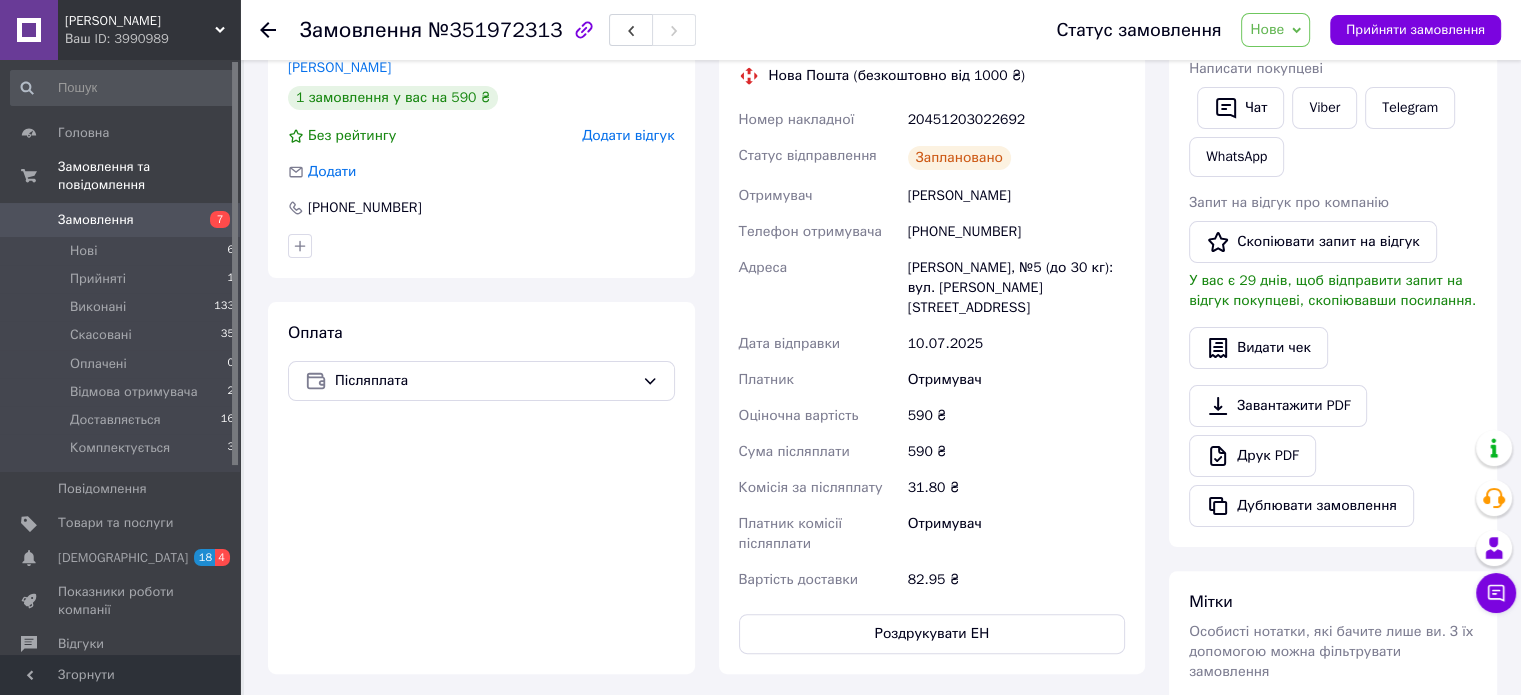 click on "Владислав Беднарський" at bounding box center (1016, 196) 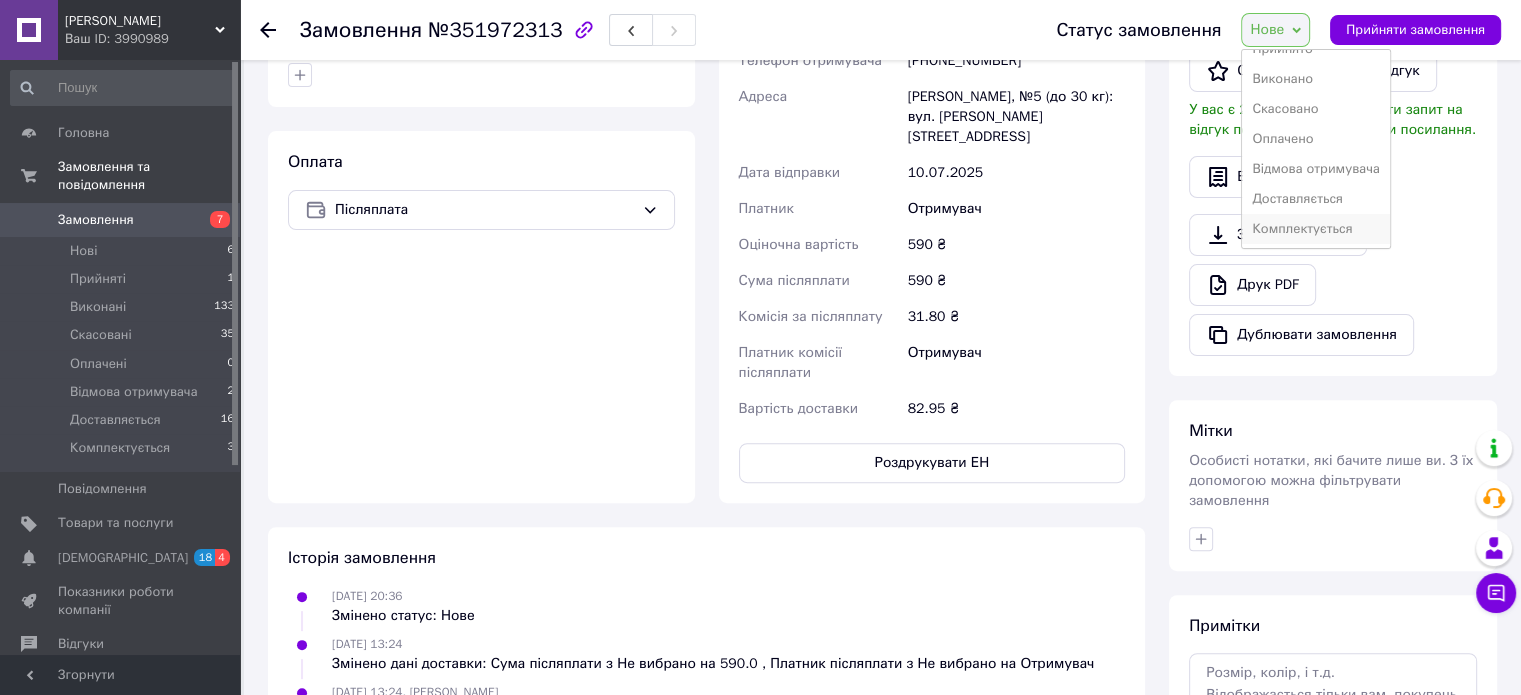 scroll, scrollTop: 600, scrollLeft: 0, axis: vertical 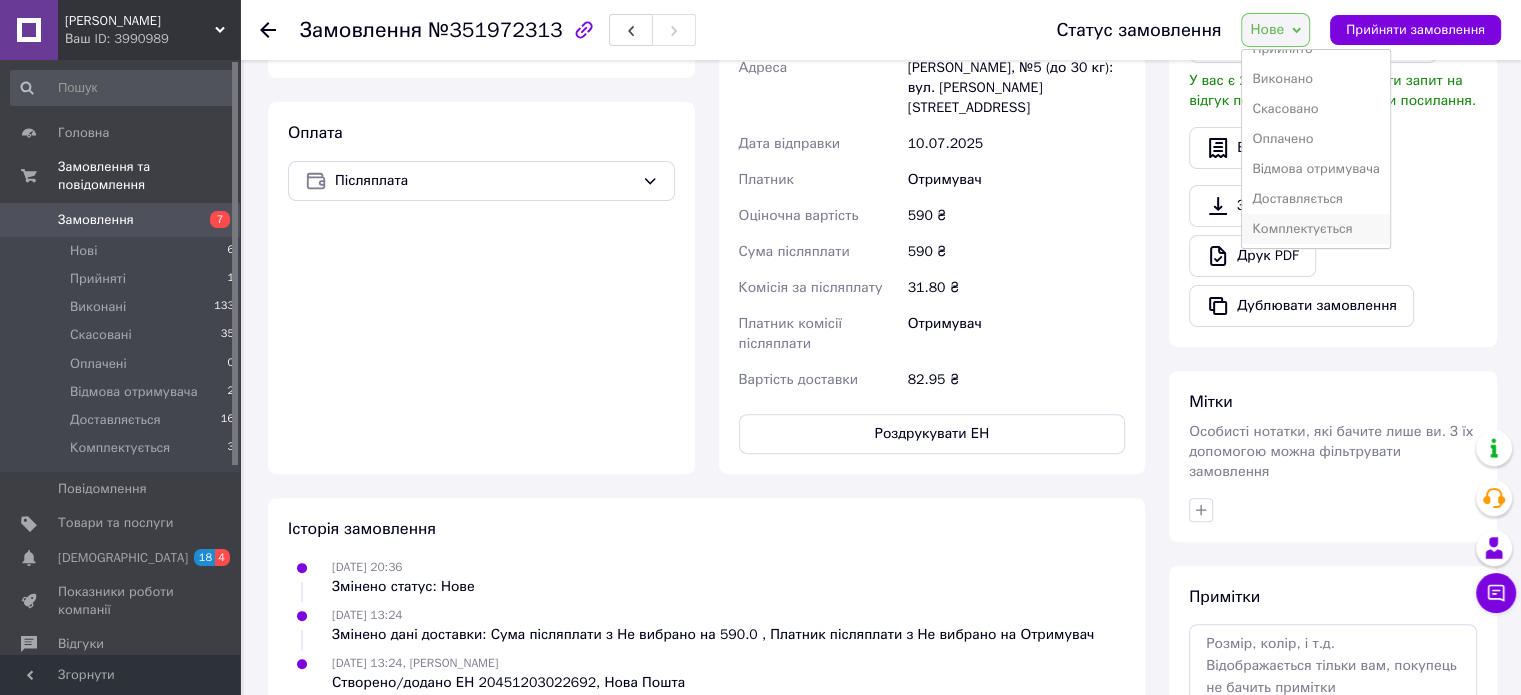 click on "Комплектується" at bounding box center (1316, 229) 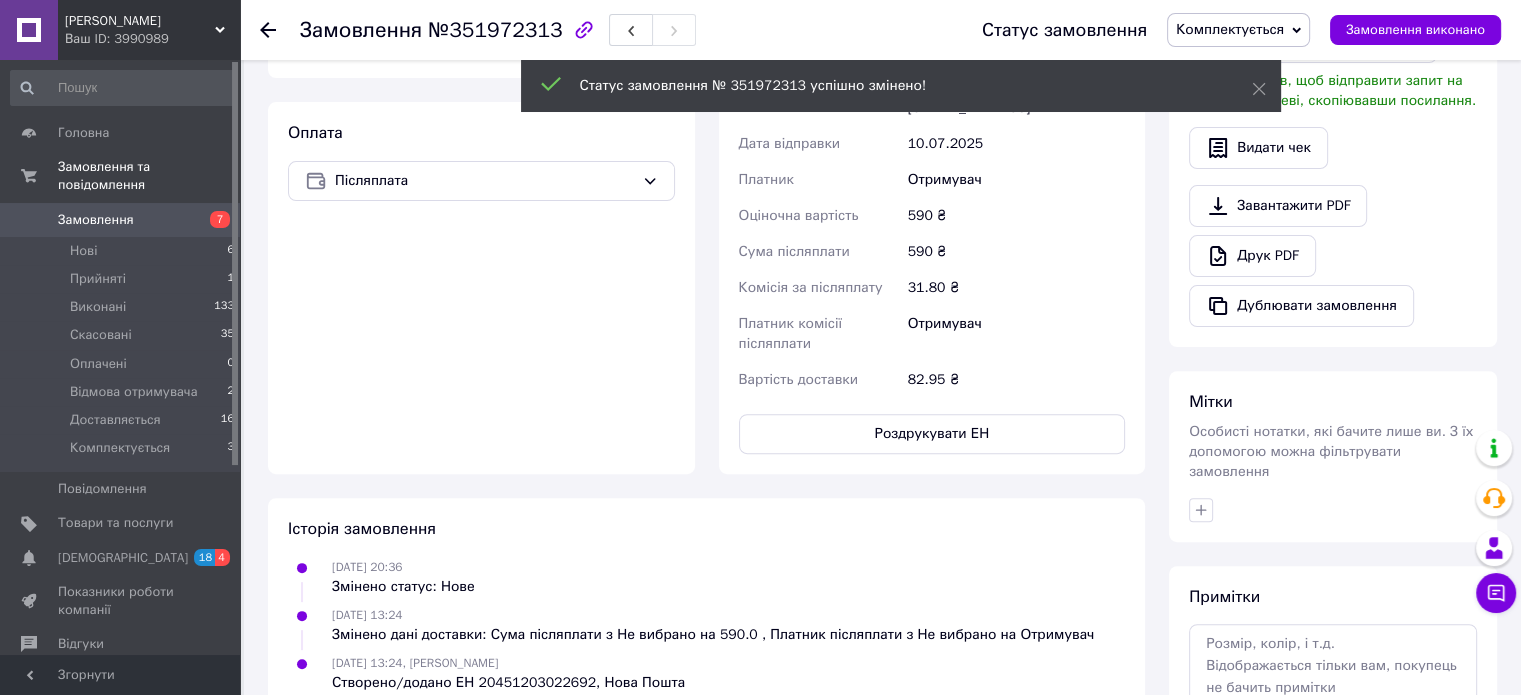 click on "Замовлення" at bounding box center [96, 220] 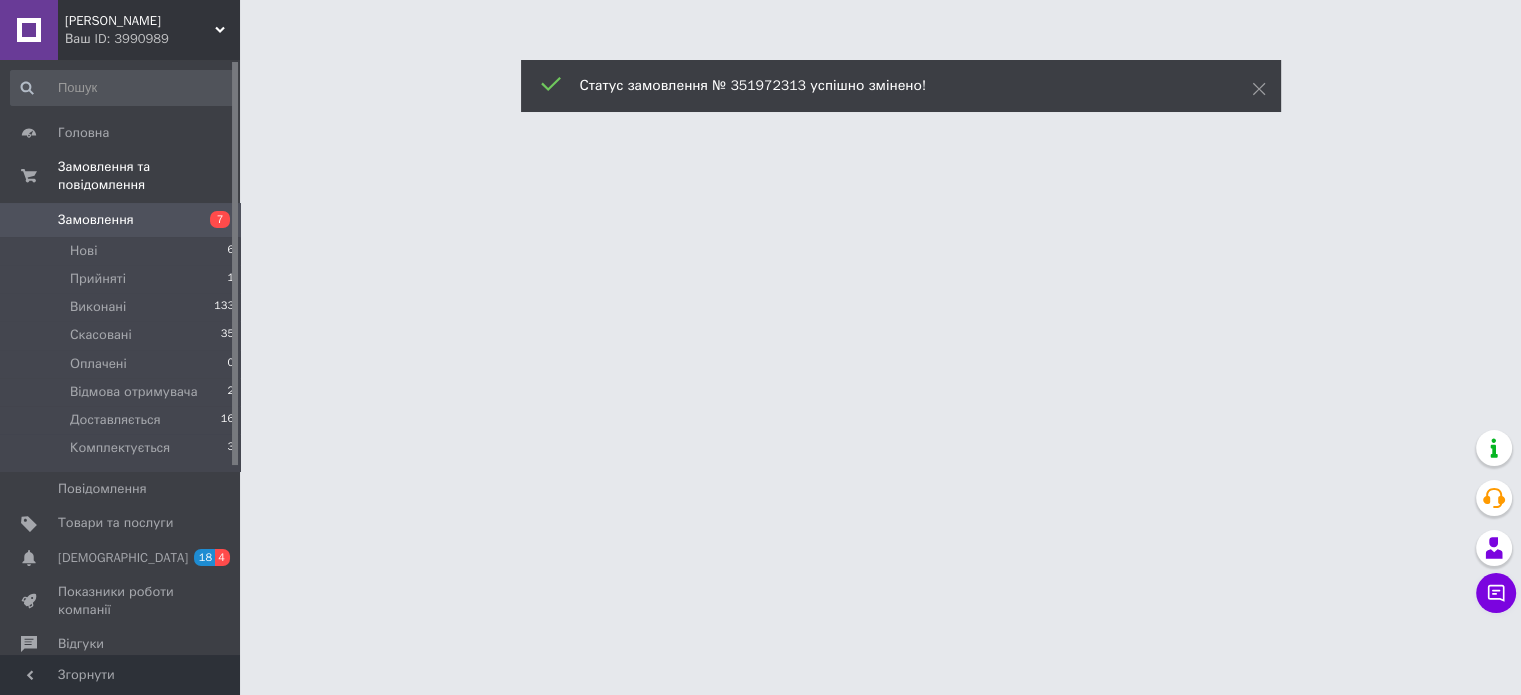 scroll, scrollTop: 0, scrollLeft: 0, axis: both 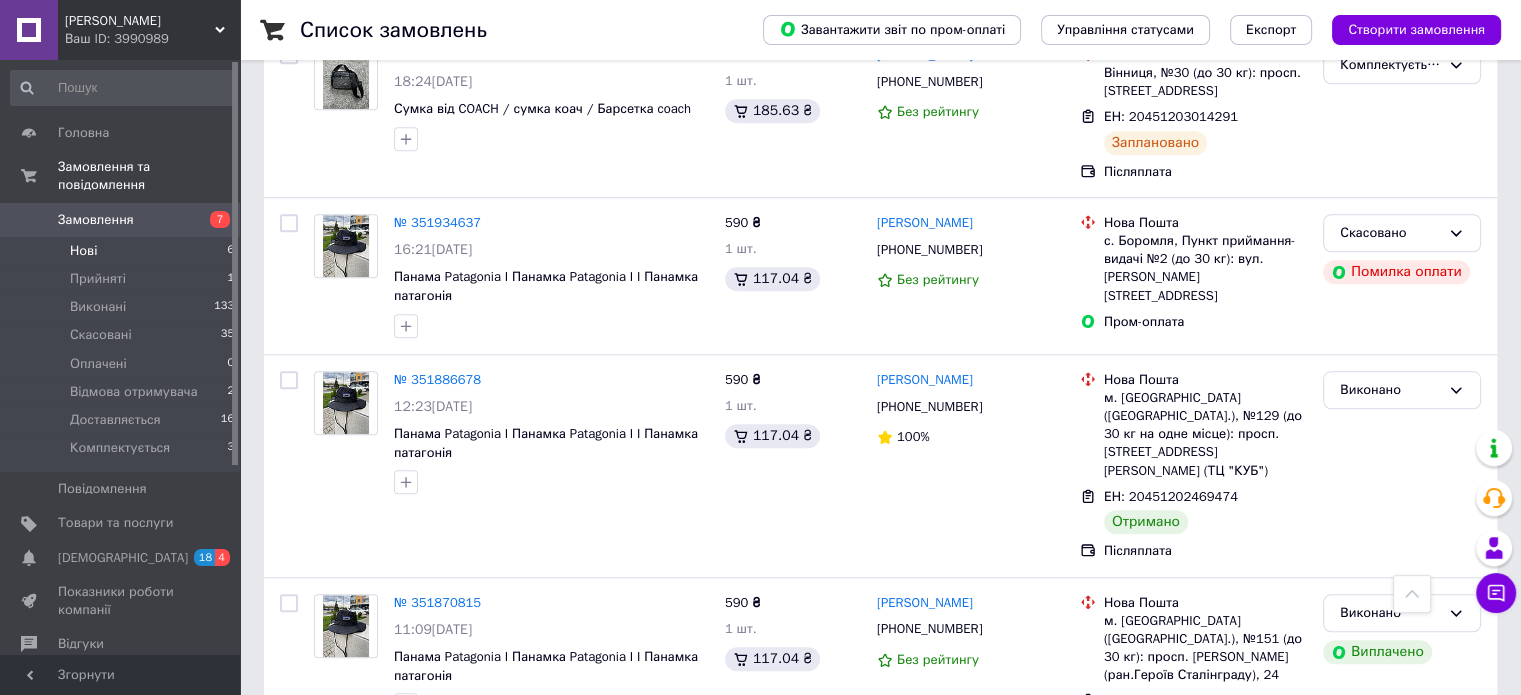 click on "Нові" at bounding box center (83, 251) 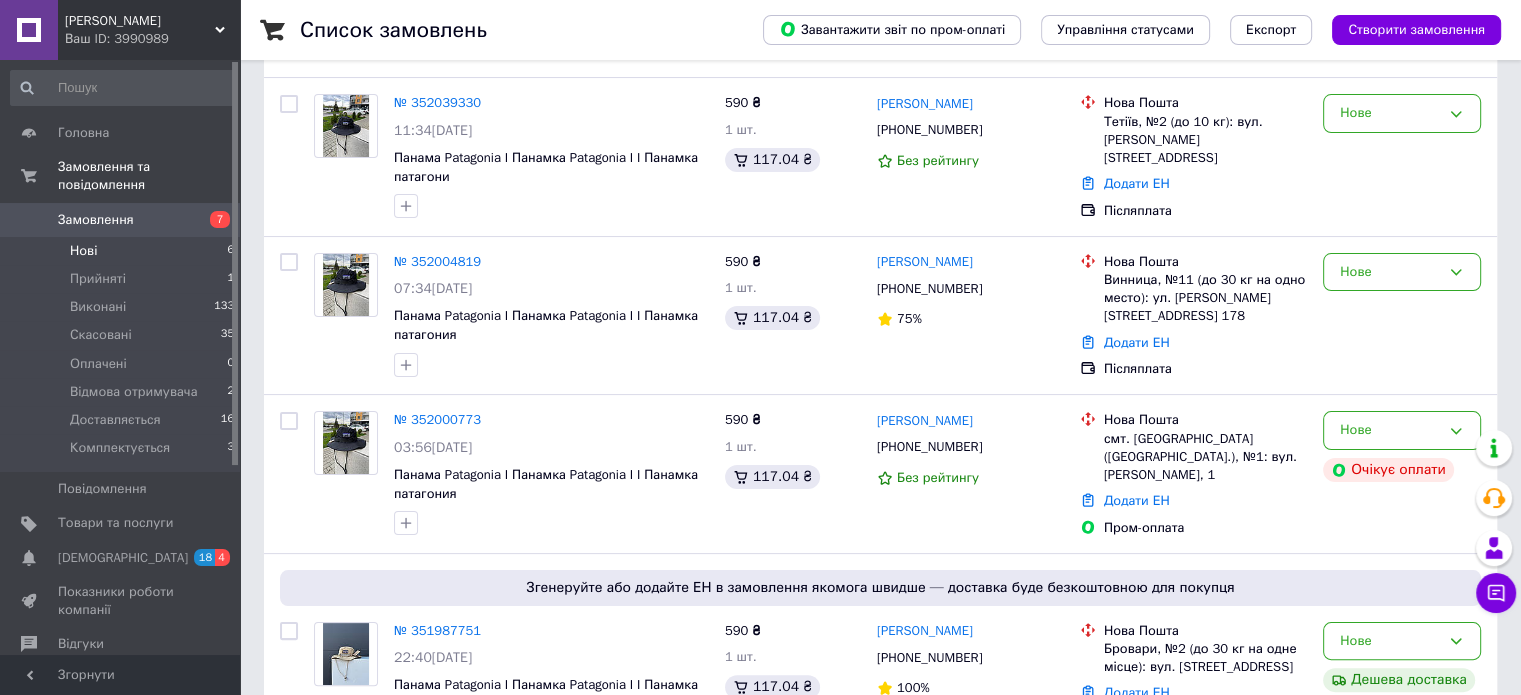 scroll, scrollTop: 720, scrollLeft: 0, axis: vertical 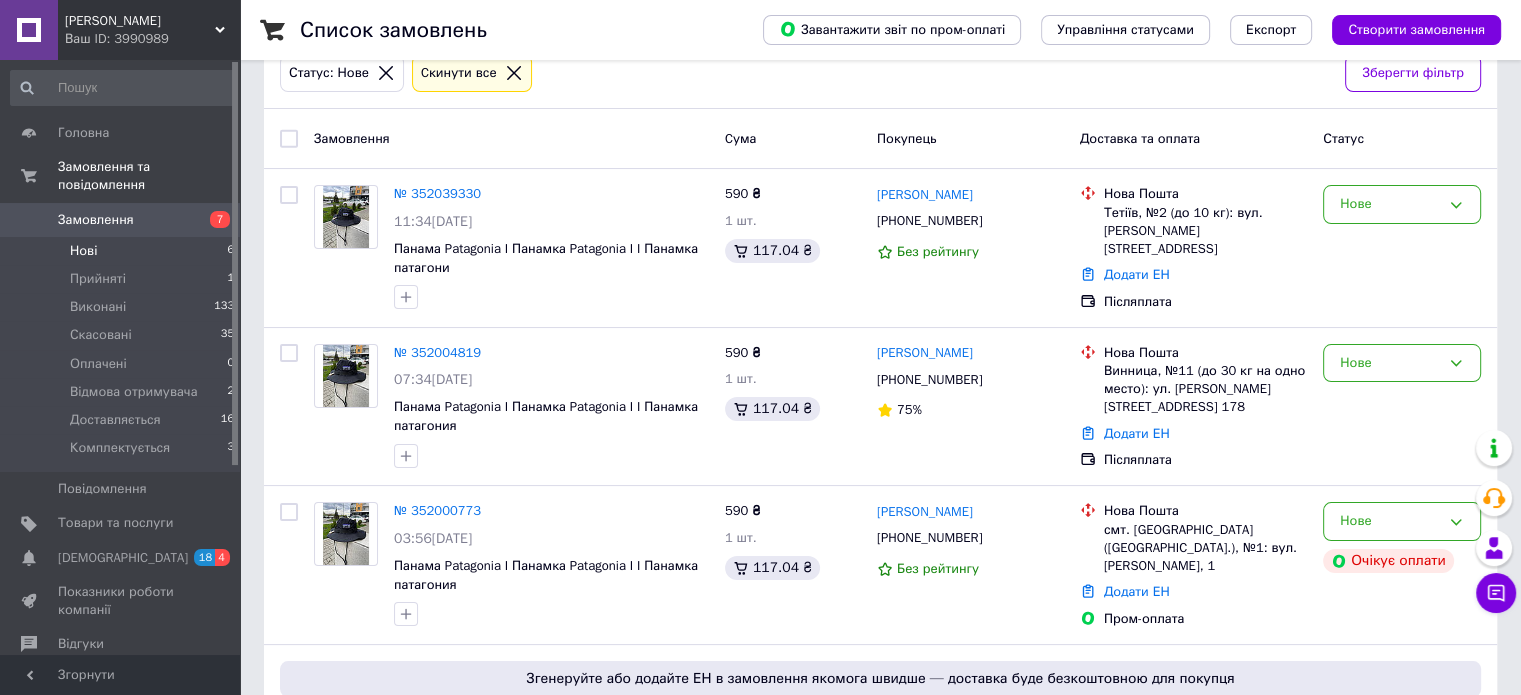 click on "Нові" at bounding box center [83, 251] 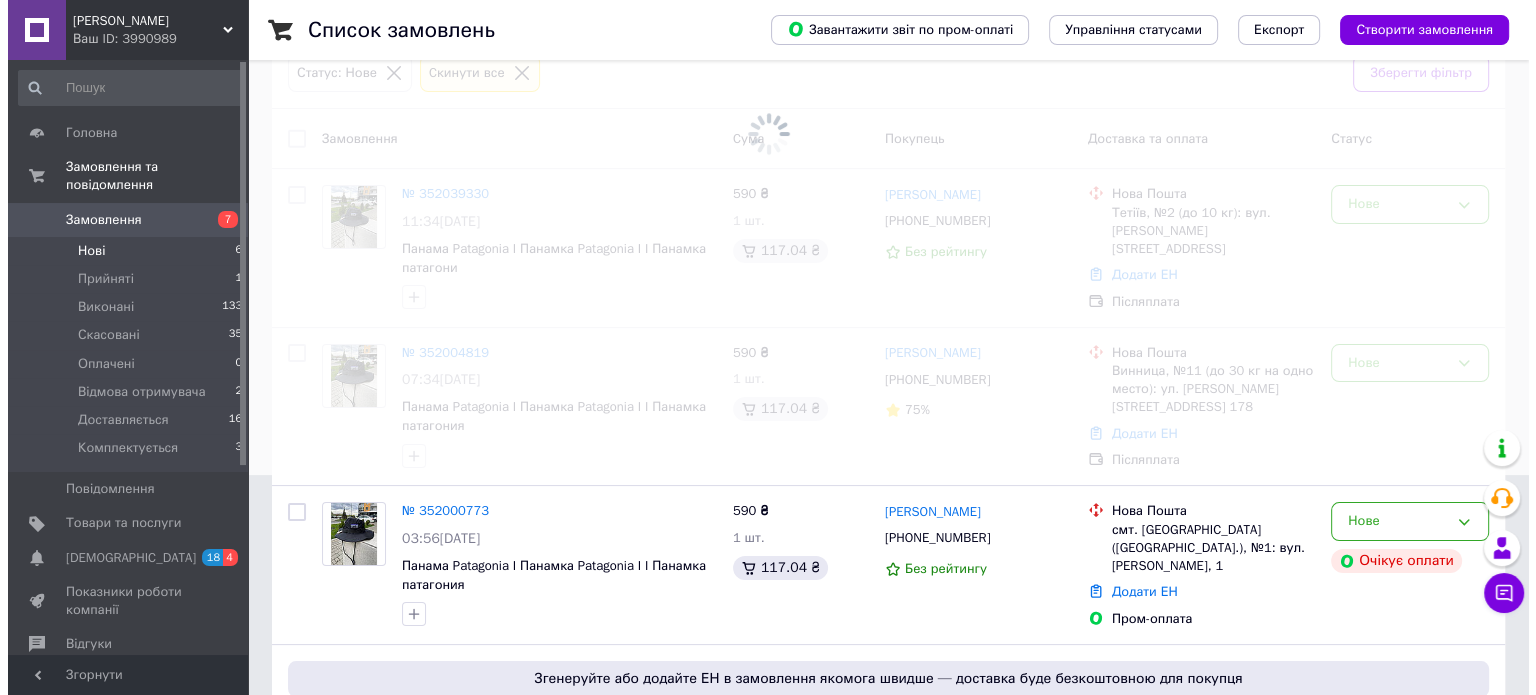 scroll, scrollTop: 0, scrollLeft: 0, axis: both 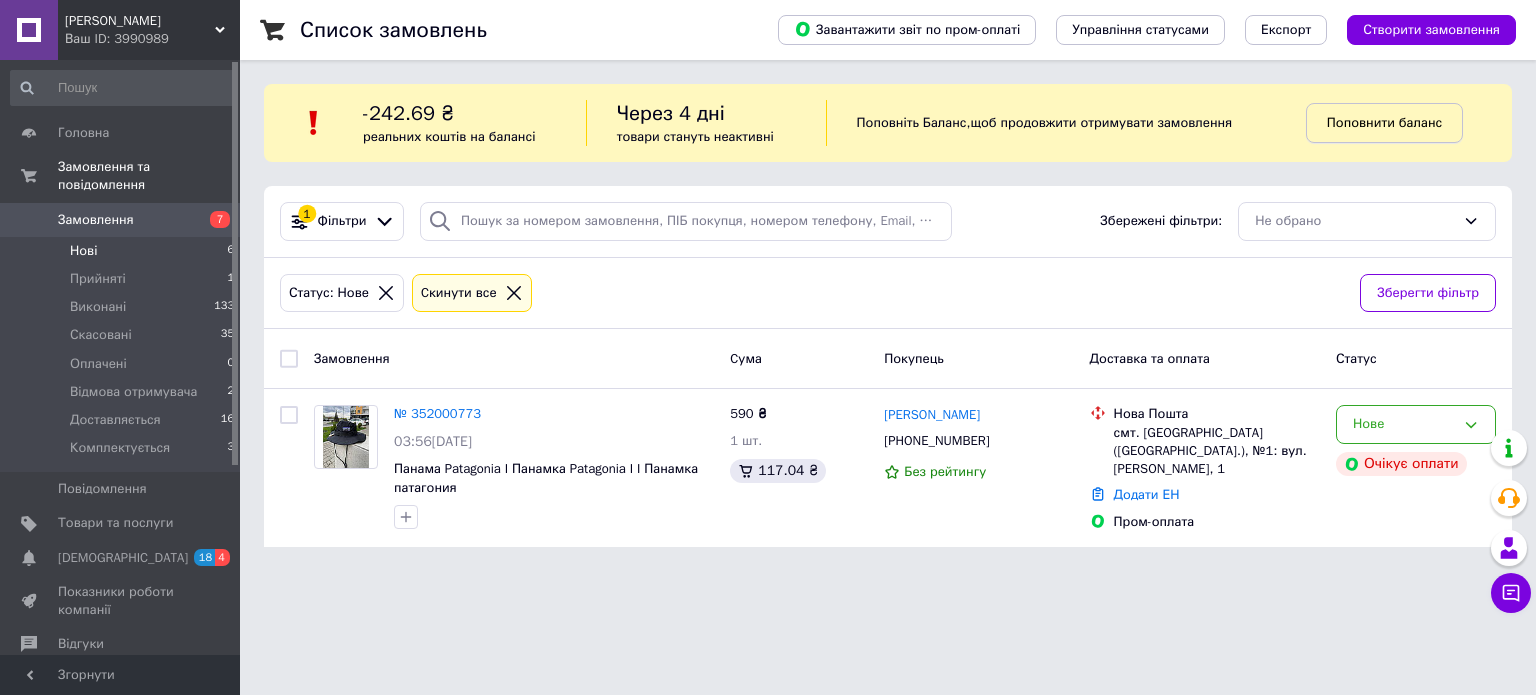 click on "Поповнити баланс" at bounding box center [1384, 123] 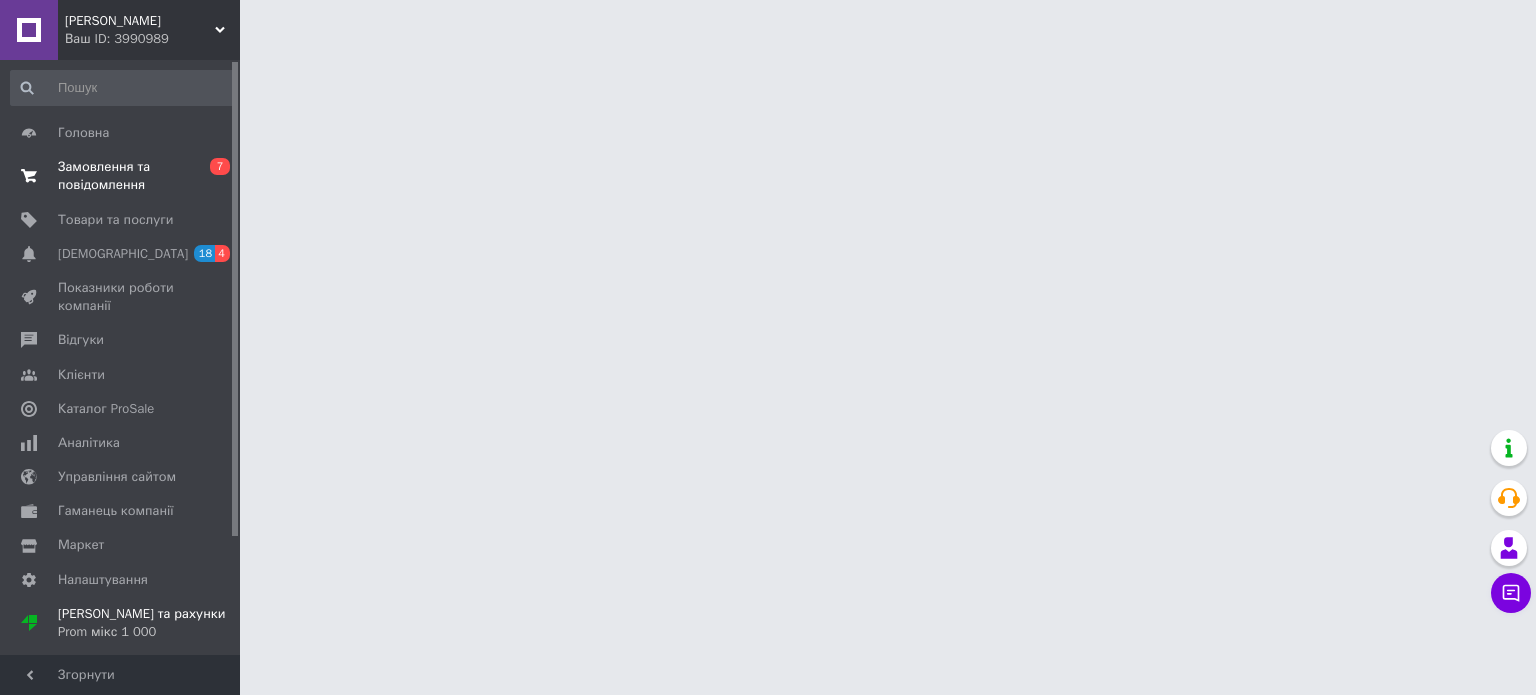 click on "Замовлення та повідомлення" at bounding box center (121, 176) 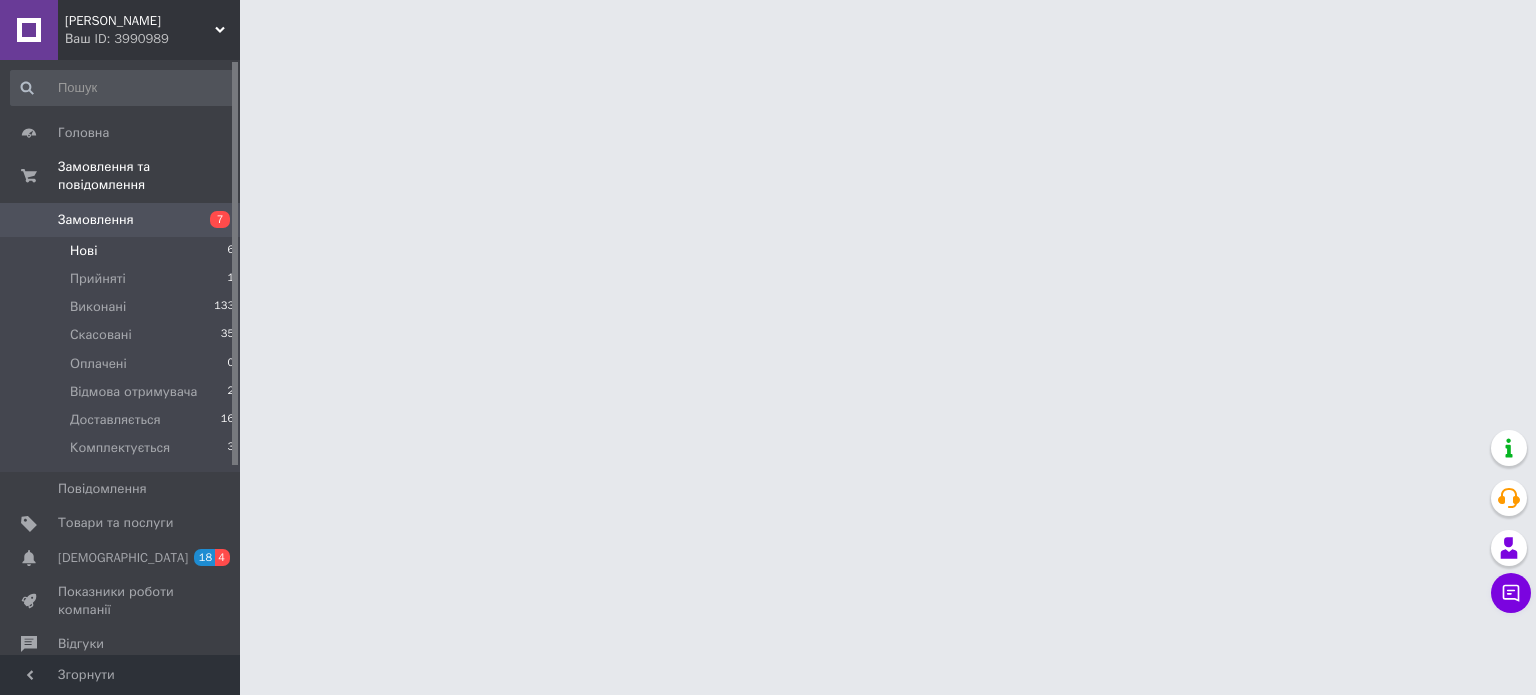 click on "Нові 6" at bounding box center [123, 251] 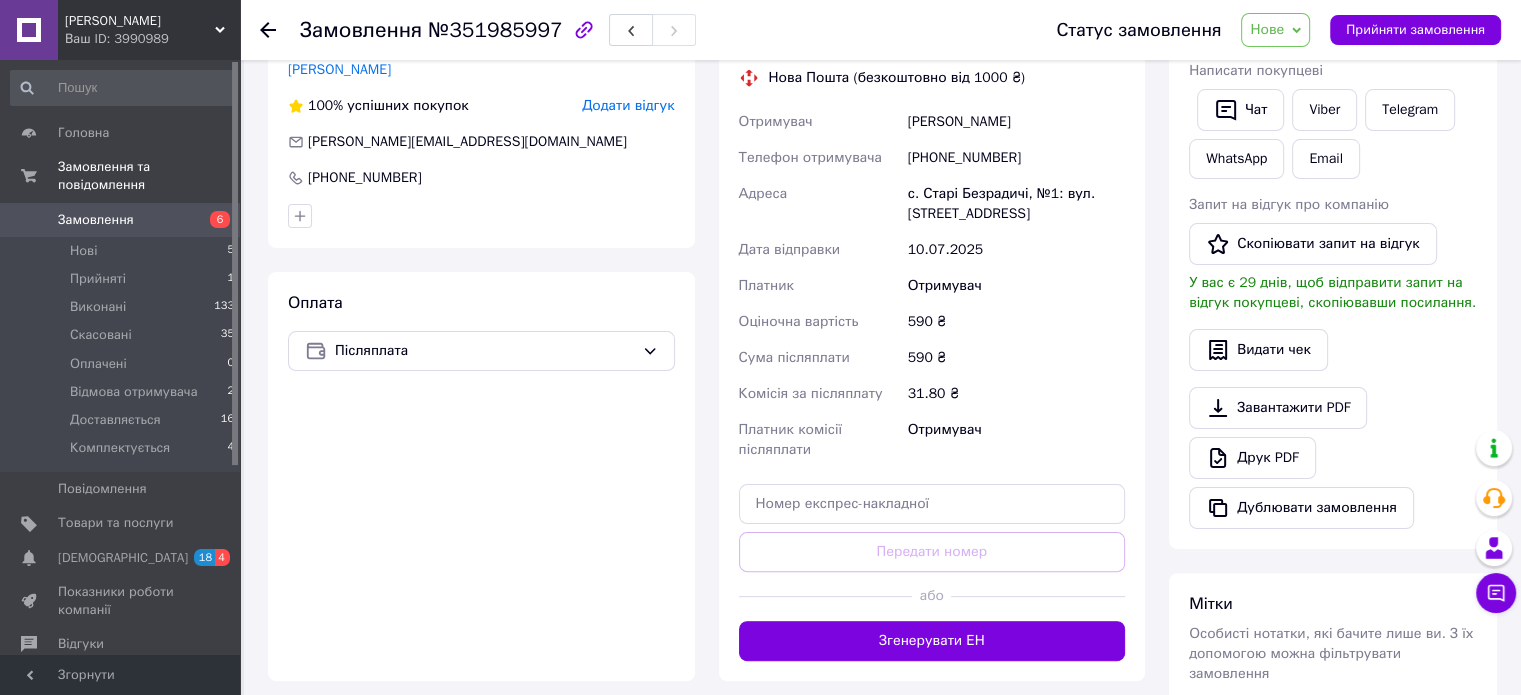 scroll, scrollTop: 400, scrollLeft: 0, axis: vertical 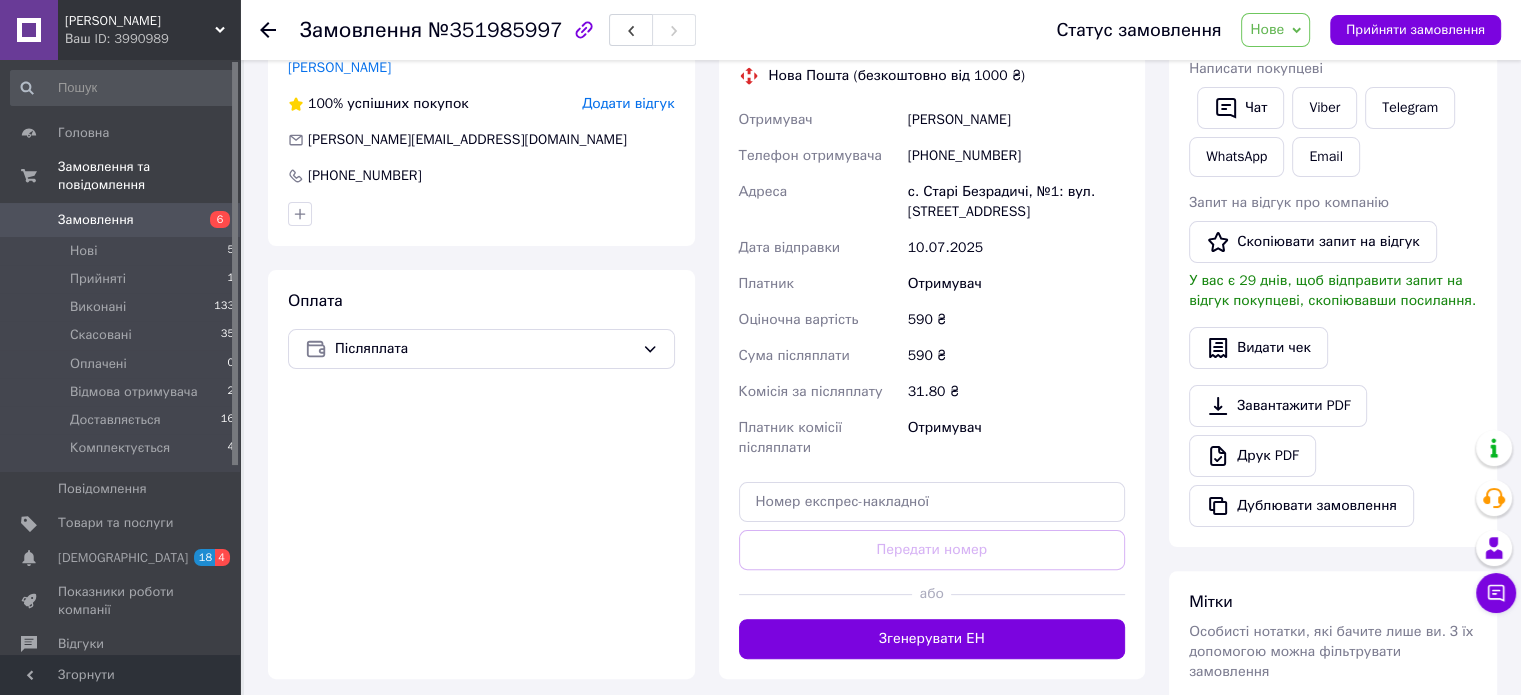 click 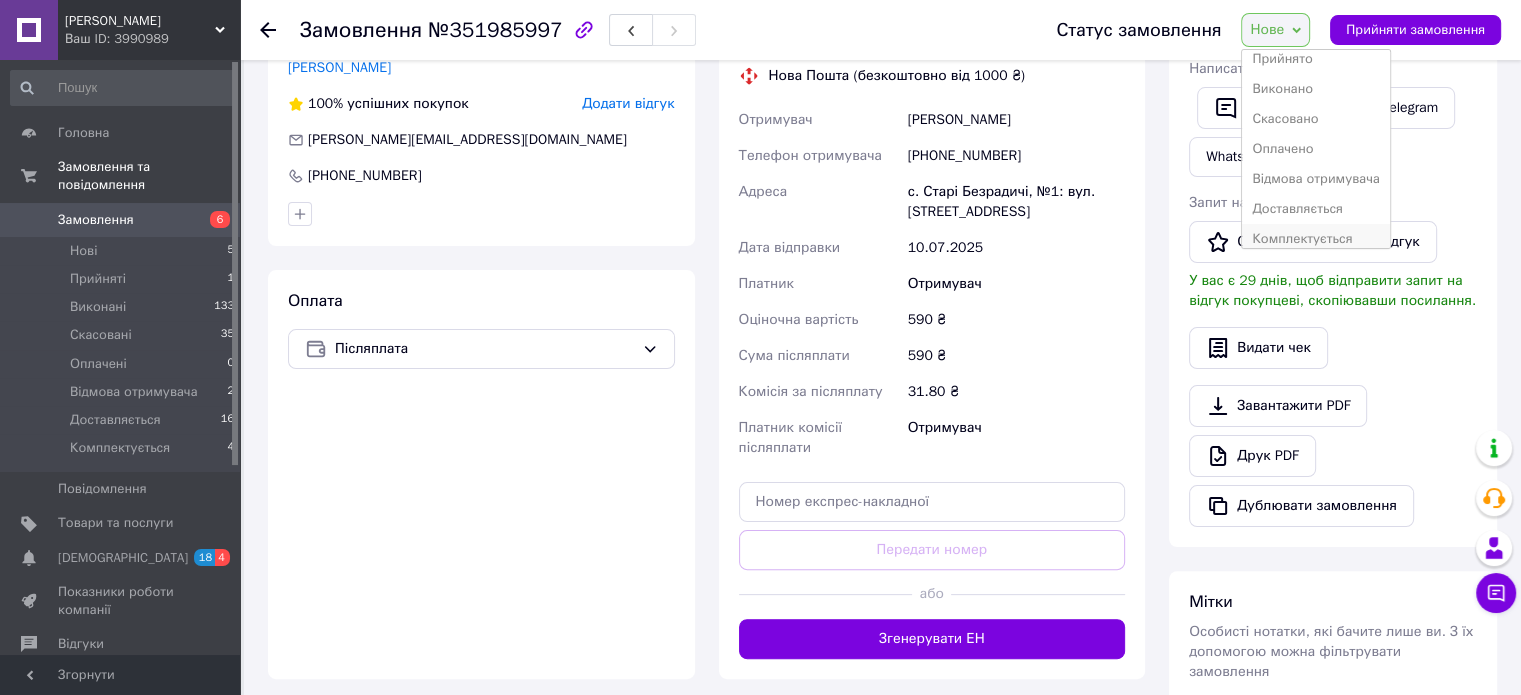 scroll, scrollTop: 21, scrollLeft: 0, axis: vertical 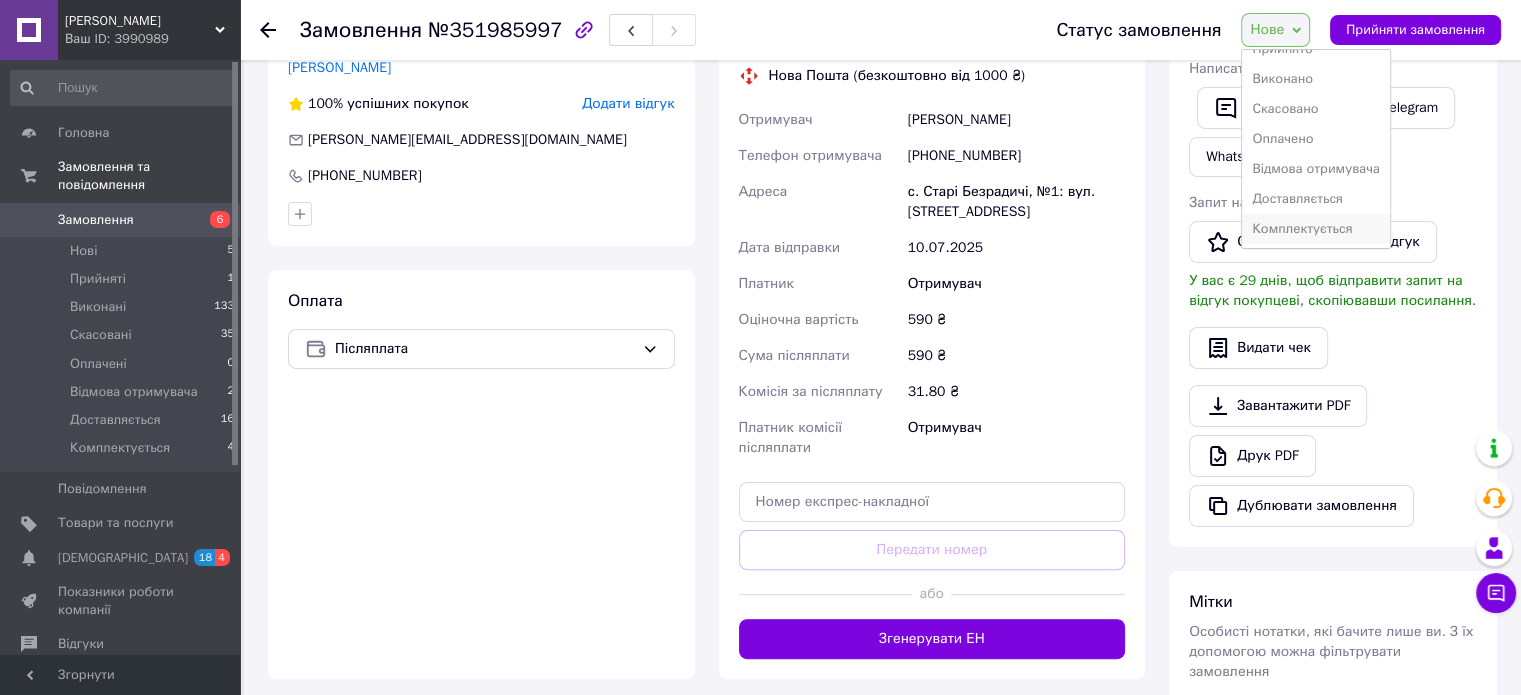click on "Комплектується" at bounding box center [1316, 229] 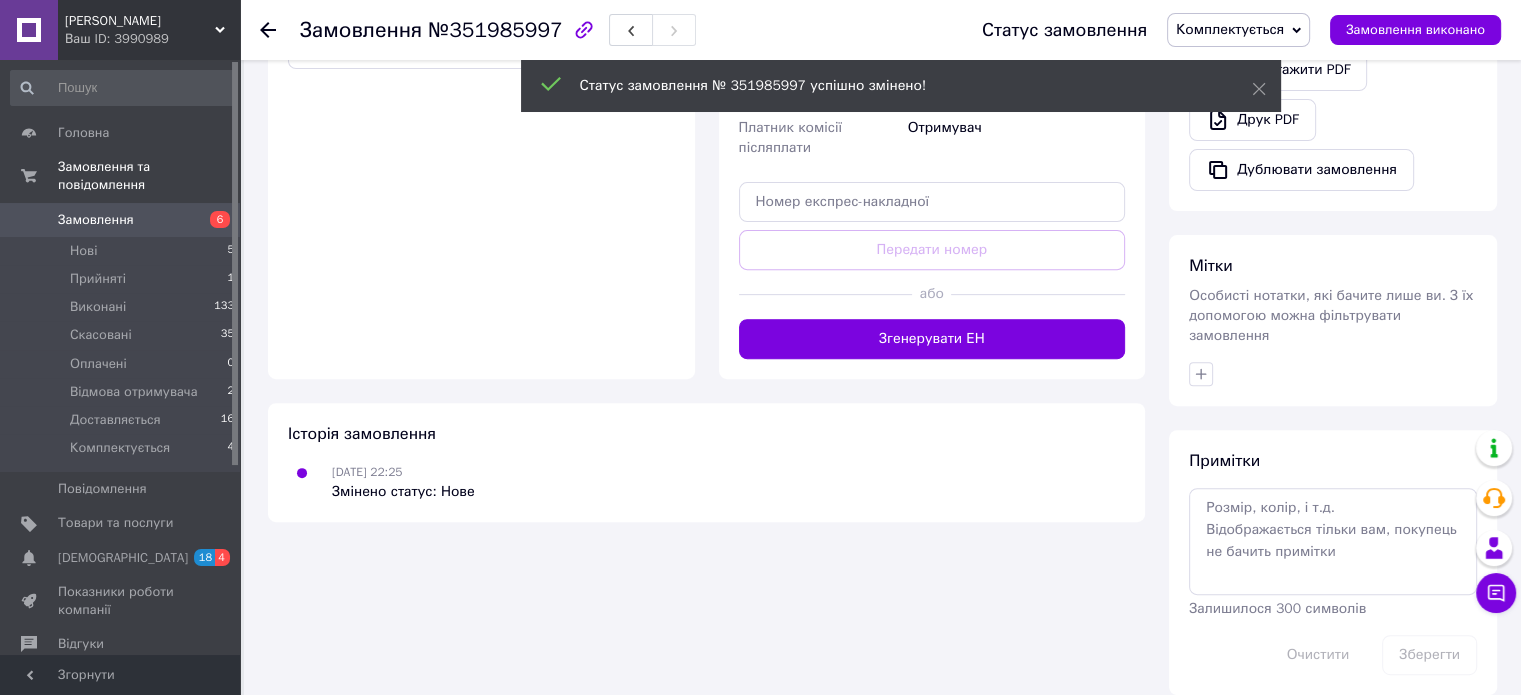 scroll, scrollTop: 736, scrollLeft: 0, axis: vertical 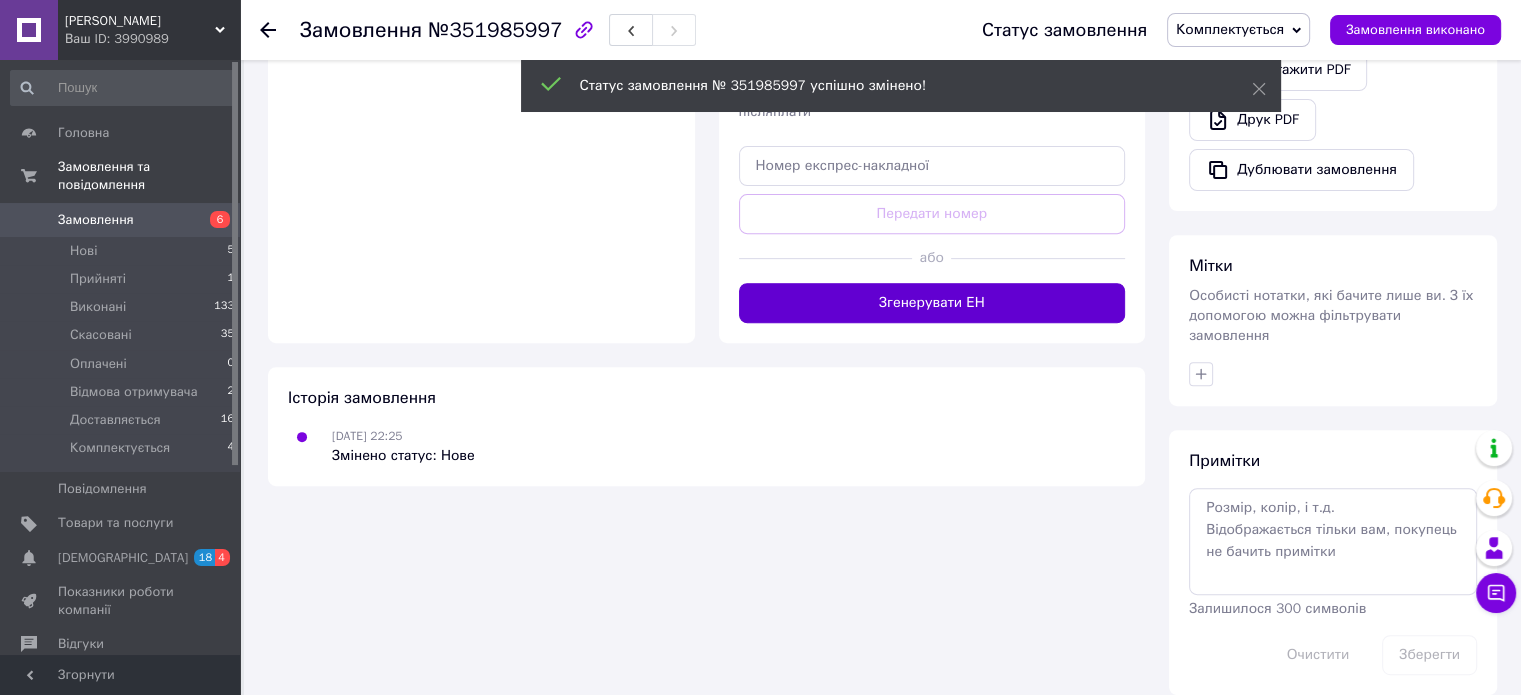 click on "Згенерувати ЕН" at bounding box center [932, 303] 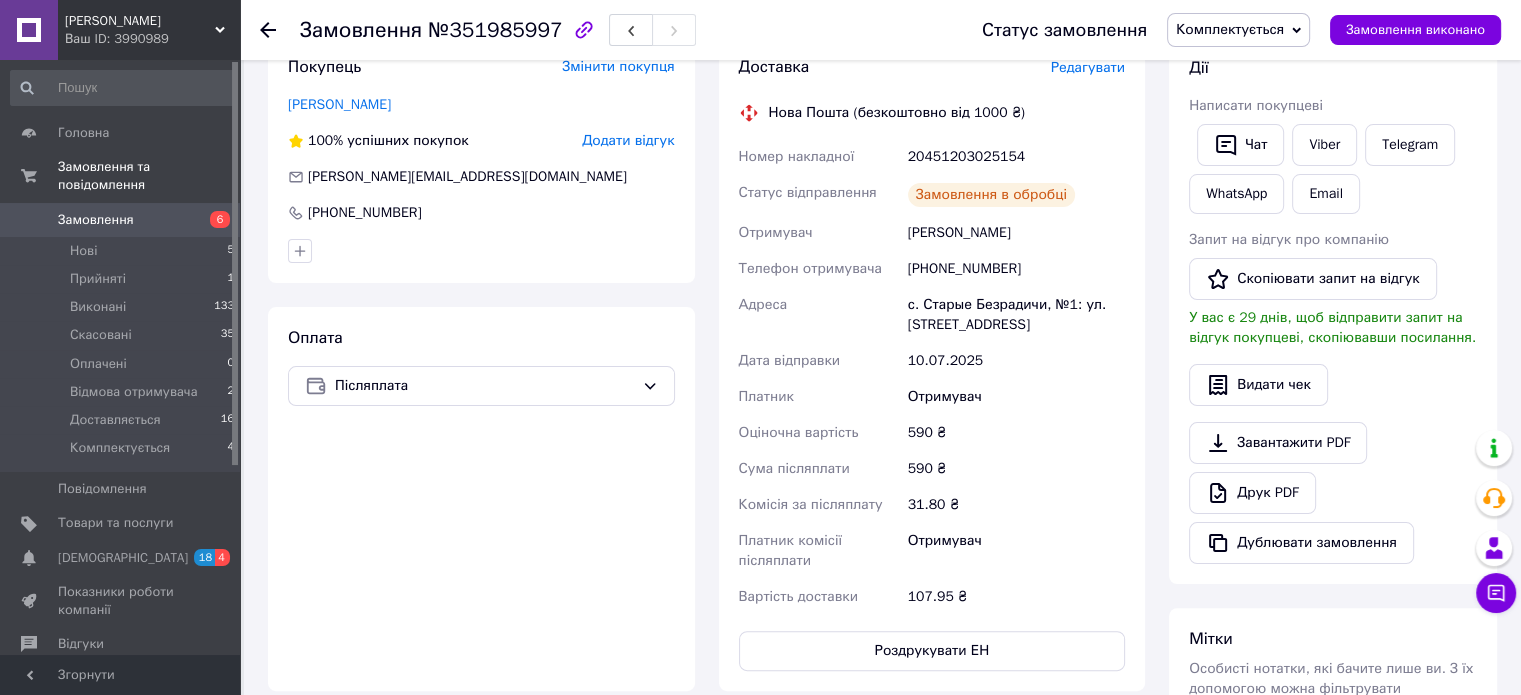 scroll, scrollTop: 336, scrollLeft: 0, axis: vertical 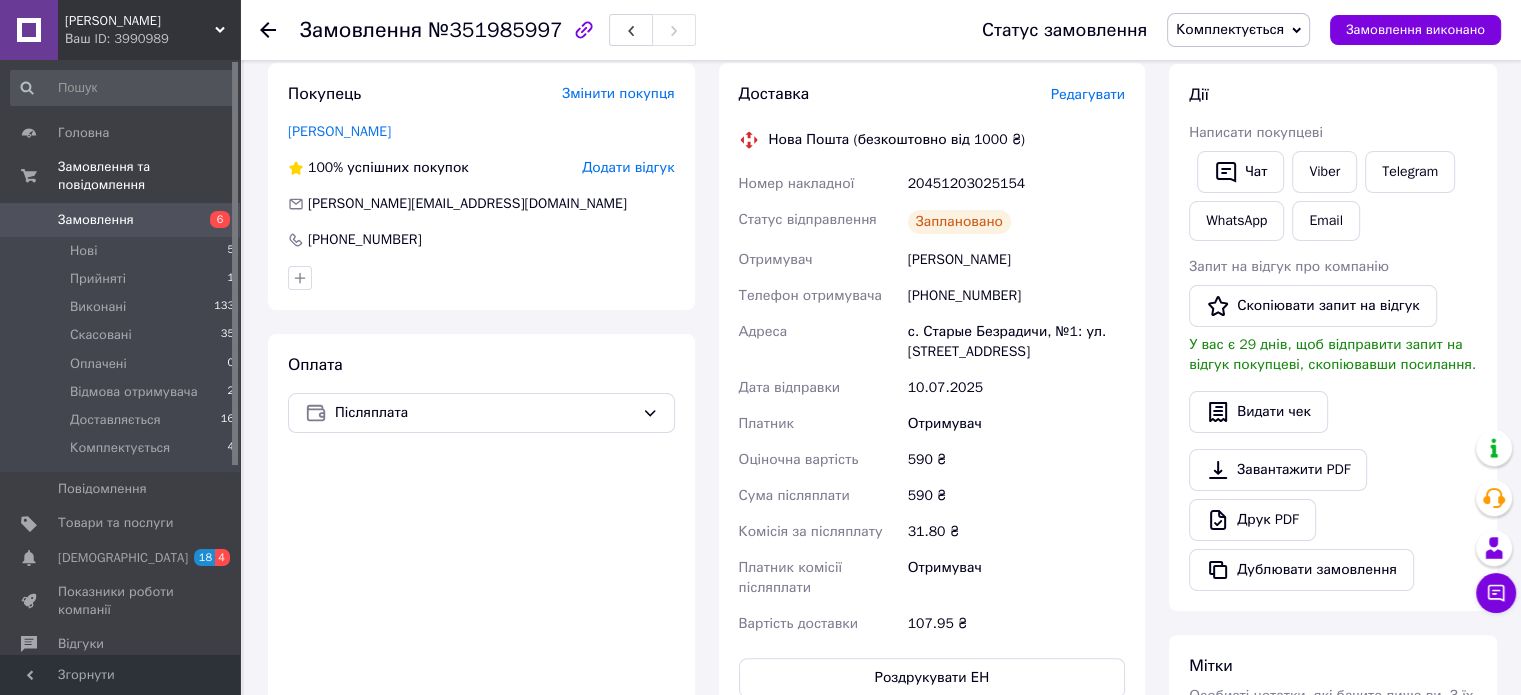 click on "20451203025154" at bounding box center (1016, 184) 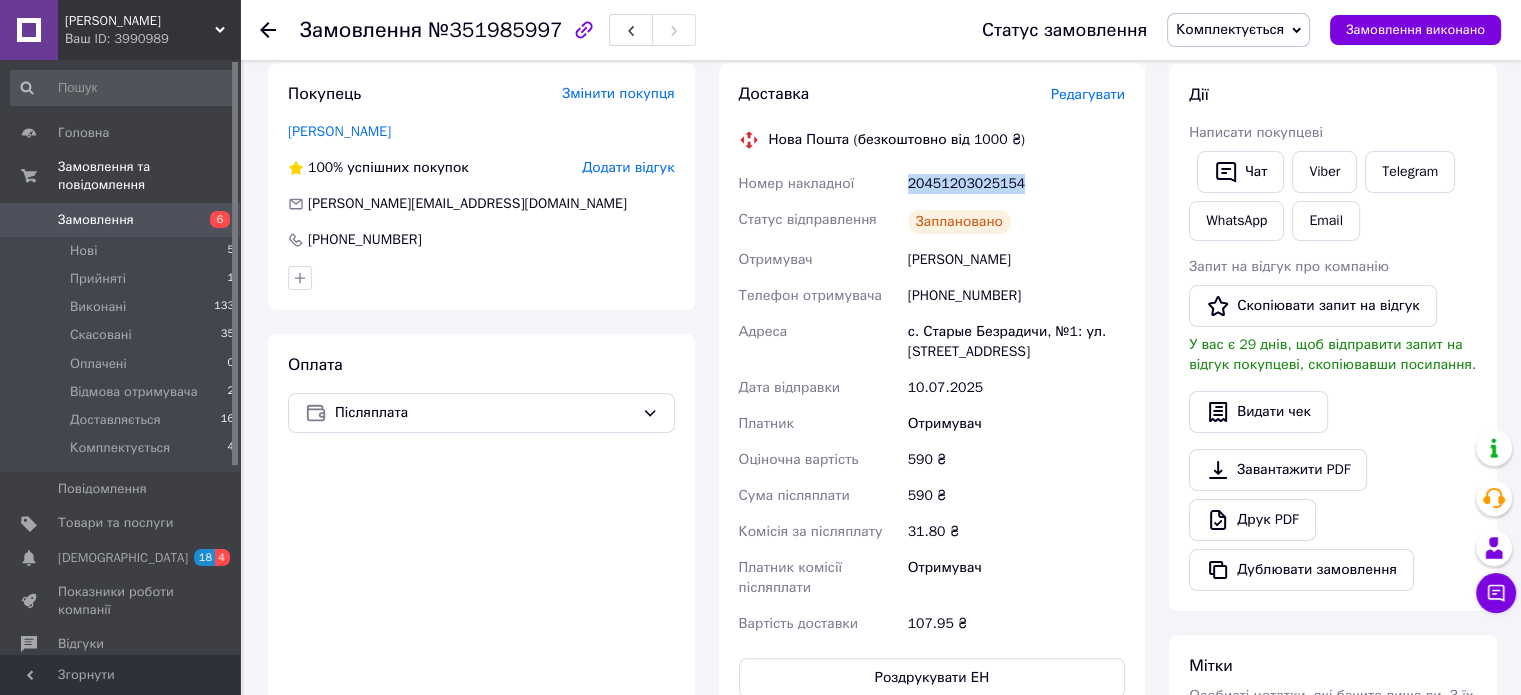 click on "20451203025154" at bounding box center (1016, 184) 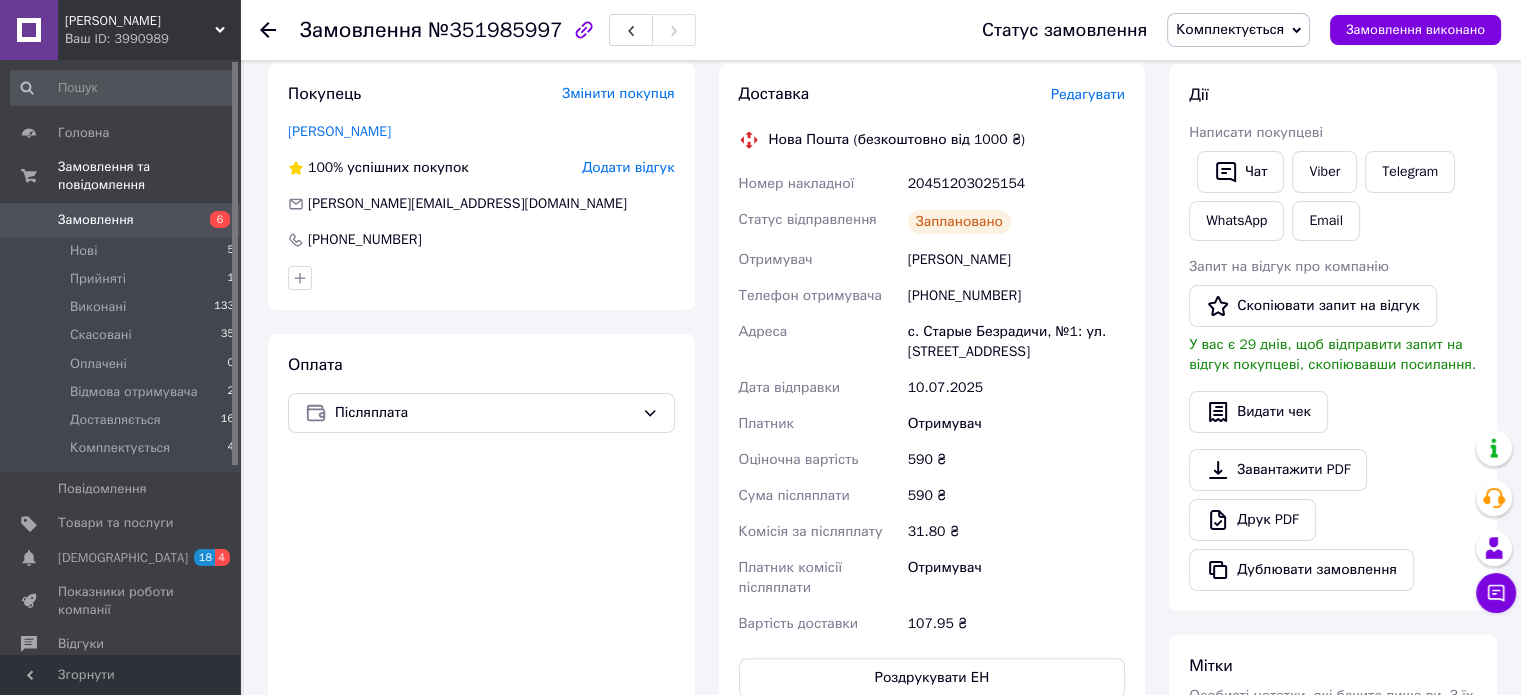 click on "+380672161616" at bounding box center [1016, 296] 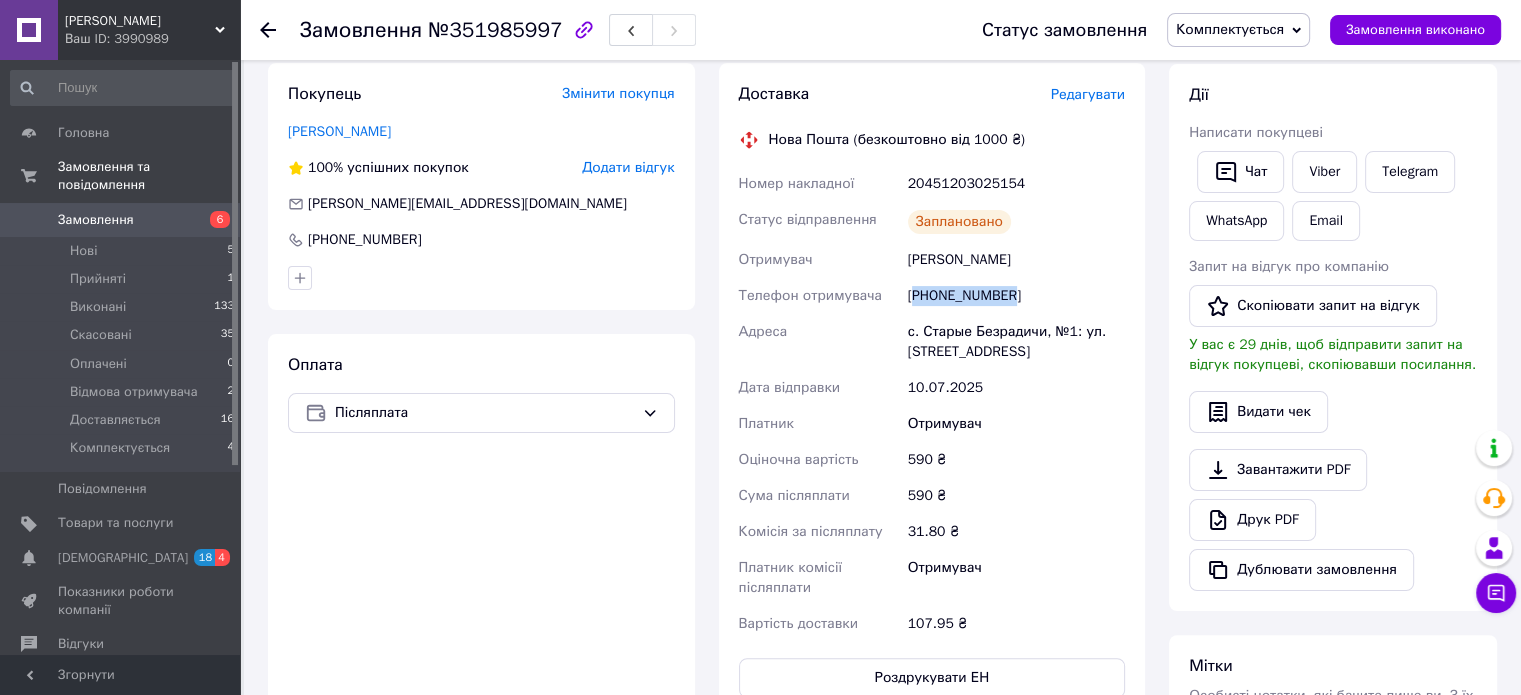 click on "+380672161616" at bounding box center (1016, 296) 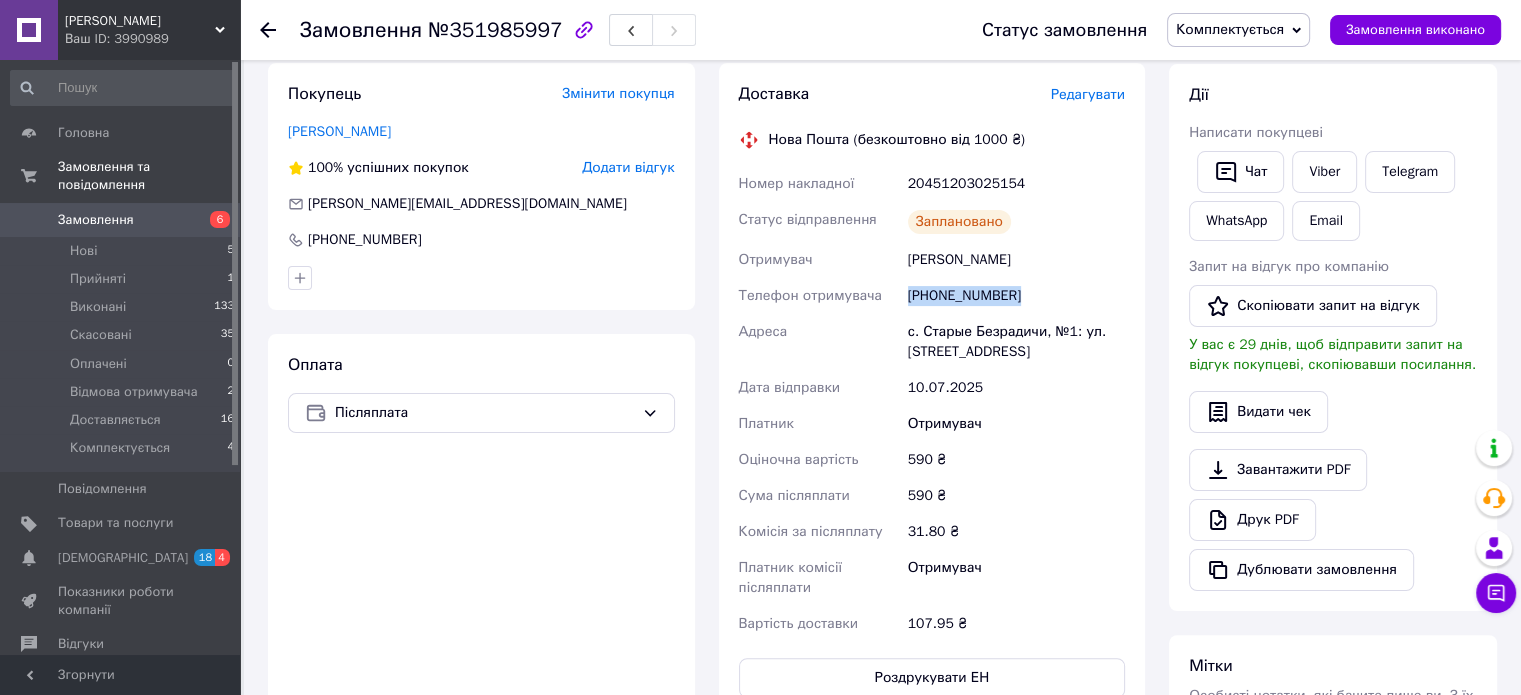 click on "+380672161616" at bounding box center (1016, 296) 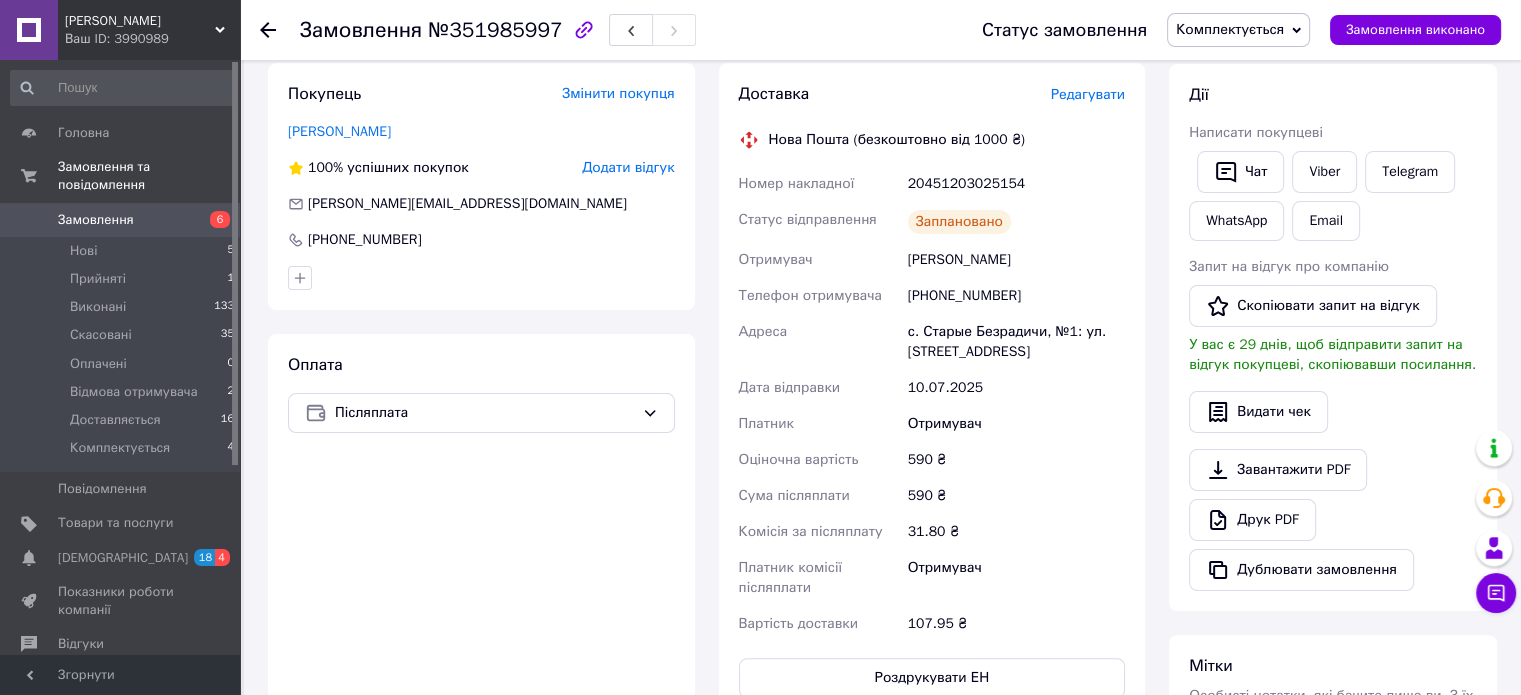 click on "Юлдашев Сергей" at bounding box center (1016, 260) 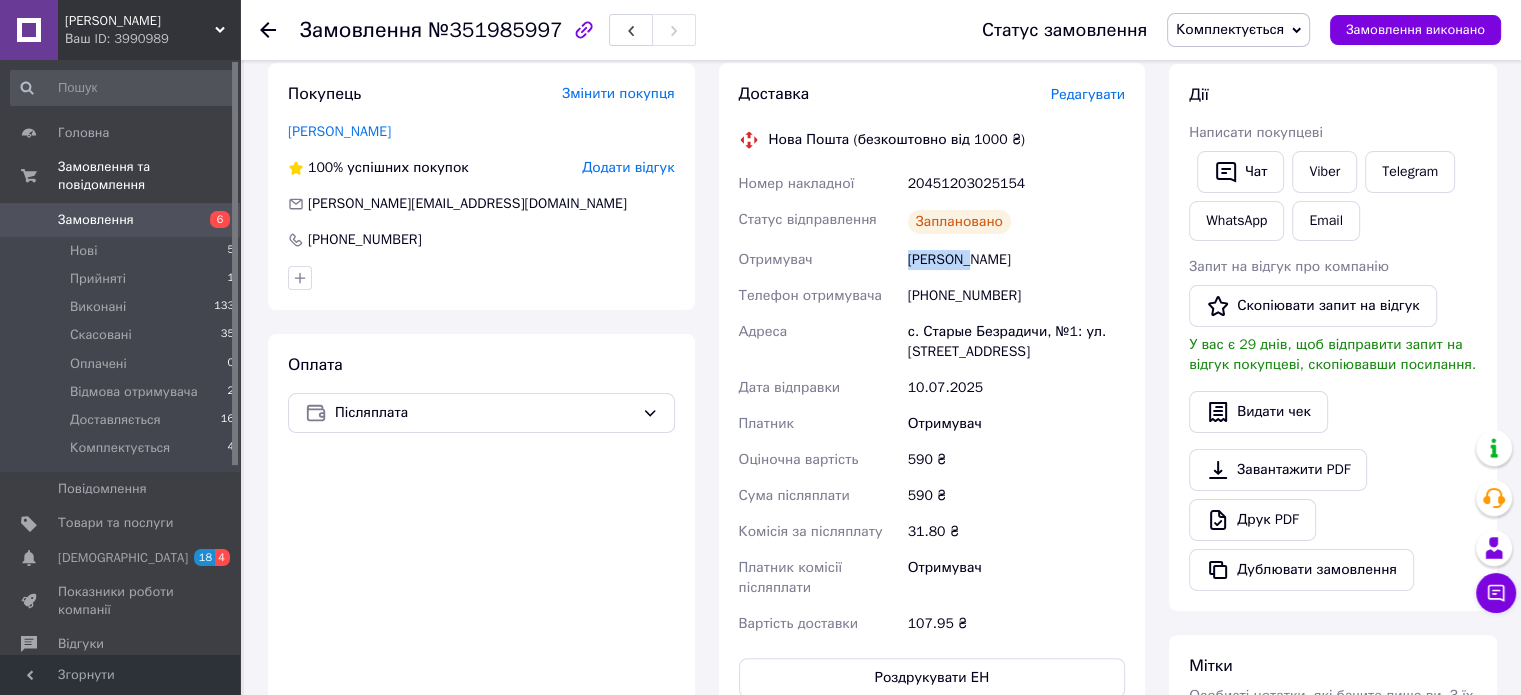 click on "Юлдашев Сергей" at bounding box center [1016, 260] 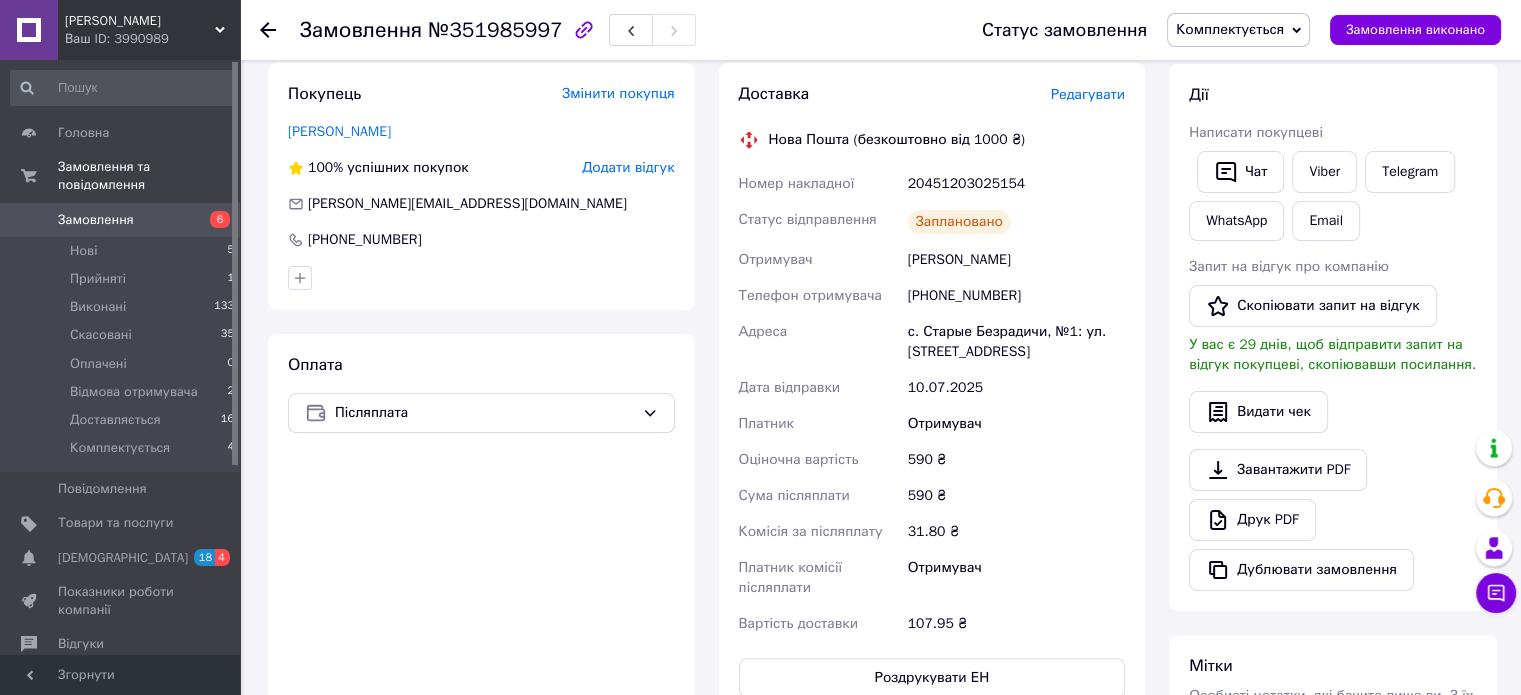 click on "Юлдашев Сергей" at bounding box center [1016, 260] 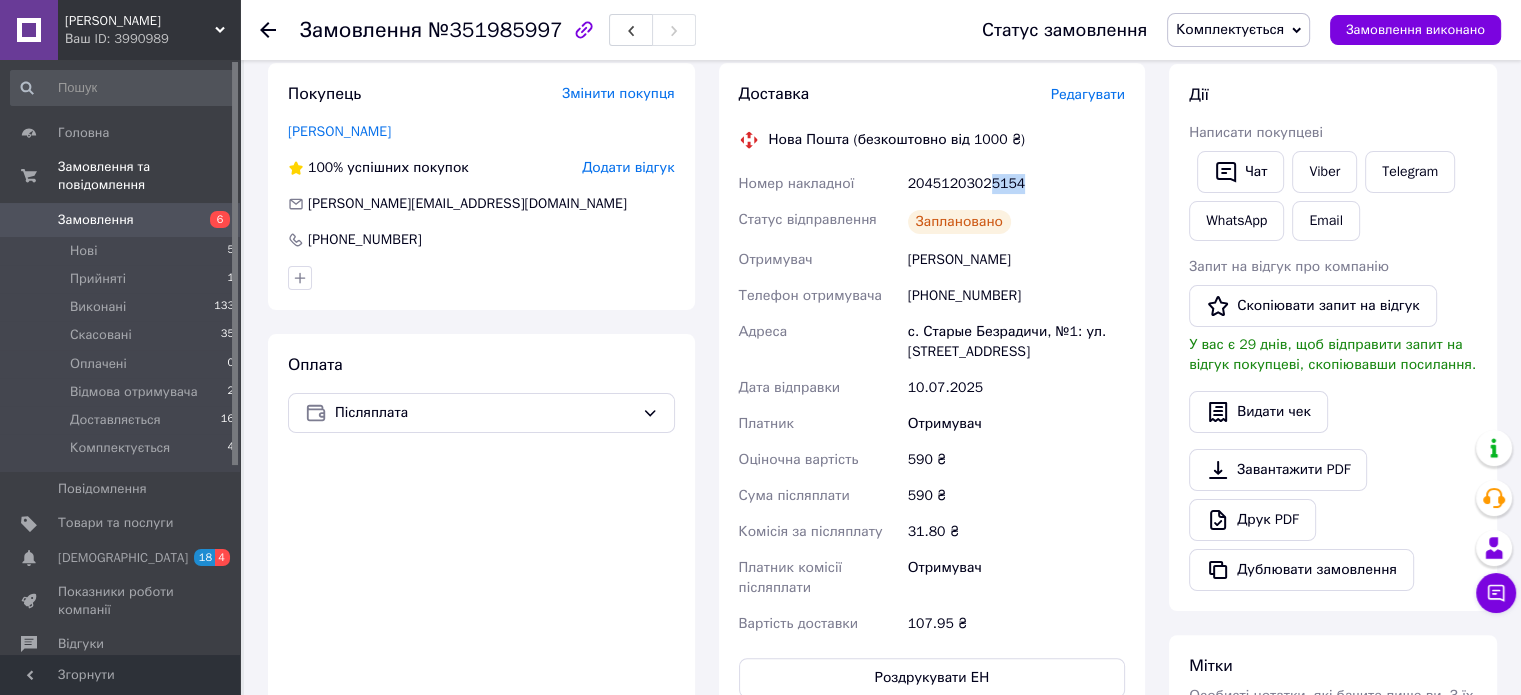drag, startPoint x: 985, startPoint y: 187, endPoint x: 1018, endPoint y: 185, distance: 33.06055 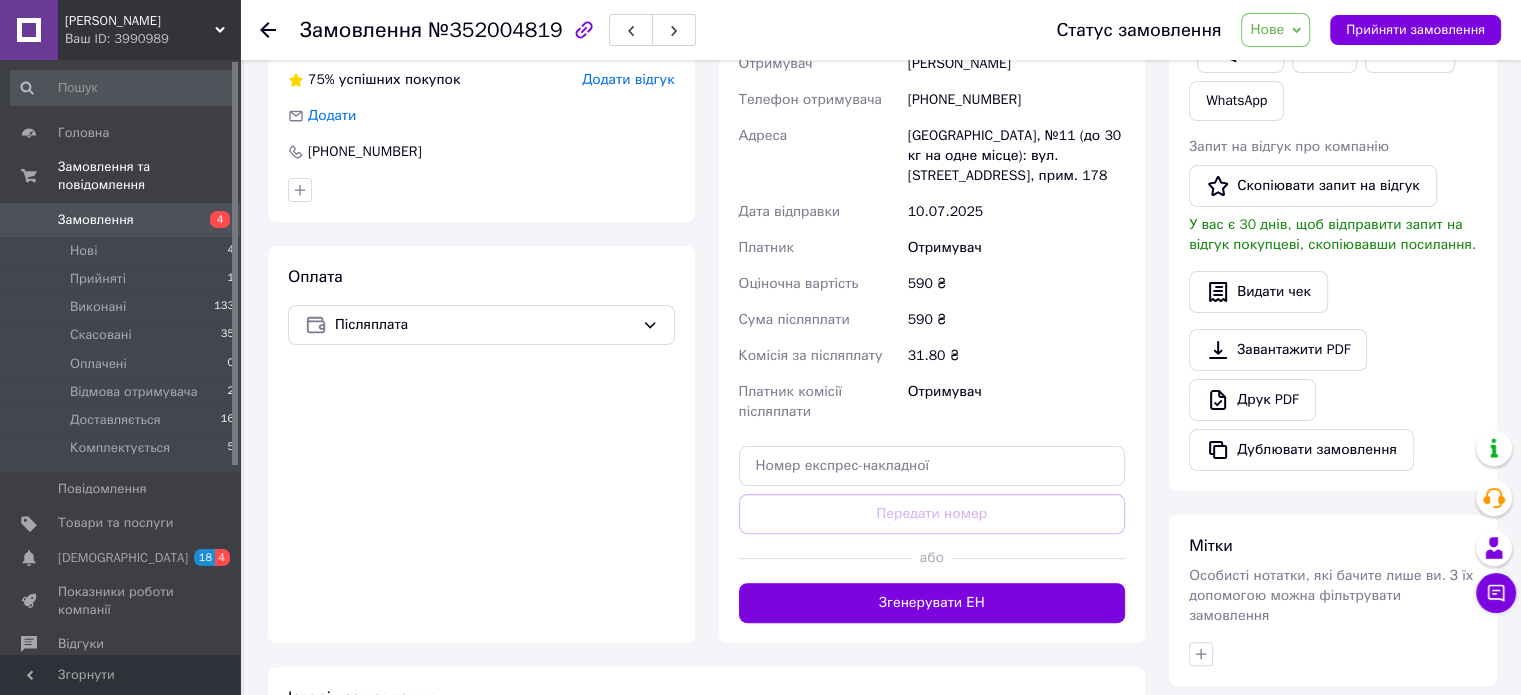 scroll, scrollTop: 478, scrollLeft: 0, axis: vertical 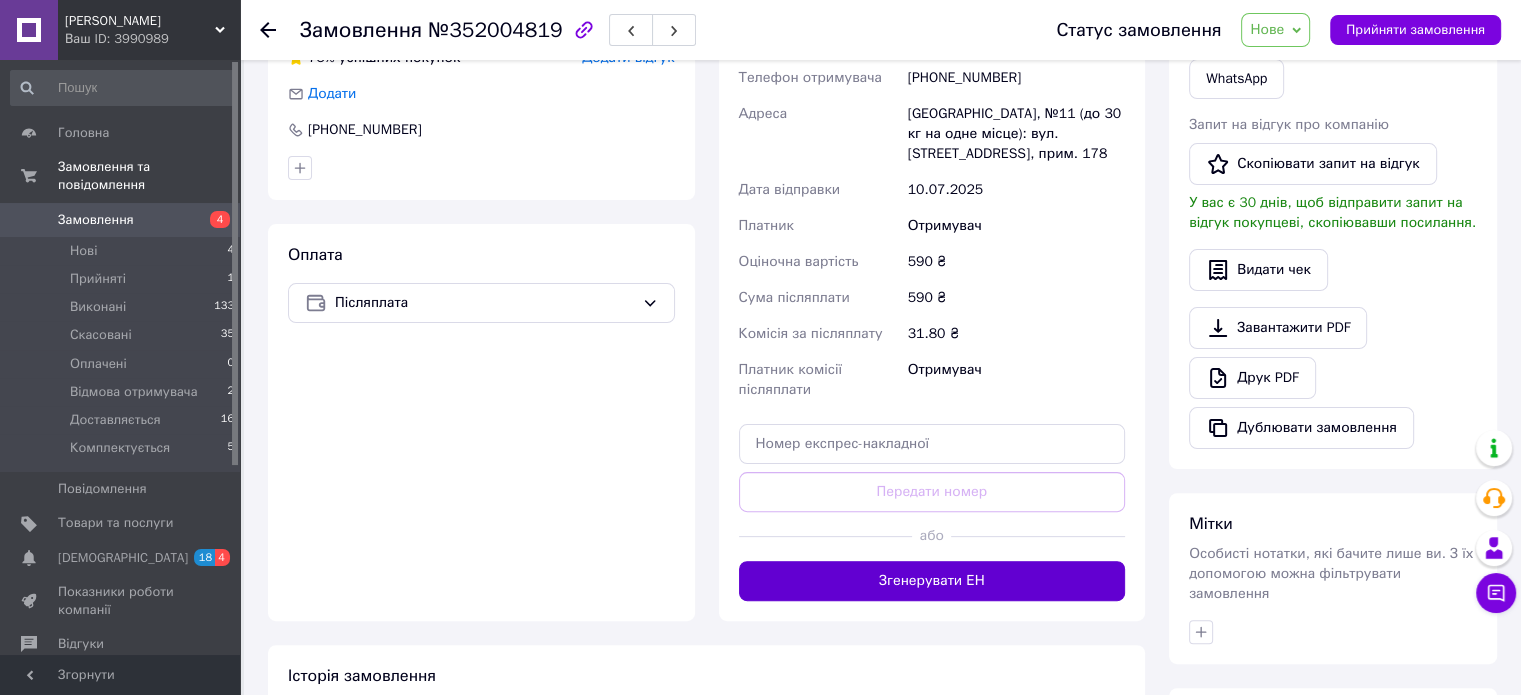 click on "Згенерувати ЕН" at bounding box center (932, 581) 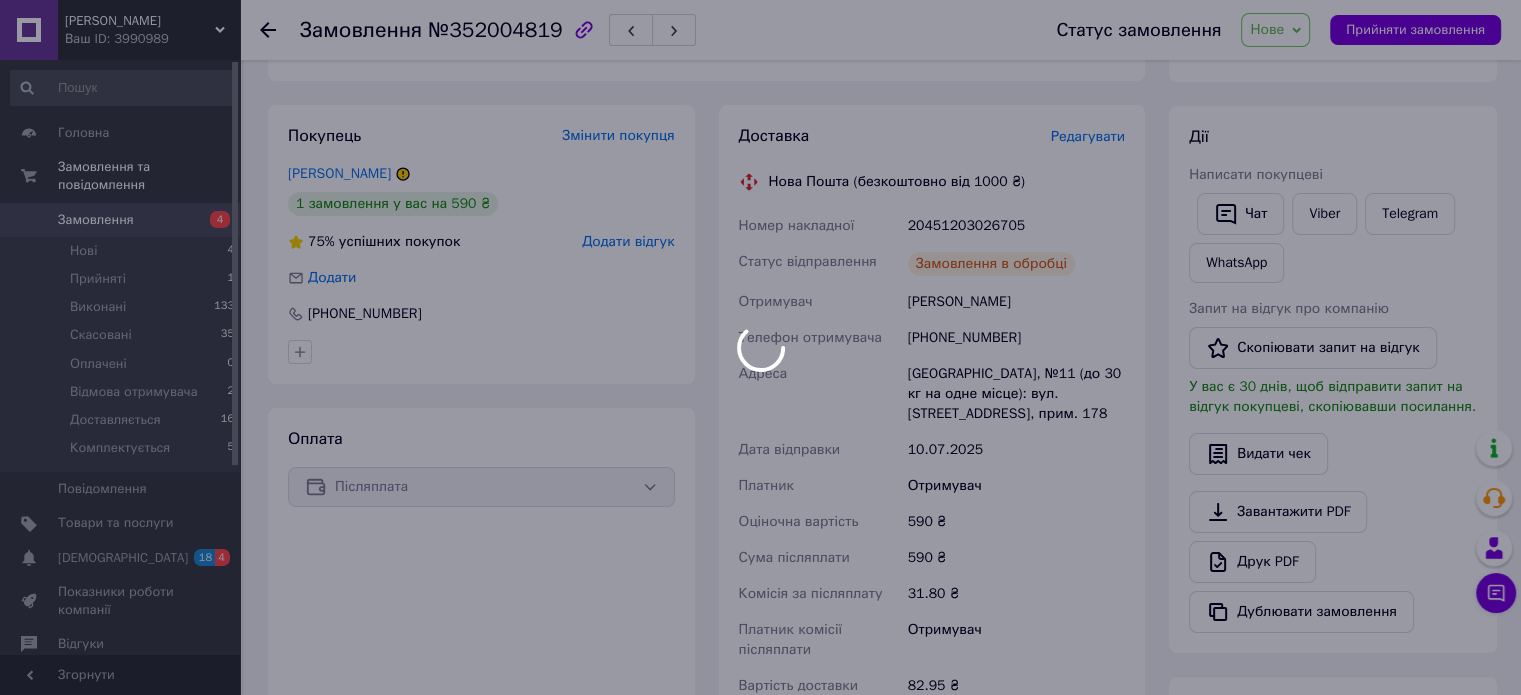 scroll, scrollTop: 278, scrollLeft: 0, axis: vertical 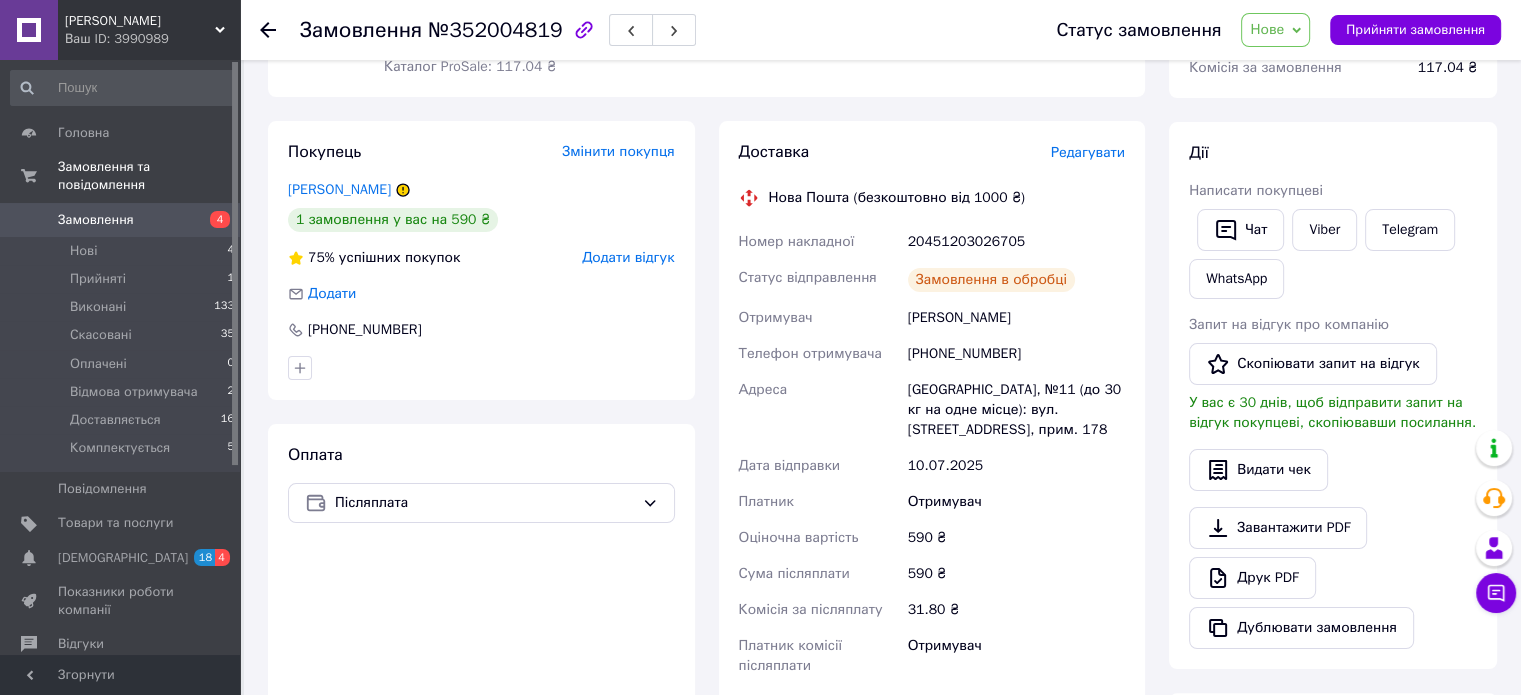 click on "20451203026705" at bounding box center [1016, 242] 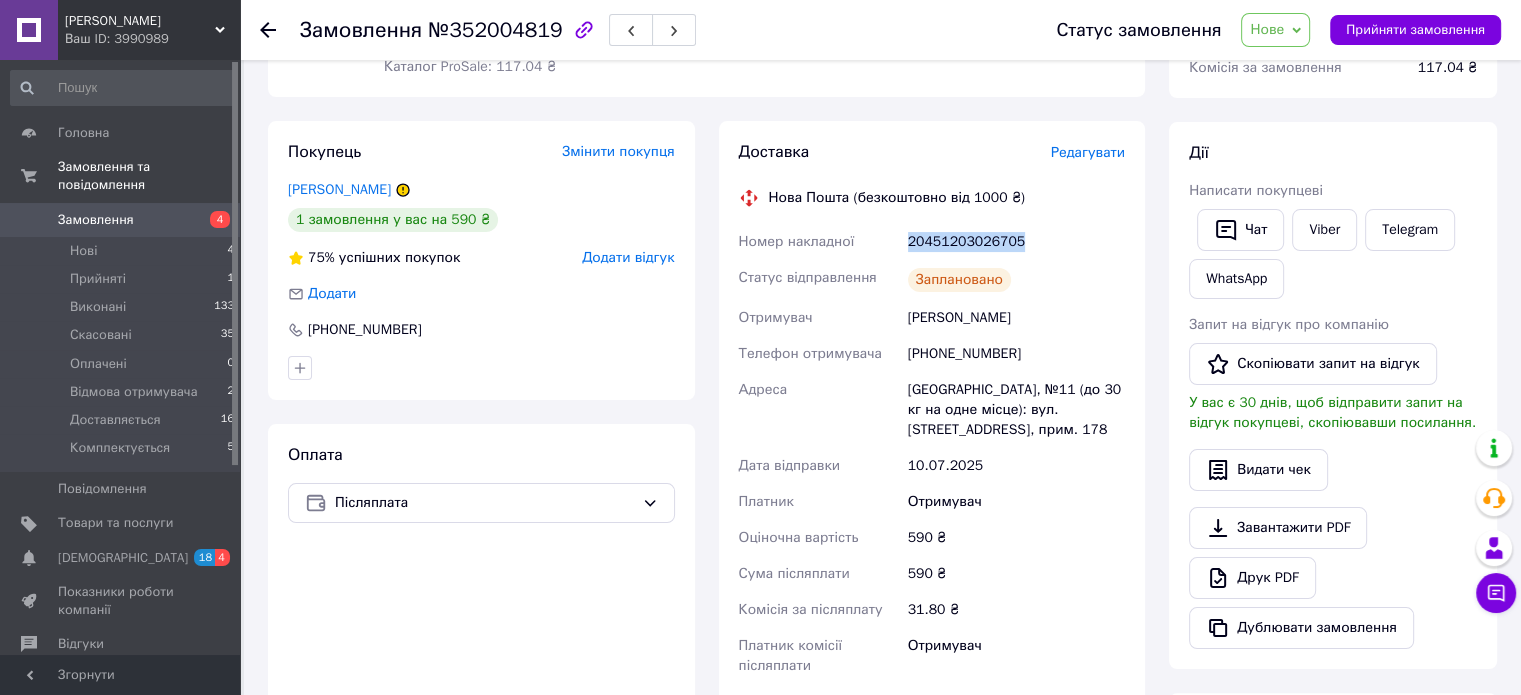 click on "20451203026705" at bounding box center [1016, 242] 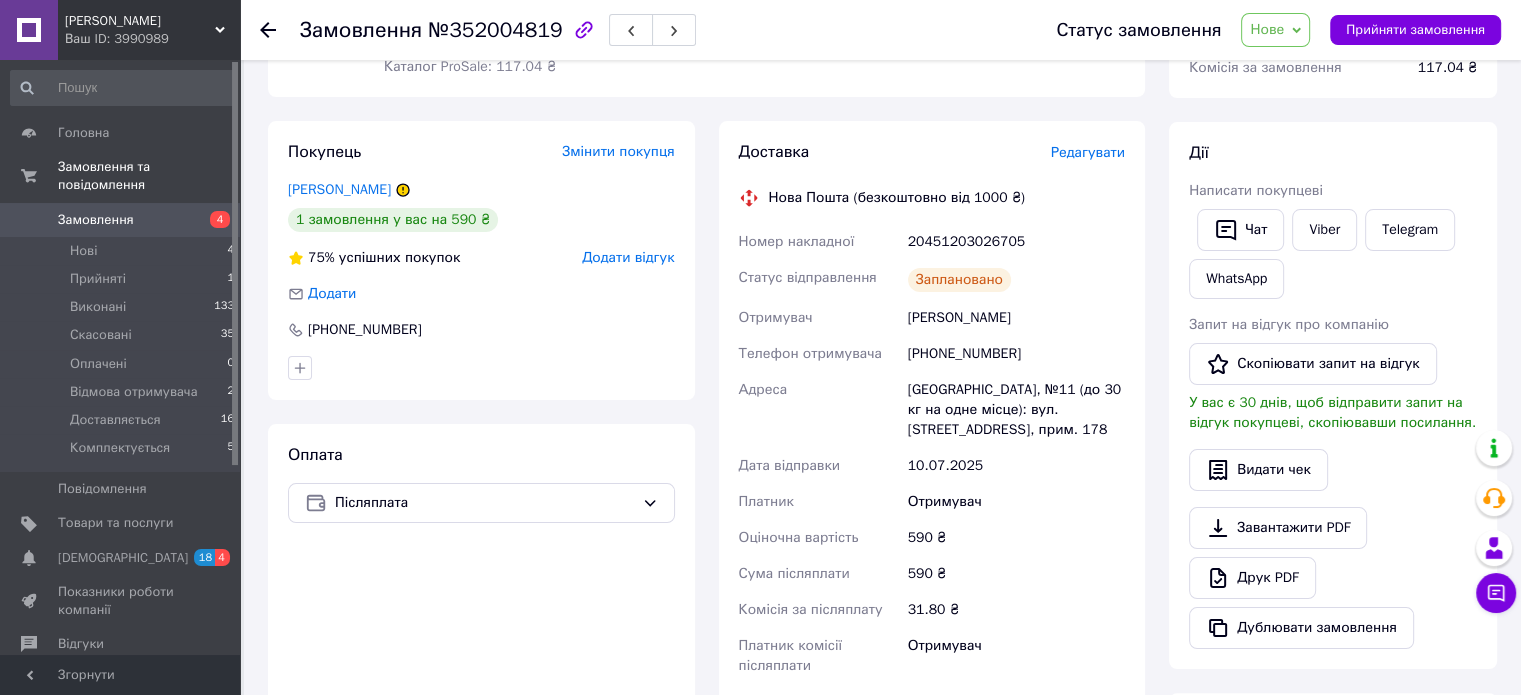 click on "[PHONE_NUMBER]" at bounding box center (1016, 354) 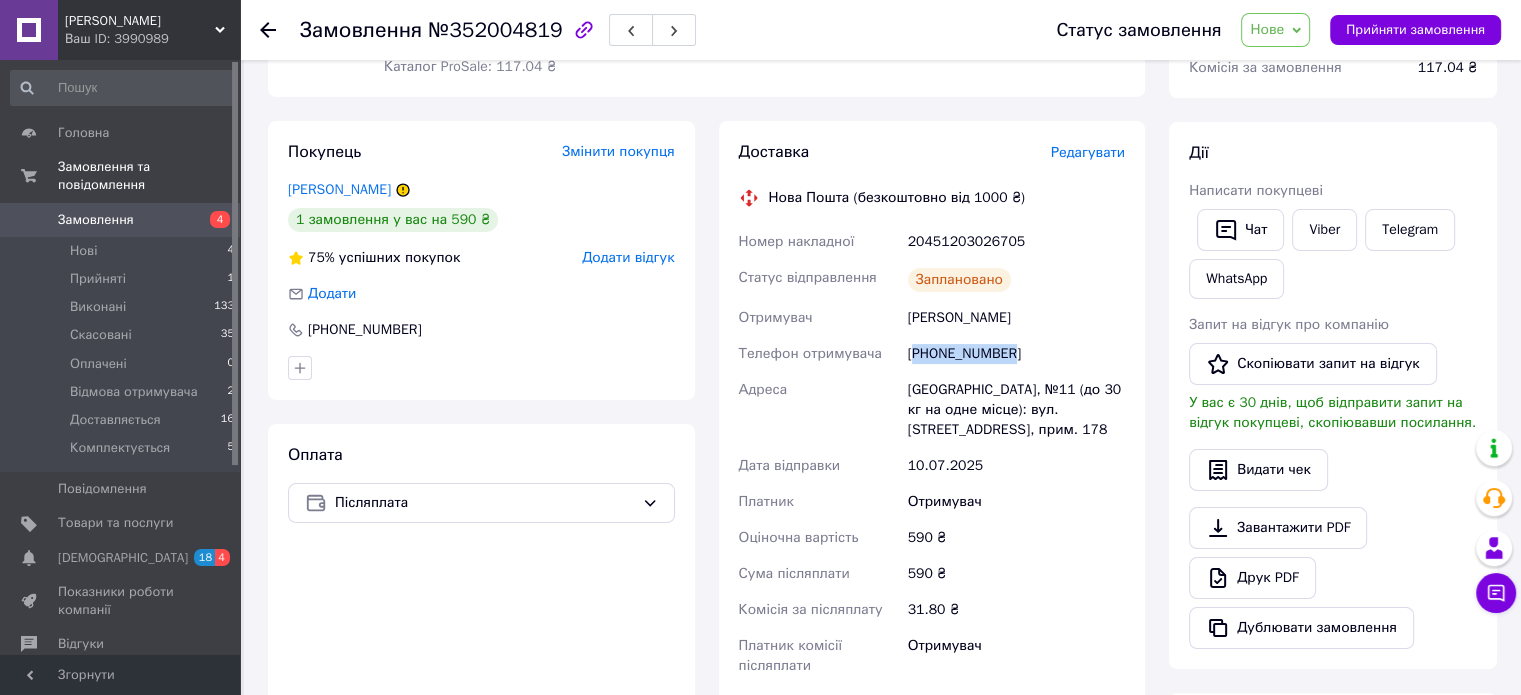 click on "[PHONE_NUMBER]" at bounding box center (1016, 354) 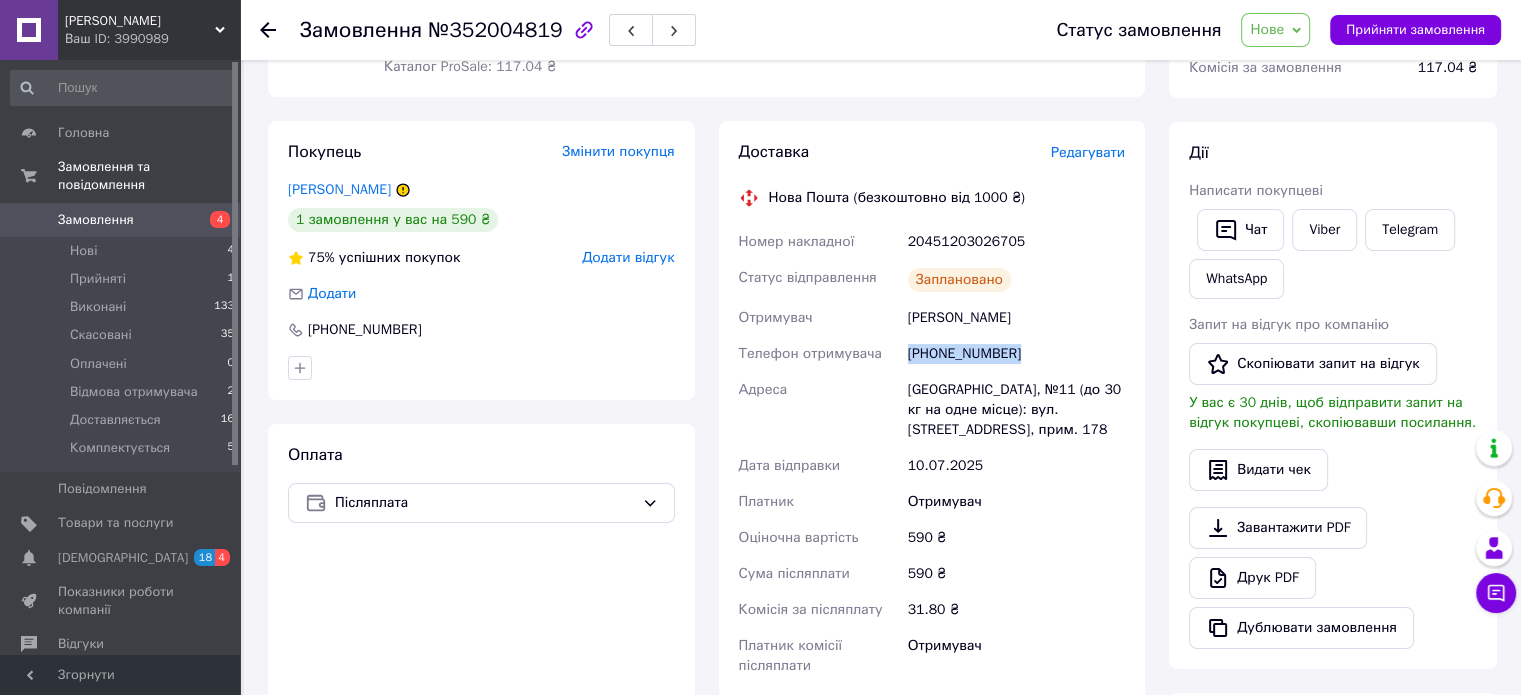 click on "[PHONE_NUMBER]" at bounding box center (1016, 354) 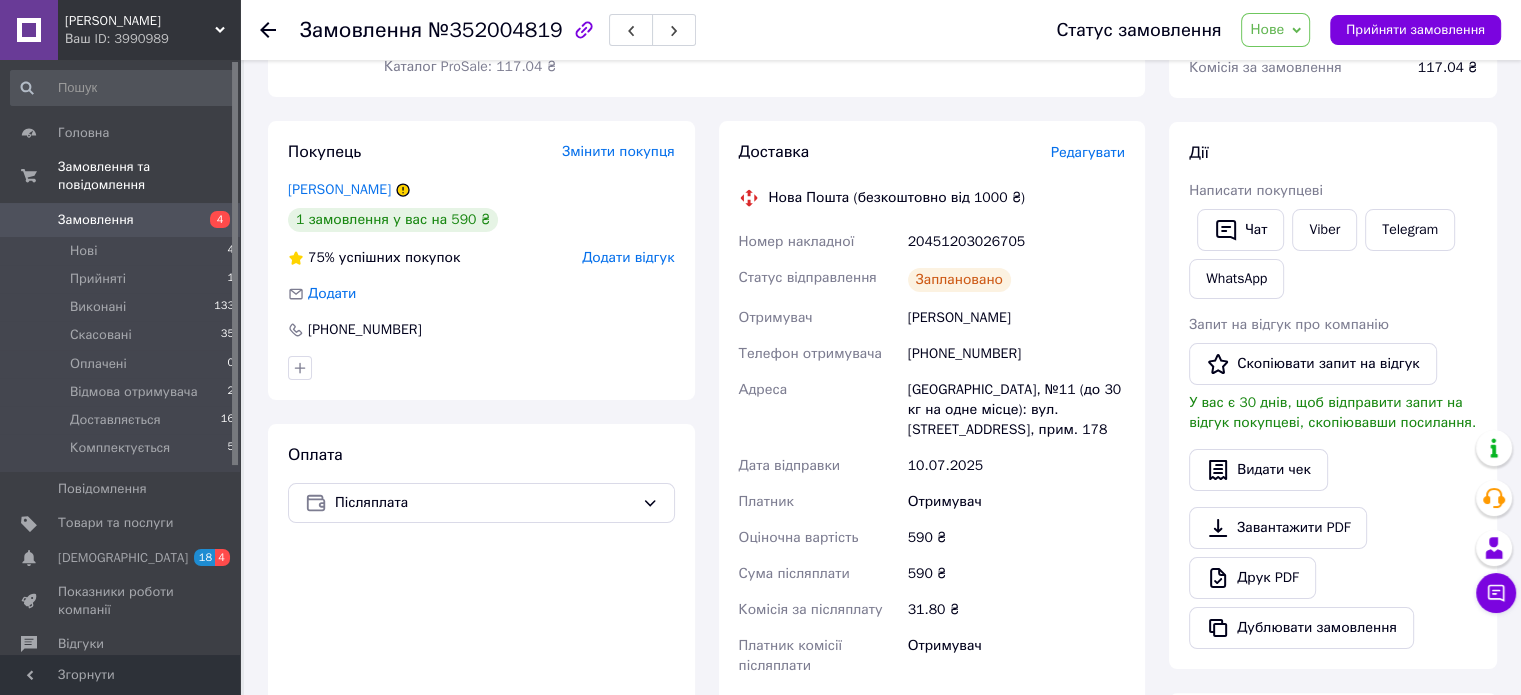 click on "[PERSON_NAME]" at bounding box center (1016, 318) 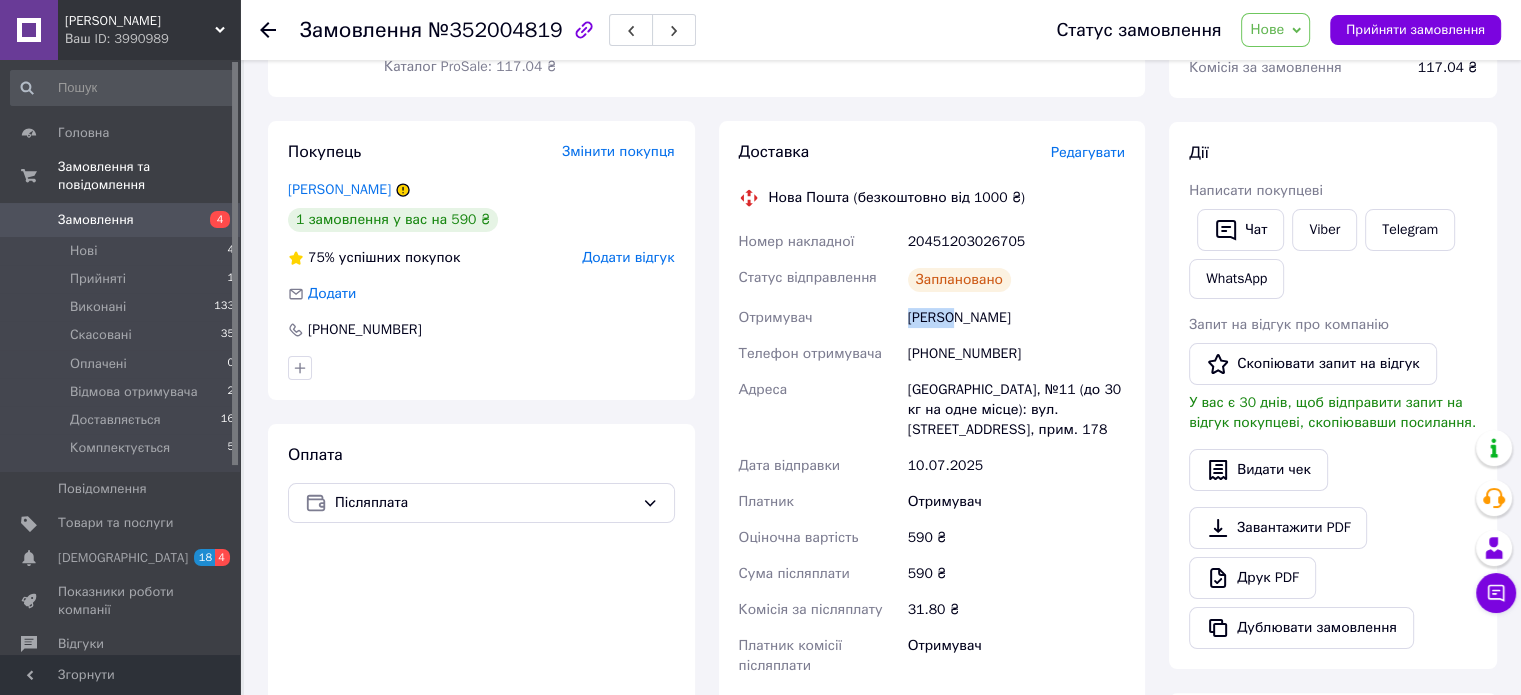 click on "[PERSON_NAME]" at bounding box center (1016, 318) 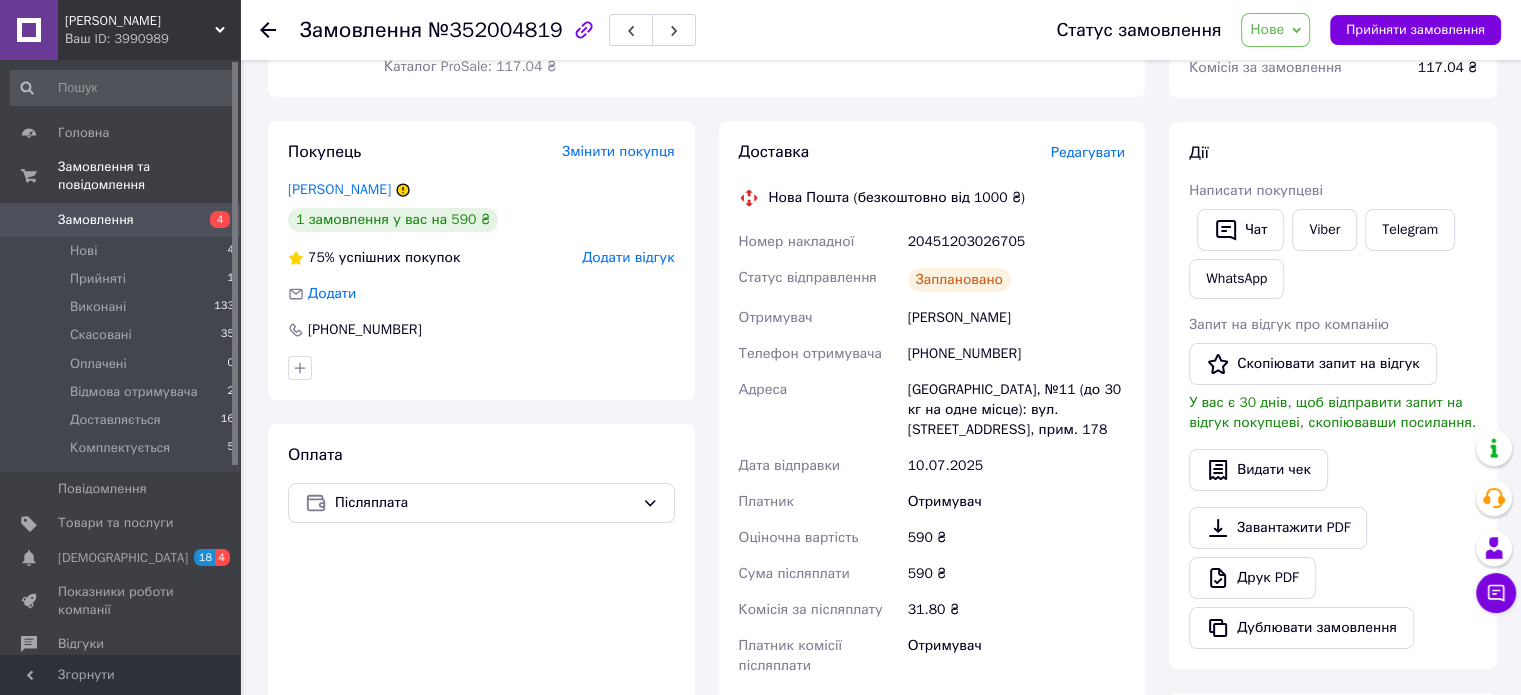 click on "[PERSON_NAME]" at bounding box center (1016, 318) 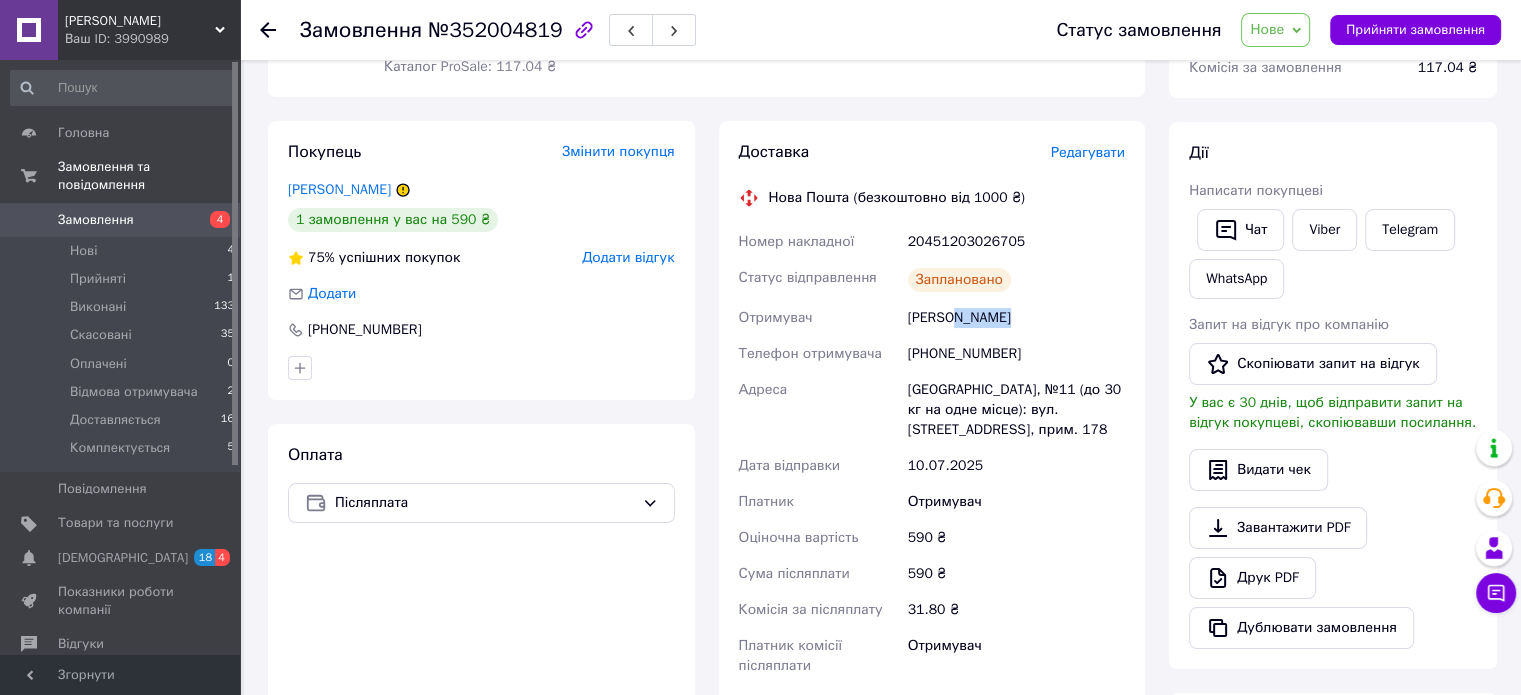 click on "[PERSON_NAME]" at bounding box center [1016, 318] 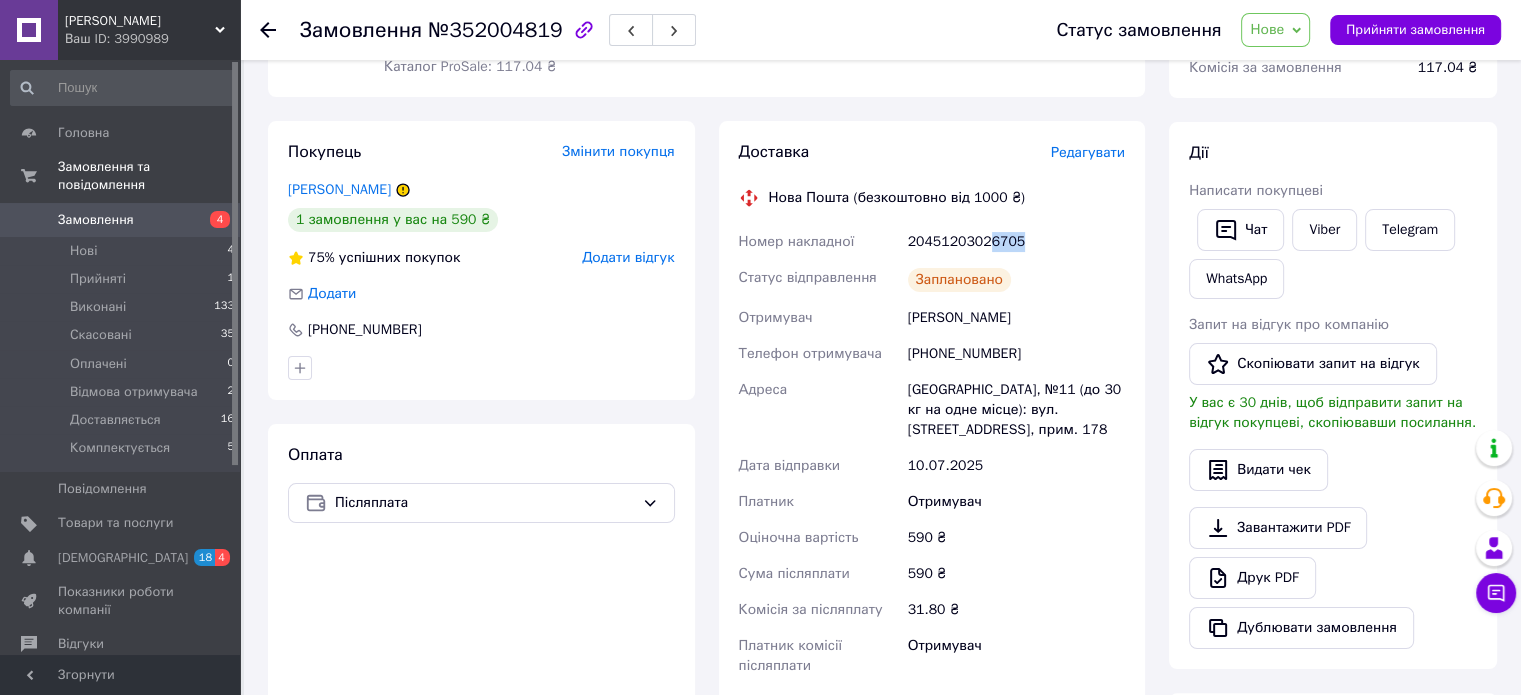 drag, startPoint x: 979, startPoint y: 239, endPoint x: 1023, endPoint y: 240, distance: 44.011364 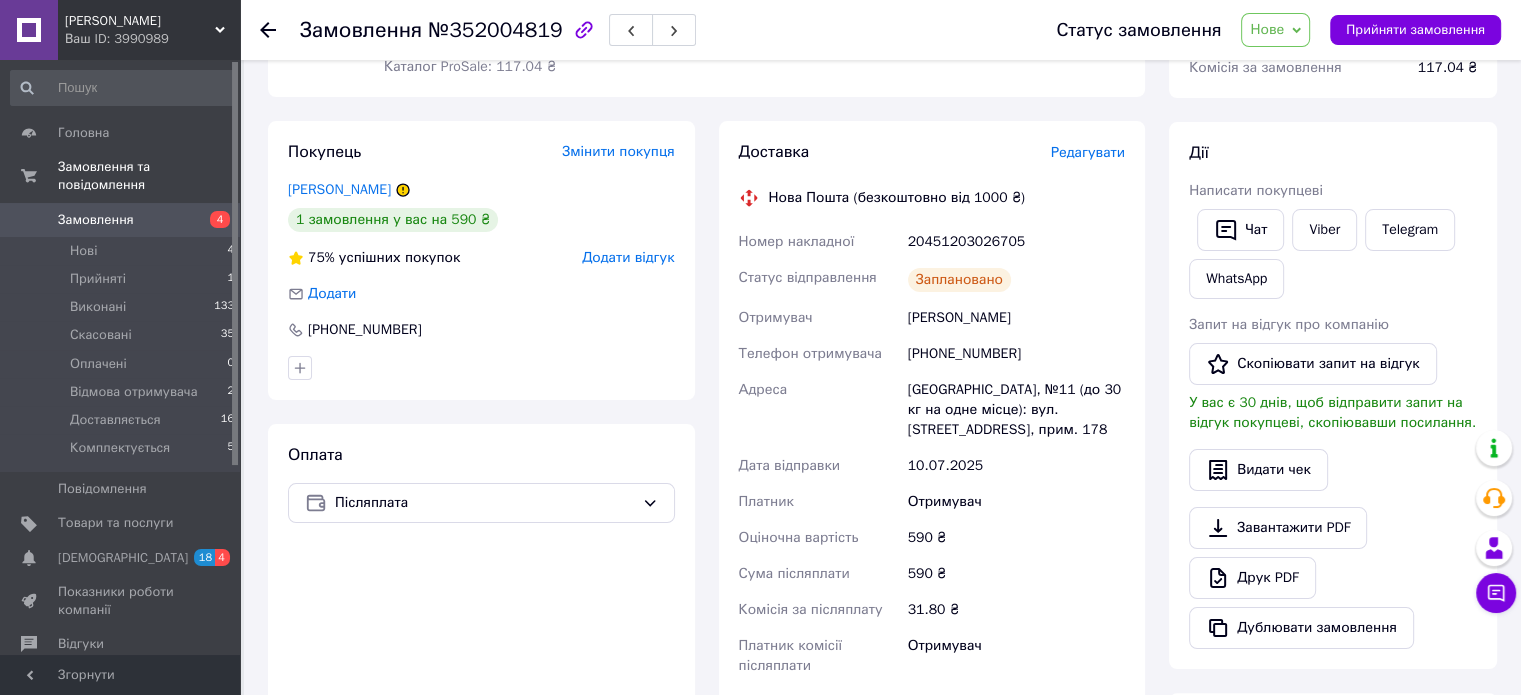 click on "Статус замовлення Нове Прийнято Виконано Скасовано Оплачено Відмова отримувача Доставляється Комплектується Прийняти замовлення" at bounding box center (1258, 30) 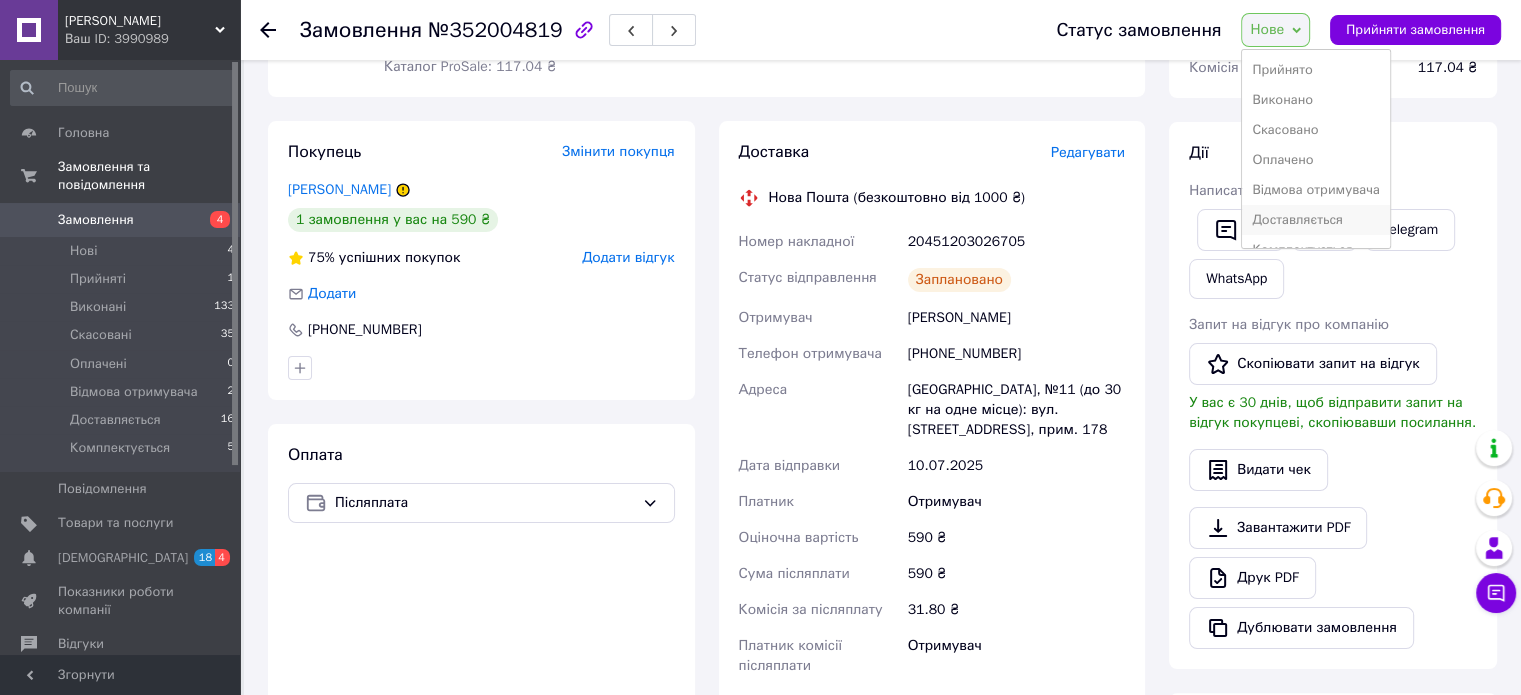 scroll, scrollTop: 21, scrollLeft: 0, axis: vertical 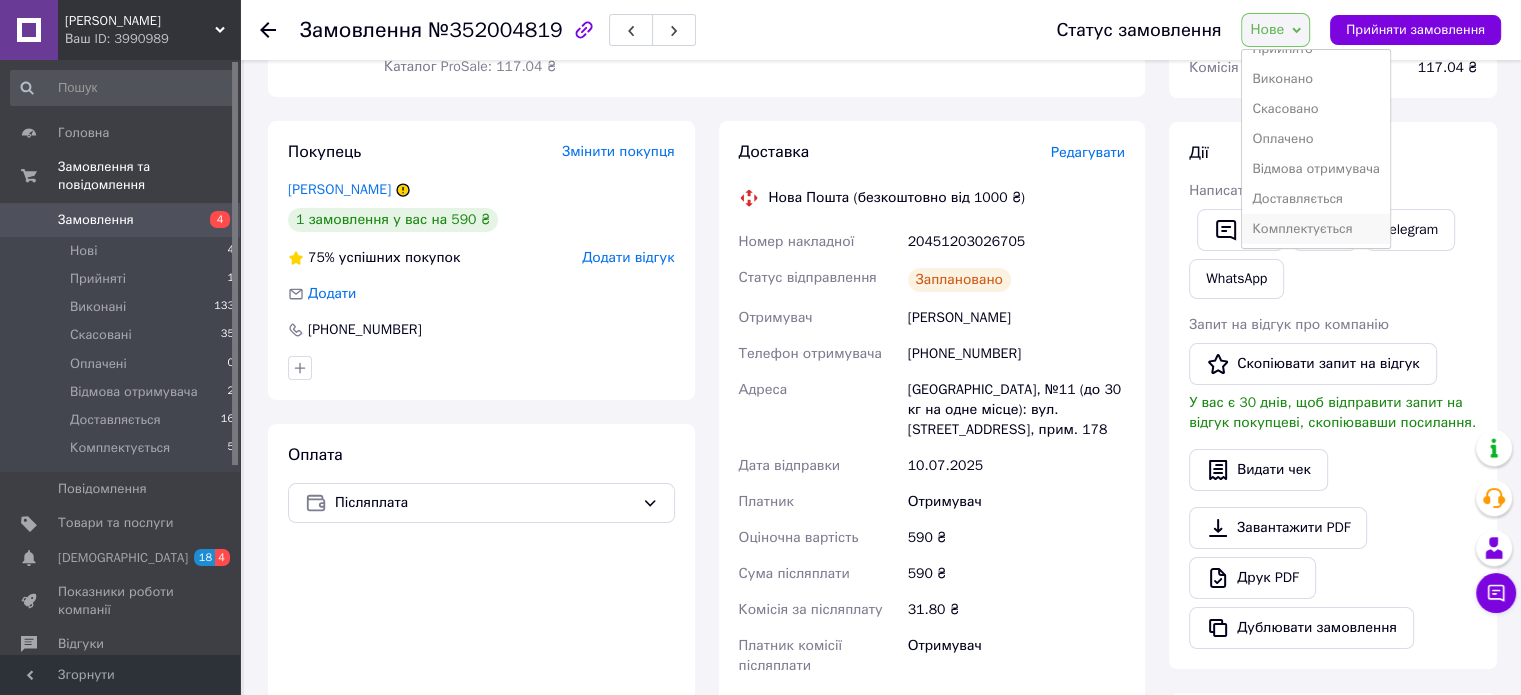 click on "Комплектується" at bounding box center [1316, 229] 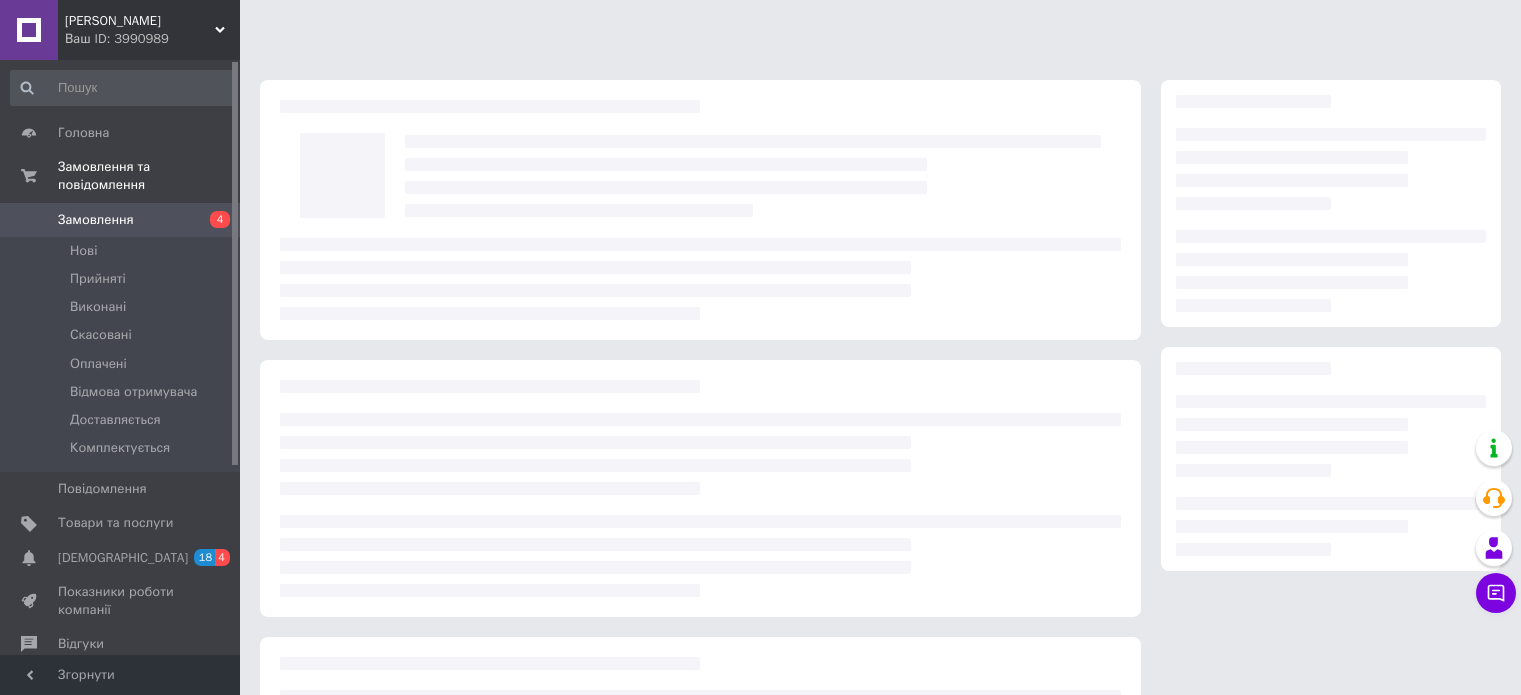 scroll, scrollTop: 0, scrollLeft: 0, axis: both 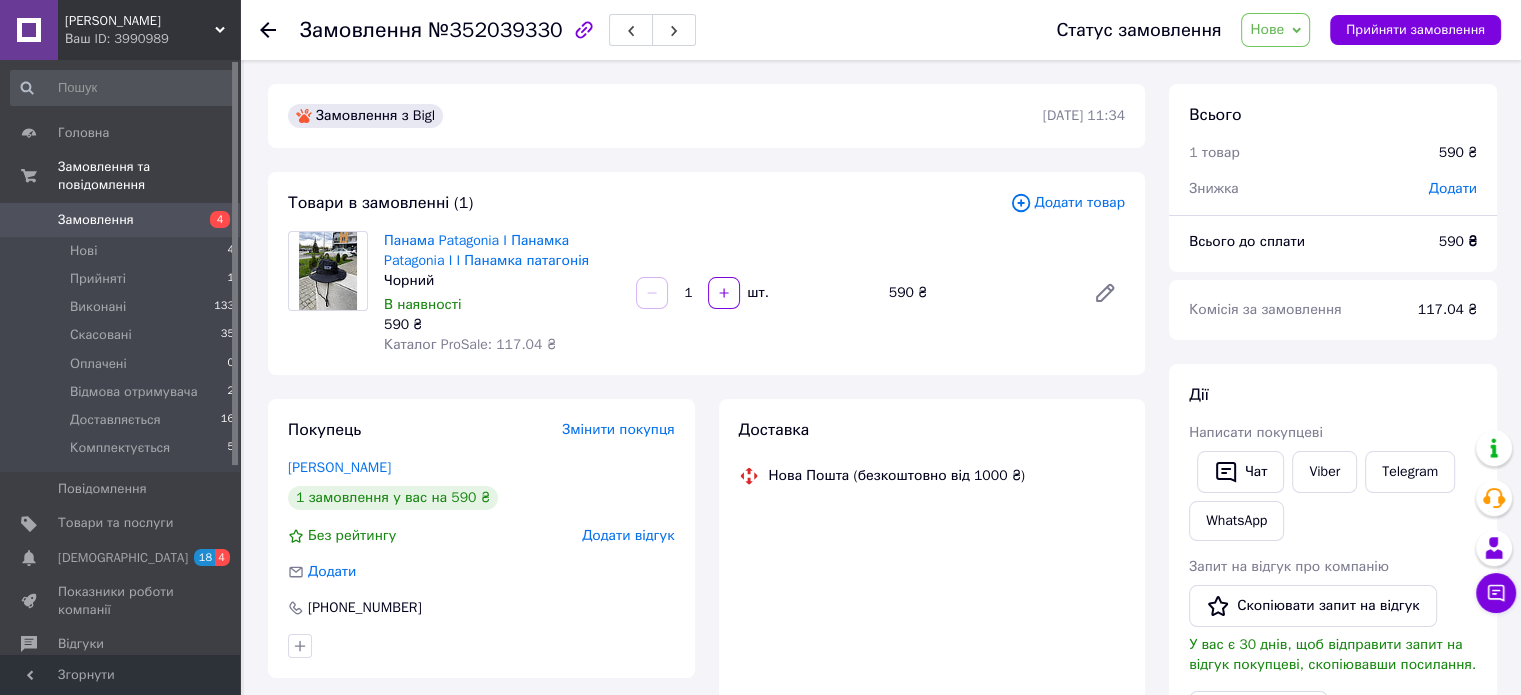 click on "Нове" at bounding box center [1267, 29] 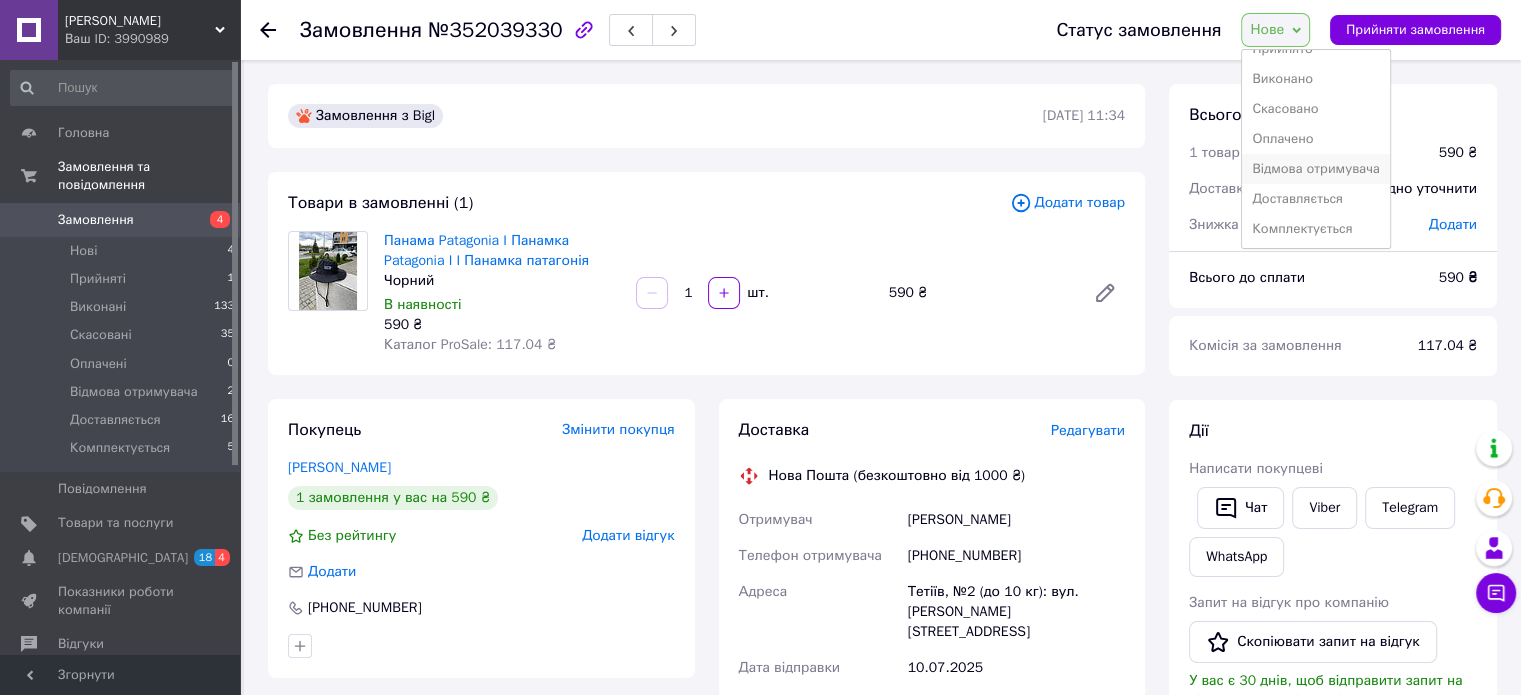 scroll, scrollTop: 0, scrollLeft: 0, axis: both 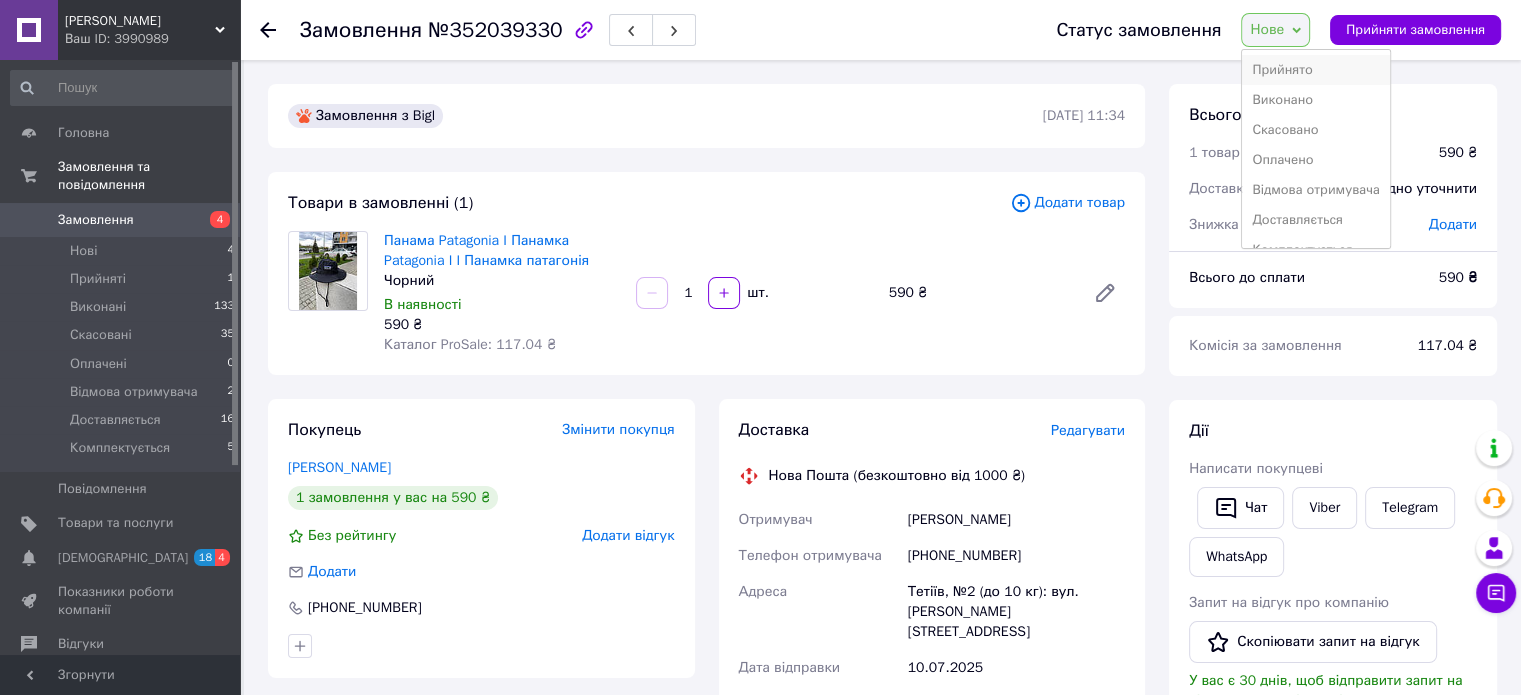 click on "Прийнято" at bounding box center (1316, 70) 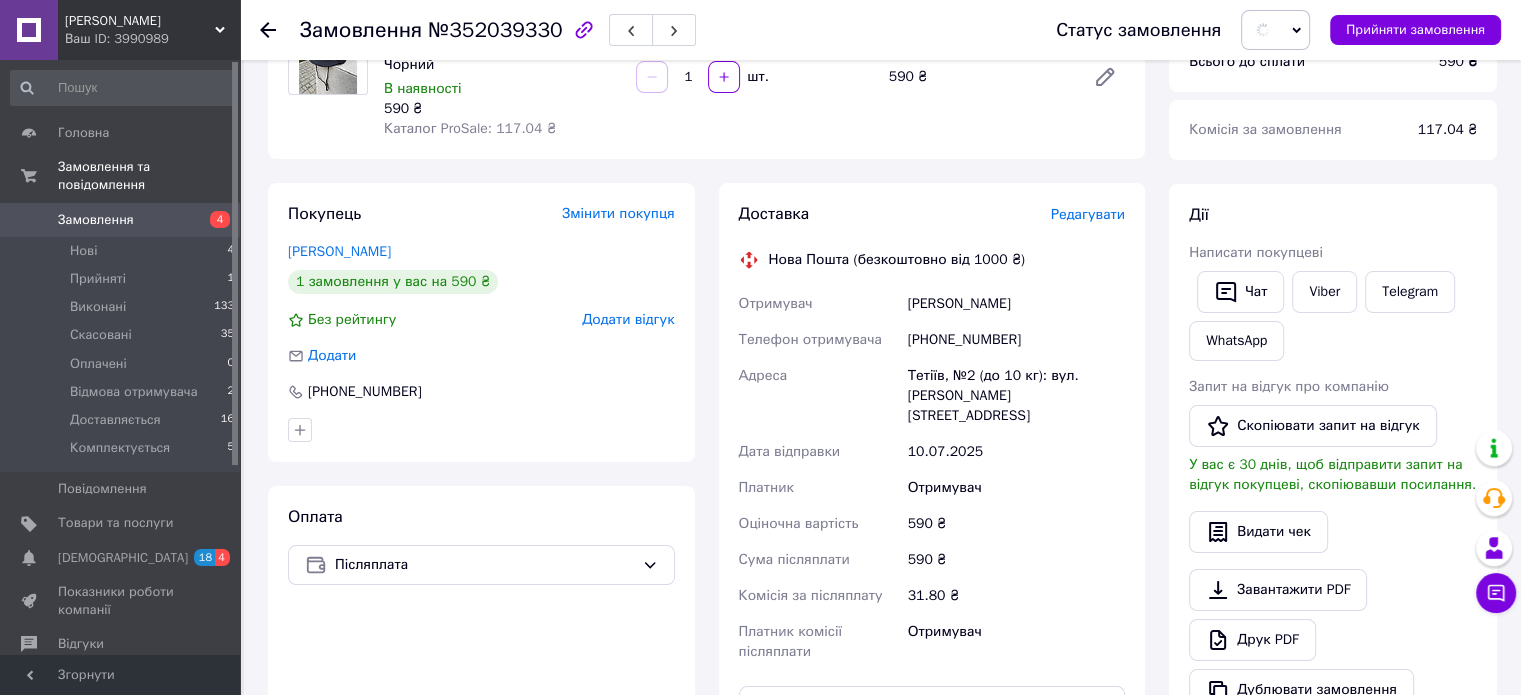 scroll, scrollTop: 600, scrollLeft: 0, axis: vertical 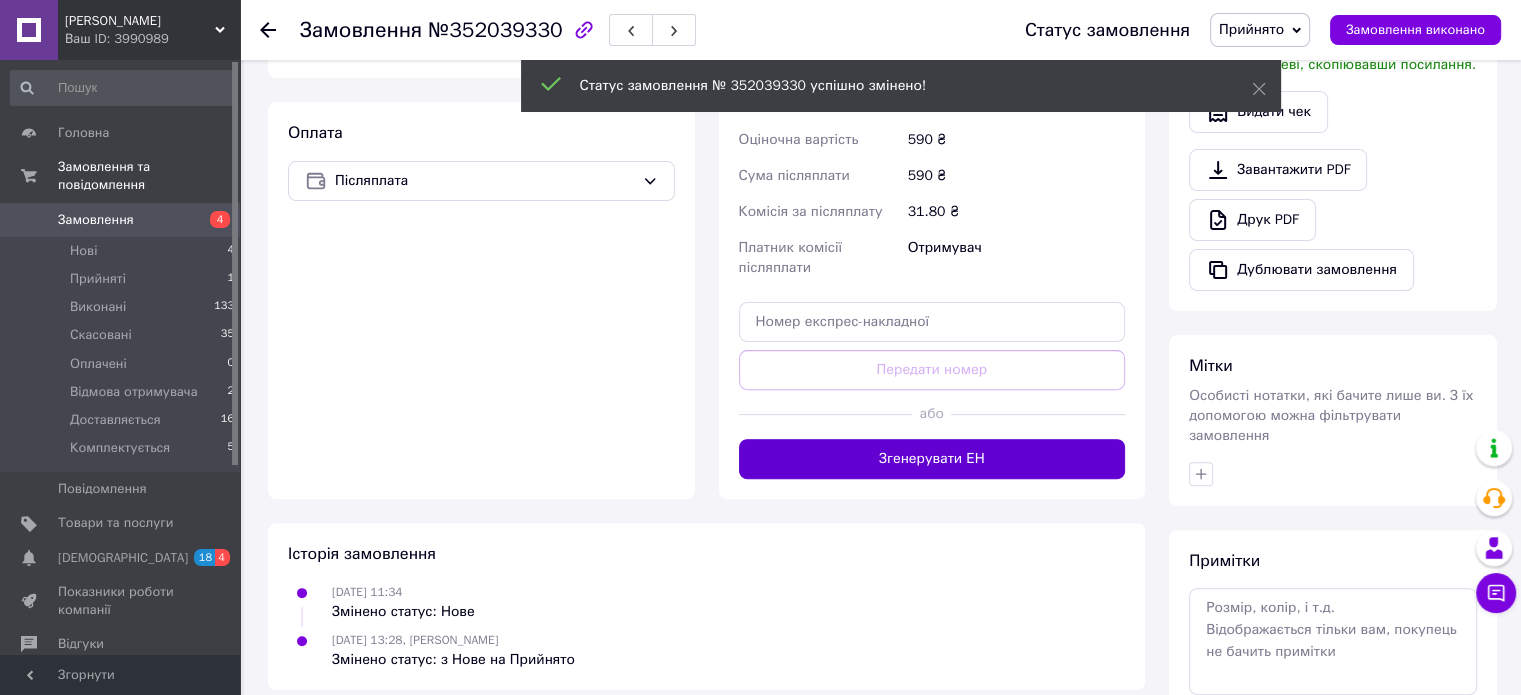 click on "Згенерувати ЕН" at bounding box center [932, 459] 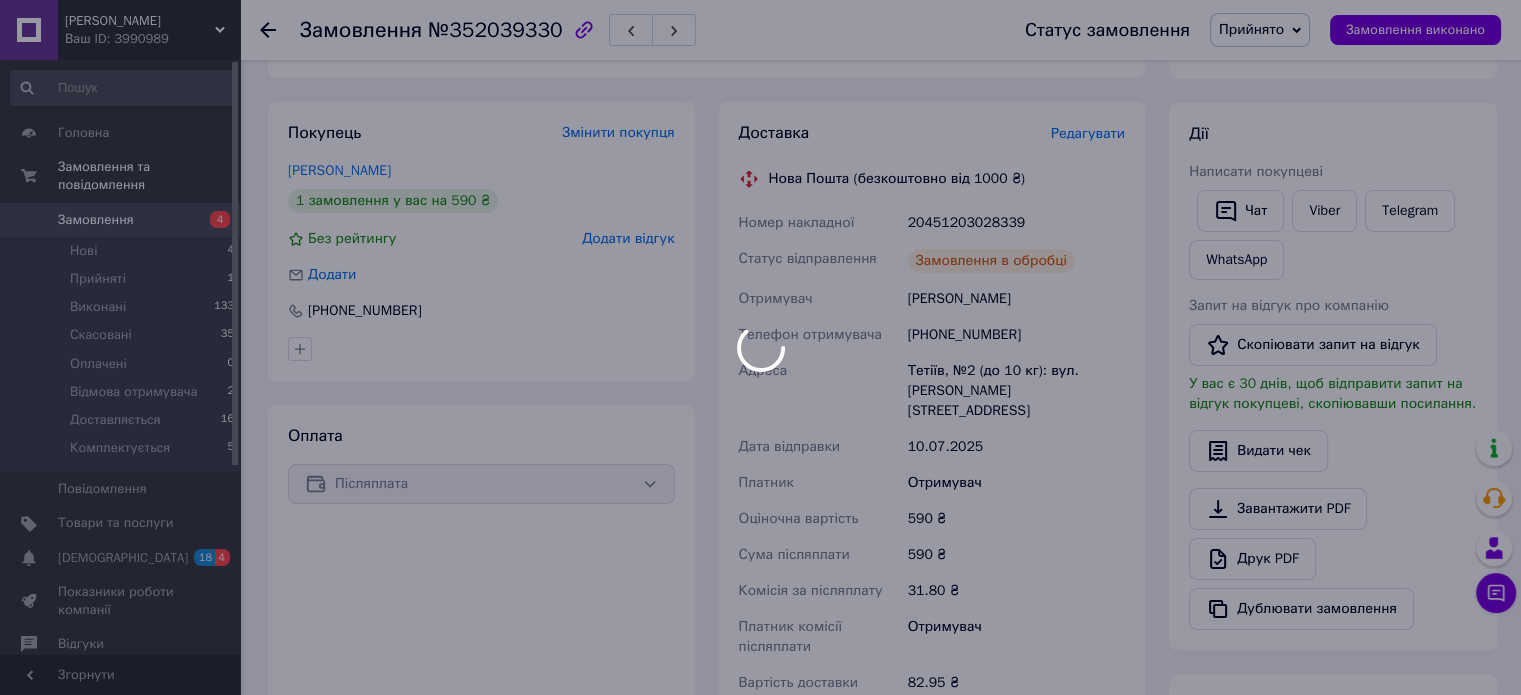 scroll, scrollTop: 300, scrollLeft: 0, axis: vertical 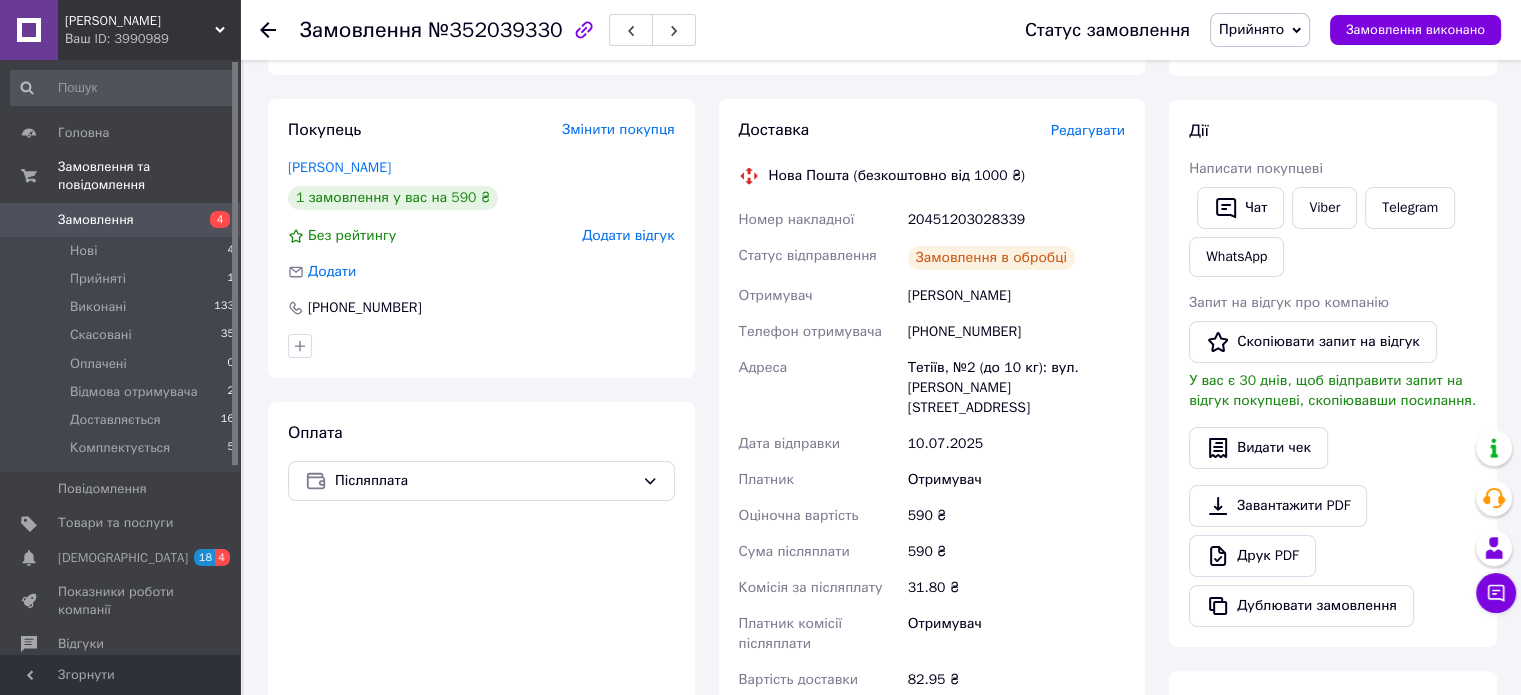 click on "20451203028339" at bounding box center [1016, 220] 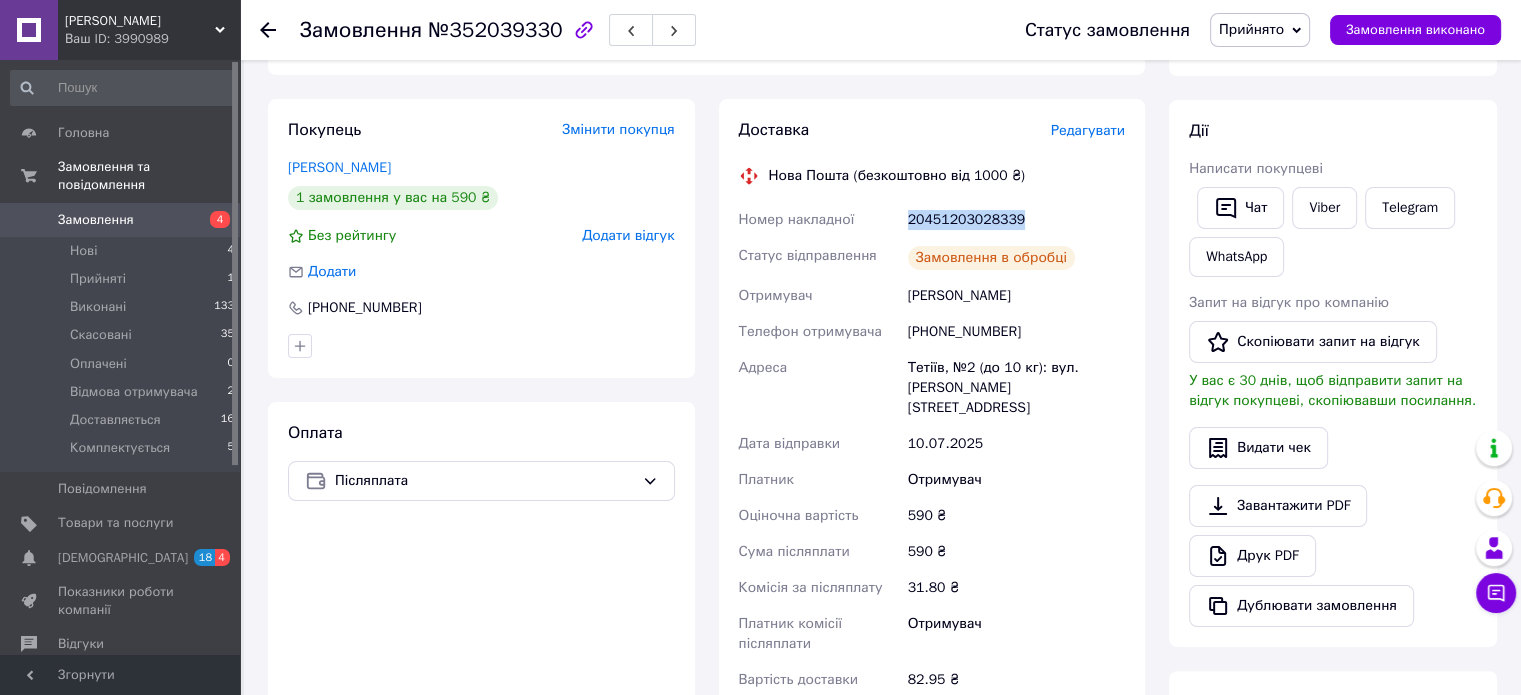 click on "20451203028339" at bounding box center [1016, 220] 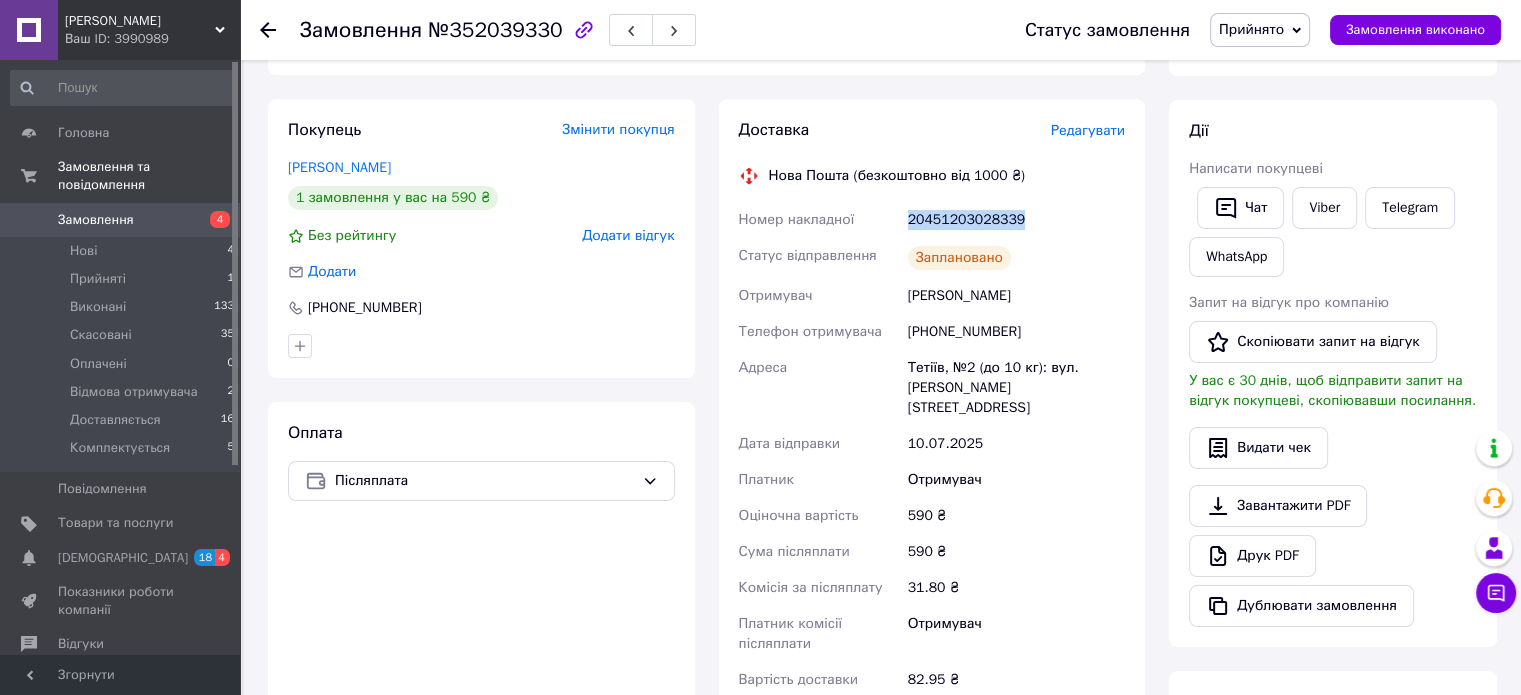 copy on "20451203028339" 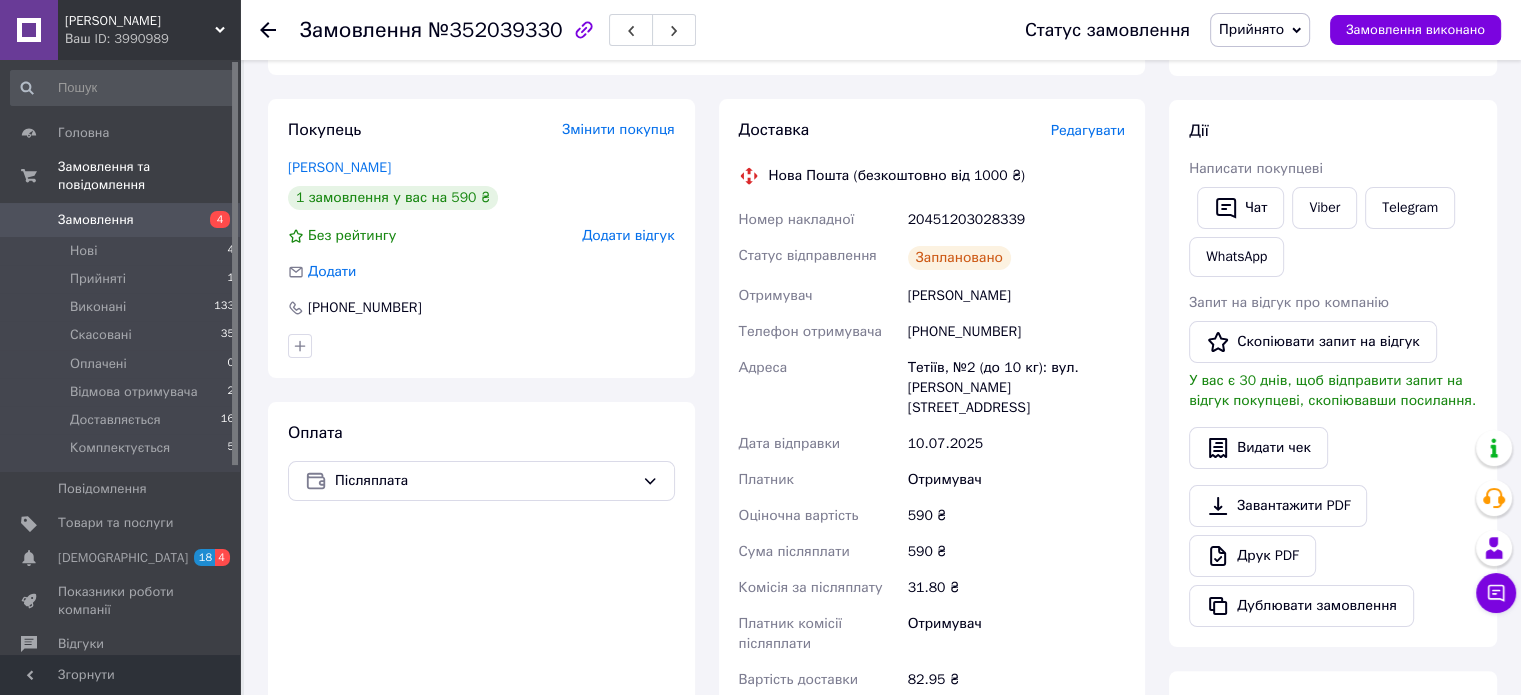 click on "[PHONE_NUMBER]" at bounding box center [1016, 332] 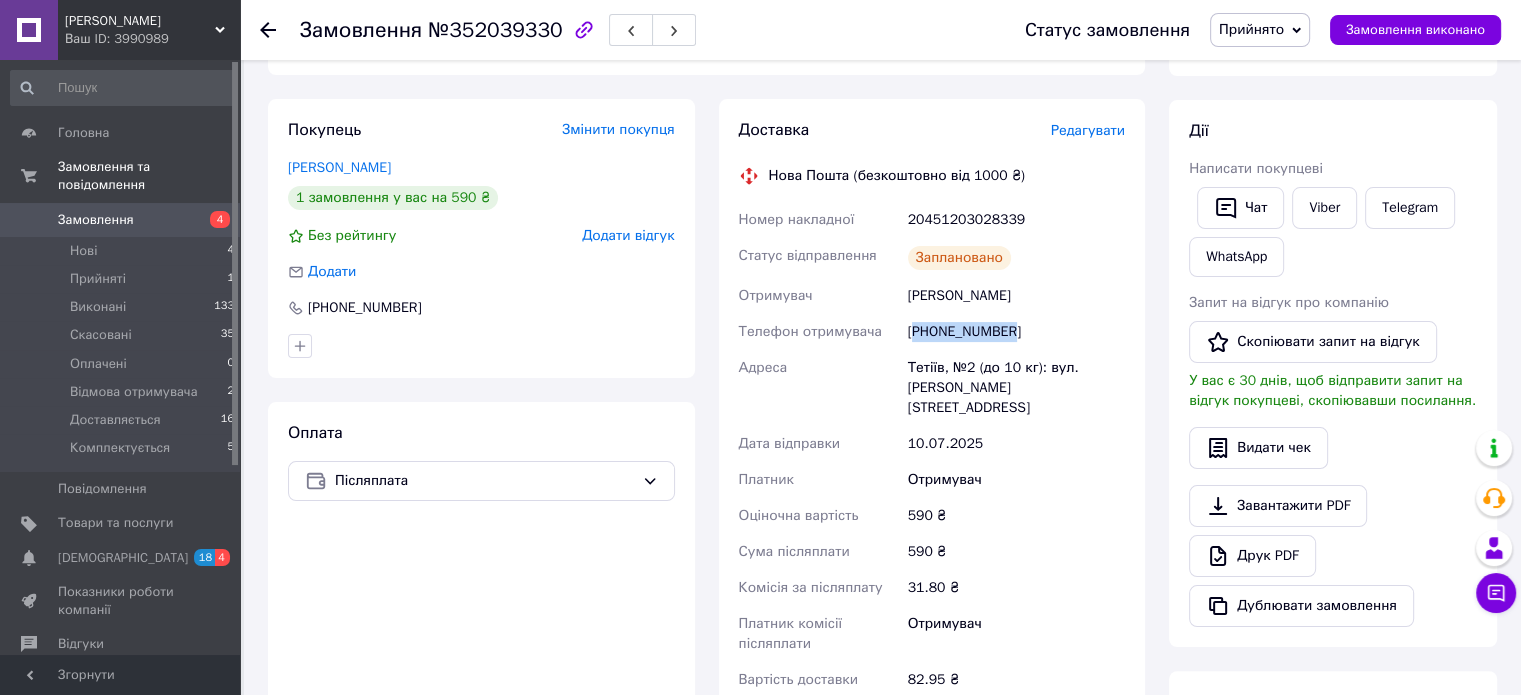click on "[PHONE_NUMBER]" at bounding box center [1016, 332] 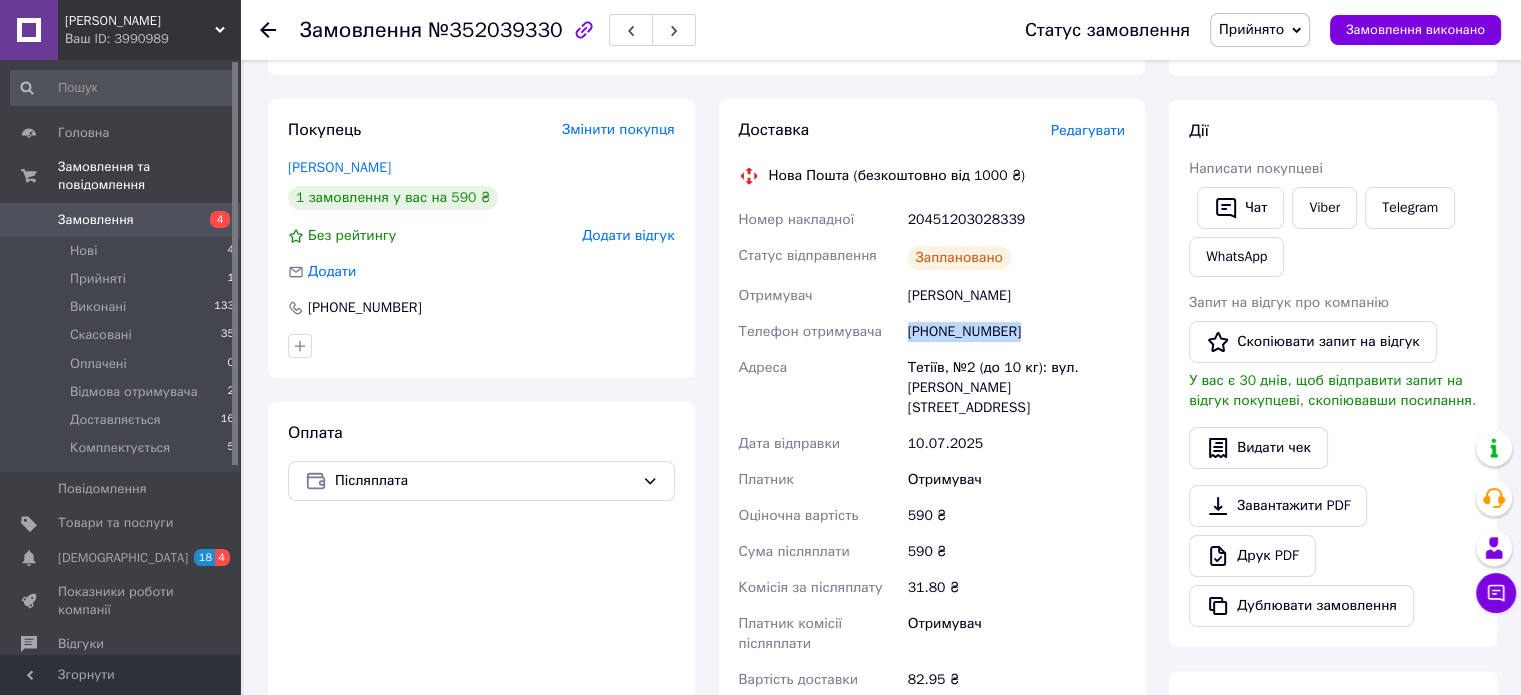 click on "[PHONE_NUMBER]" at bounding box center (1016, 332) 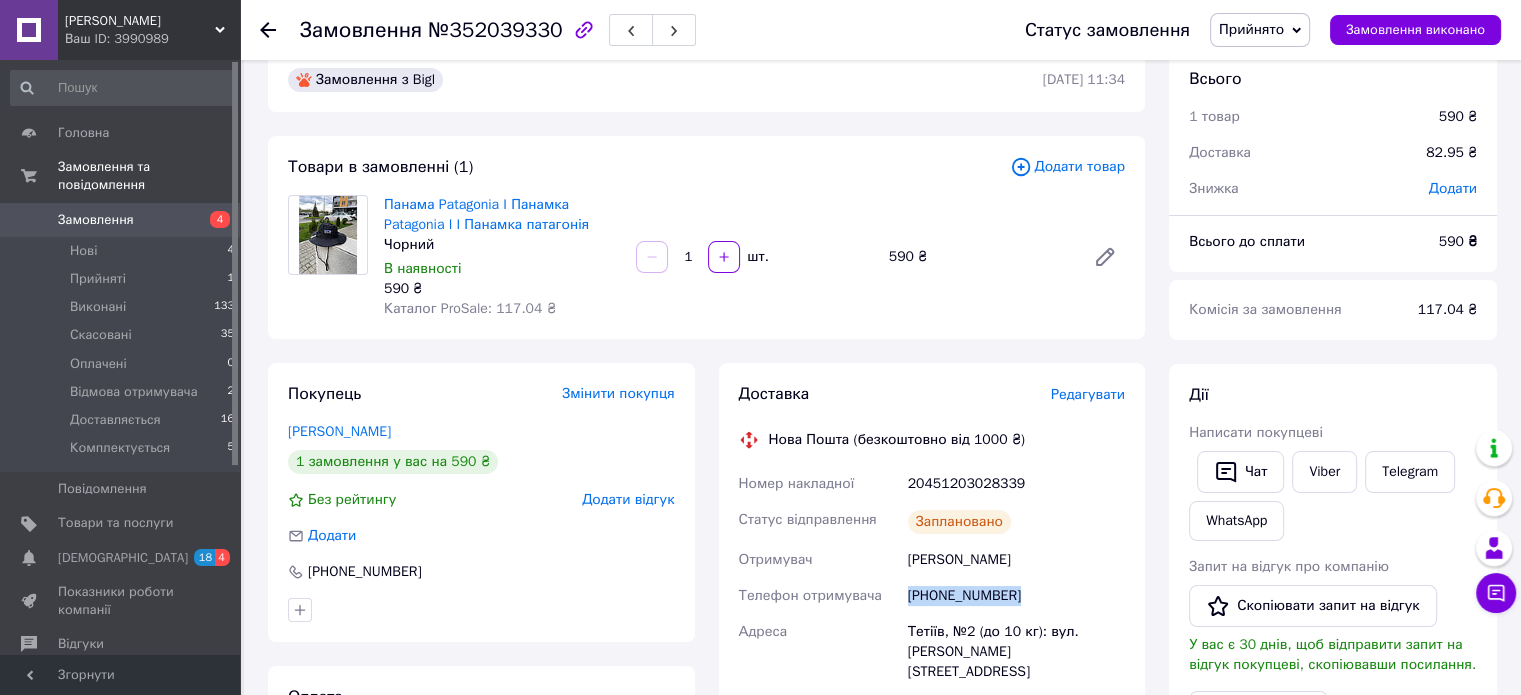 scroll, scrollTop: 100, scrollLeft: 0, axis: vertical 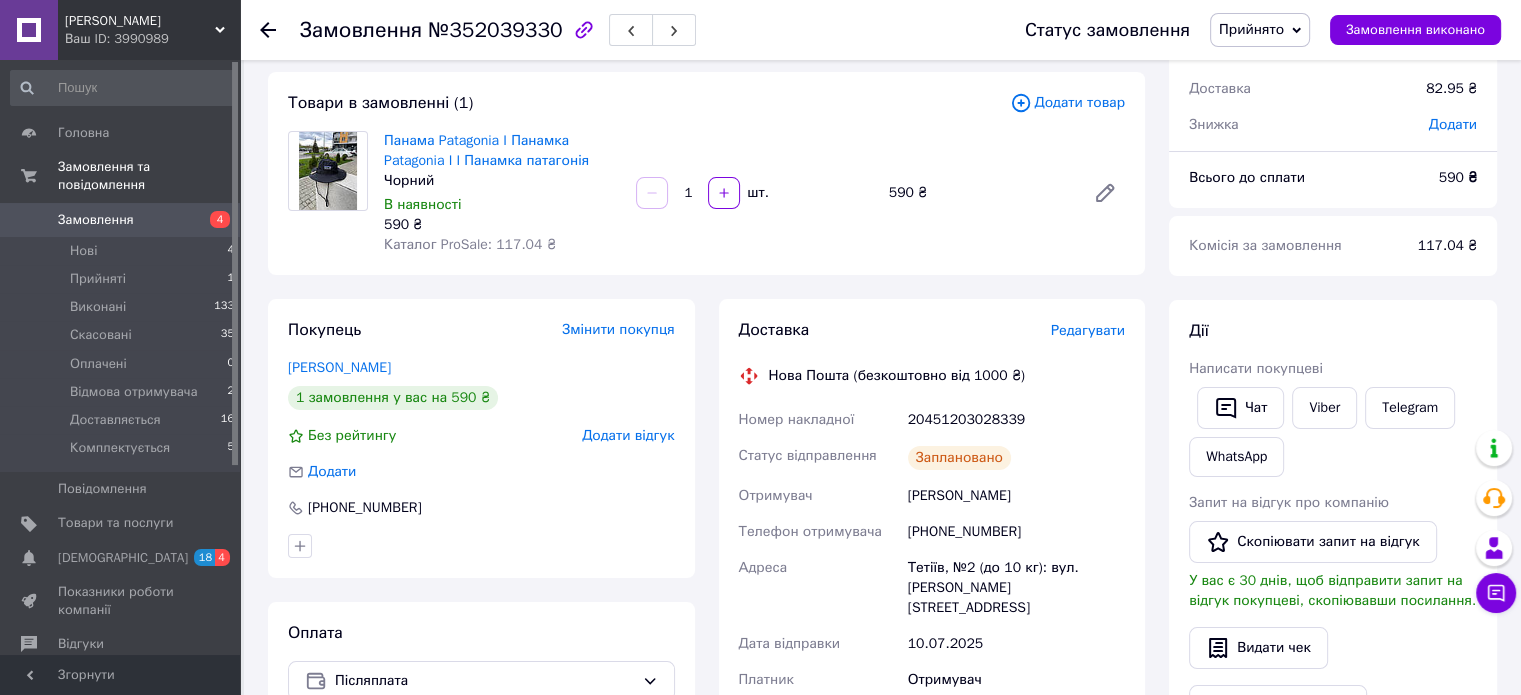 click on "Лариса Шляхтиченко" at bounding box center (1016, 496) 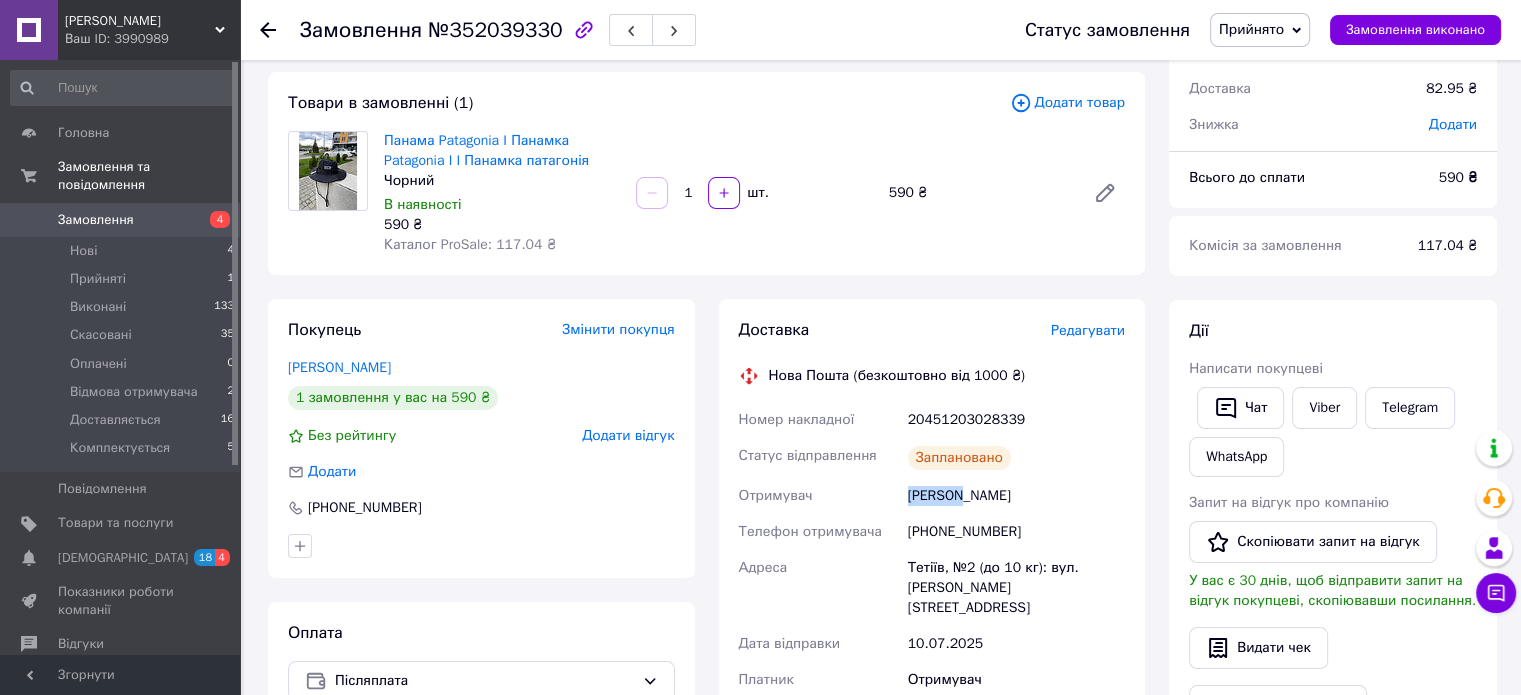 click on "Лариса Шляхтиченко" at bounding box center [1016, 496] 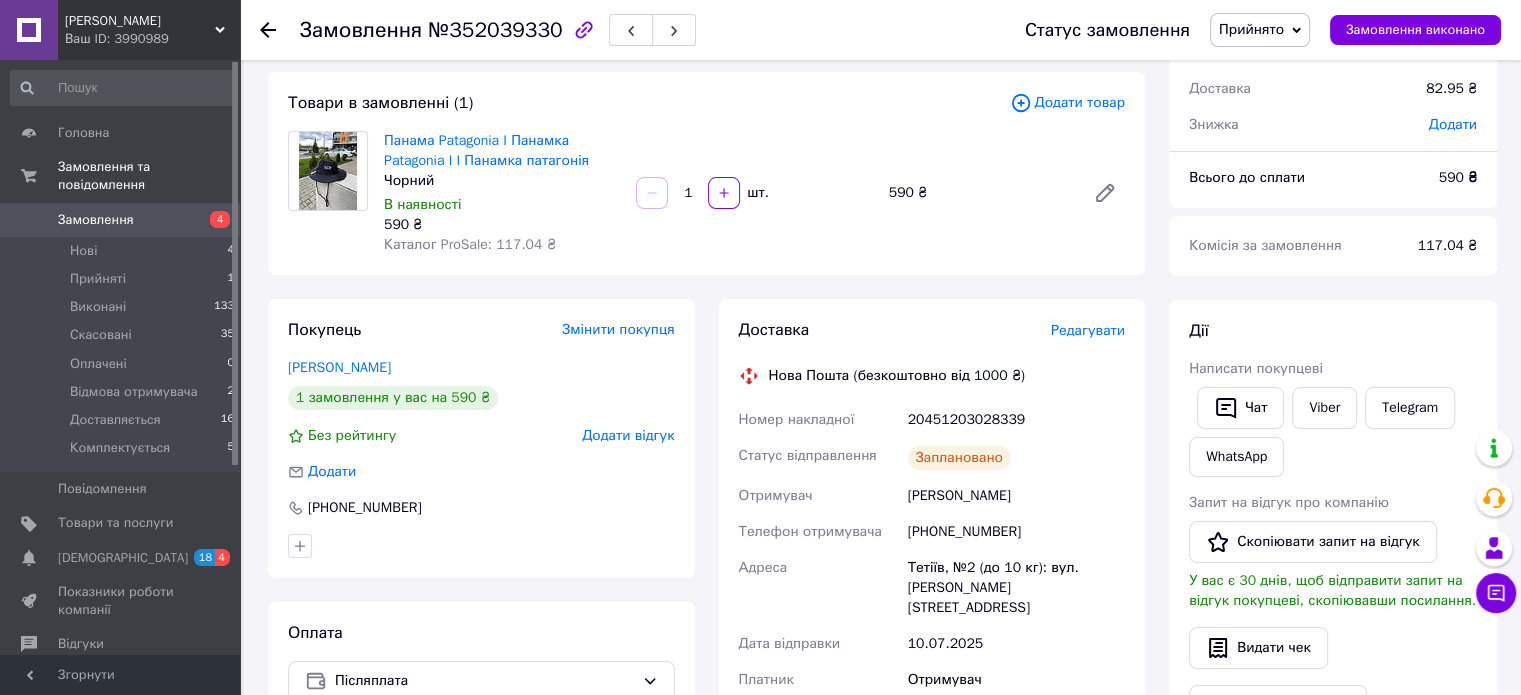 click on "Лариса Шляхтиченко" at bounding box center [1016, 496] 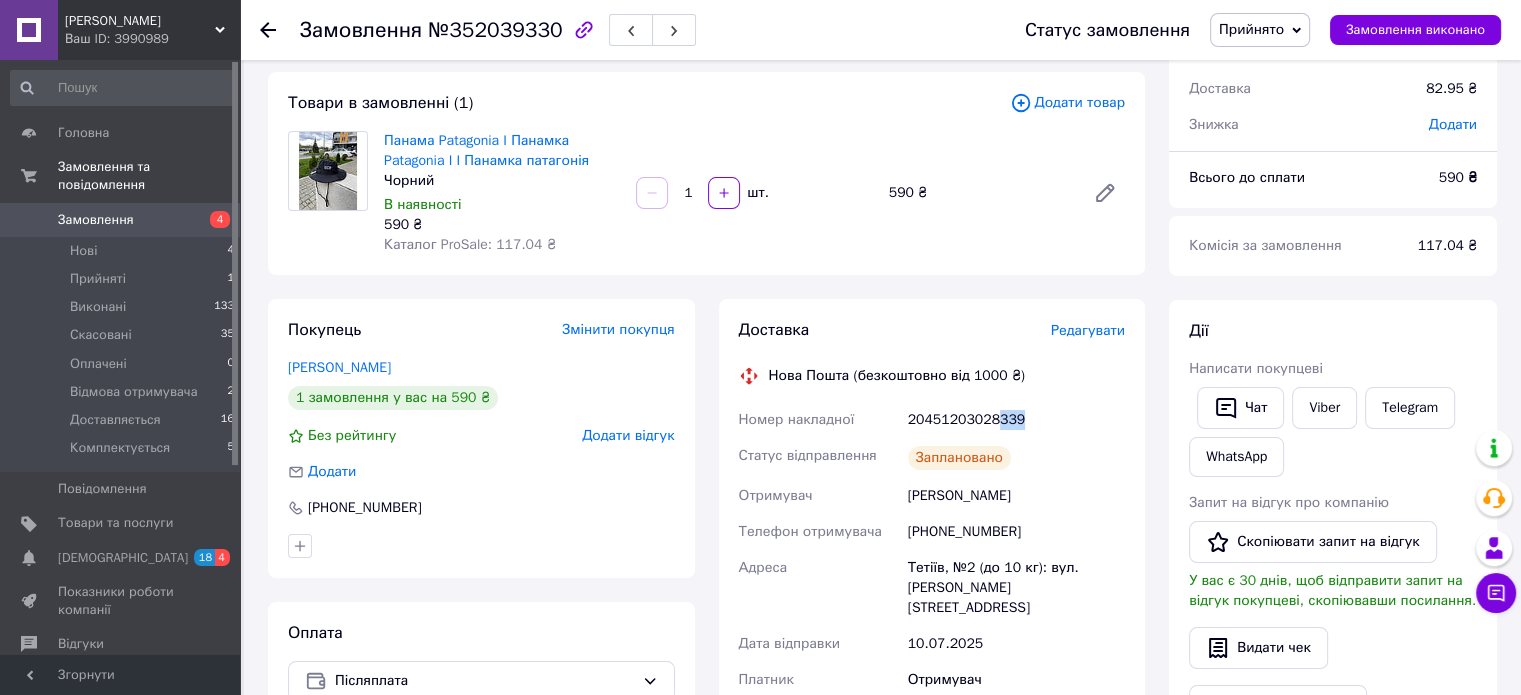 drag, startPoint x: 988, startPoint y: 425, endPoint x: 1015, endPoint y: 423, distance: 27.073973 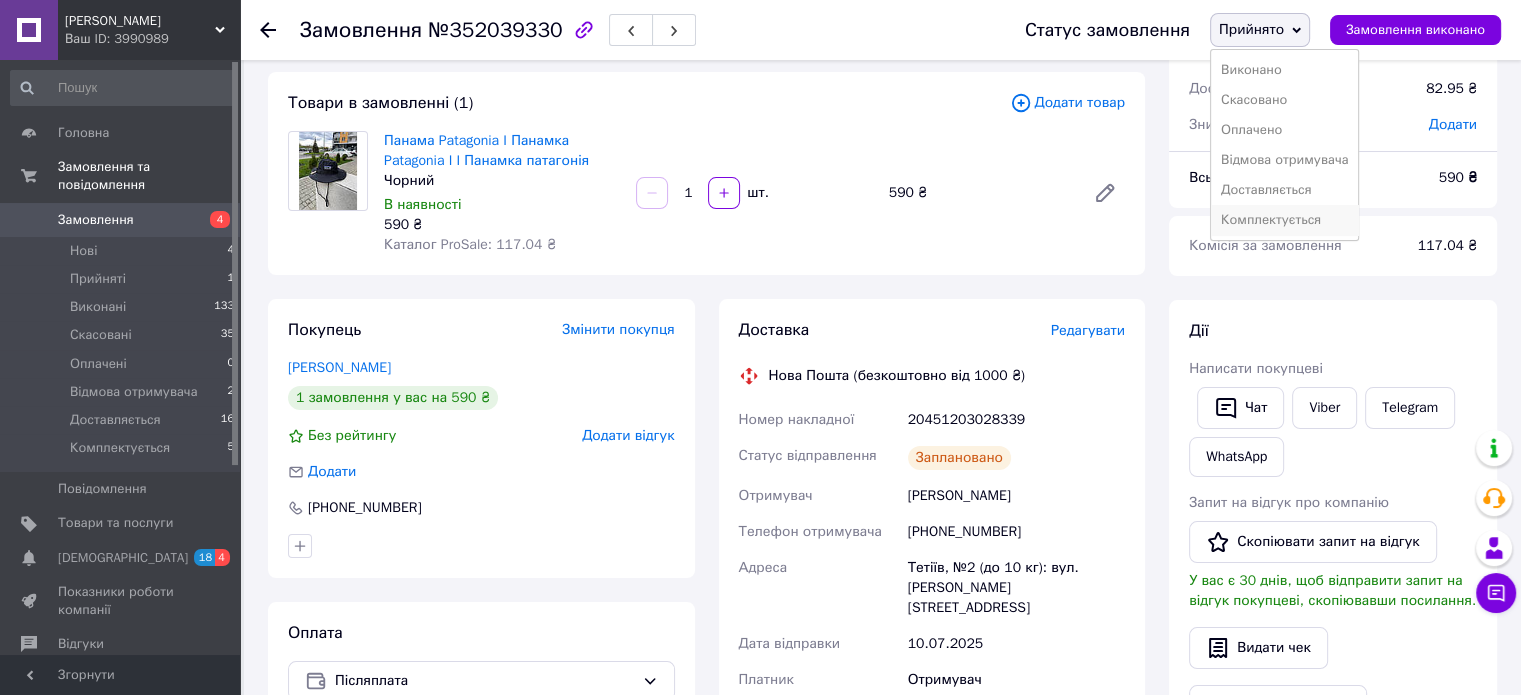 click on "Комплектується" at bounding box center (1285, 220) 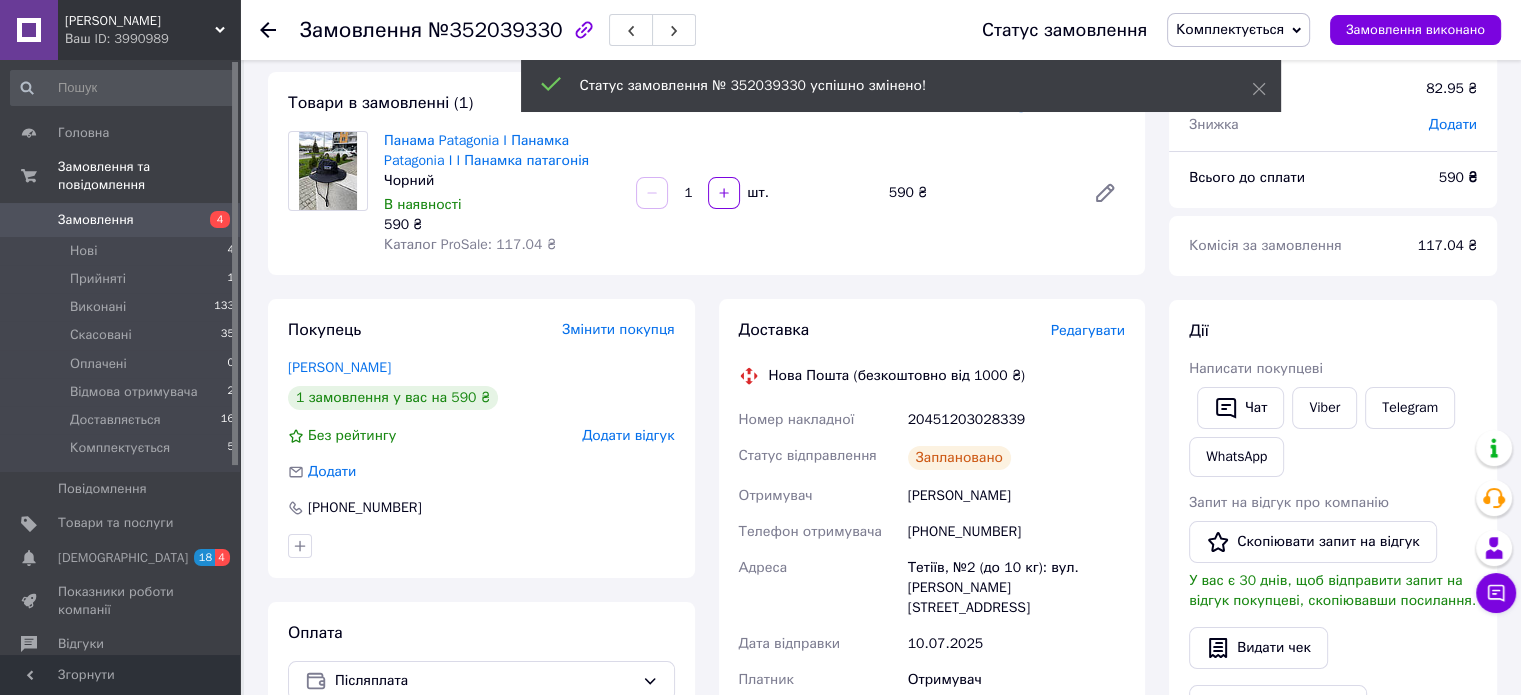 click on "Нові" at bounding box center [83, 251] 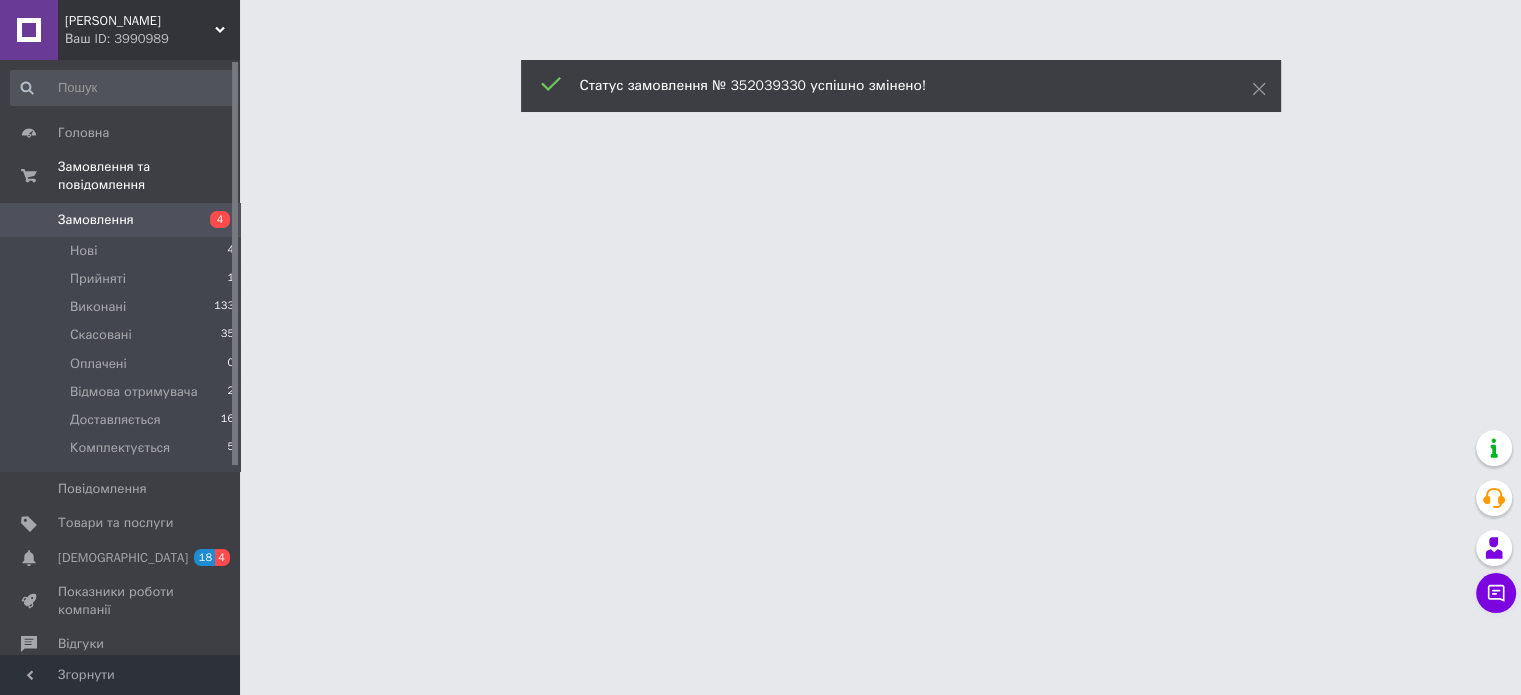 scroll, scrollTop: 0, scrollLeft: 0, axis: both 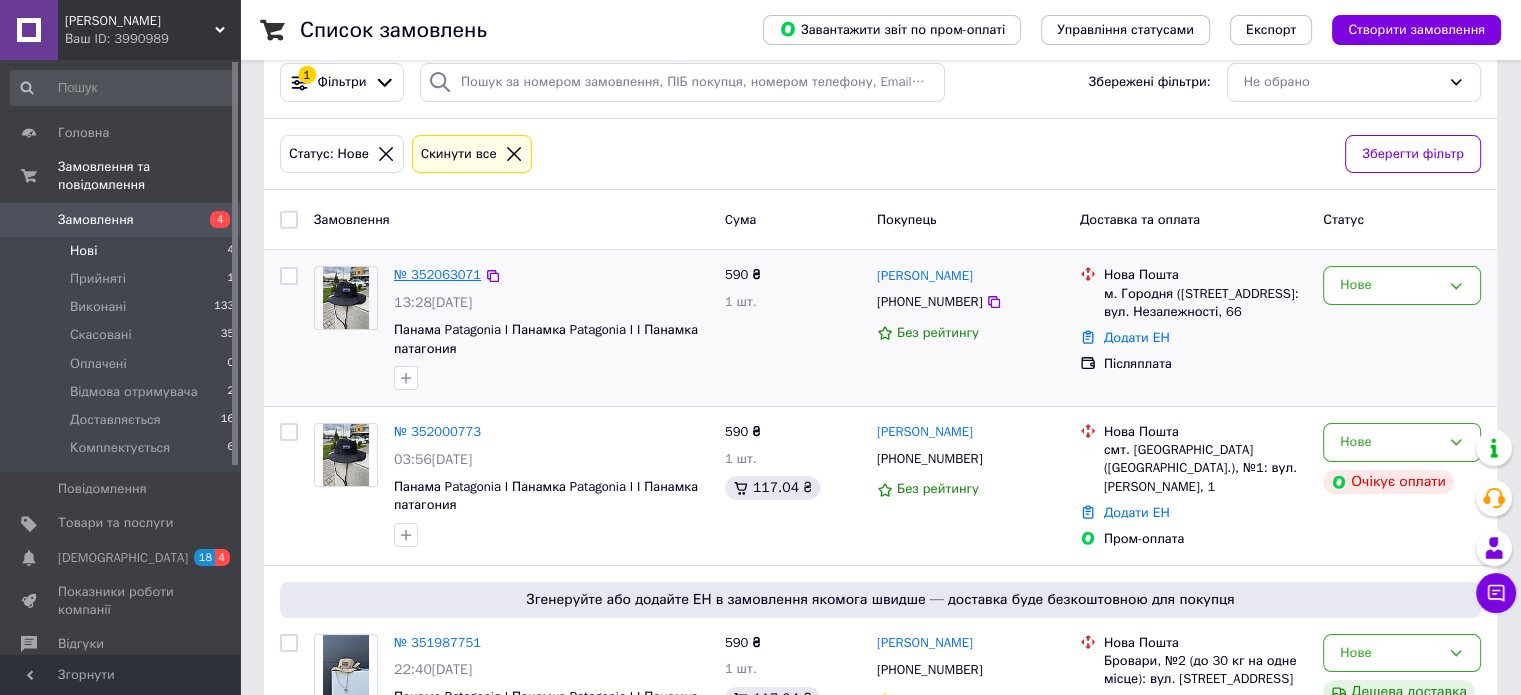 click on "№ 352063071" at bounding box center [437, 274] 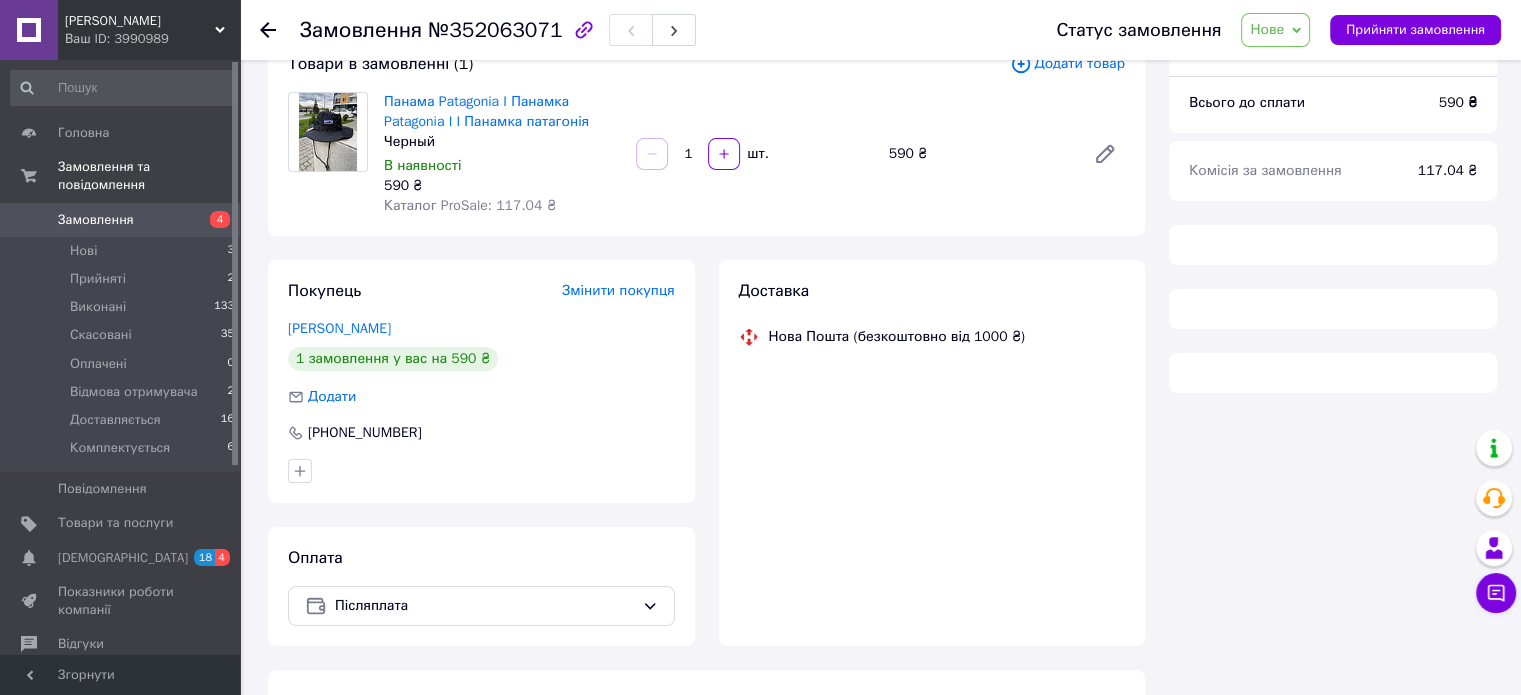 click on "Нове" at bounding box center (1275, 30) 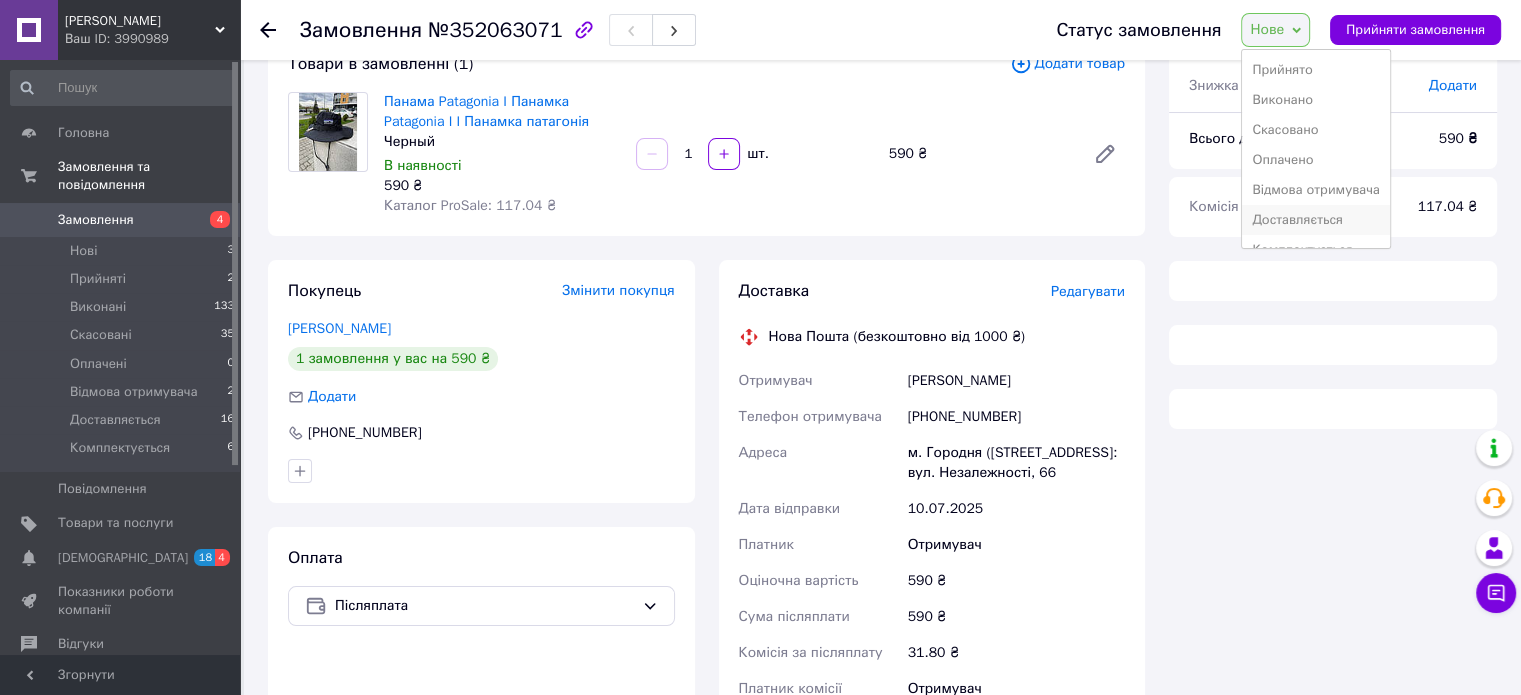 scroll, scrollTop: 21, scrollLeft: 0, axis: vertical 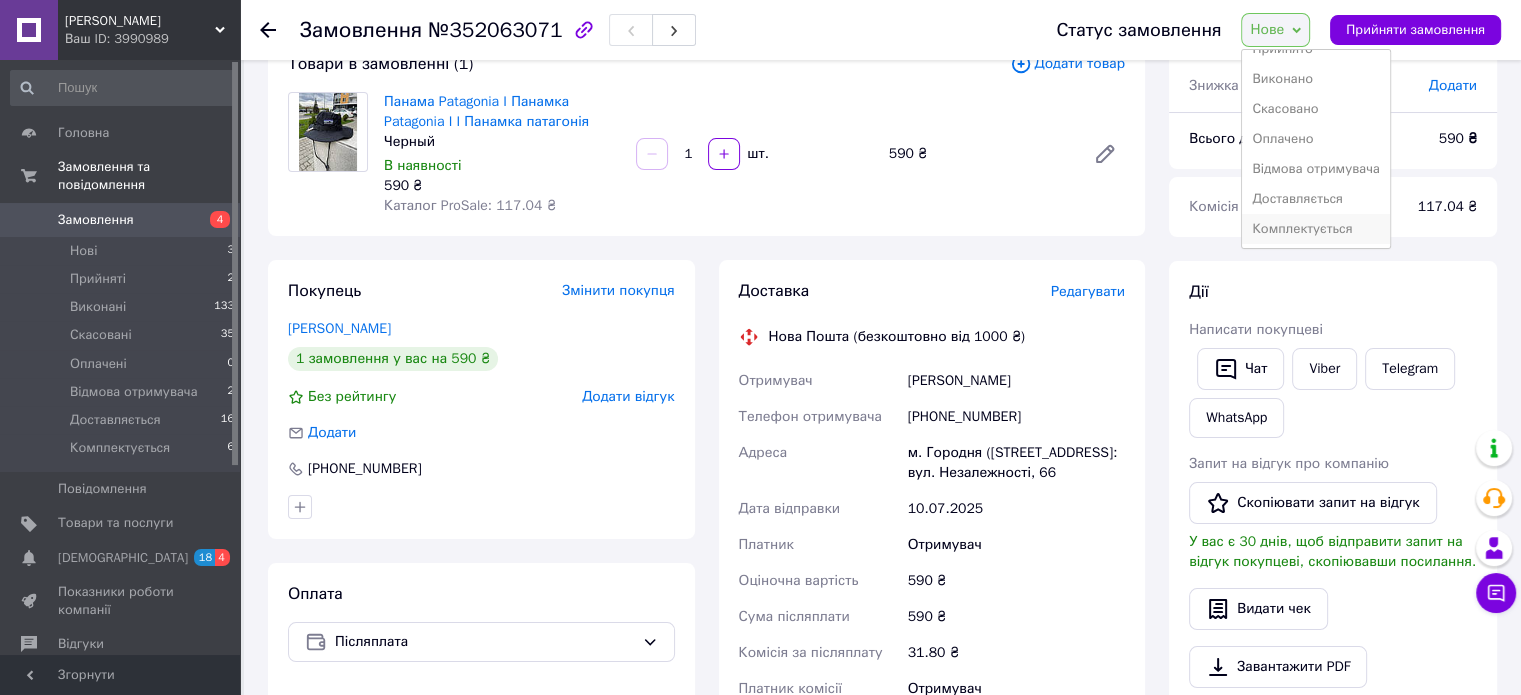 click on "Комплектується" at bounding box center [1316, 229] 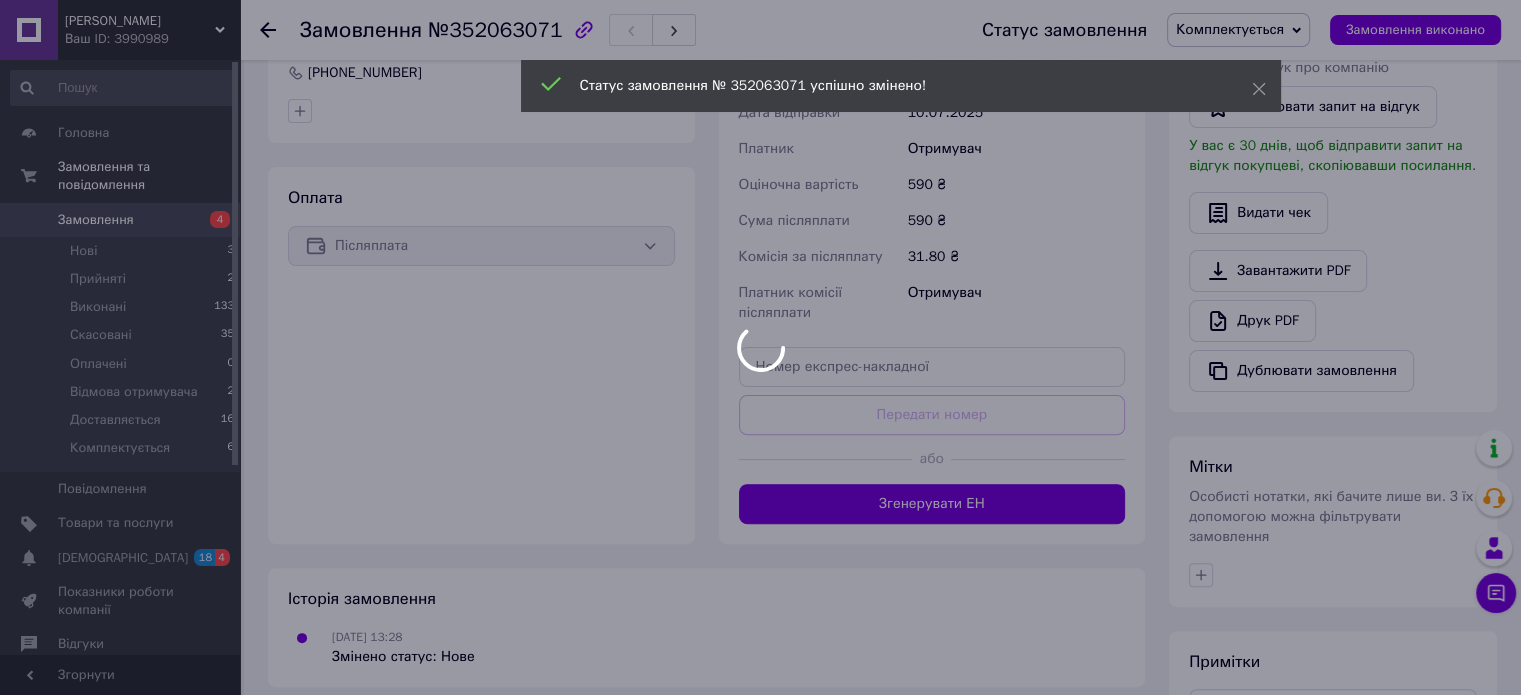 scroll, scrollTop: 539, scrollLeft: 0, axis: vertical 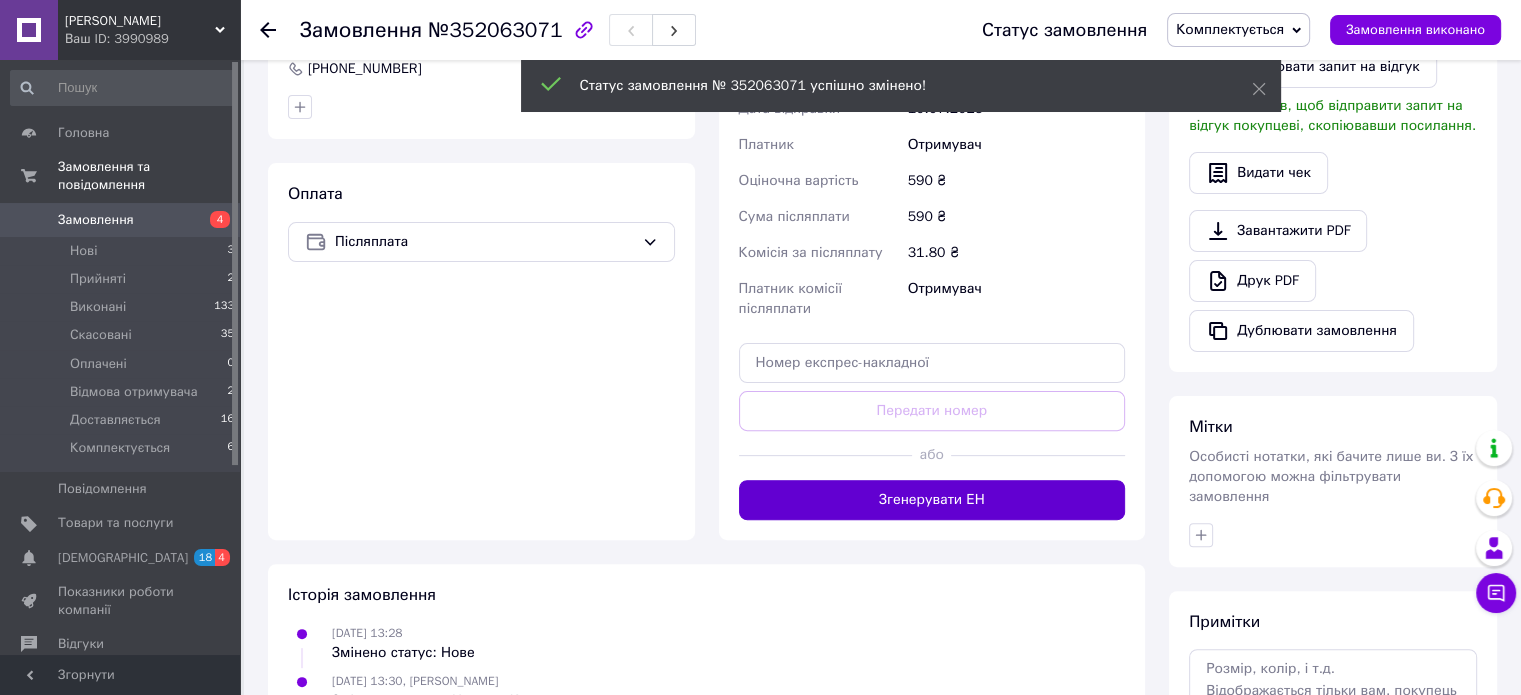 click on "Згенерувати ЕН" at bounding box center (932, 500) 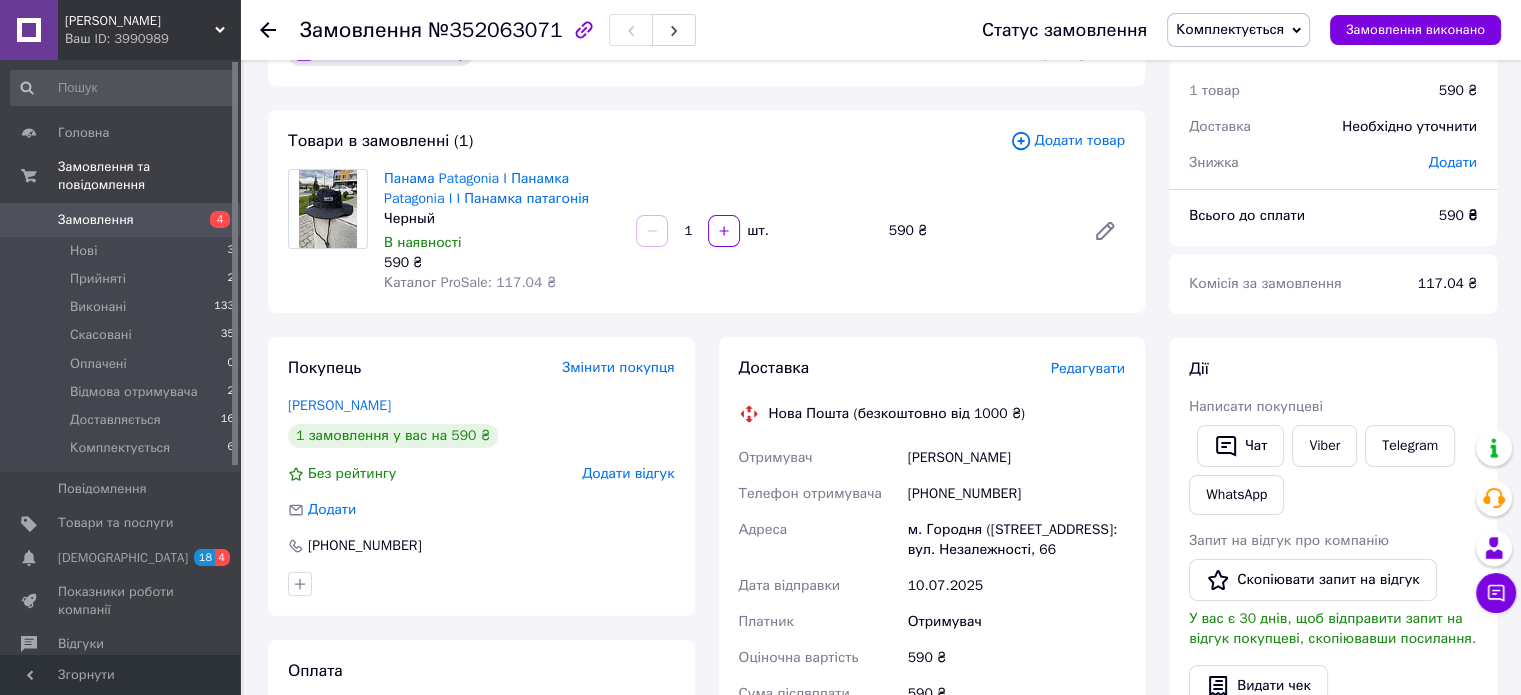 scroll, scrollTop: 339, scrollLeft: 0, axis: vertical 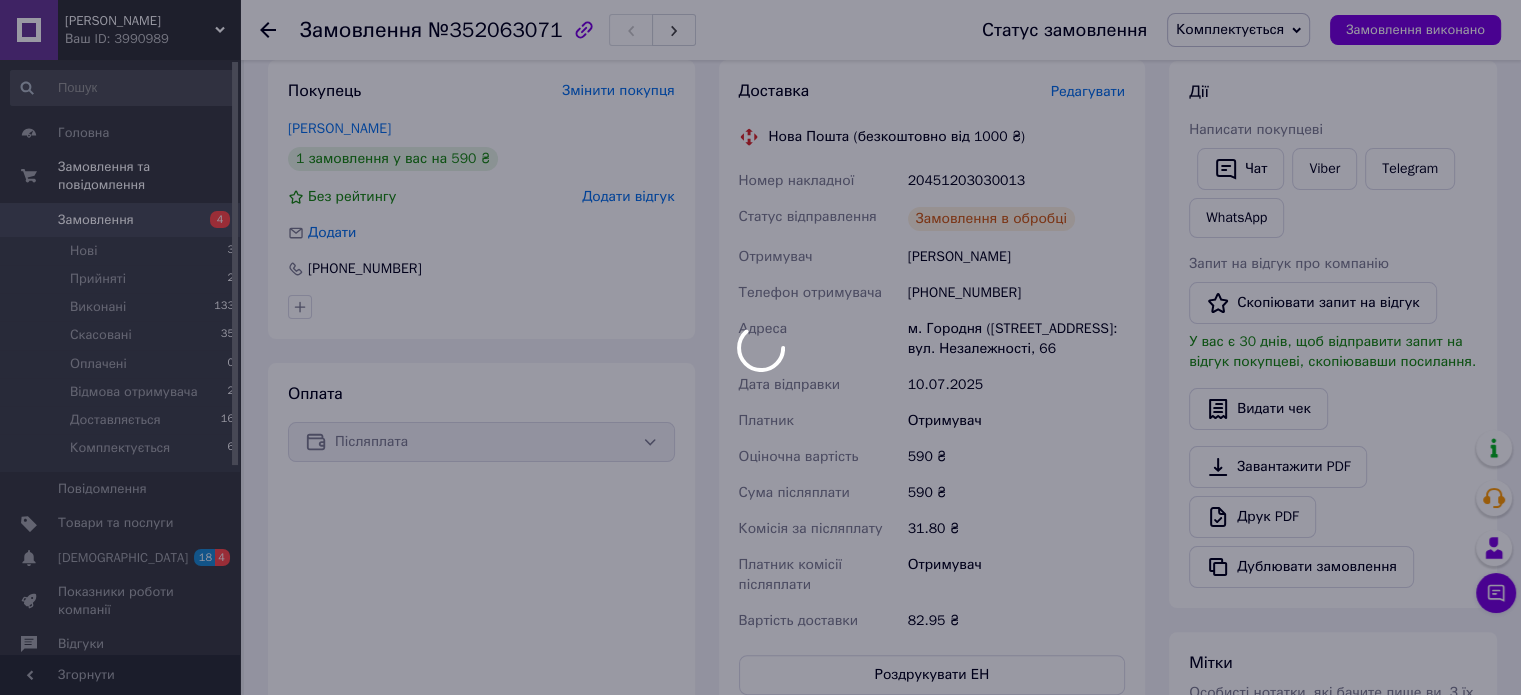 click at bounding box center [760, 347] 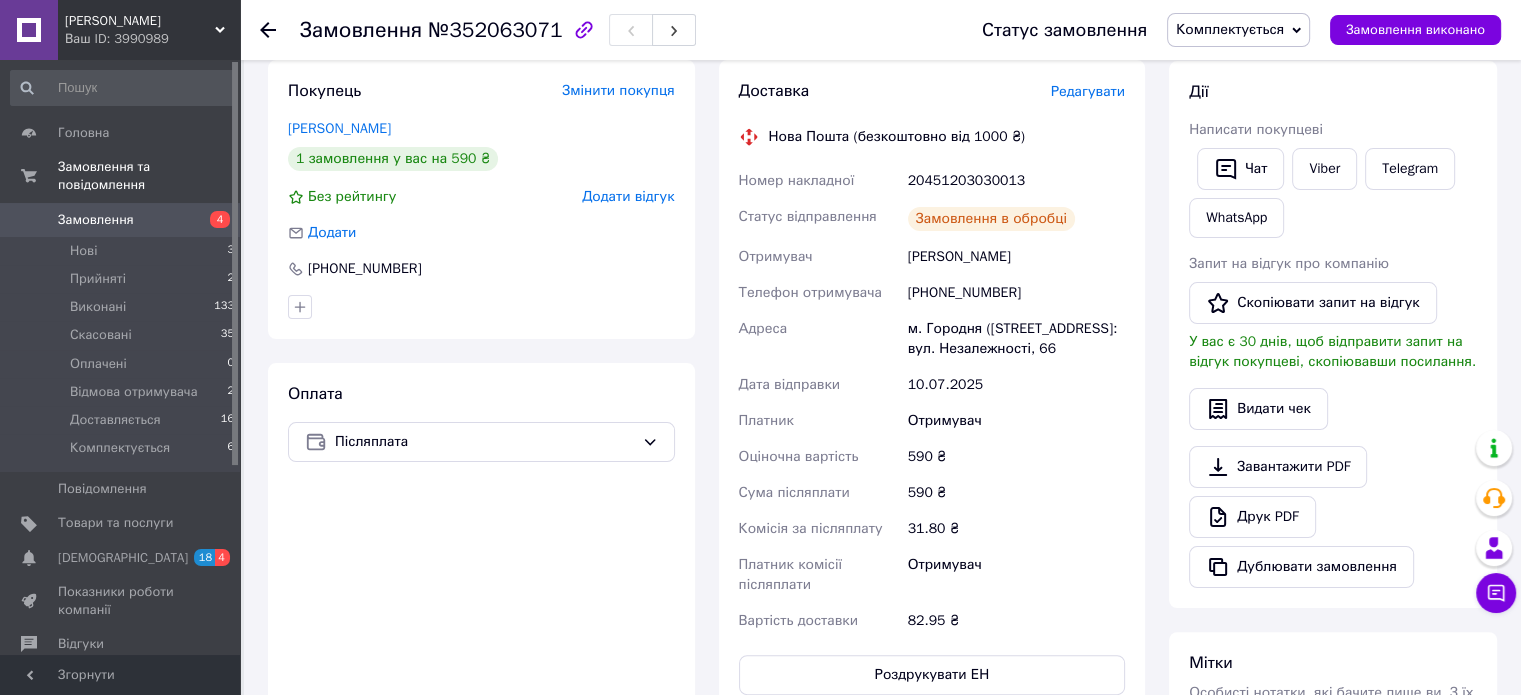 click on "20451203030013" at bounding box center (1016, 181) 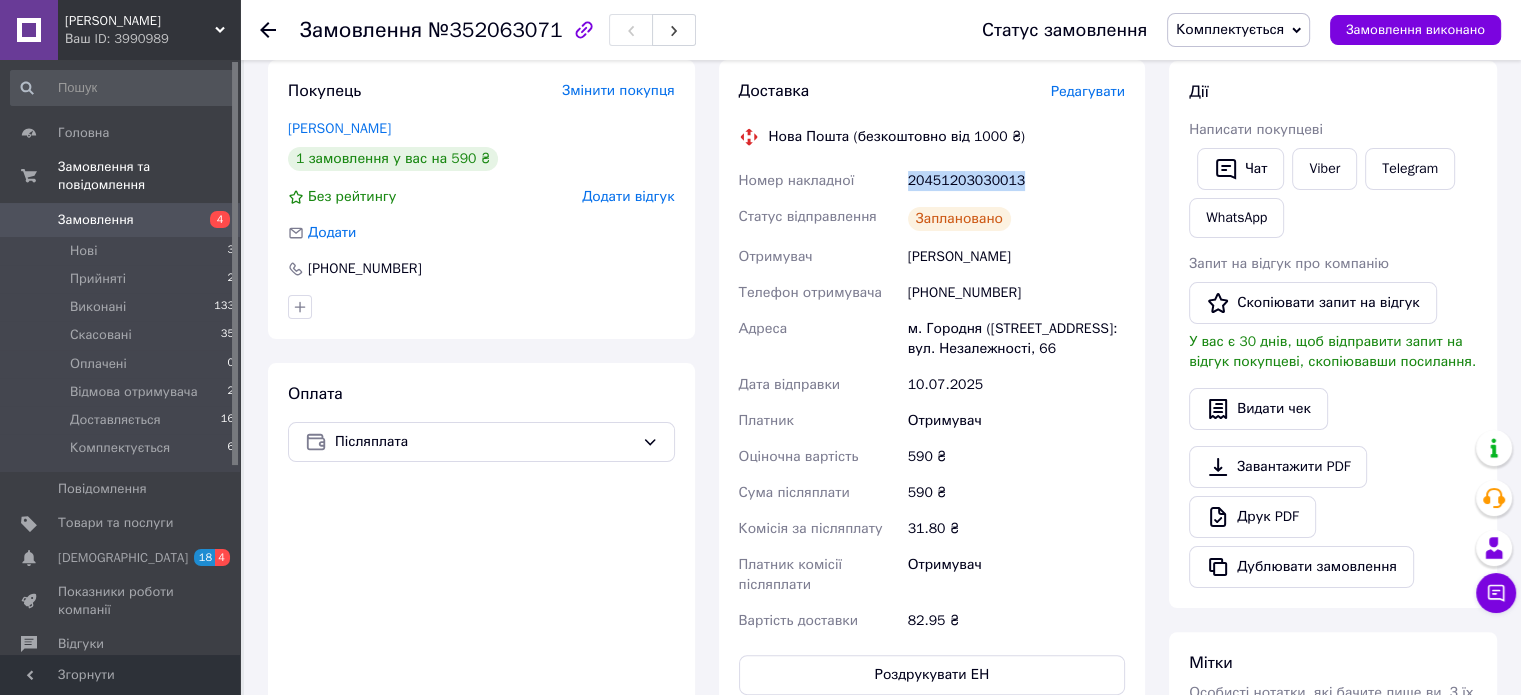 click on "20451203030013" at bounding box center [1016, 181] 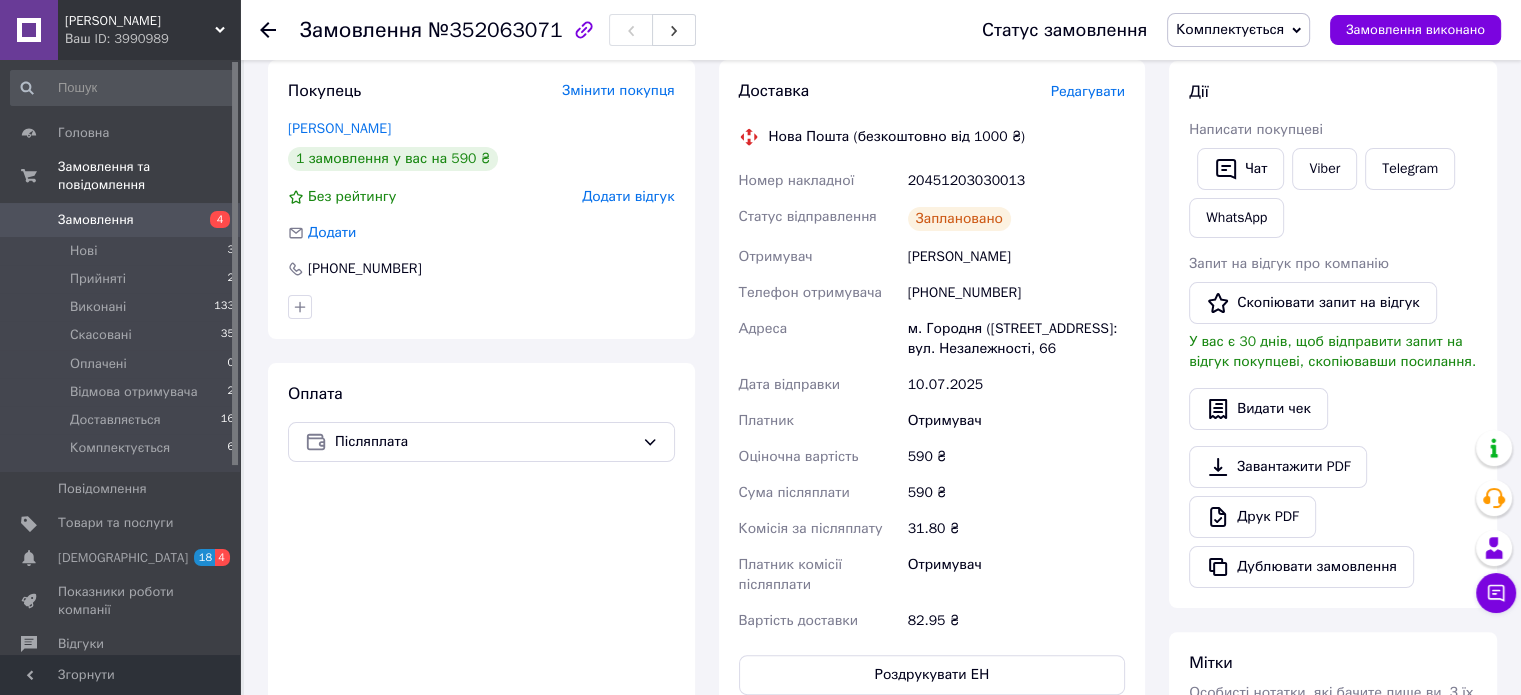 click on "[PHONE_NUMBER]" at bounding box center [1016, 293] 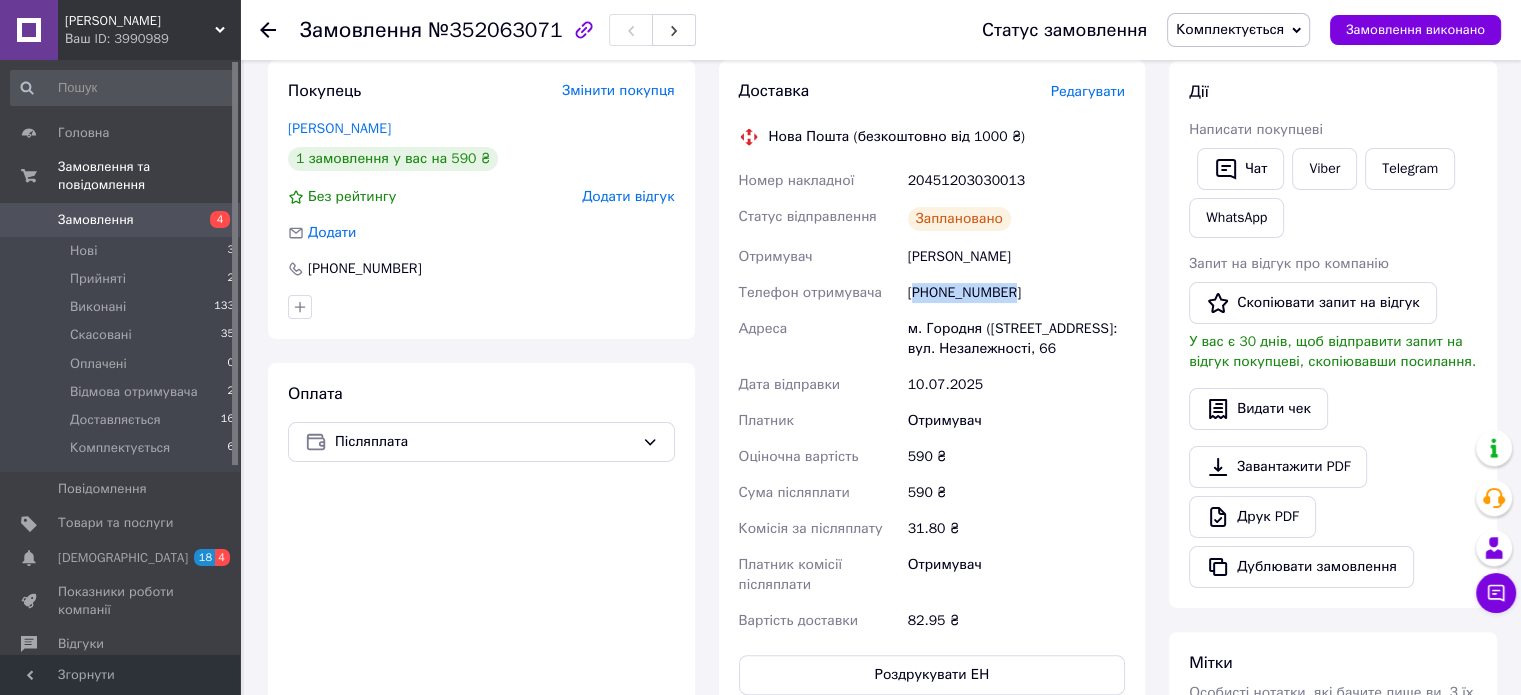 click on "[PHONE_NUMBER]" at bounding box center (1016, 293) 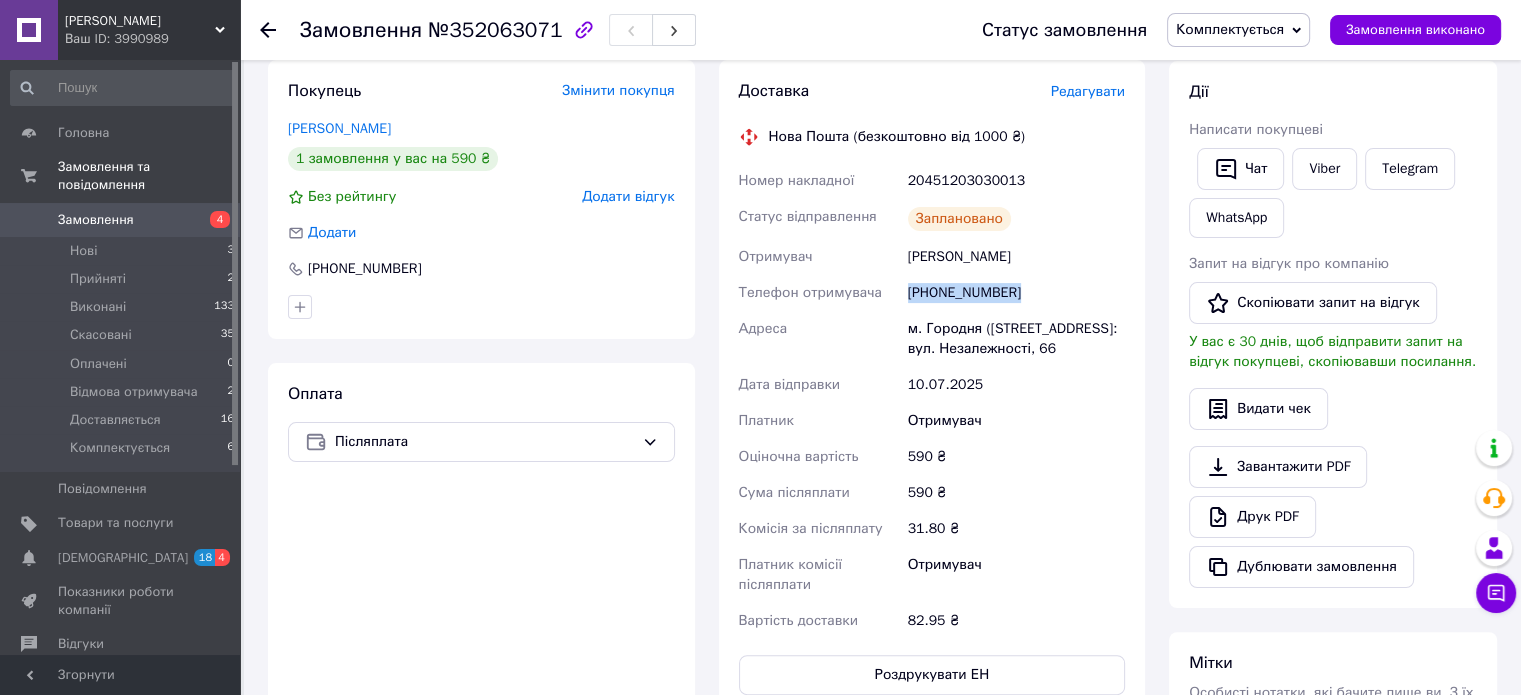 click on "[PHONE_NUMBER]" at bounding box center [1016, 293] 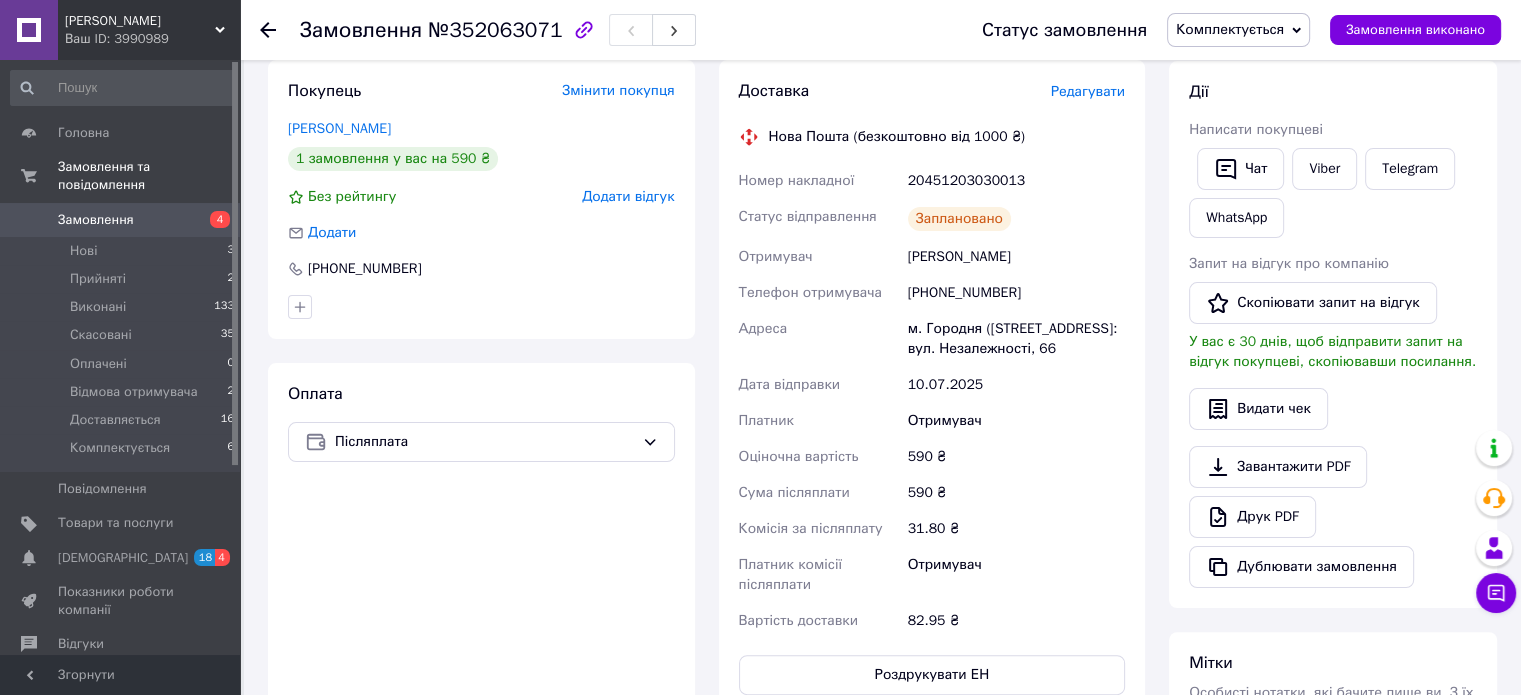 click on "Богдан Савченко" at bounding box center (1016, 257) 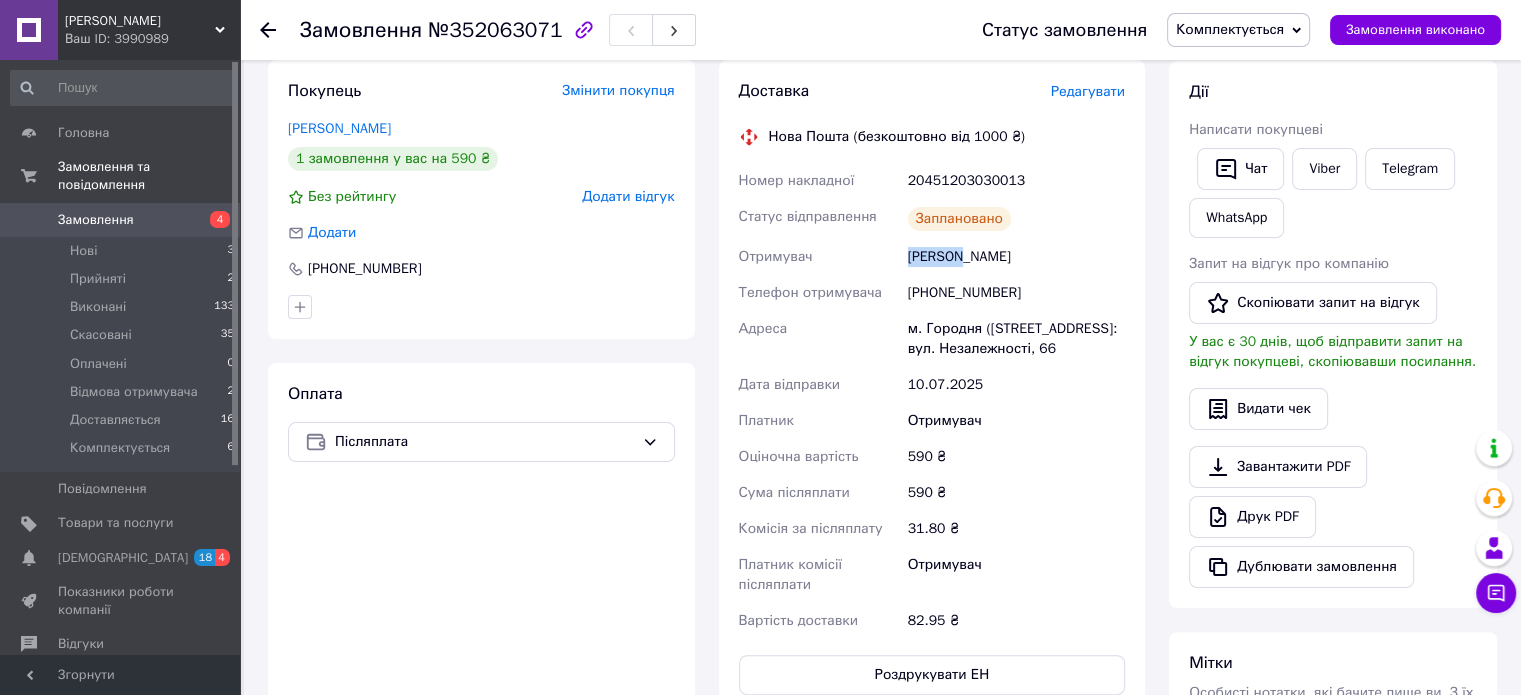 click on "Богдан Савченко" at bounding box center (1016, 257) 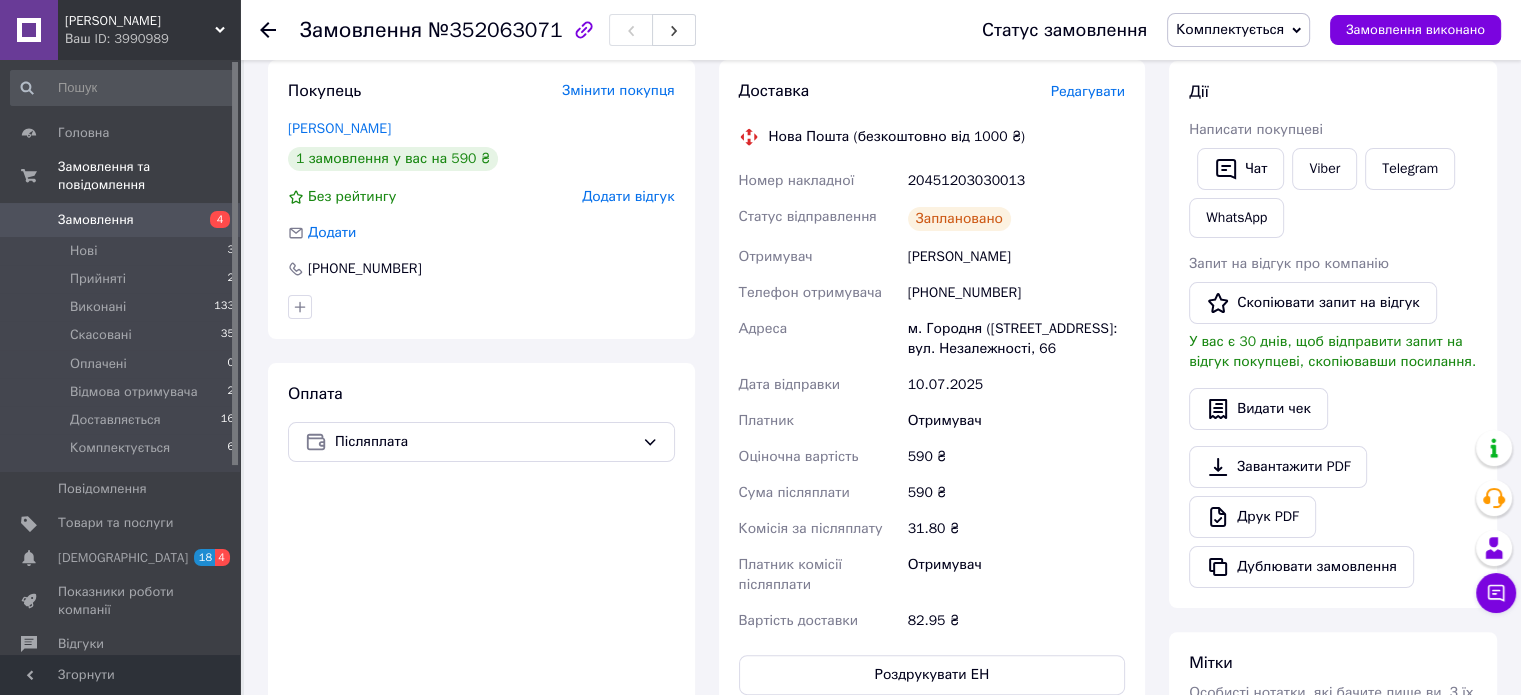 click on "Богдан Савченко" at bounding box center (1016, 257) 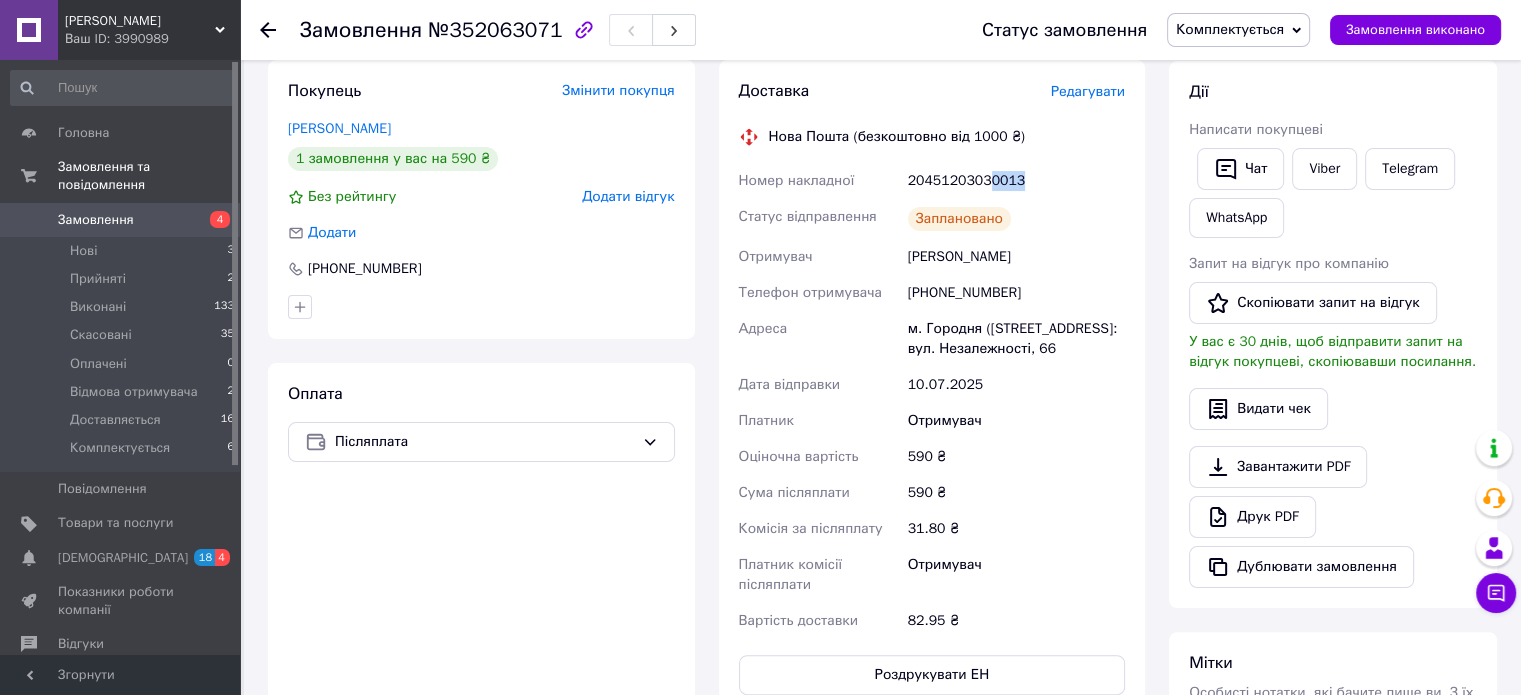 drag, startPoint x: 984, startPoint y: 175, endPoint x: 1019, endPoint y: 175, distance: 35 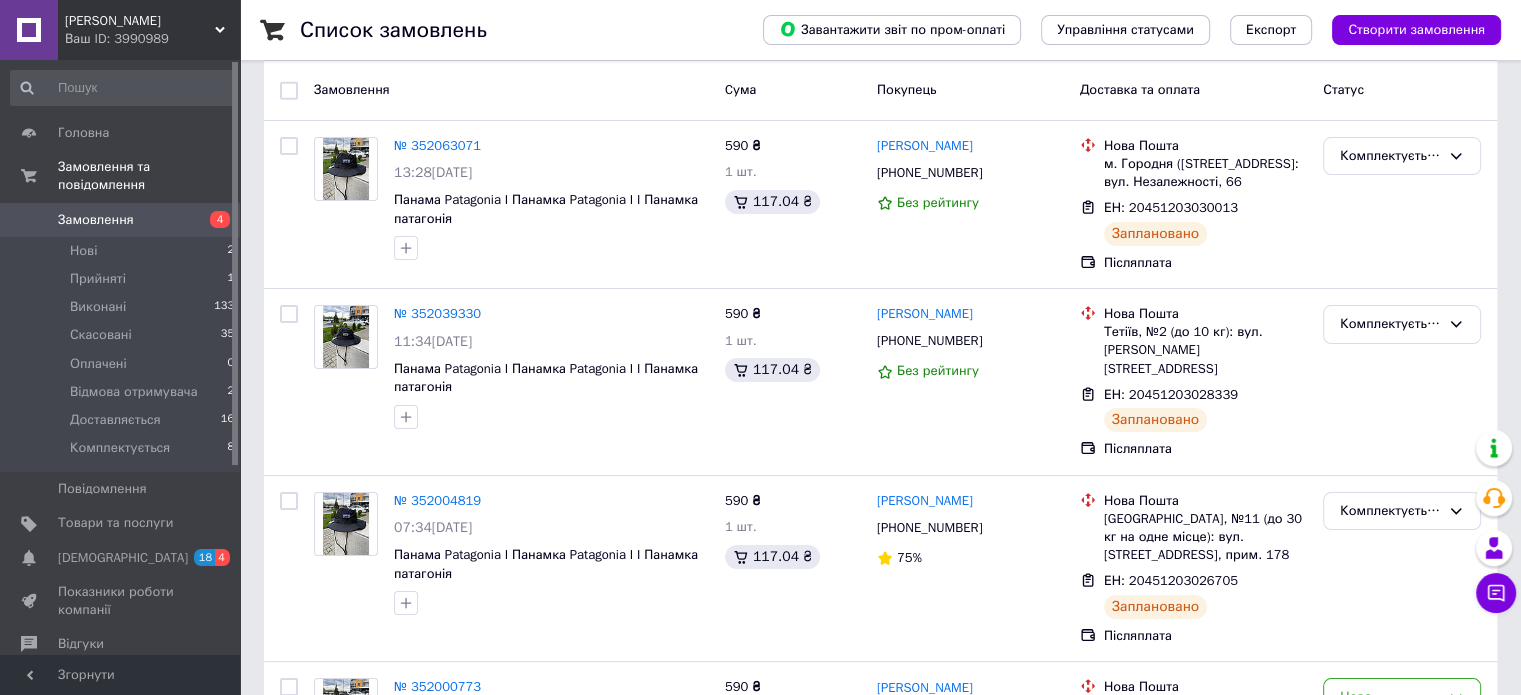 scroll, scrollTop: 200, scrollLeft: 0, axis: vertical 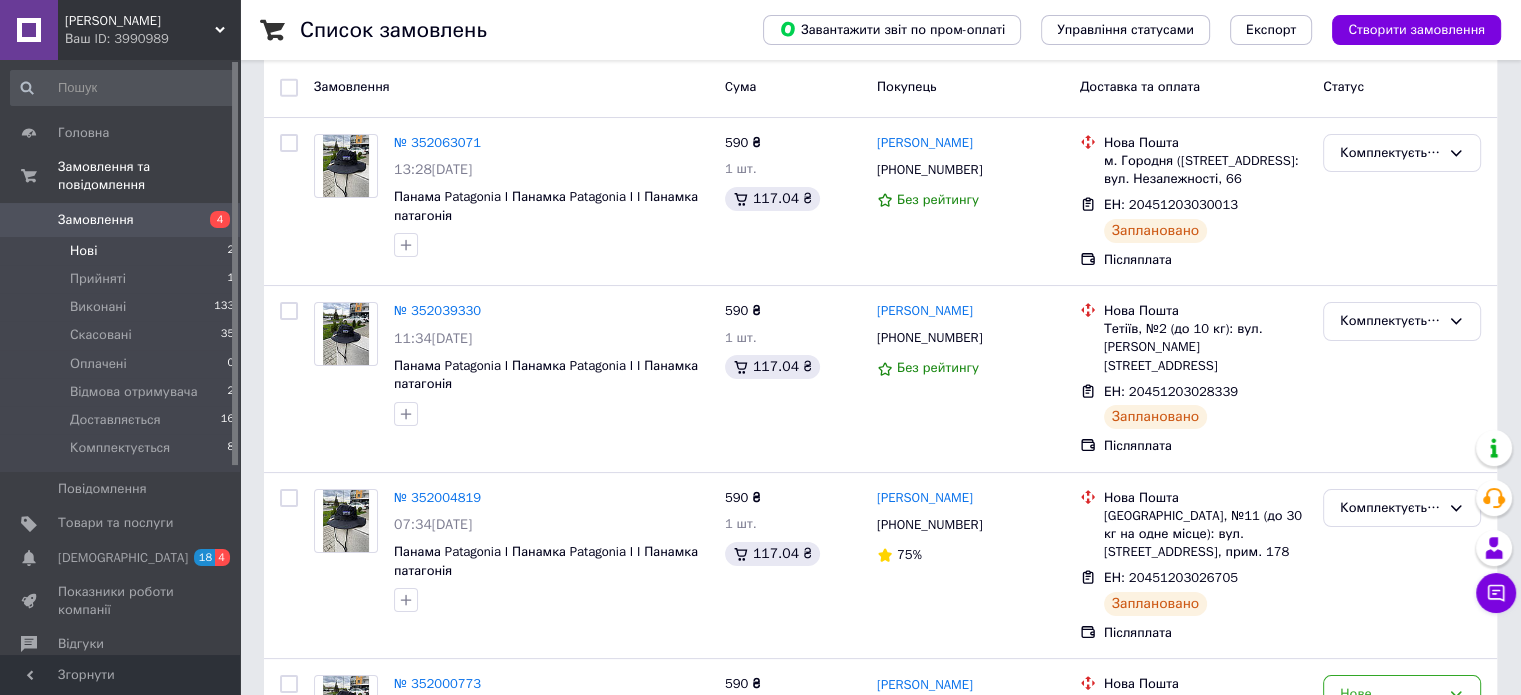 click on "Нові 2" at bounding box center [123, 251] 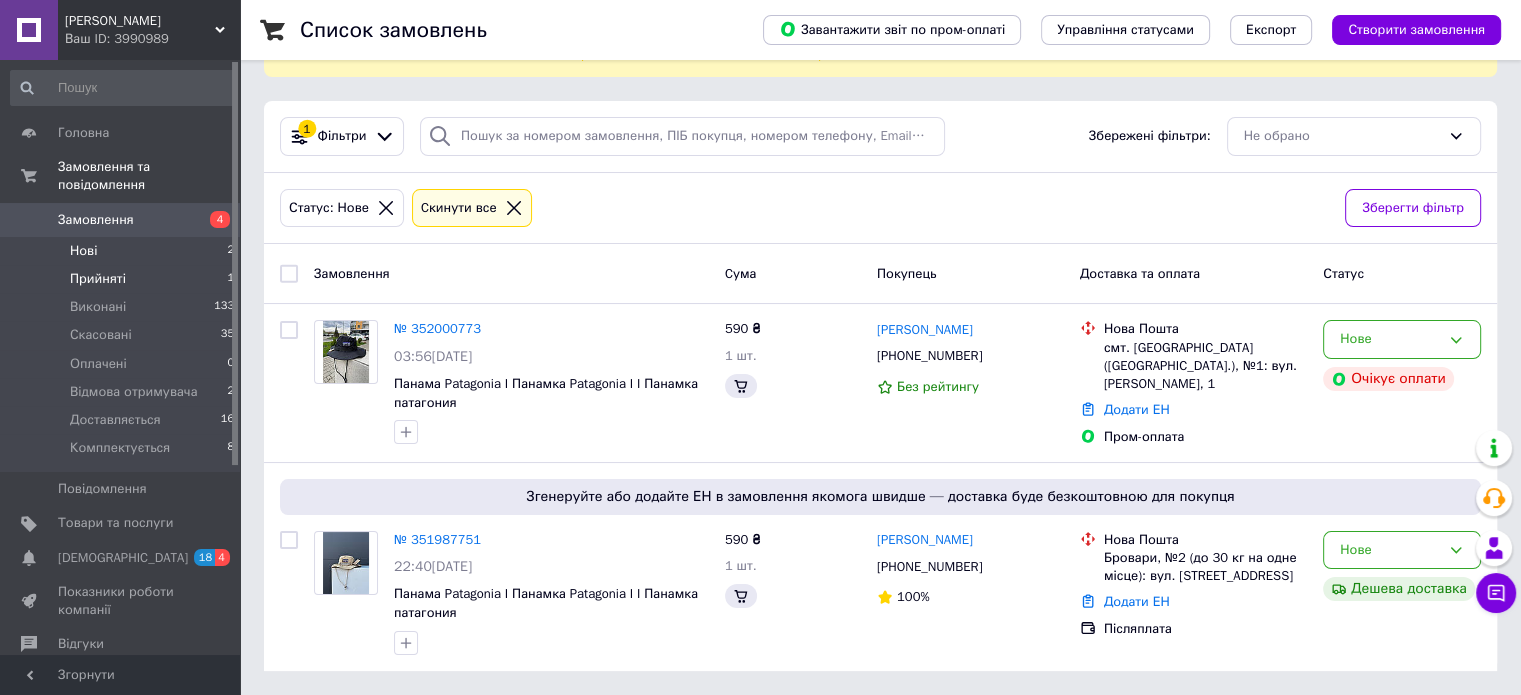 scroll, scrollTop: 0, scrollLeft: 0, axis: both 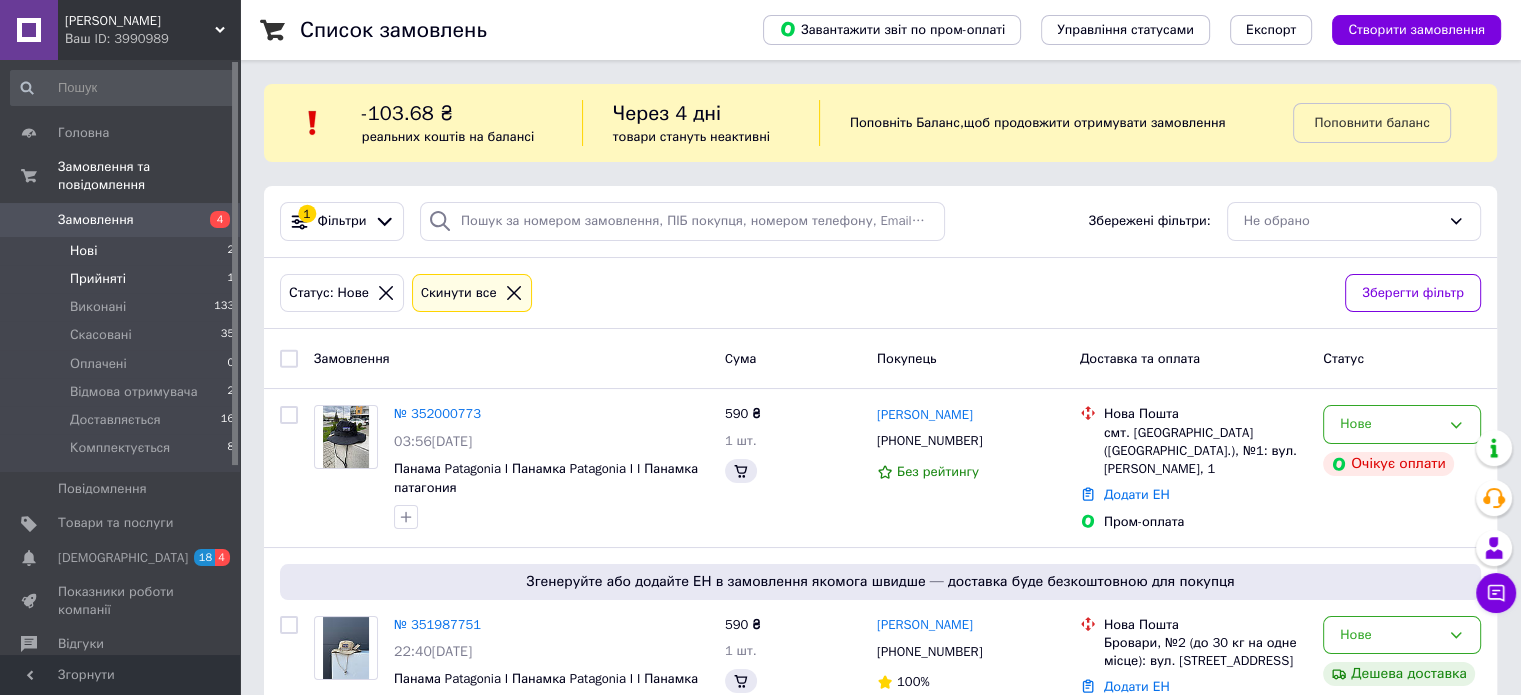 click on "Прийняті" at bounding box center [98, 279] 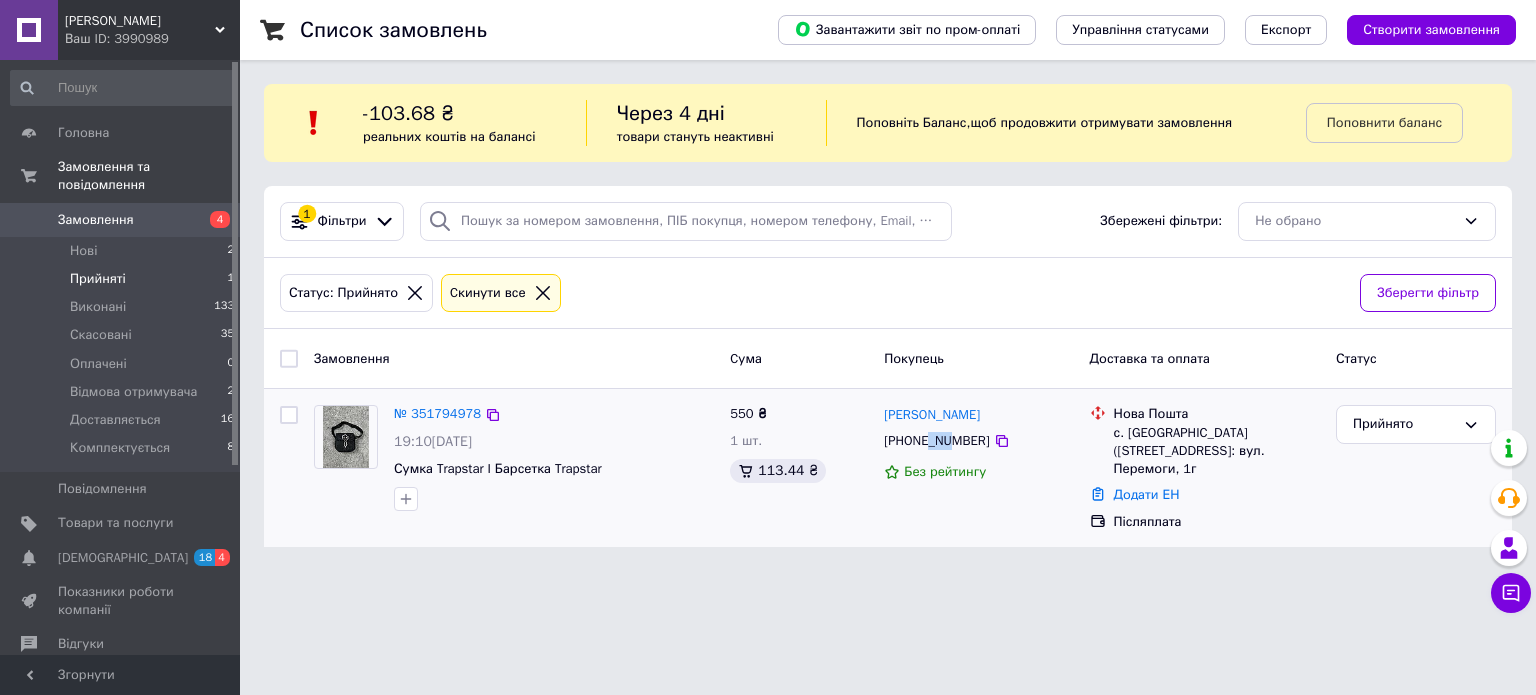 drag, startPoint x: 928, startPoint y: 442, endPoint x: 949, endPoint y: 442, distance: 21 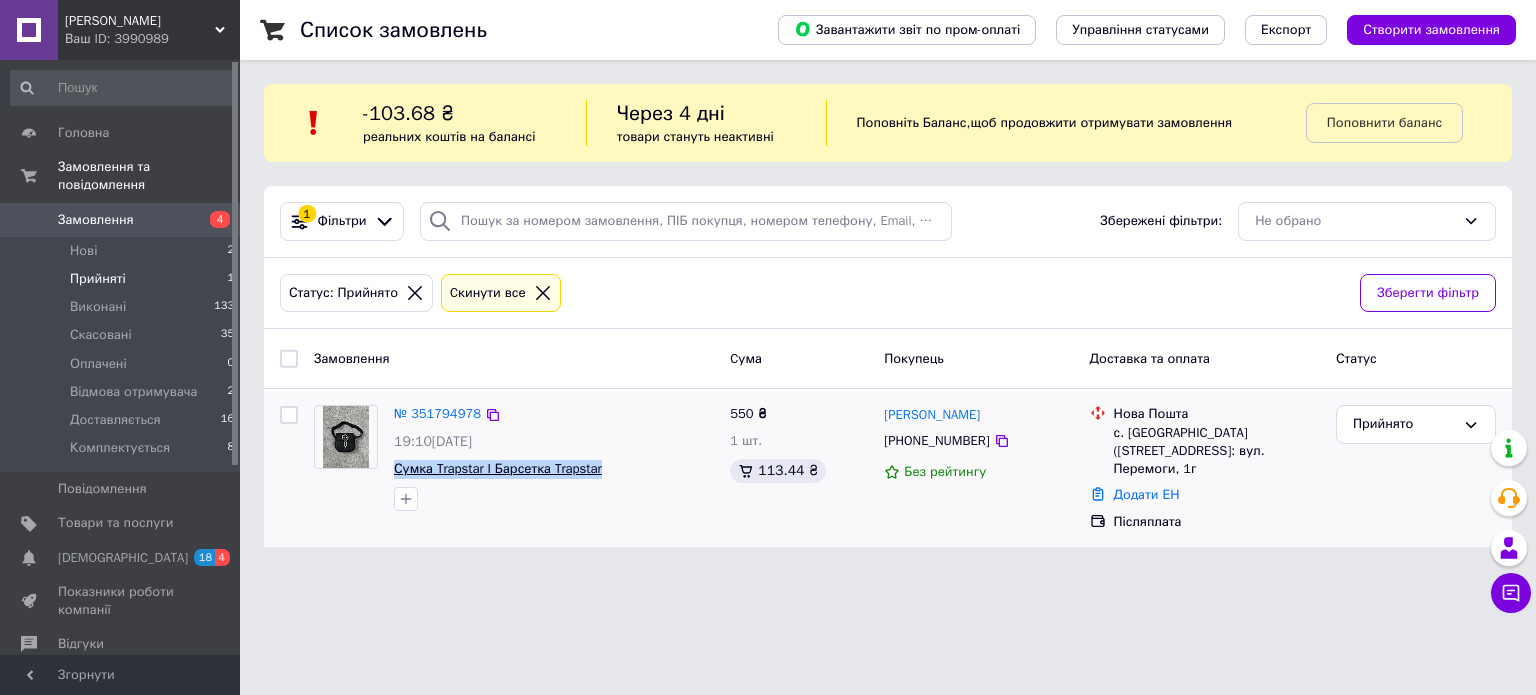 drag, startPoint x: 605, startPoint y: 467, endPoint x: 396, endPoint y: 471, distance: 209.03827 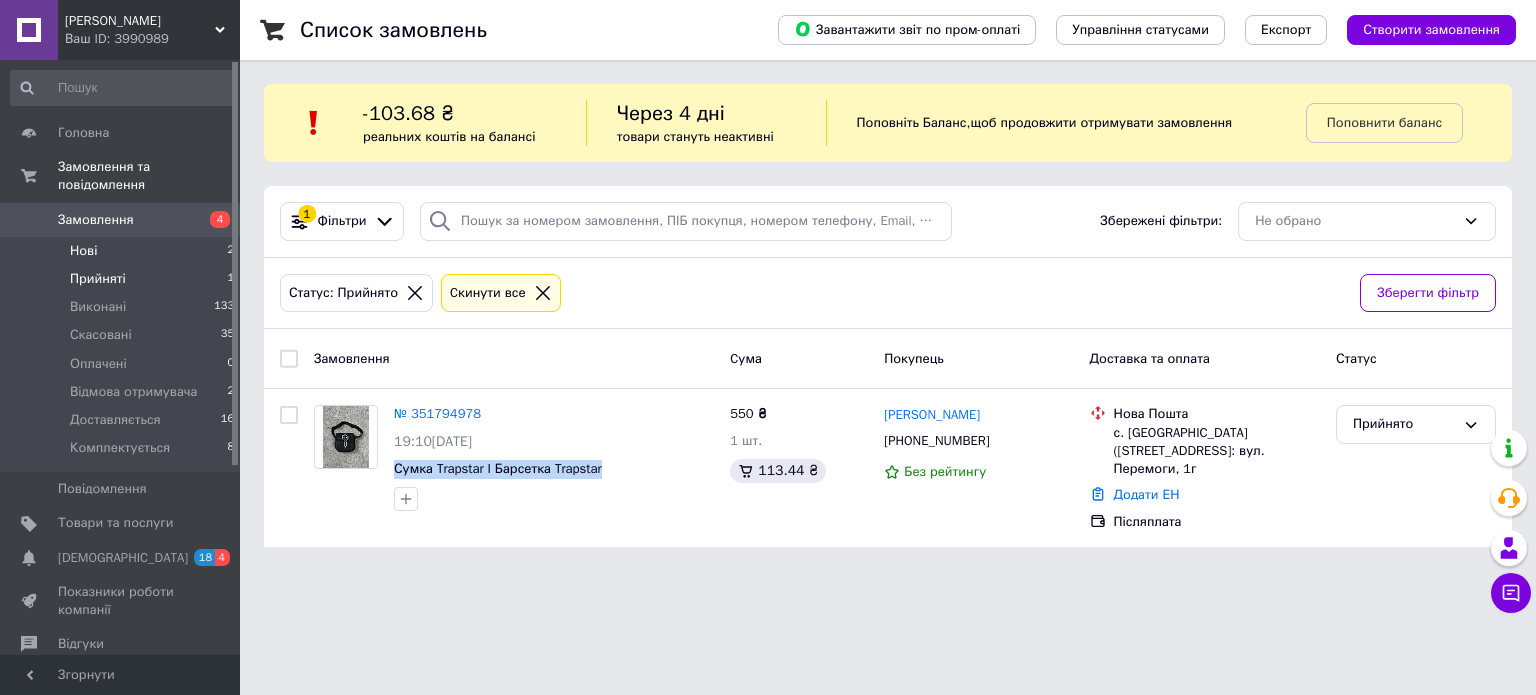 copy on "Сумка Trapstar I Барсетка Trapstar" 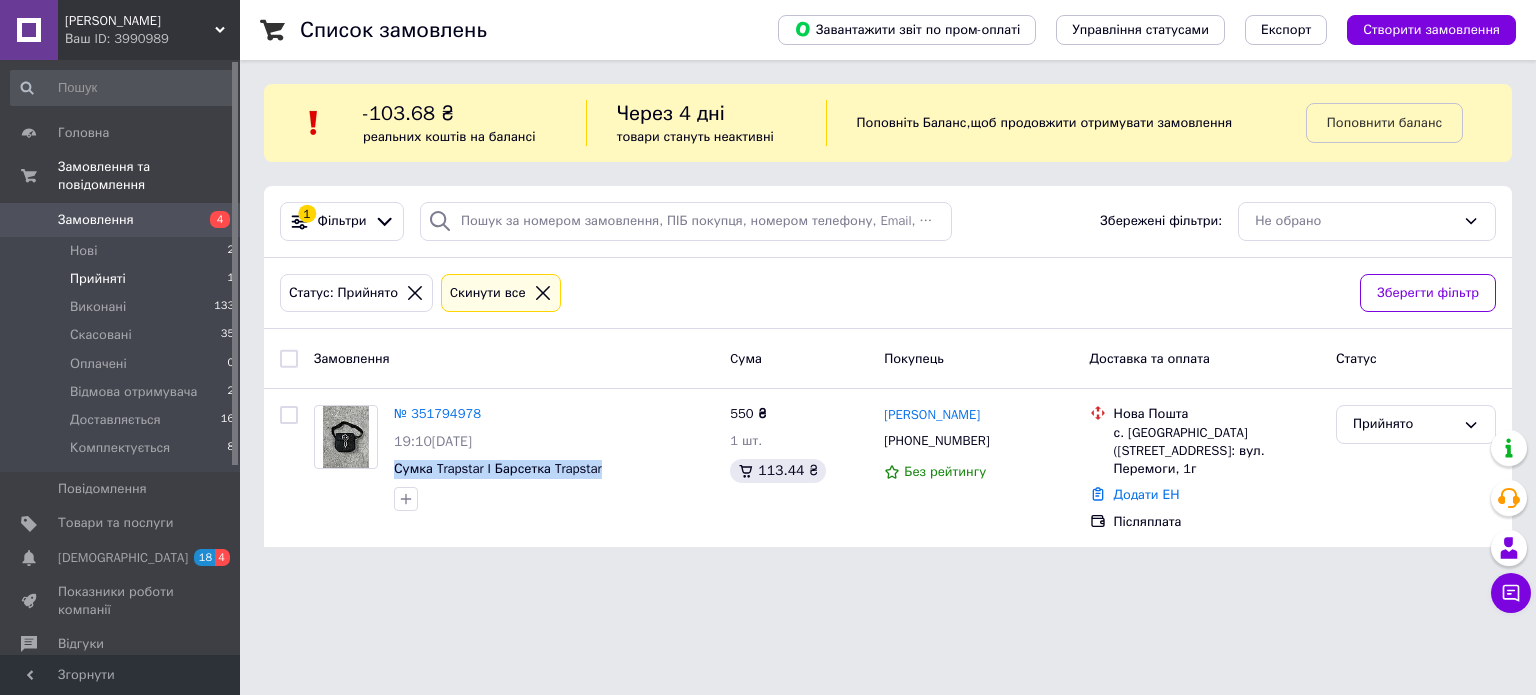 click on "Замовлення" at bounding box center [96, 220] 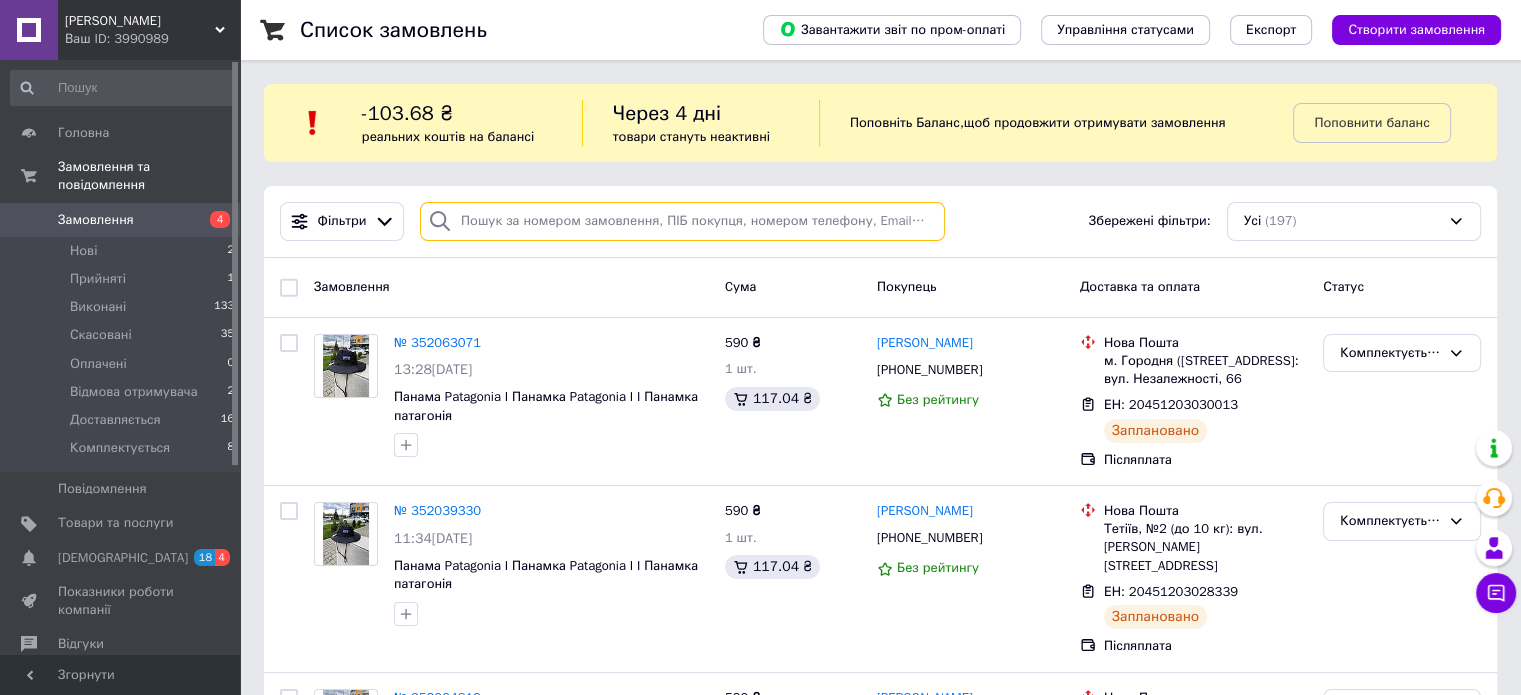 click at bounding box center (682, 221) 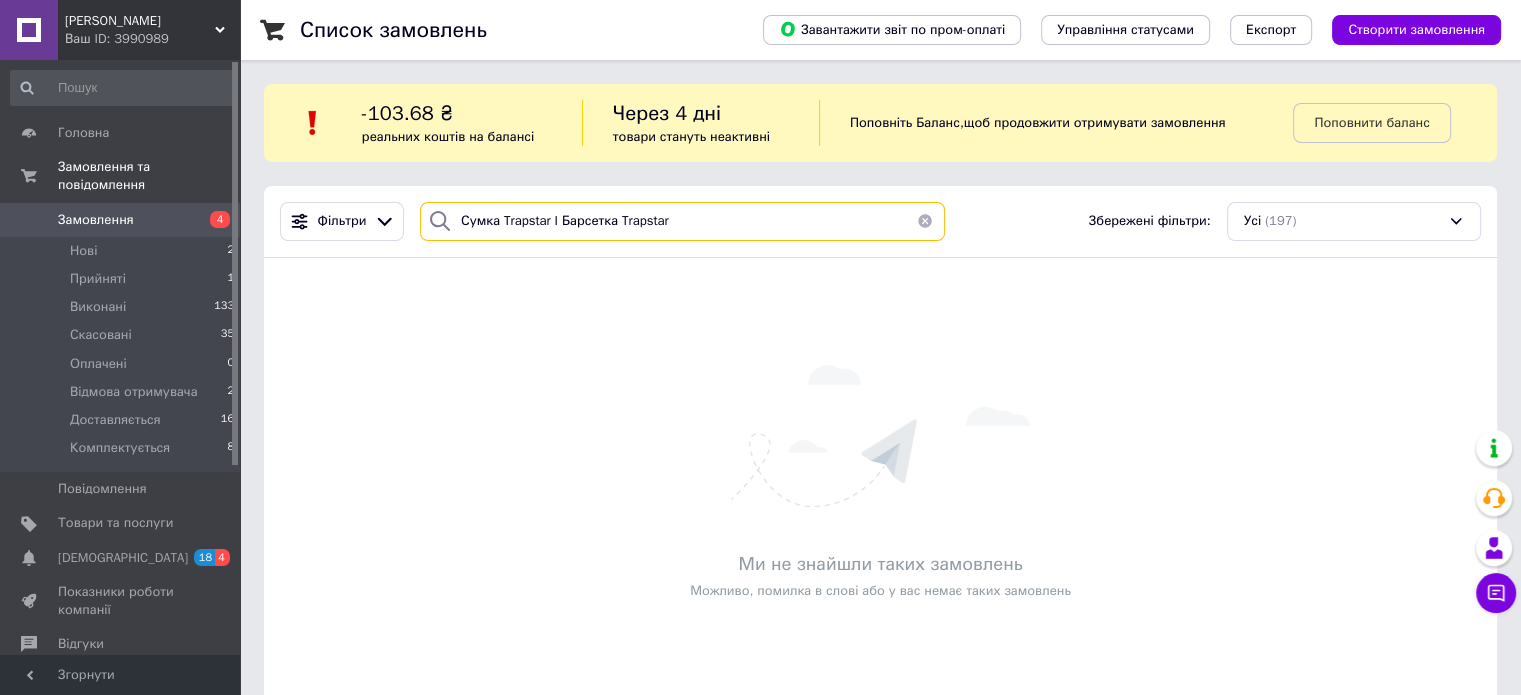 click on "Сумка Trapstar I Барсетка Trapstar" at bounding box center (682, 221) 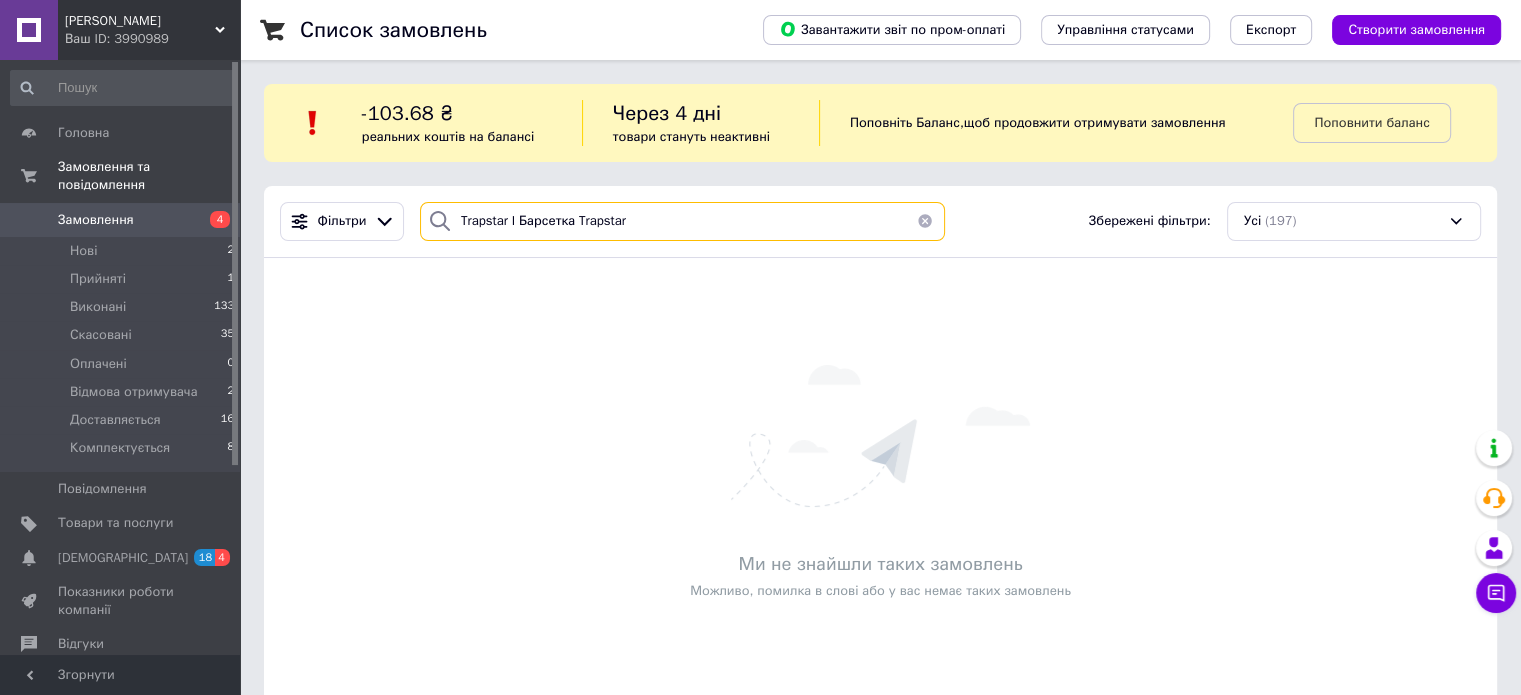 drag, startPoint x: 503, startPoint y: 220, endPoint x: 880, endPoint y: 216, distance: 377.0212 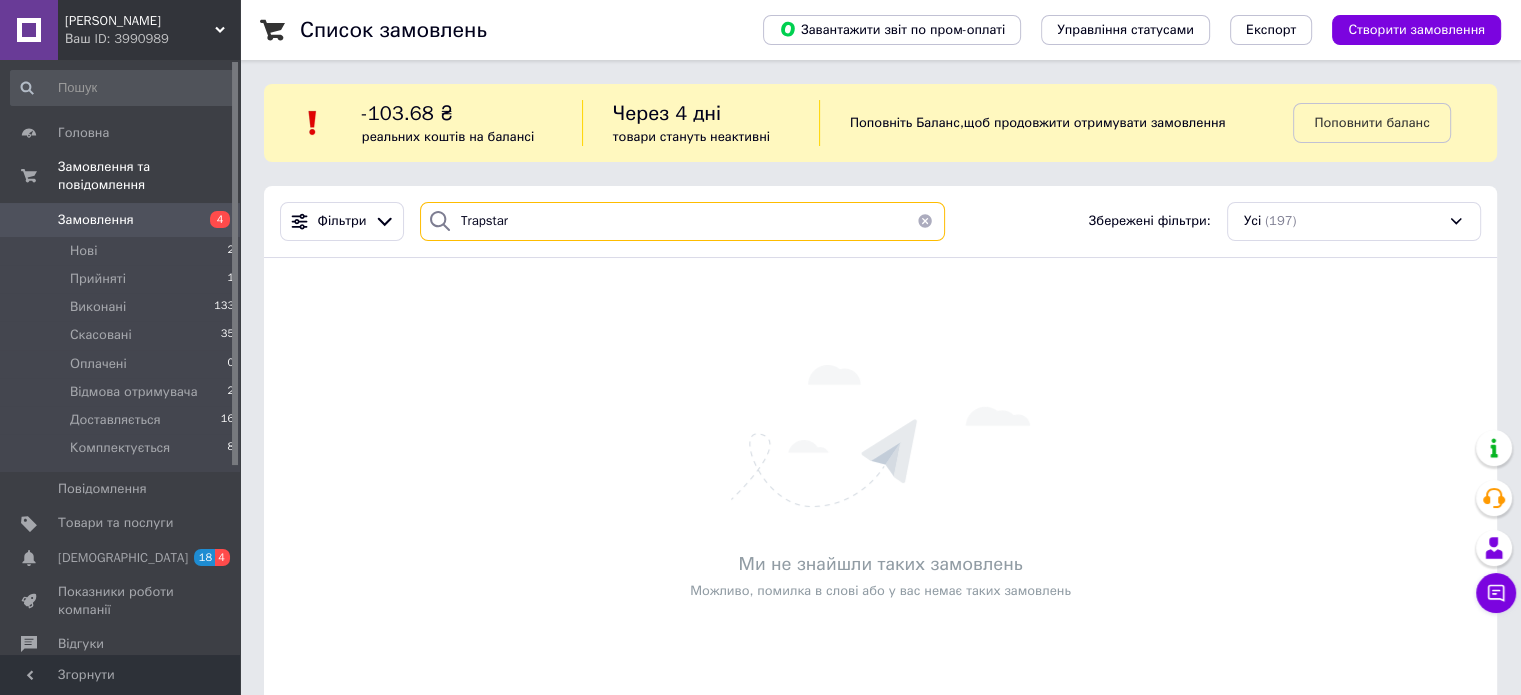 type on "Trapstar" 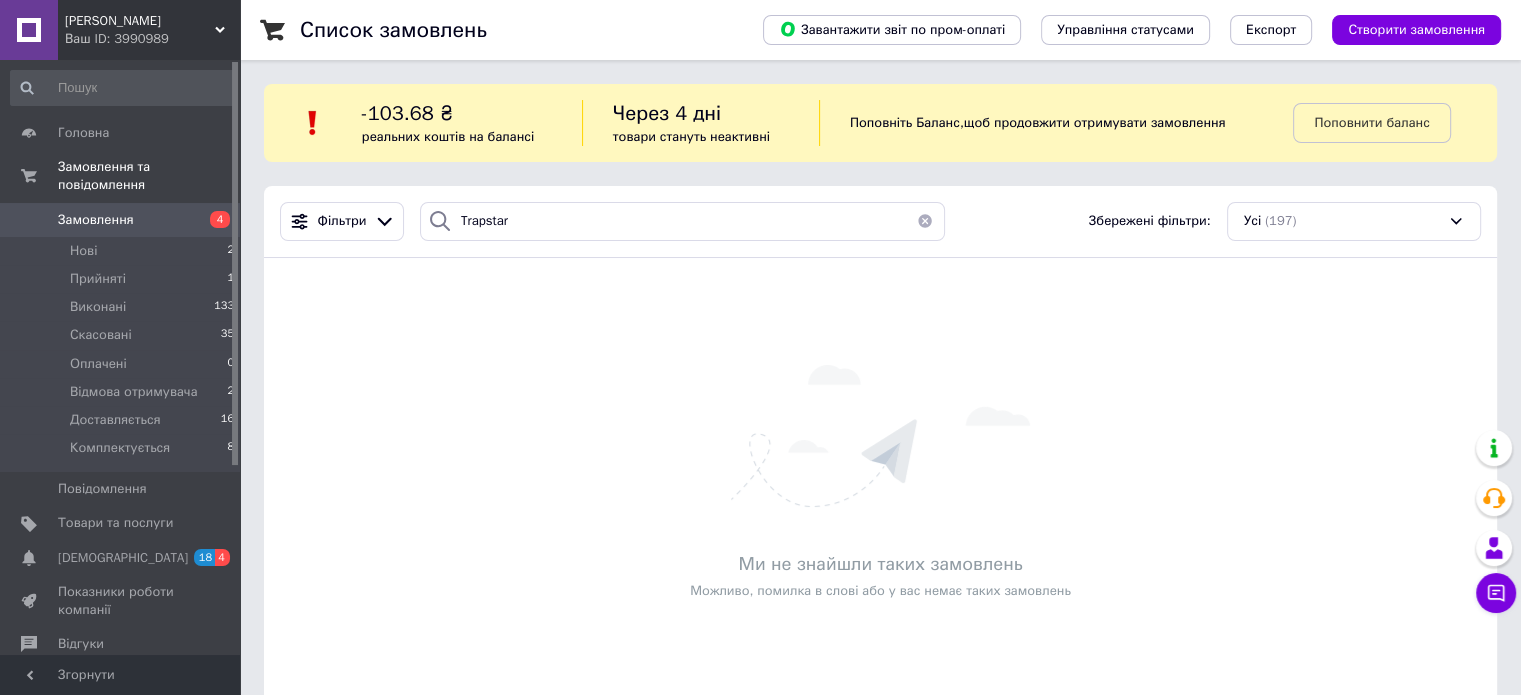 click at bounding box center [925, 221] 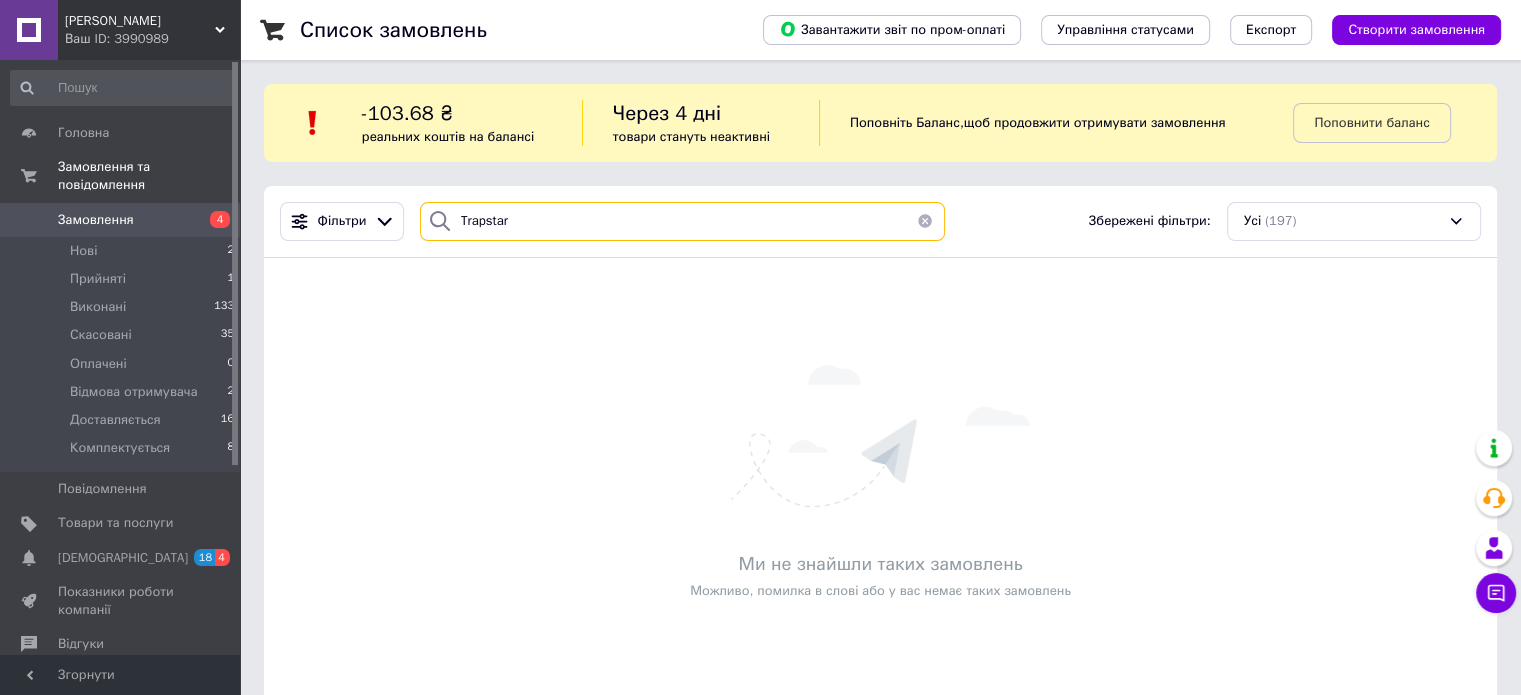 type 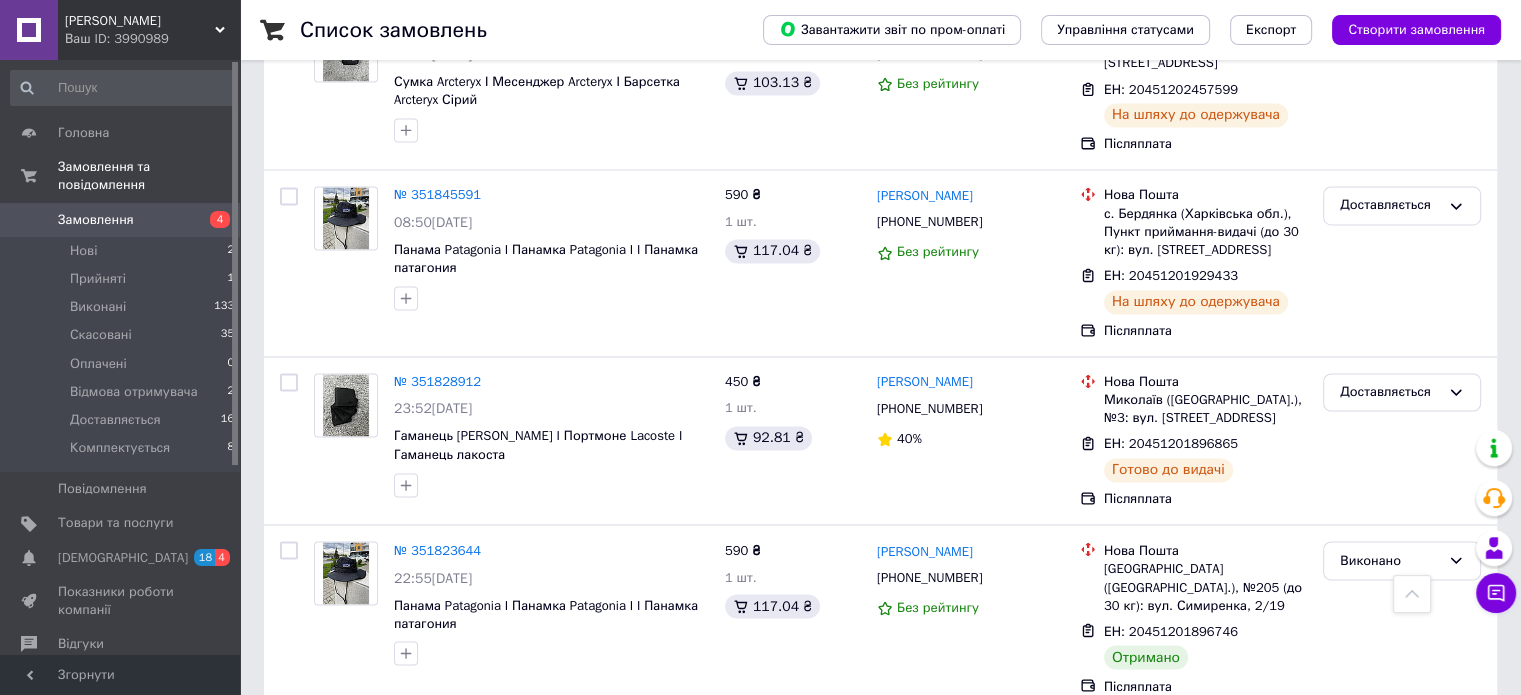 scroll, scrollTop: 3276, scrollLeft: 0, axis: vertical 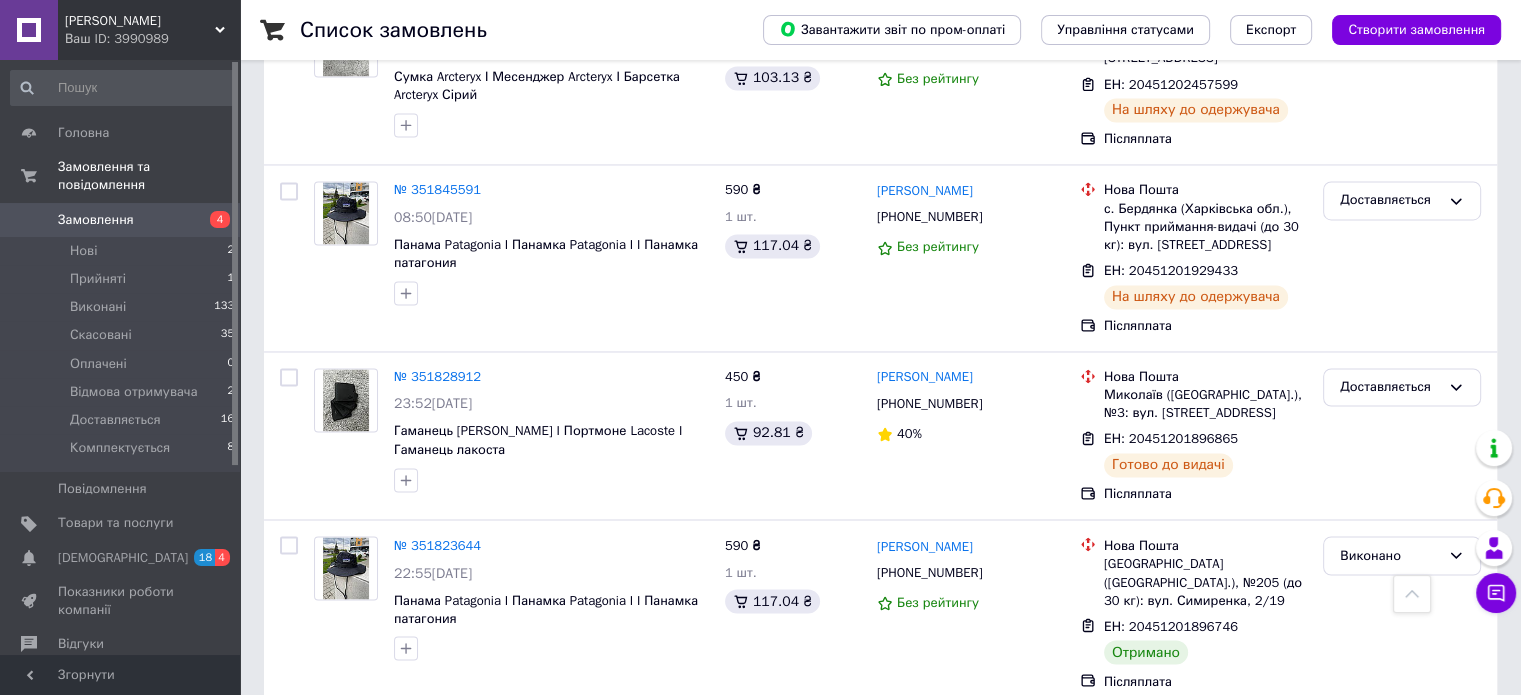 click on "2" at bounding box center (327, 751) 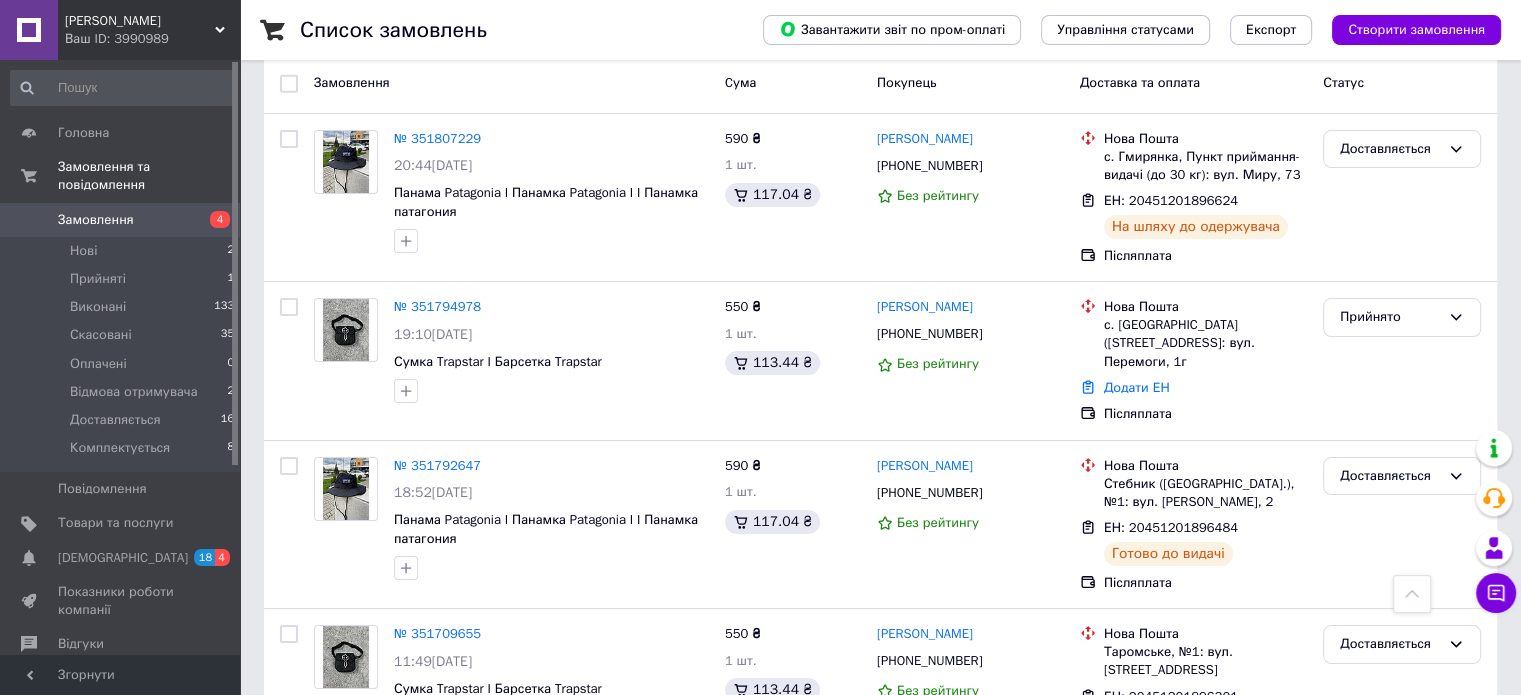 scroll, scrollTop: 200, scrollLeft: 0, axis: vertical 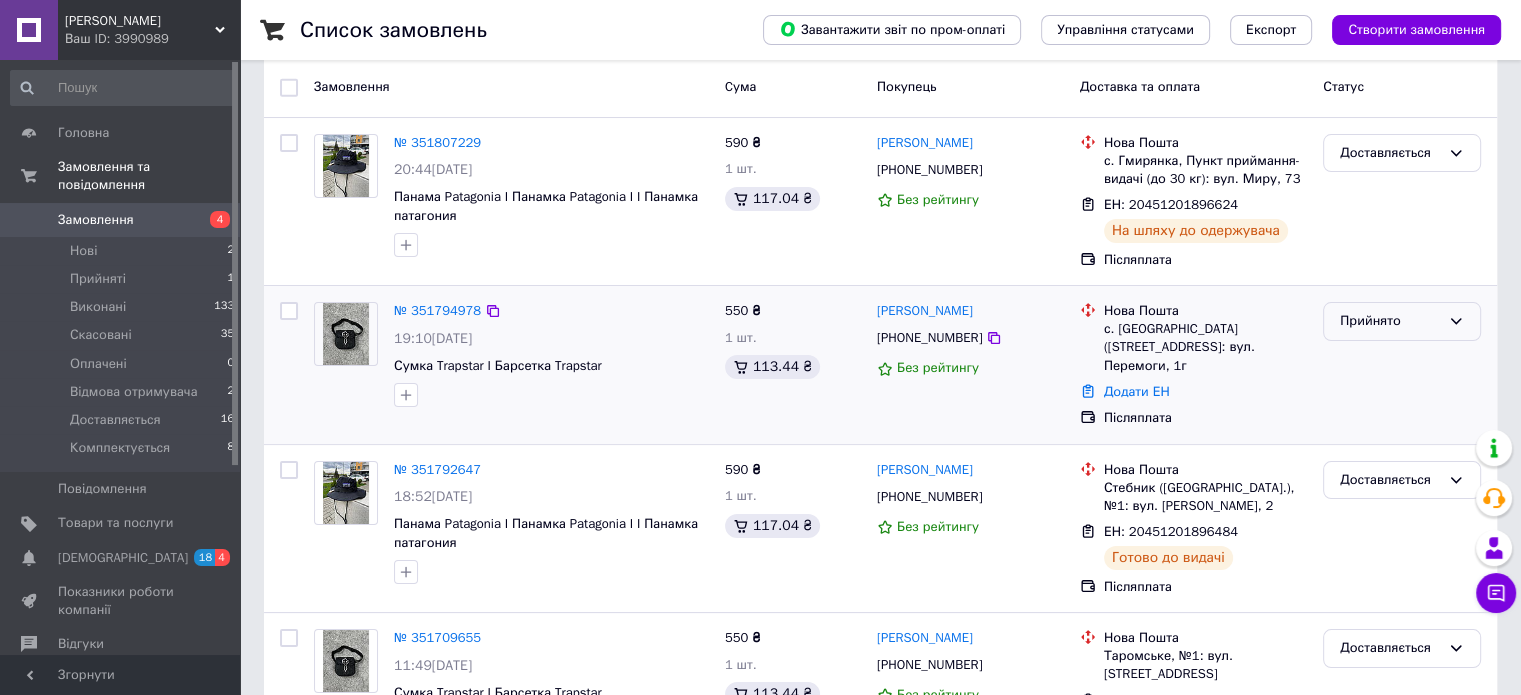 click on "Прийнято" at bounding box center (1390, 321) 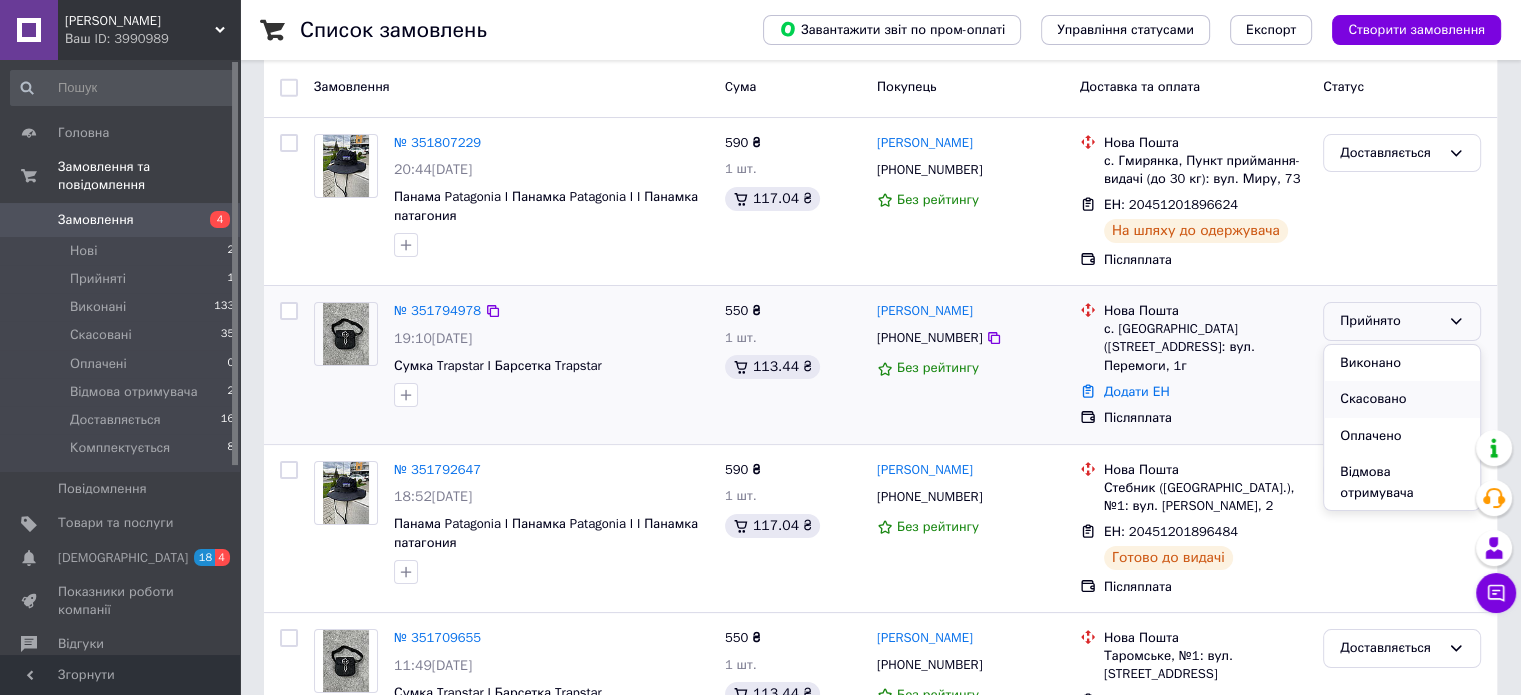 click on "Скасовано" at bounding box center (1402, 399) 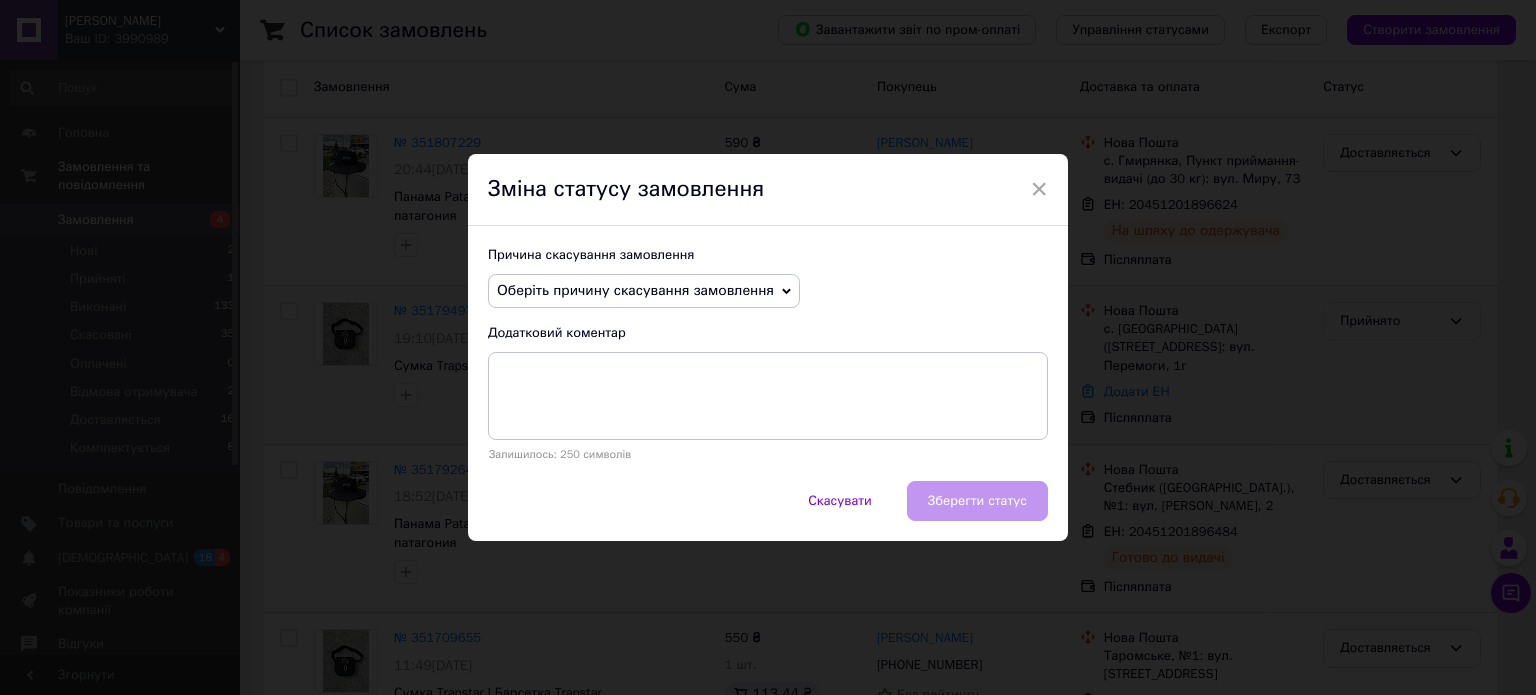 click on "Оберіть причину скасування замовлення" at bounding box center [635, 290] 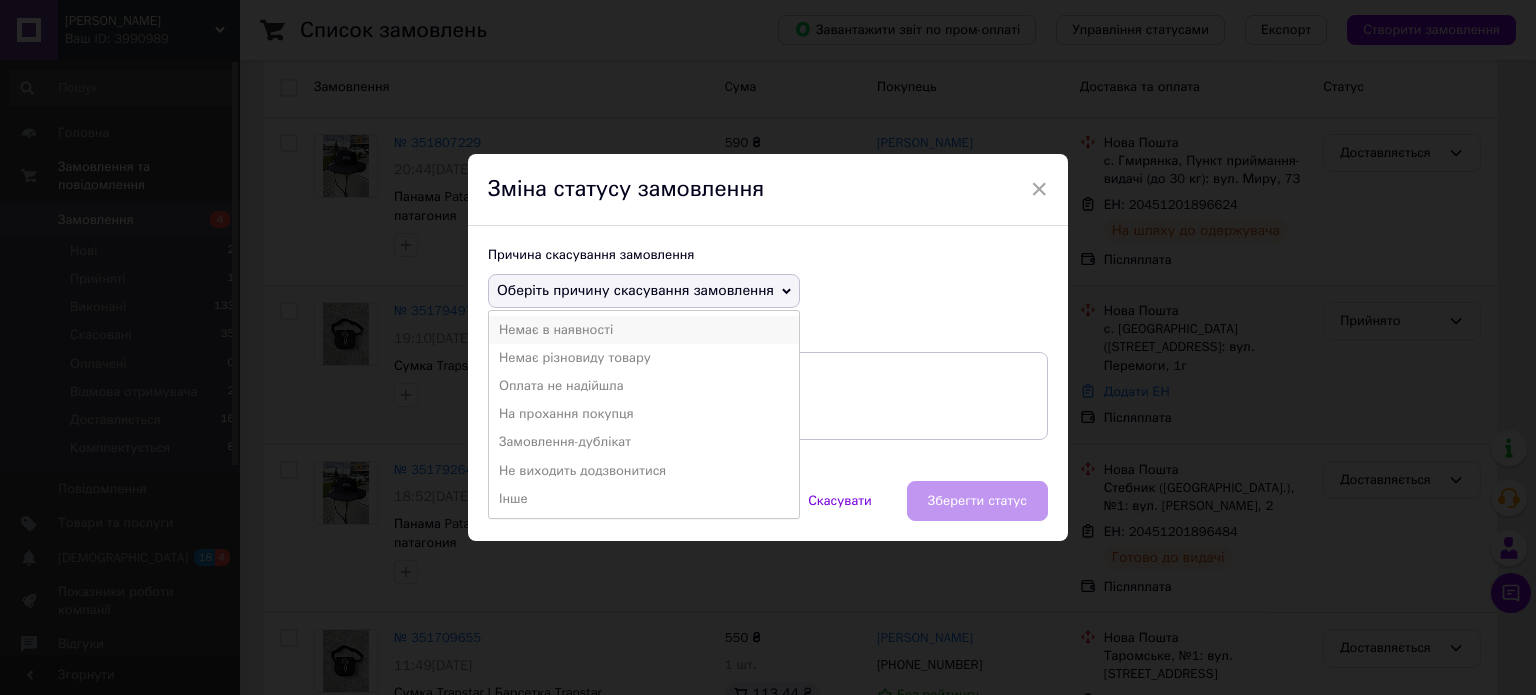 click on "Немає в наявності" at bounding box center (644, 330) 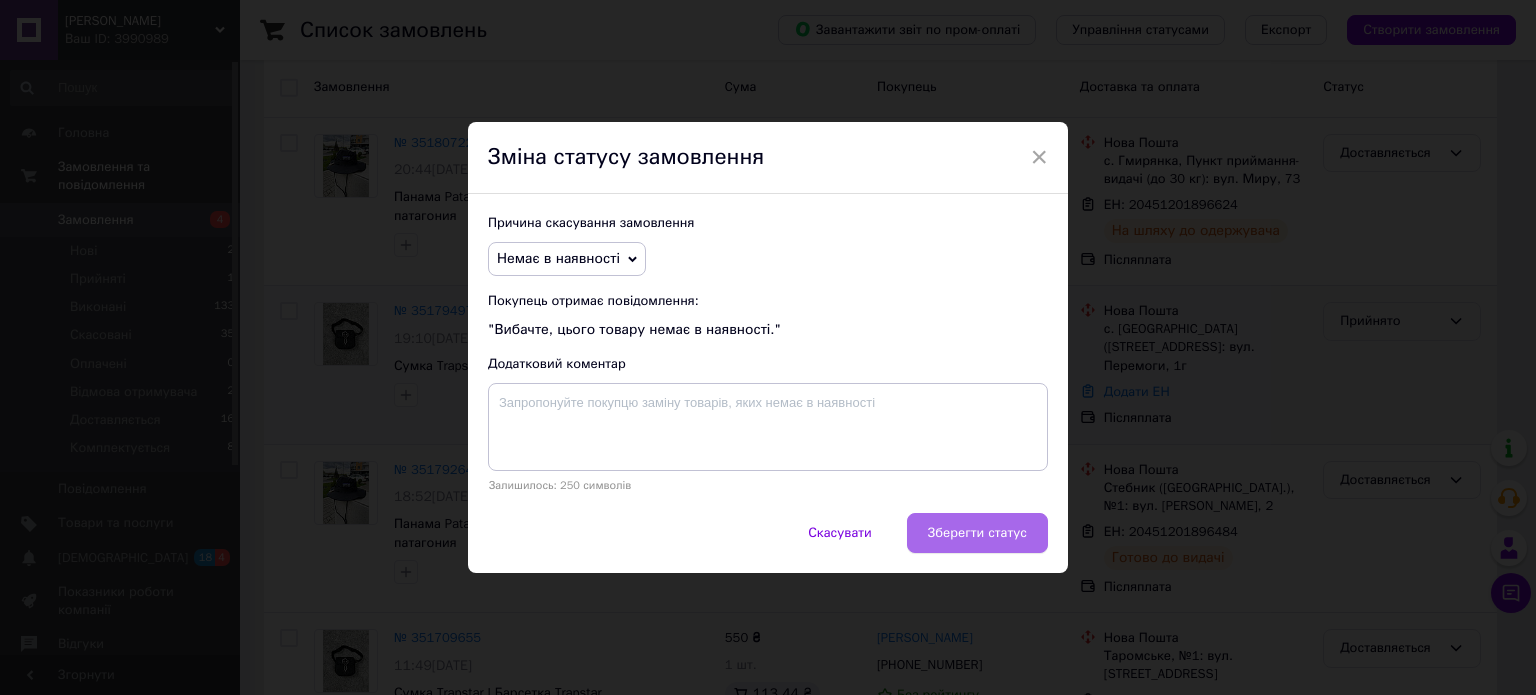 click on "Зберегти статус" at bounding box center [977, 533] 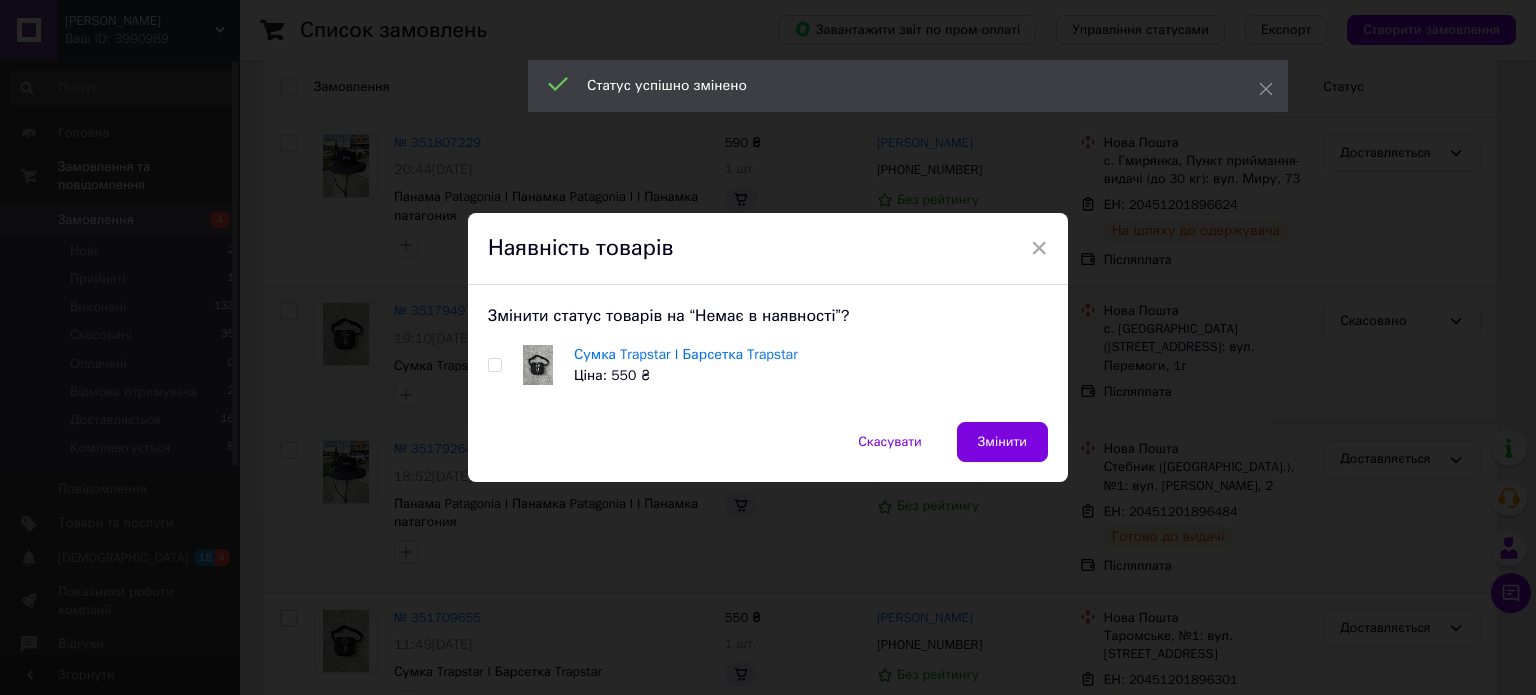 click on "Сумка Trapstar I Барсетка Trapstar Ціна: 550 ₴" at bounding box center [768, 365] 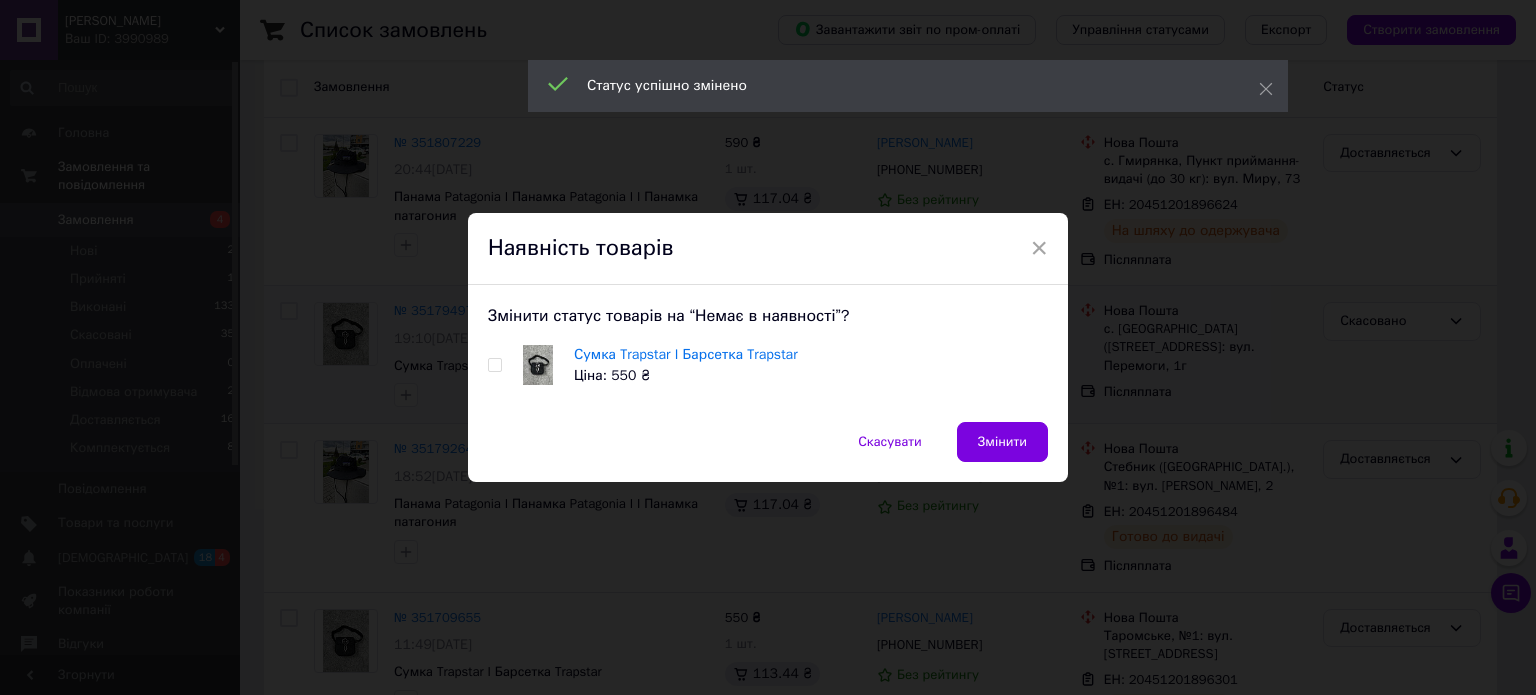 click on "Сумка Trapstar I Барсетка Trapstar Ціна: 550 ₴" at bounding box center [768, 365] 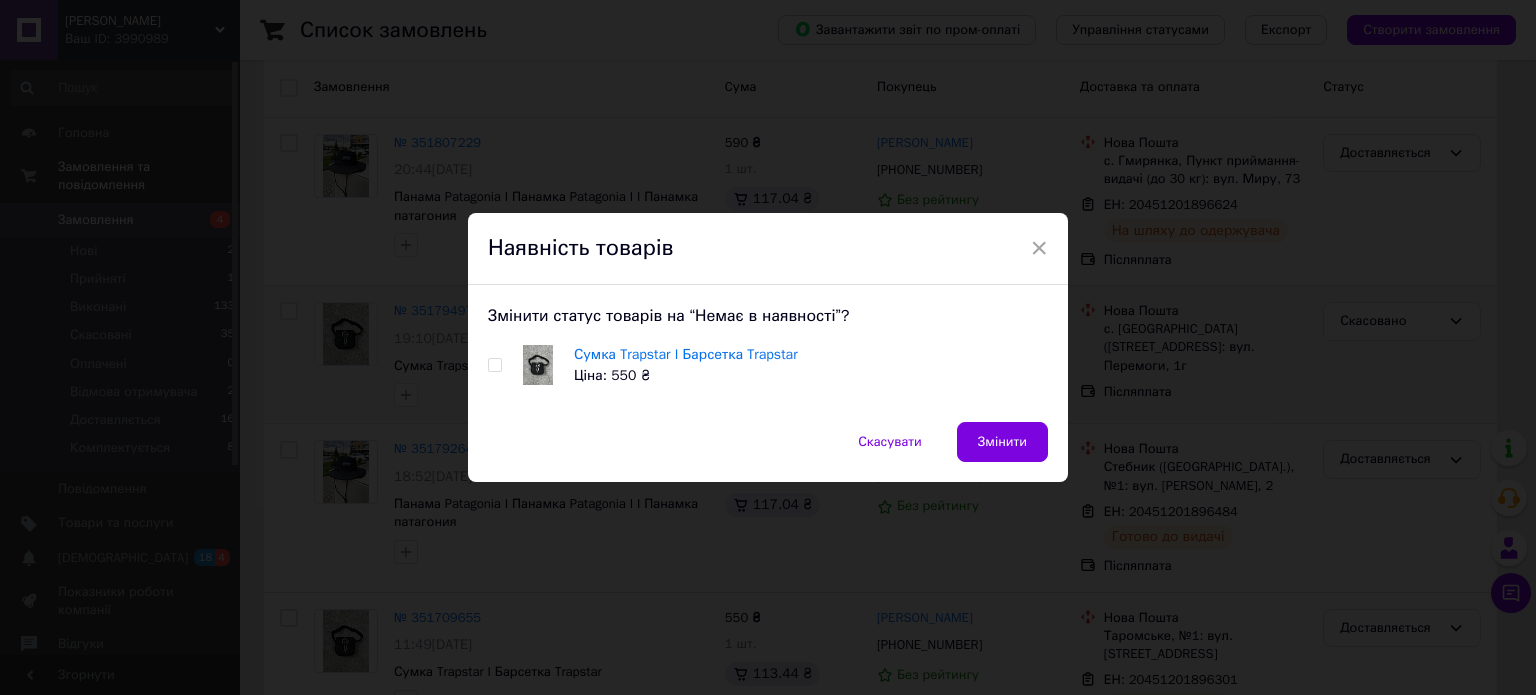 click at bounding box center (494, 365) 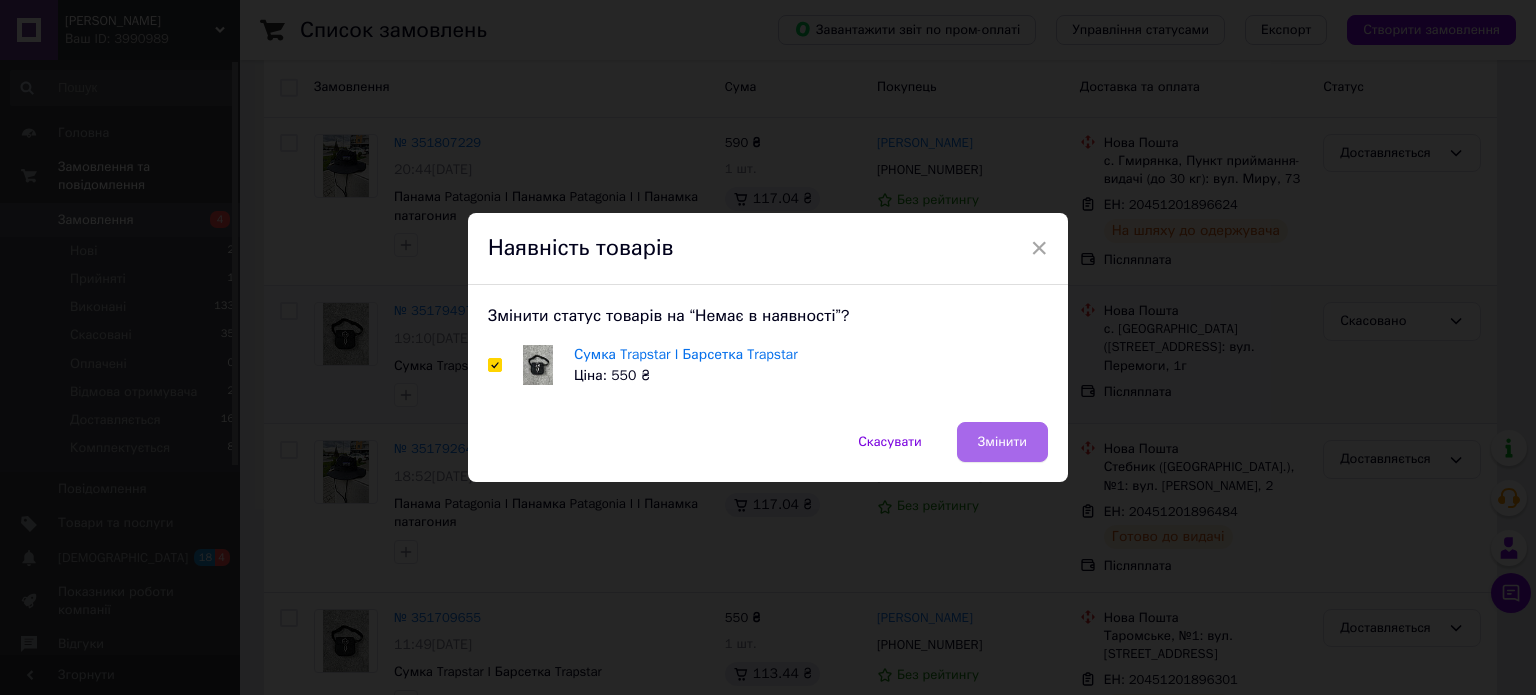 click on "Змінити" at bounding box center [1002, 442] 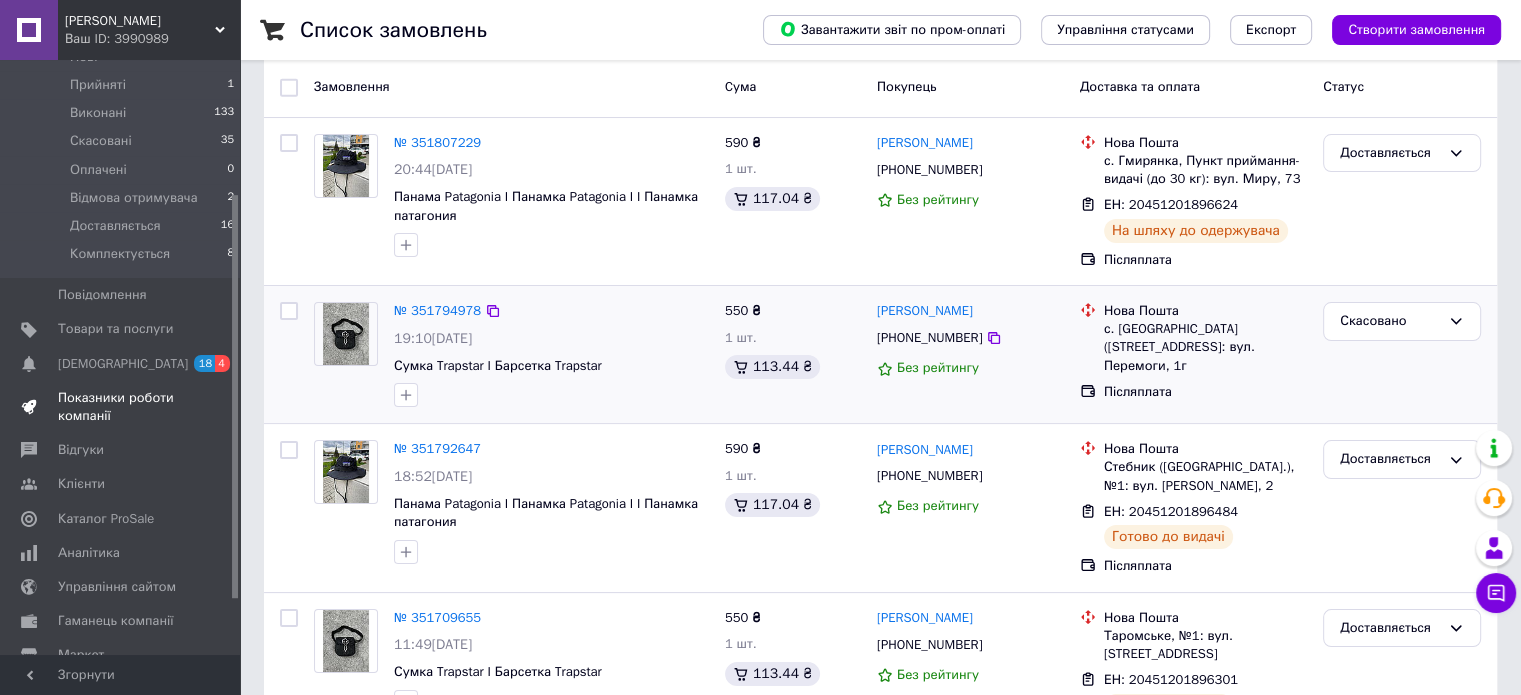 scroll, scrollTop: 200, scrollLeft: 0, axis: vertical 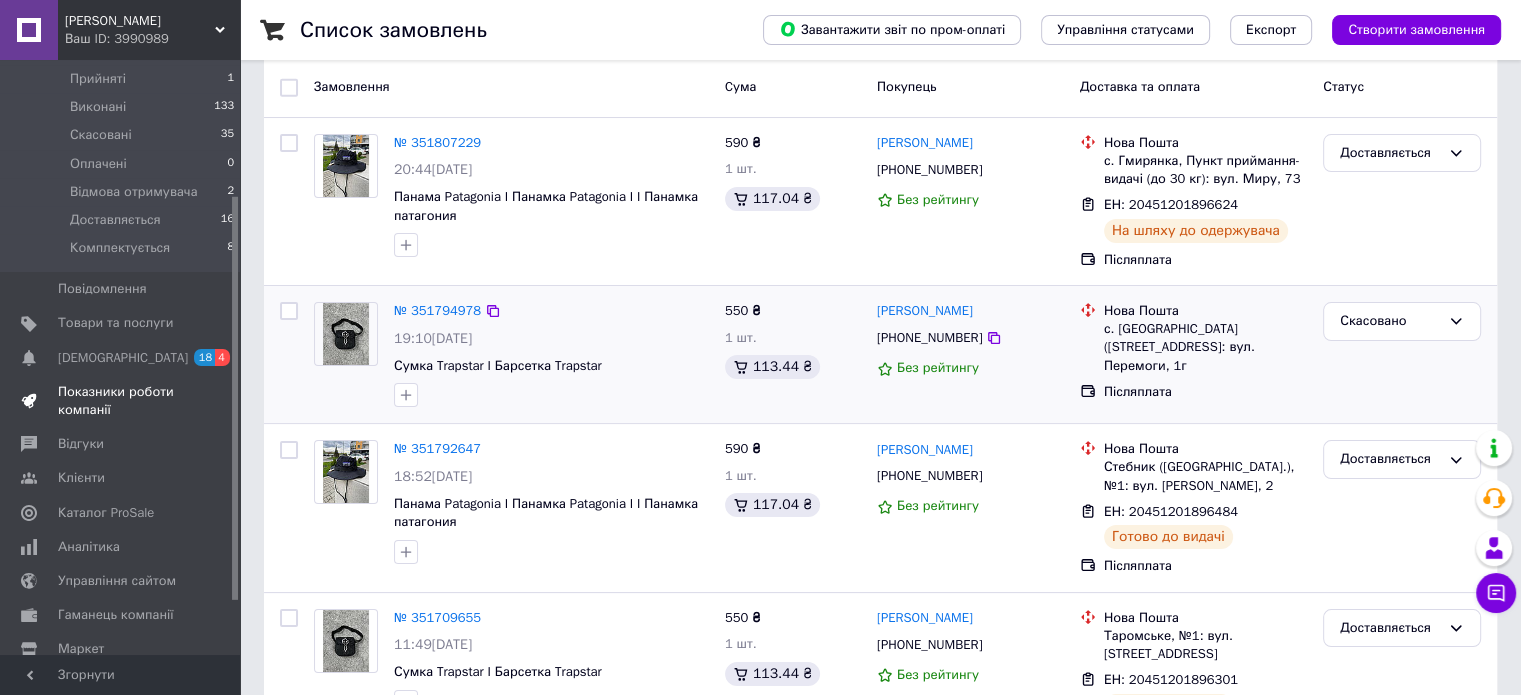click on "Показники роботи компанії" at bounding box center (121, 401) 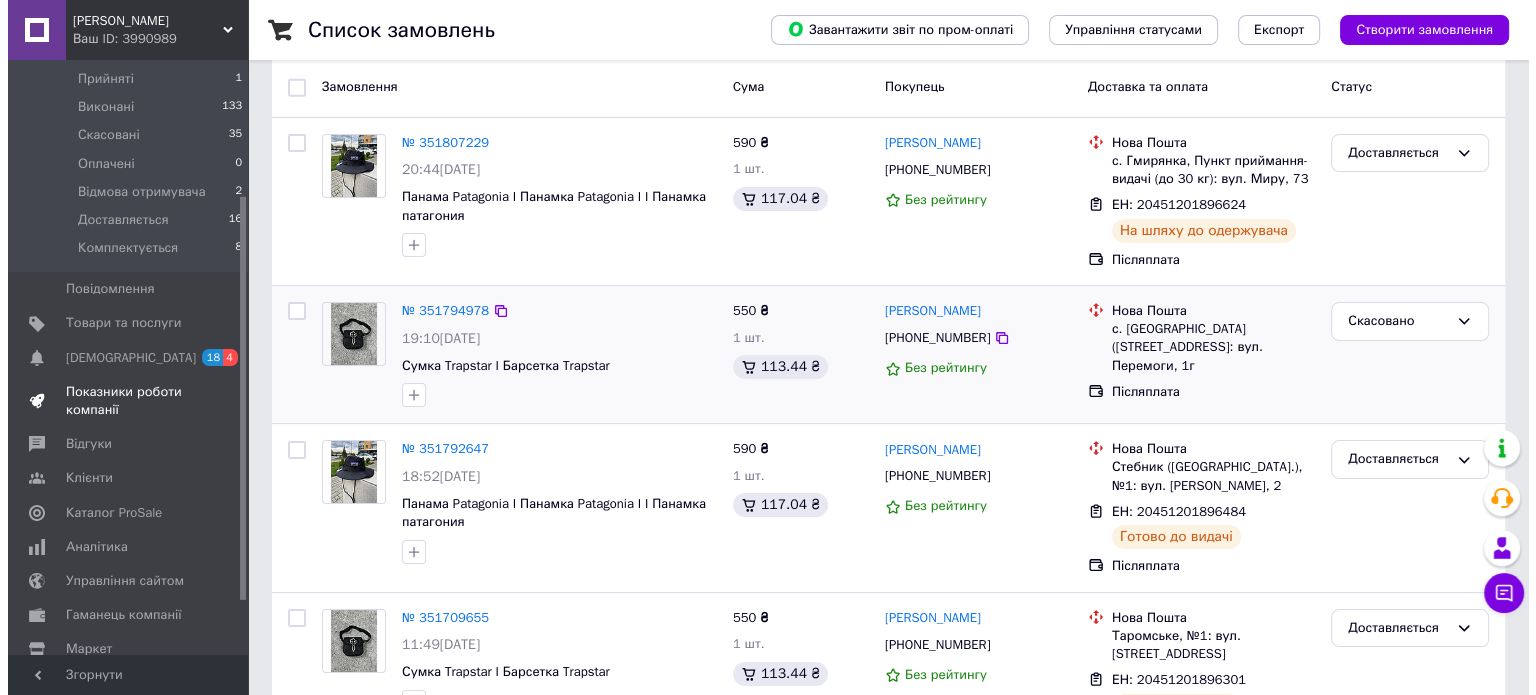 scroll, scrollTop: 0, scrollLeft: 0, axis: both 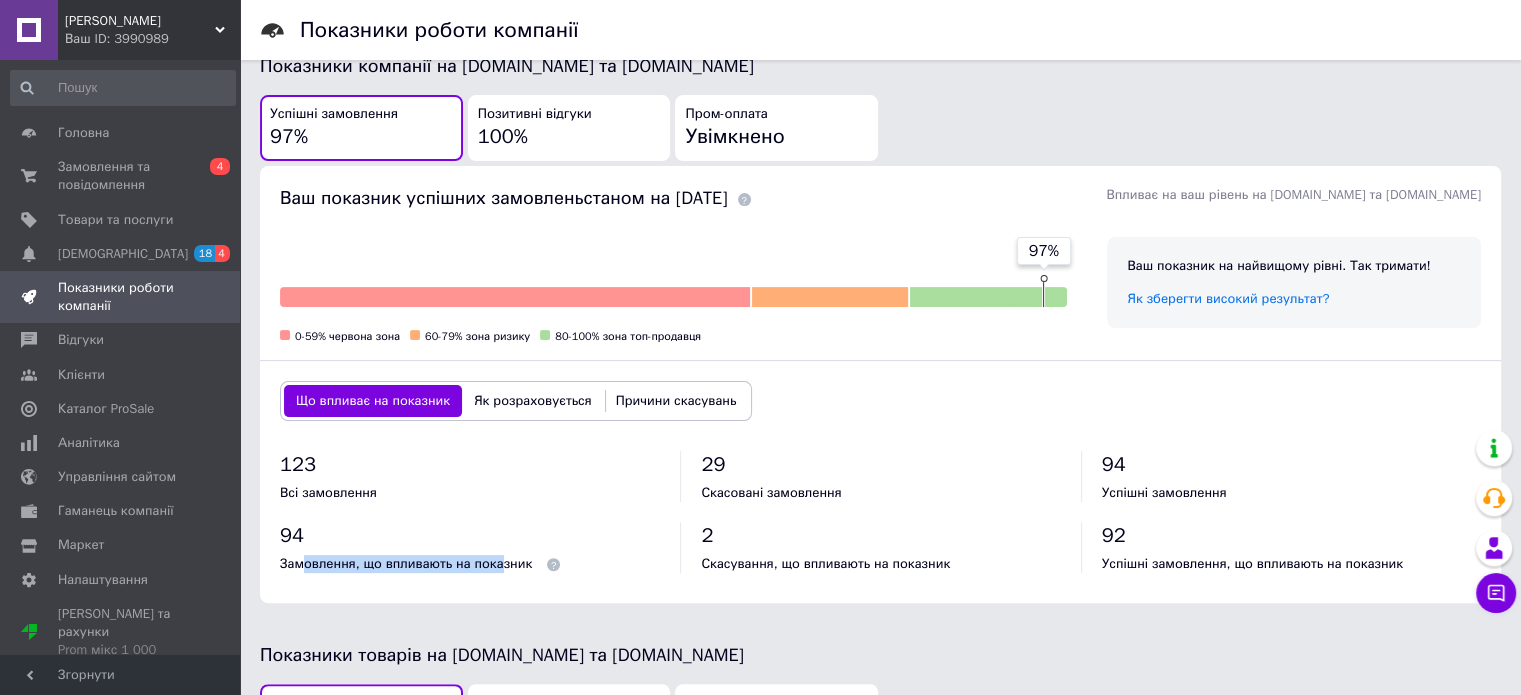 drag, startPoint x: 301, startPoint y: 554, endPoint x: 497, endPoint y: 569, distance: 196.57314 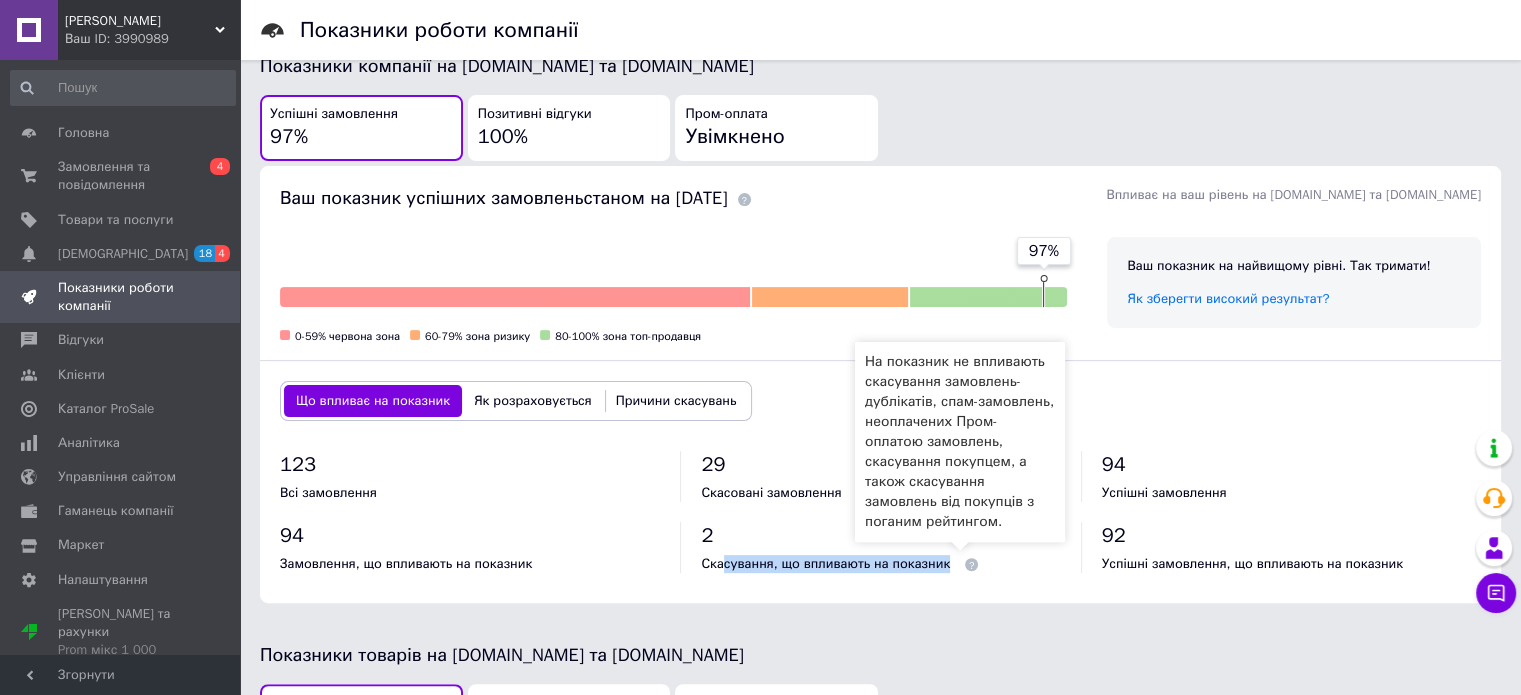 drag, startPoint x: 724, startPoint y: 565, endPoint x: 973, endPoint y: 559, distance: 249.07228 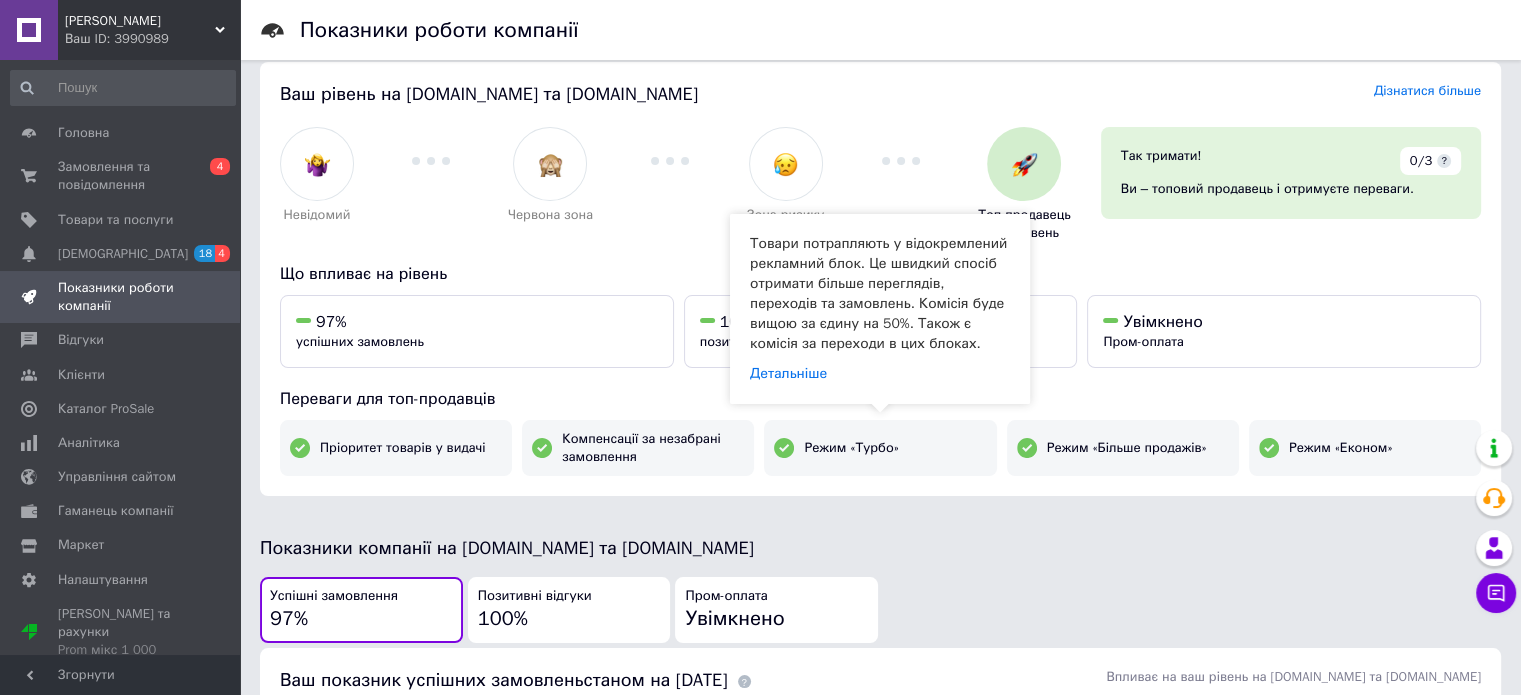 scroll, scrollTop: 0, scrollLeft: 0, axis: both 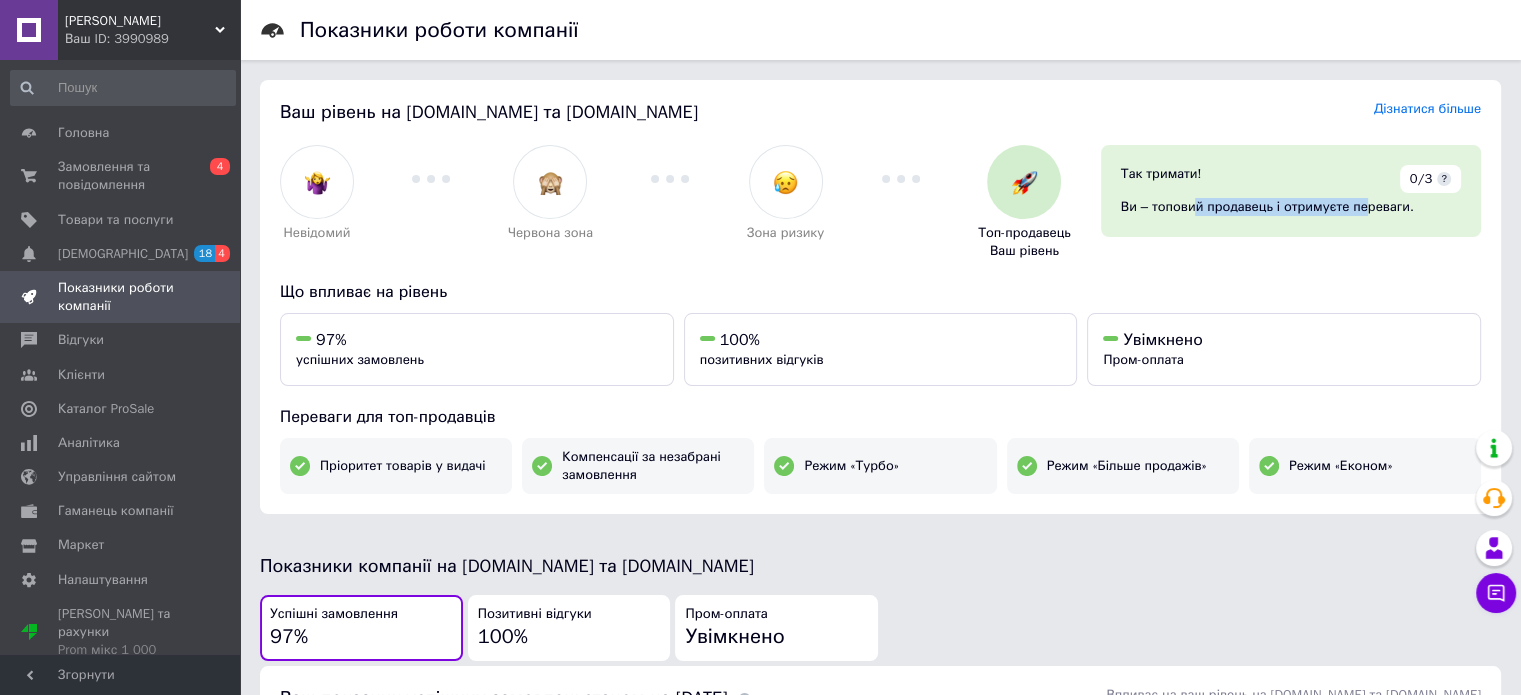 drag, startPoint x: 1195, startPoint y: 209, endPoint x: 1376, endPoint y: 218, distance: 181.22362 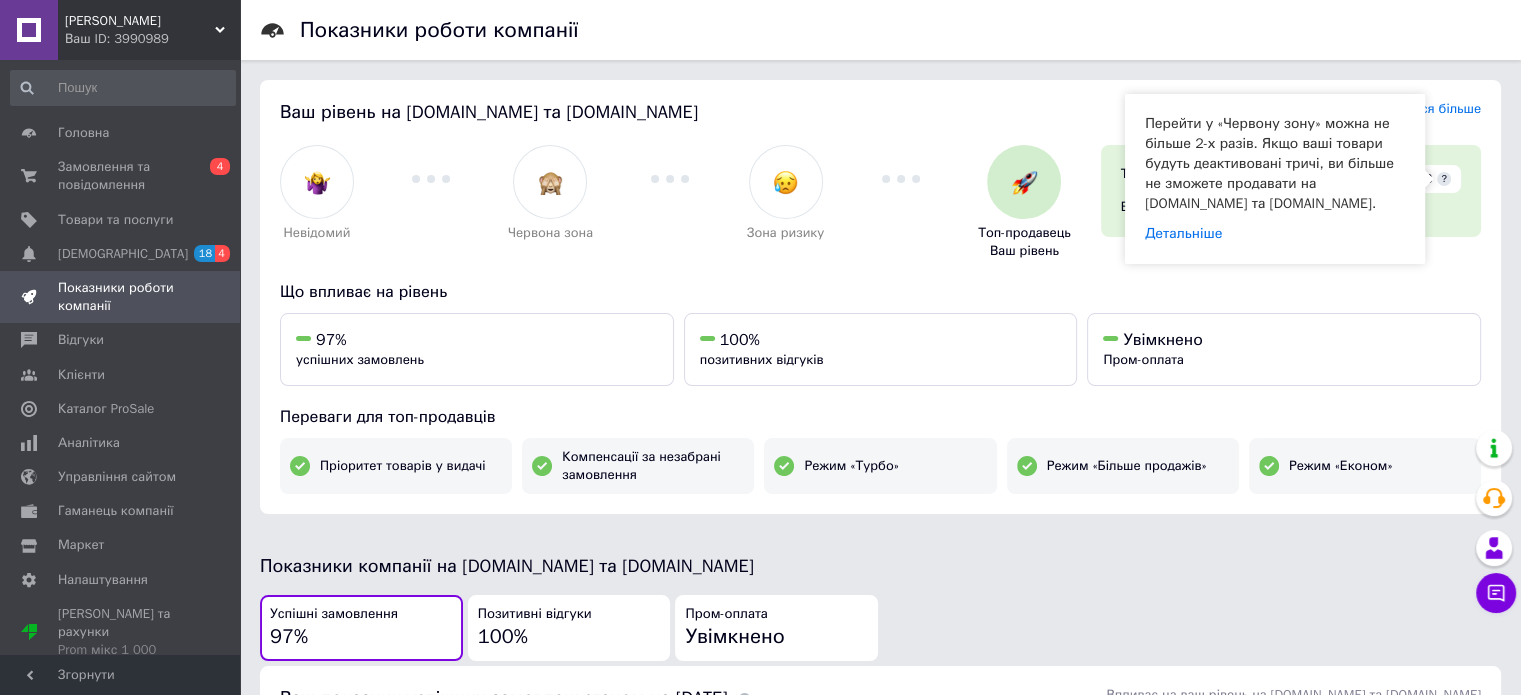 click on "?" at bounding box center [1444, 179] 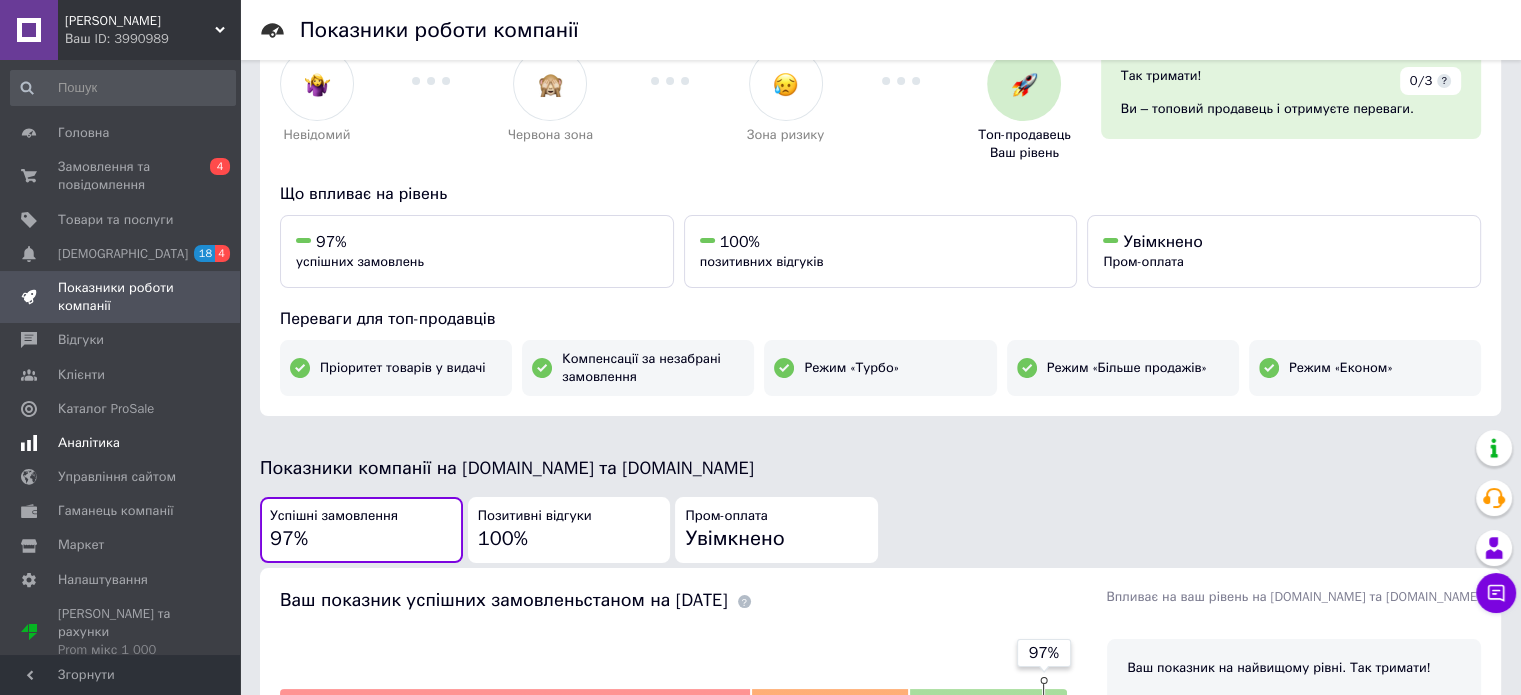 scroll, scrollTop: 100, scrollLeft: 0, axis: vertical 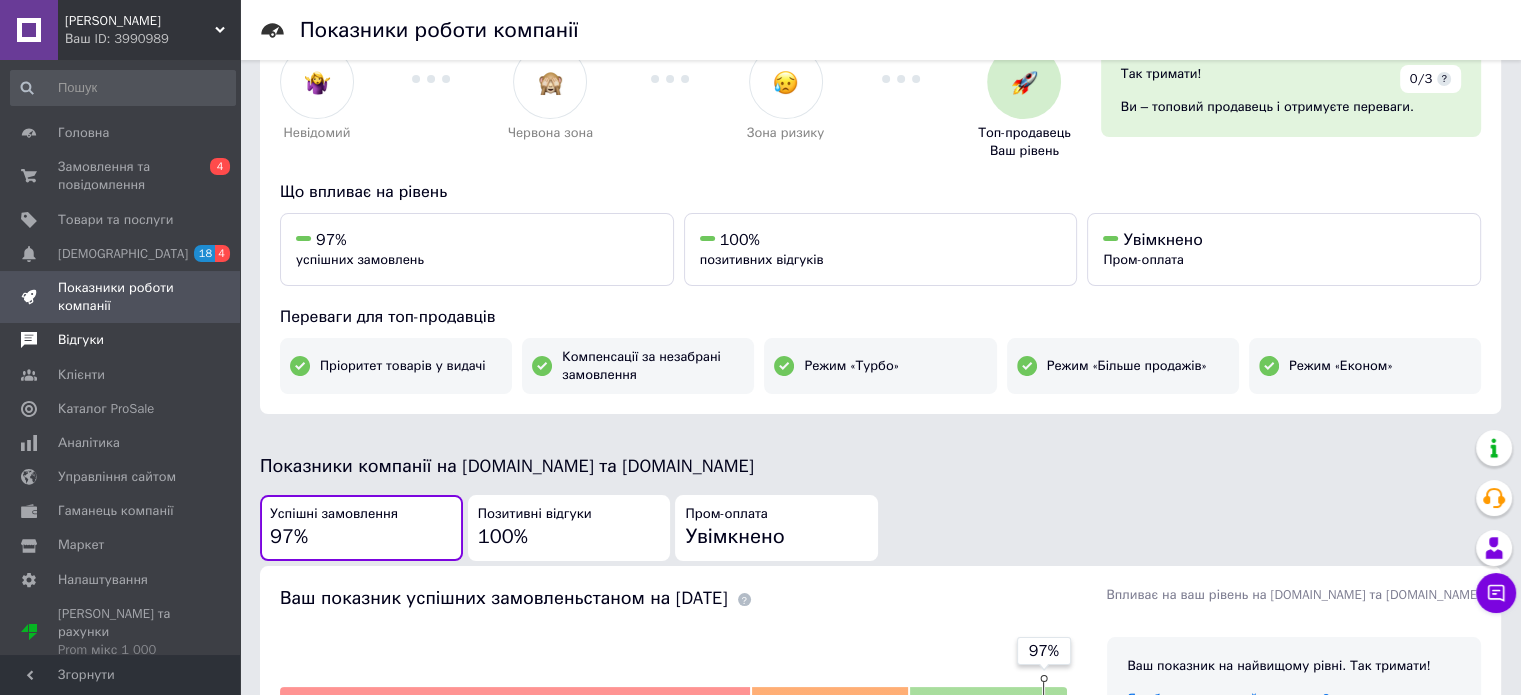 click on "Відгуки" at bounding box center [123, 340] 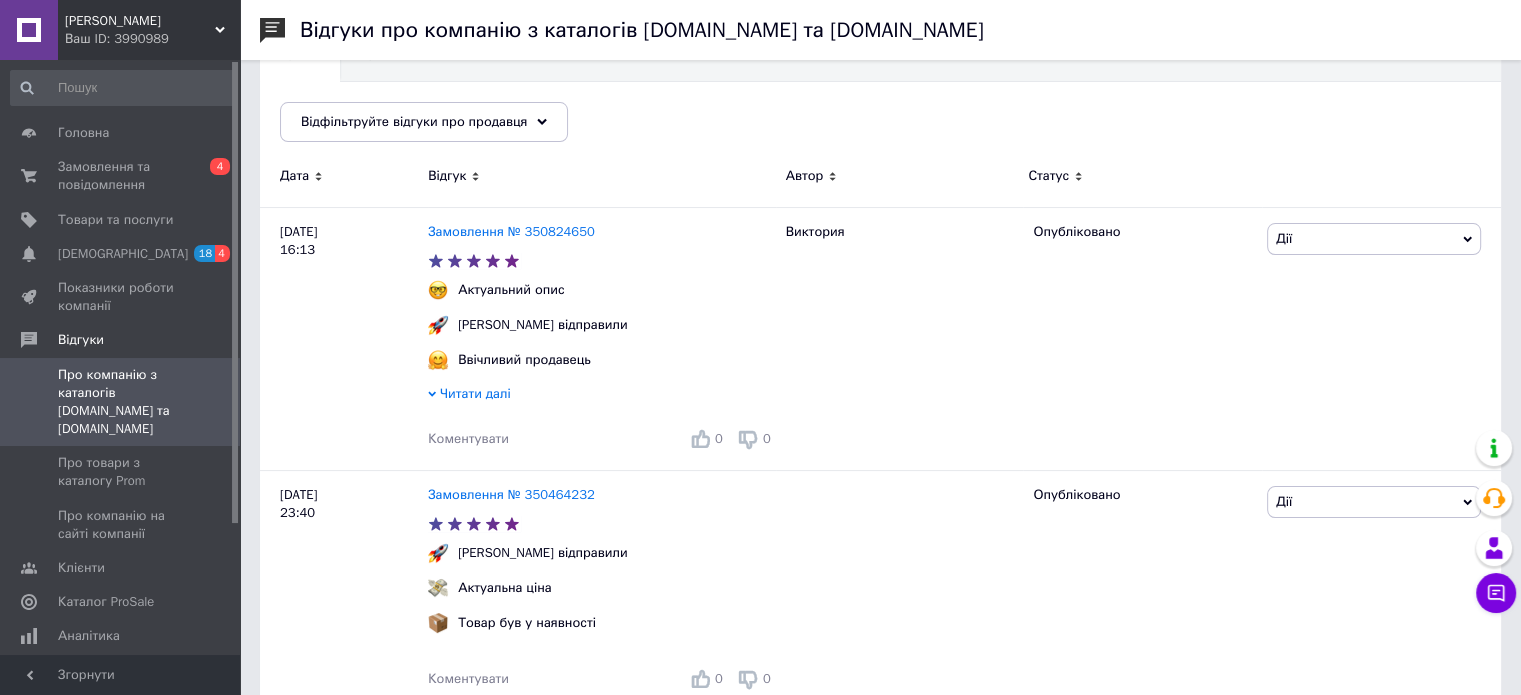 scroll, scrollTop: 200, scrollLeft: 0, axis: vertical 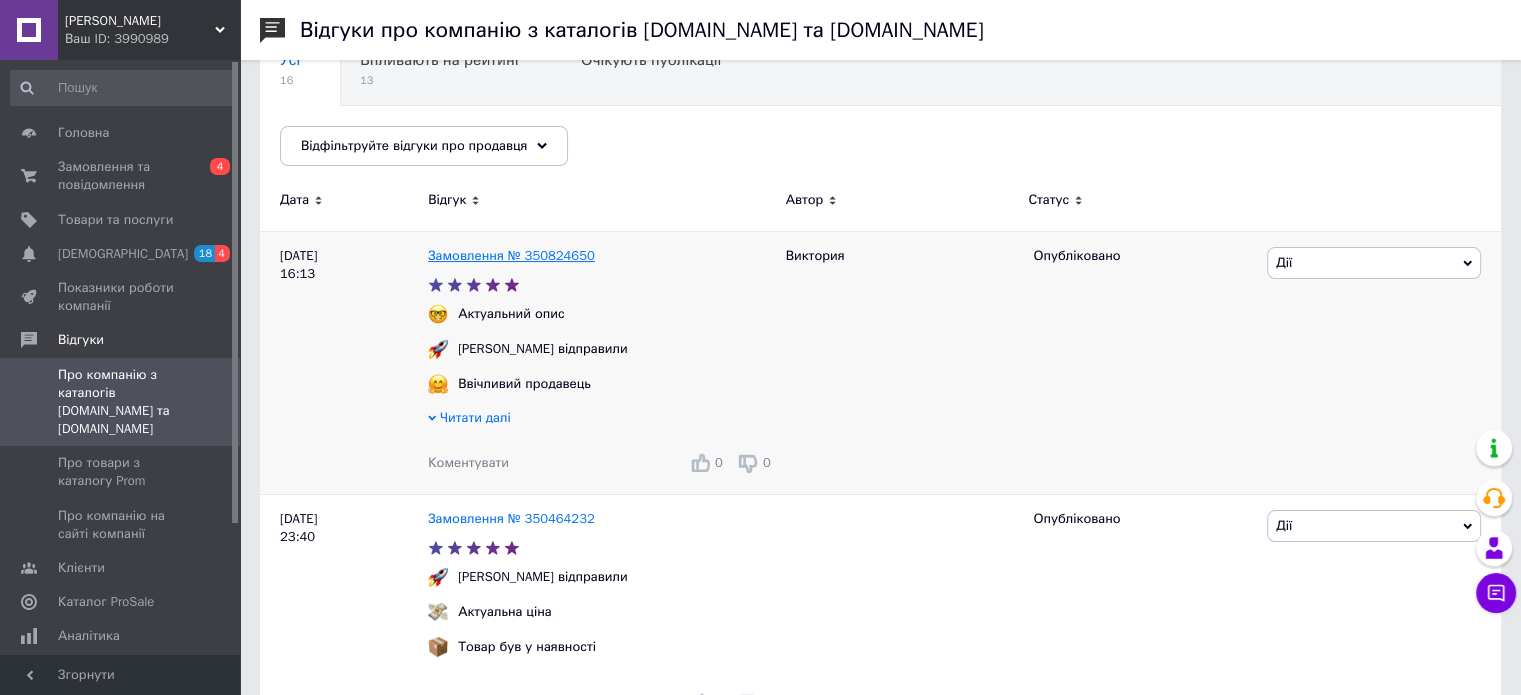 click on "Замовлення № 350824650" at bounding box center [511, 255] 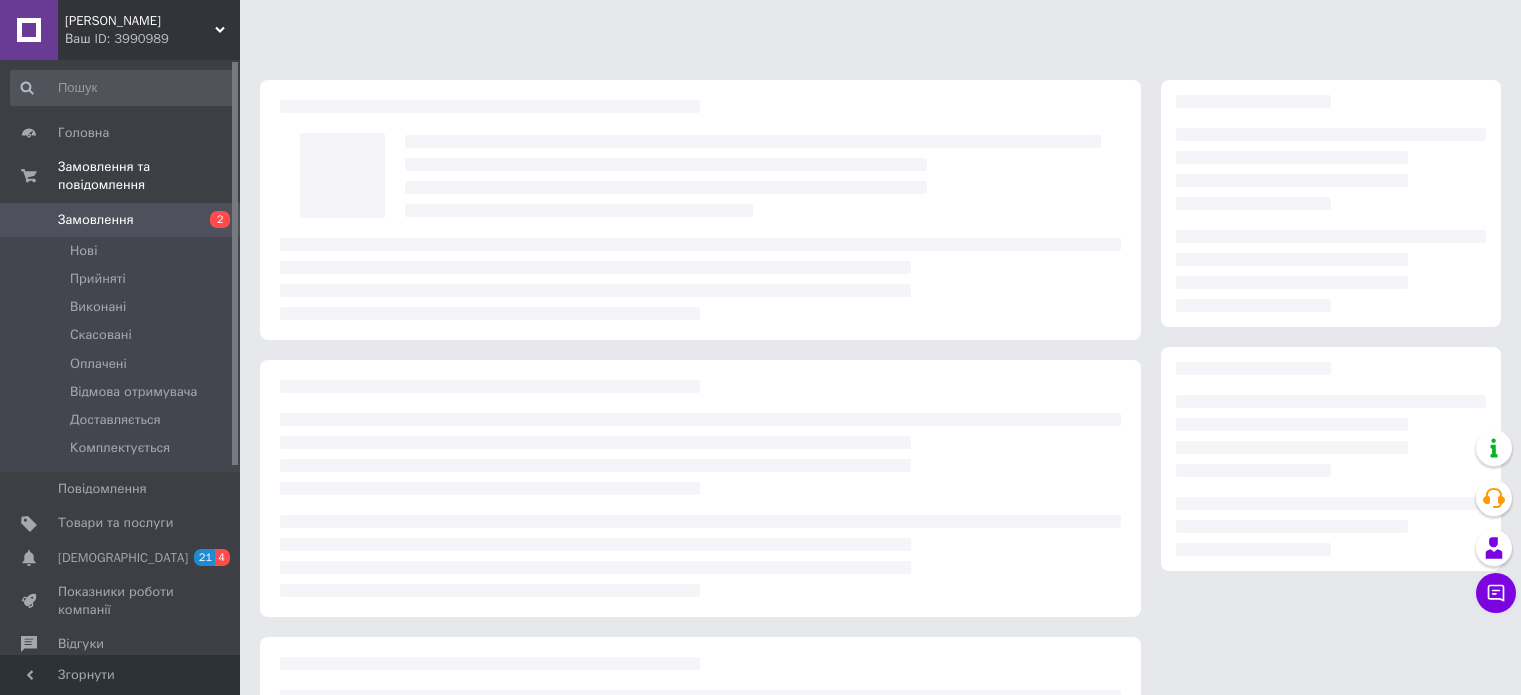 scroll, scrollTop: 0, scrollLeft: 0, axis: both 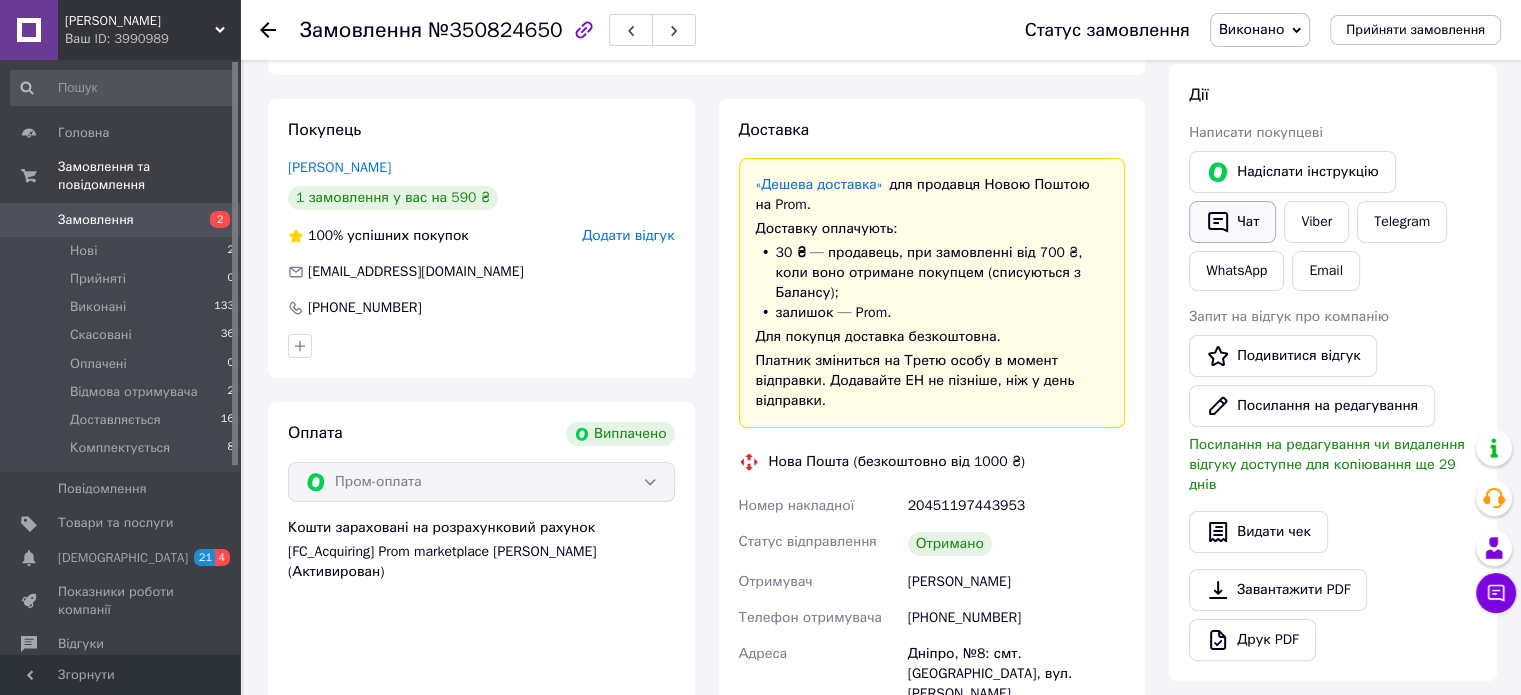 click on "Чат" at bounding box center (1232, 222) 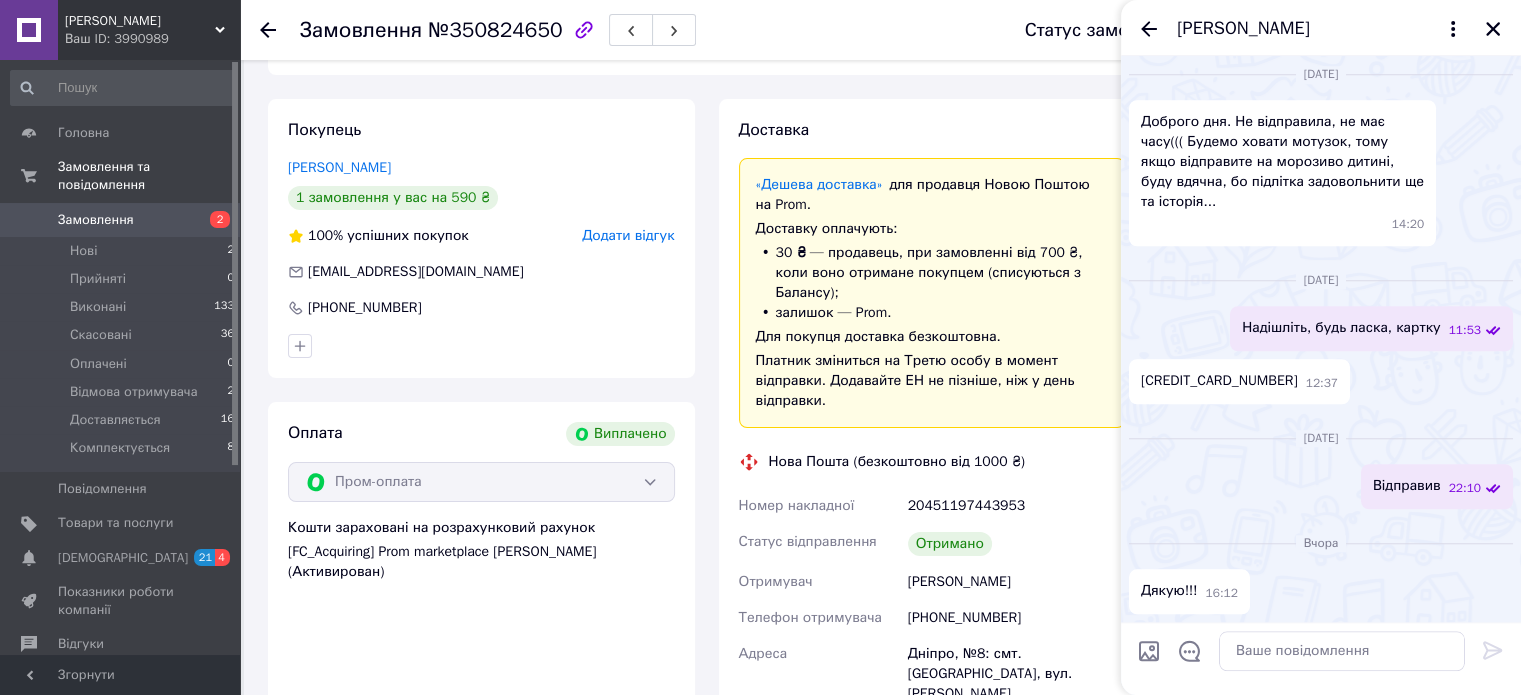 scroll, scrollTop: 2224, scrollLeft: 0, axis: vertical 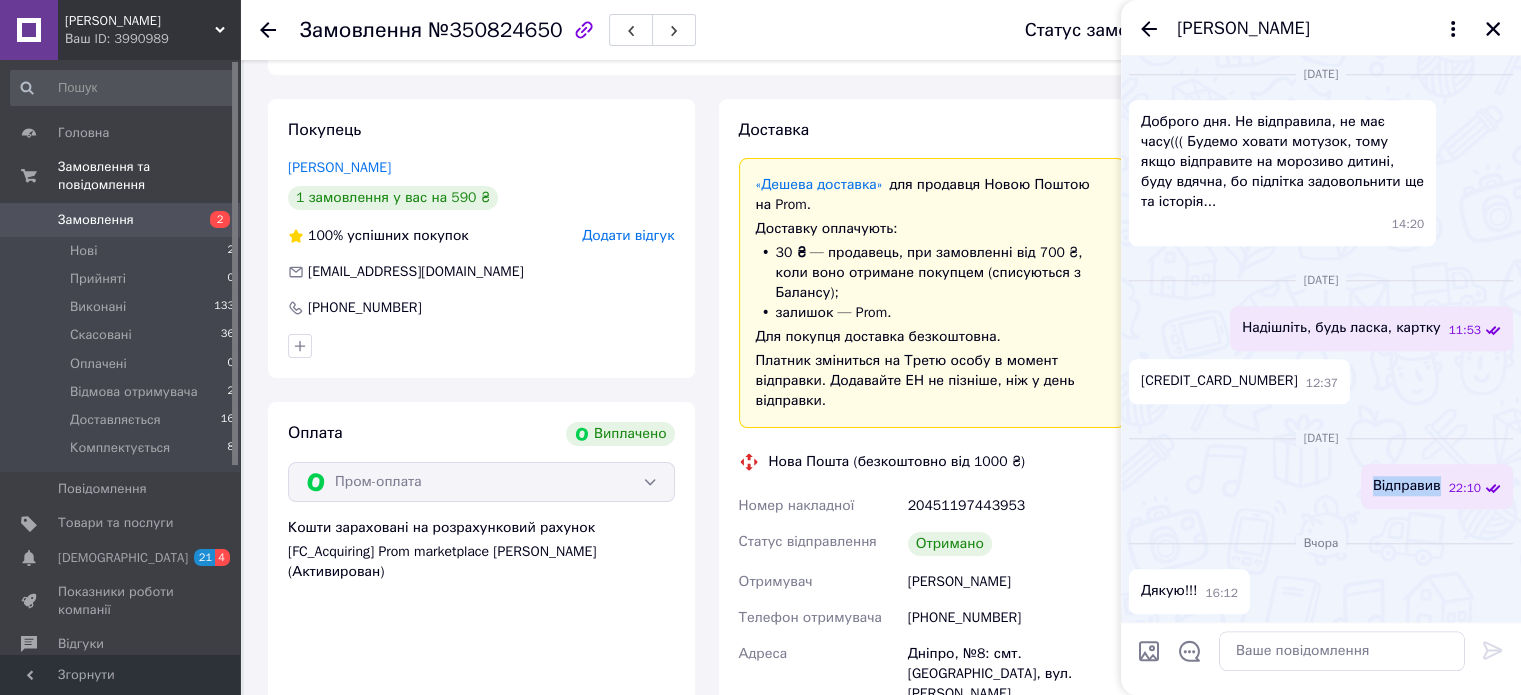drag, startPoint x: 1376, startPoint y: 476, endPoint x: 1443, endPoint y: 480, distance: 67.11929 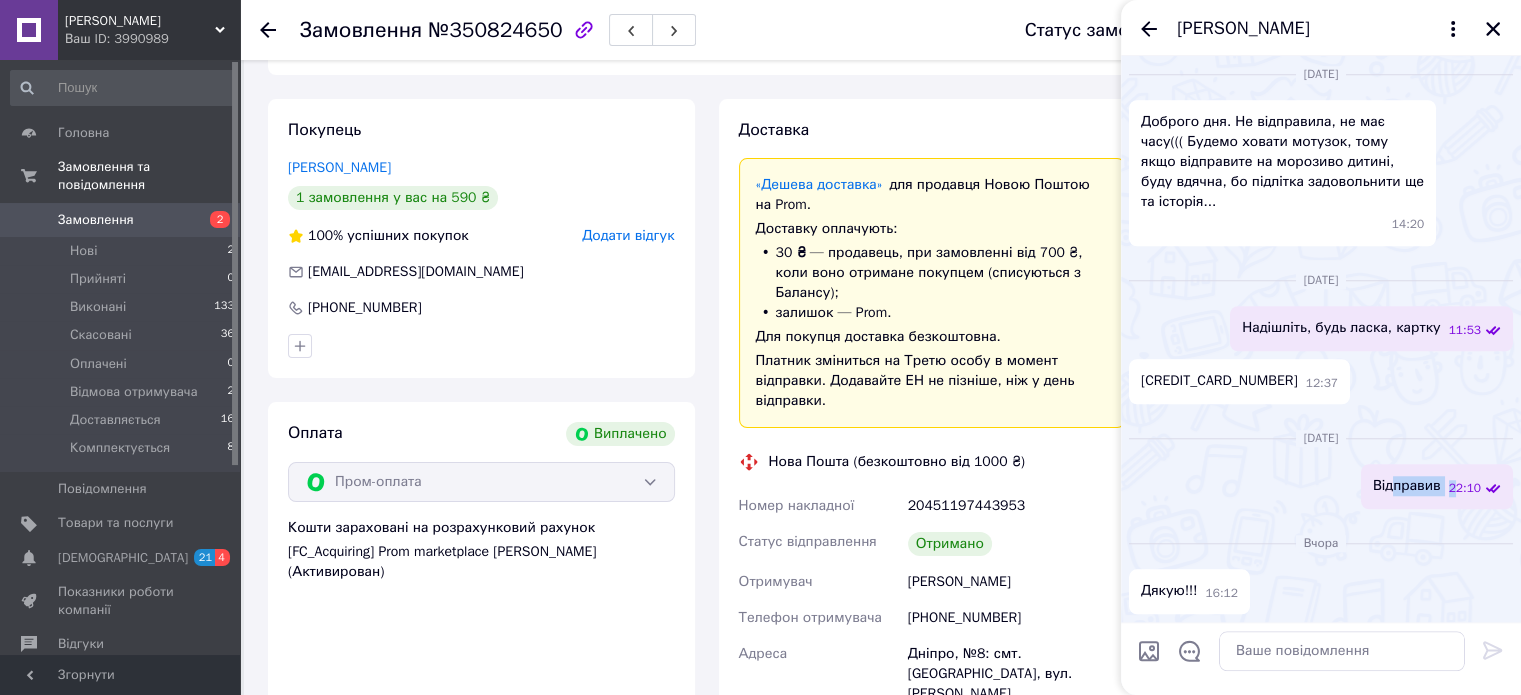 drag, startPoint x: 1395, startPoint y: 494, endPoint x: 1460, endPoint y: 498, distance: 65.12296 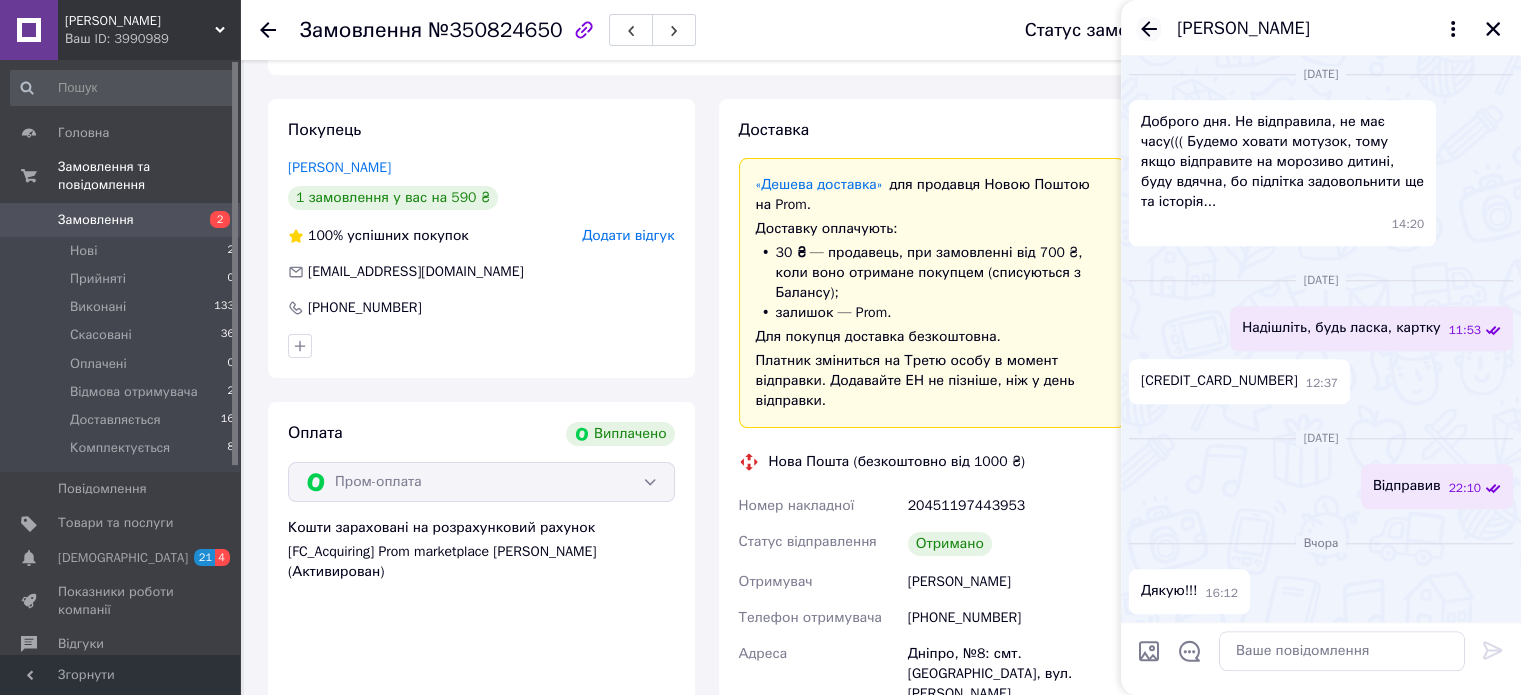 click 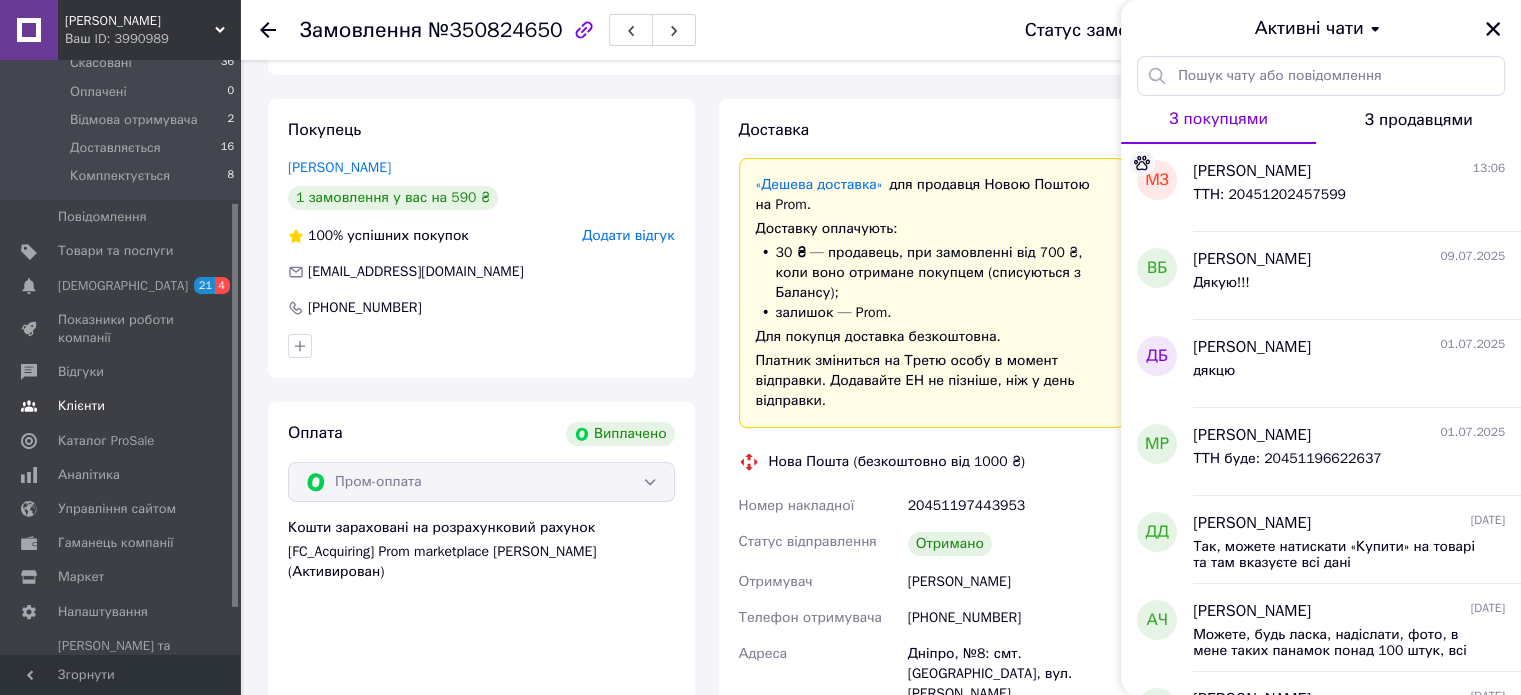scroll, scrollTop: 279, scrollLeft: 0, axis: vertical 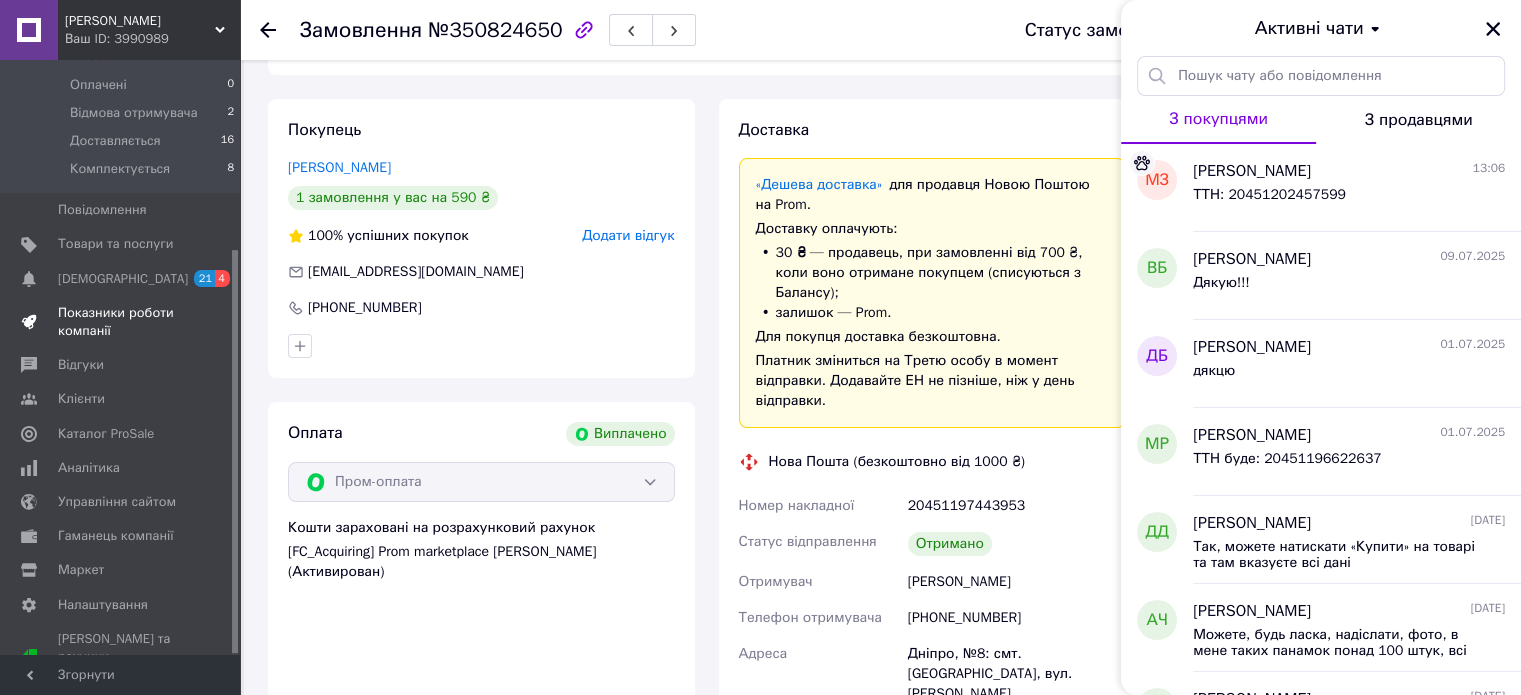 click on "Показники роботи компанії" at bounding box center [121, 322] 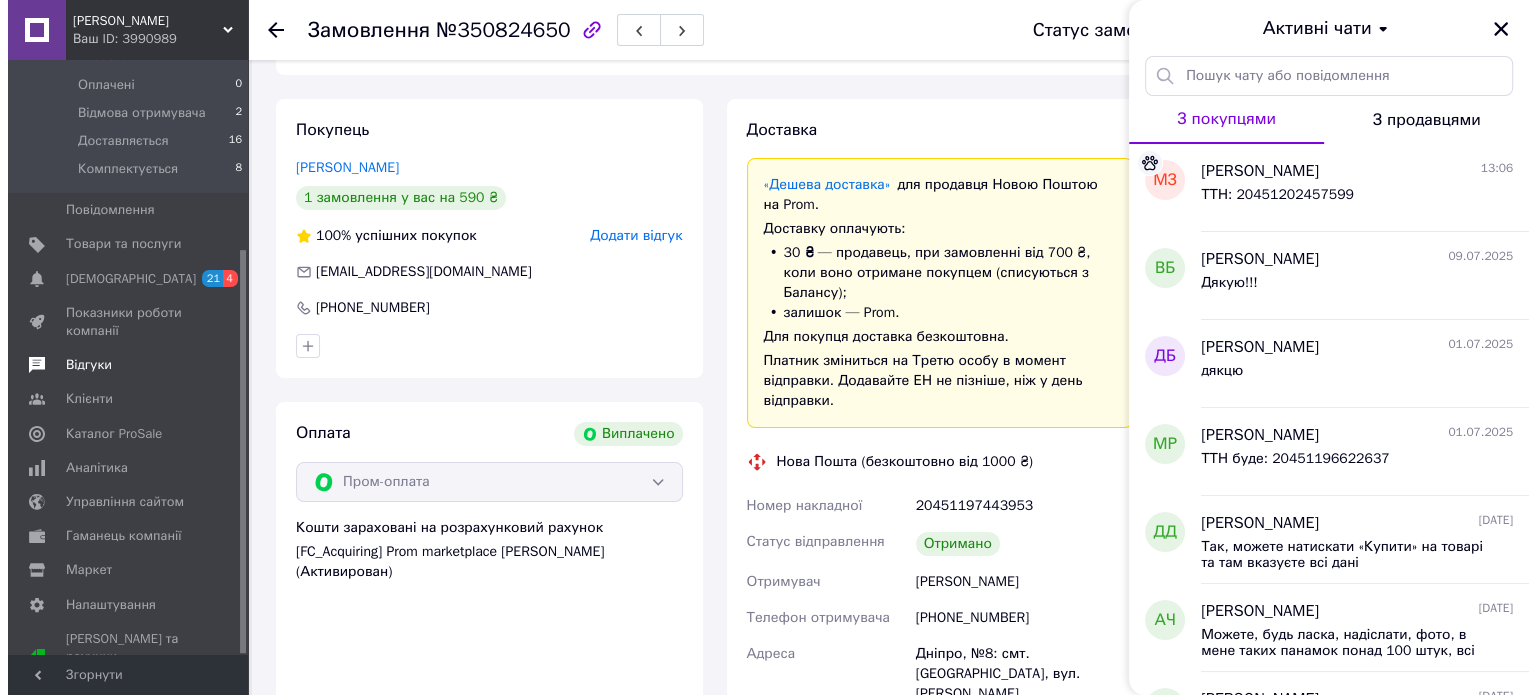 scroll, scrollTop: 0, scrollLeft: 0, axis: both 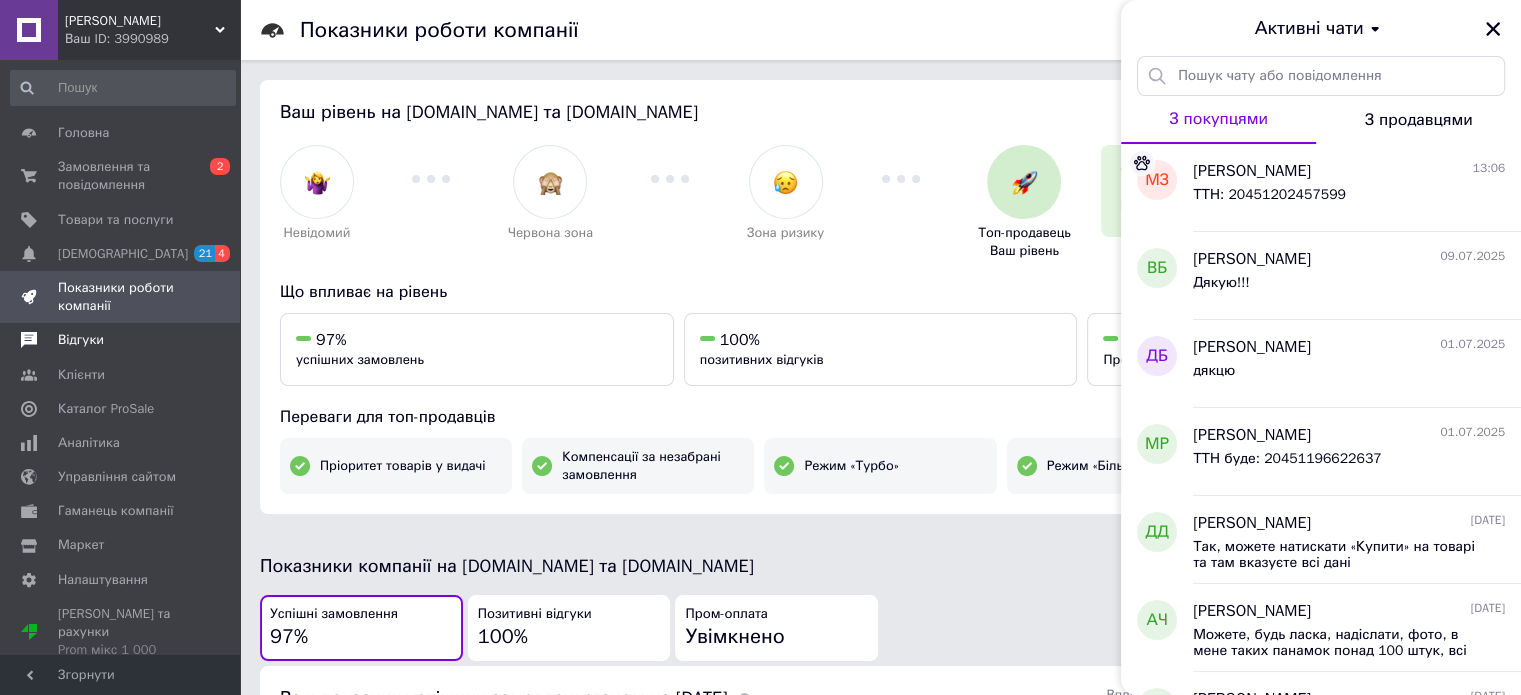 click on "Відгуки" at bounding box center [81, 340] 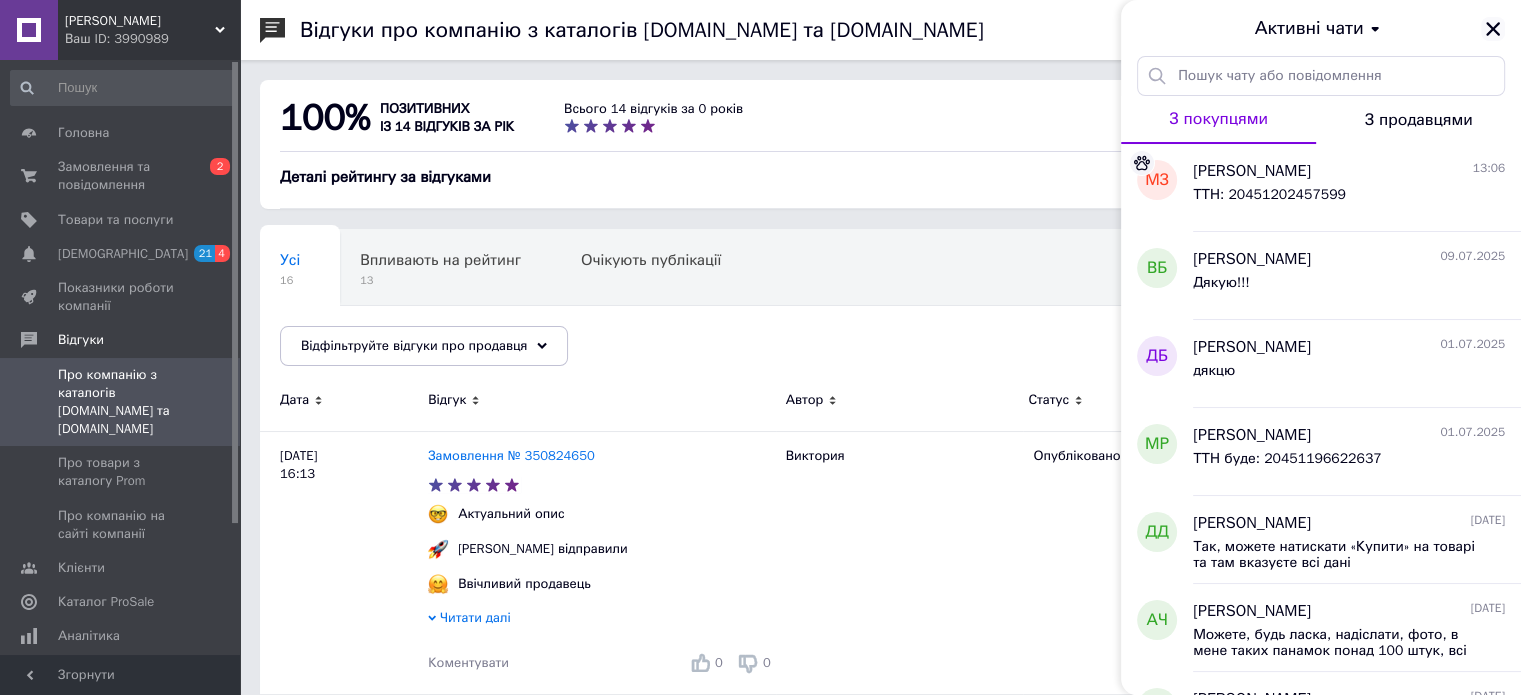 click 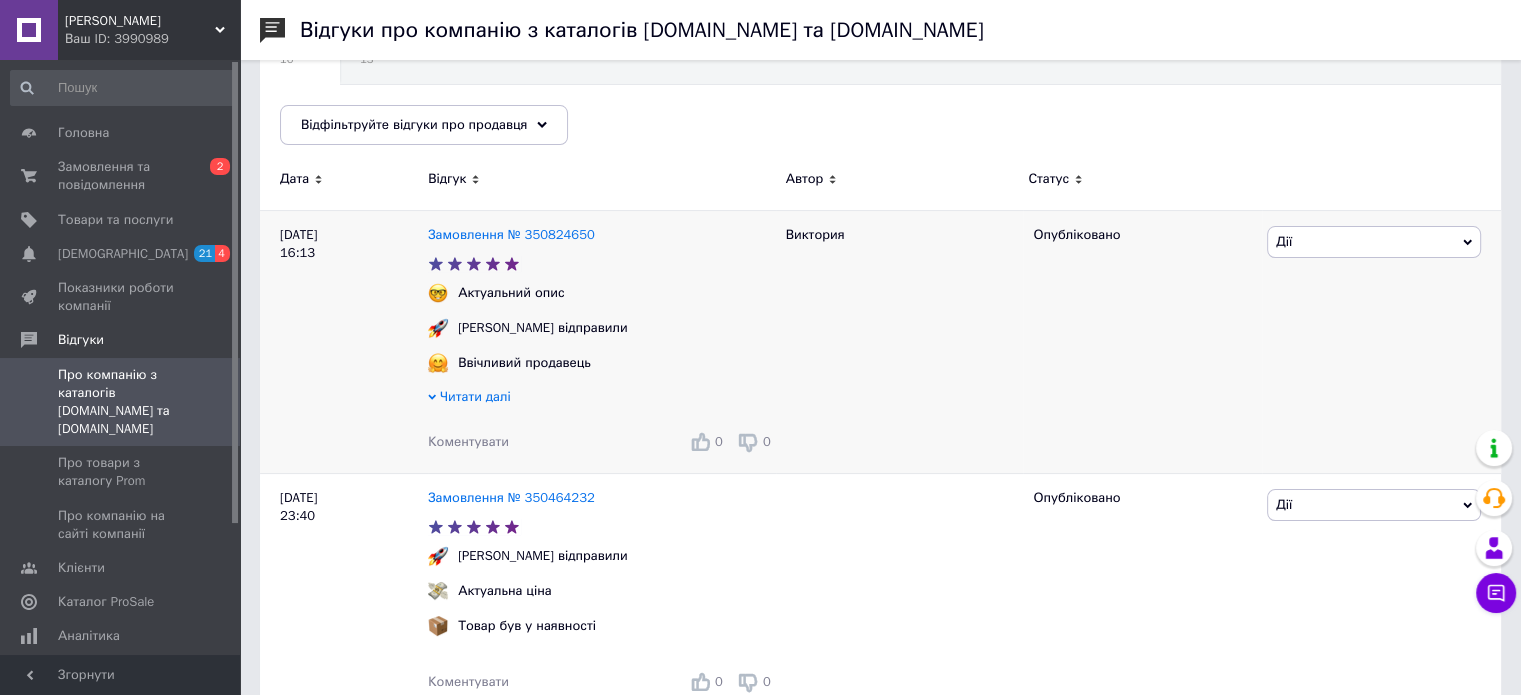 scroll, scrollTop: 200, scrollLeft: 0, axis: vertical 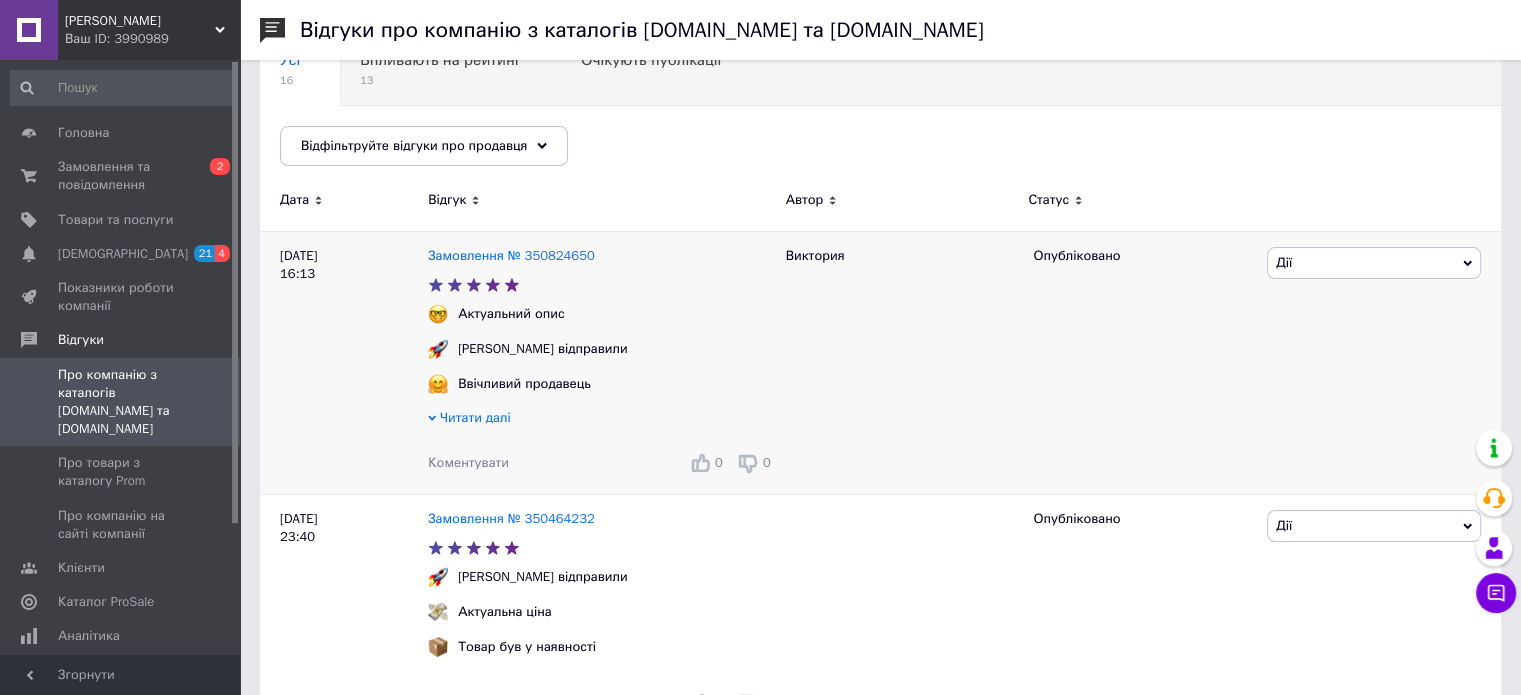 click on "Читати далі" at bounding box center (475, 417) 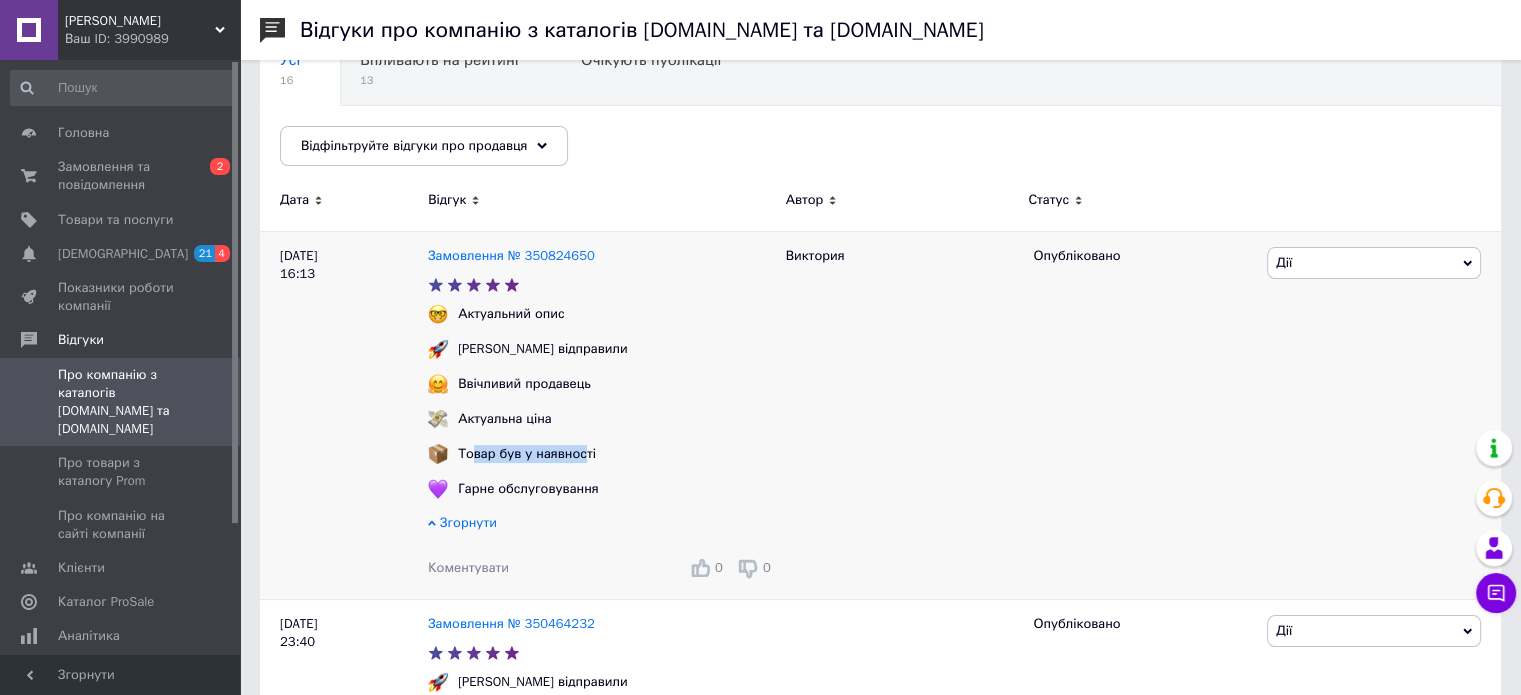 drag, startPoint x: 473, startPoint y: 454, endPoint x: 579, endPoint y: 463, distance: 106.381386 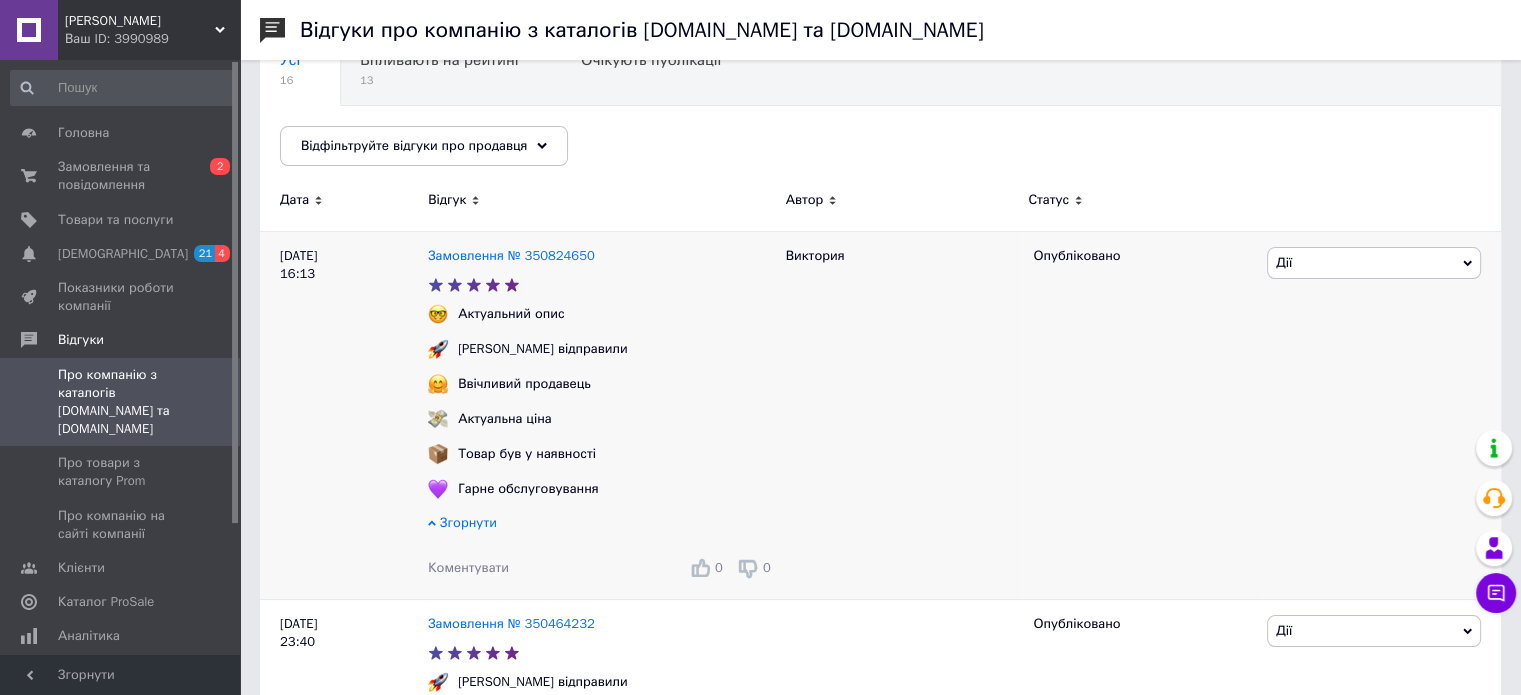 click on "Гарне обслуговування" at bounding box center (528, 489) 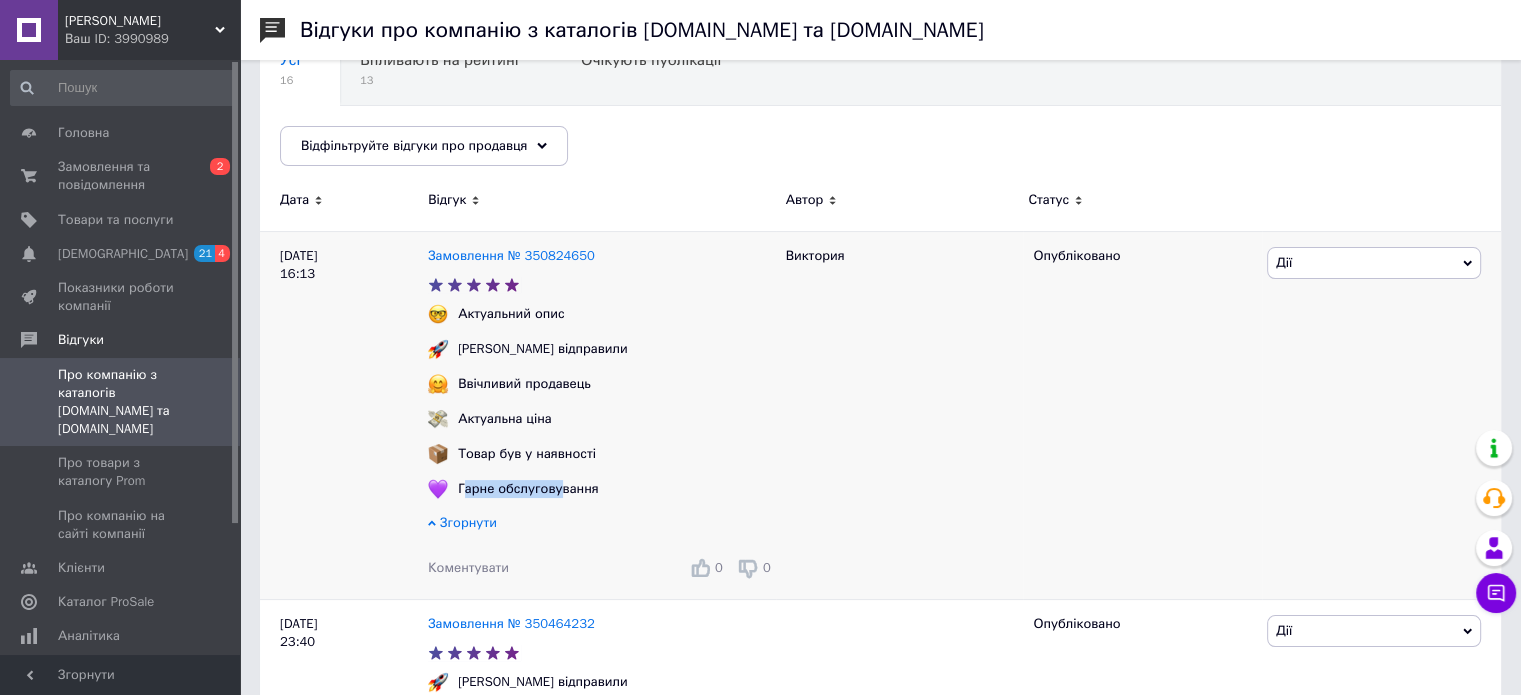 drag, startPoint x: 464, startPoint y: 491, endPoint x: 558, endPoint y: 495, distance: 94.08507 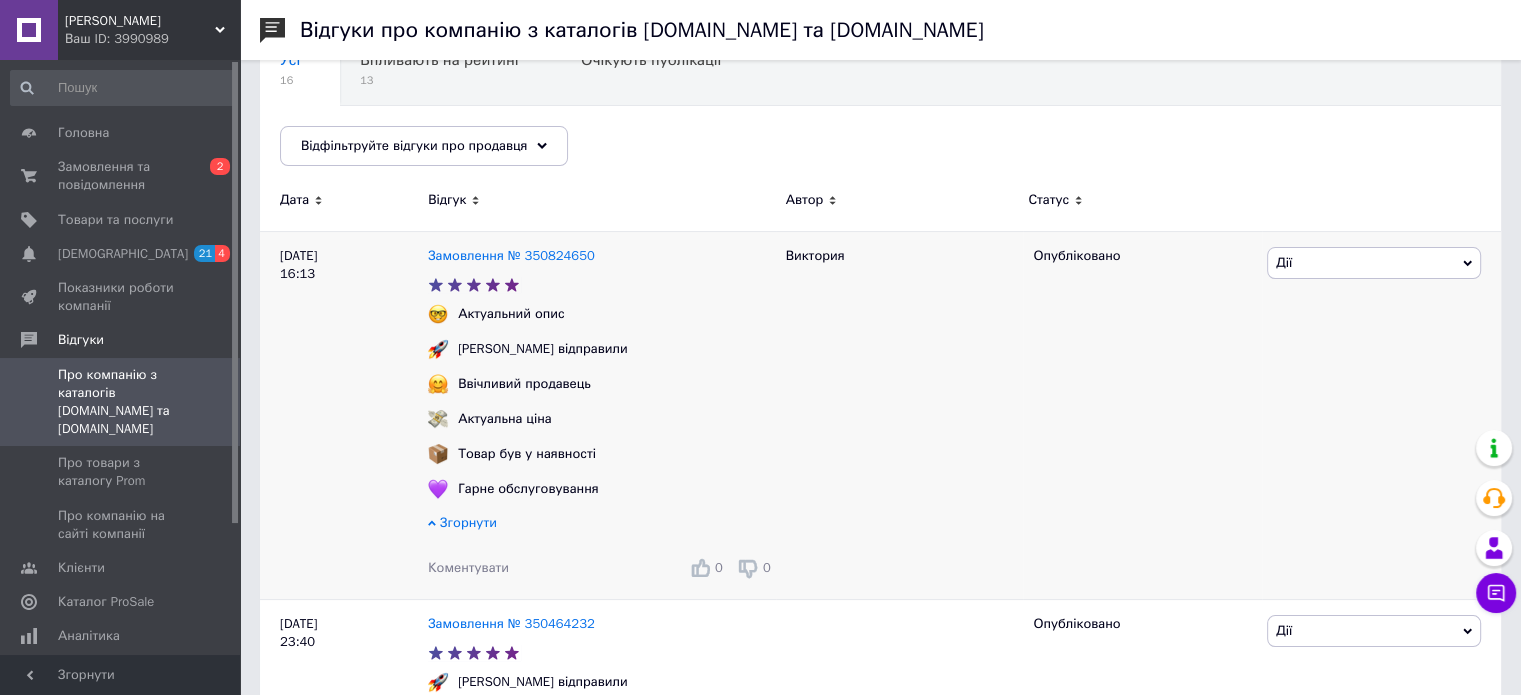 drag, startPoint x: 503, startPoint y: 423, endPoint x: 467, endPoint y: 420, distance: 36.124783 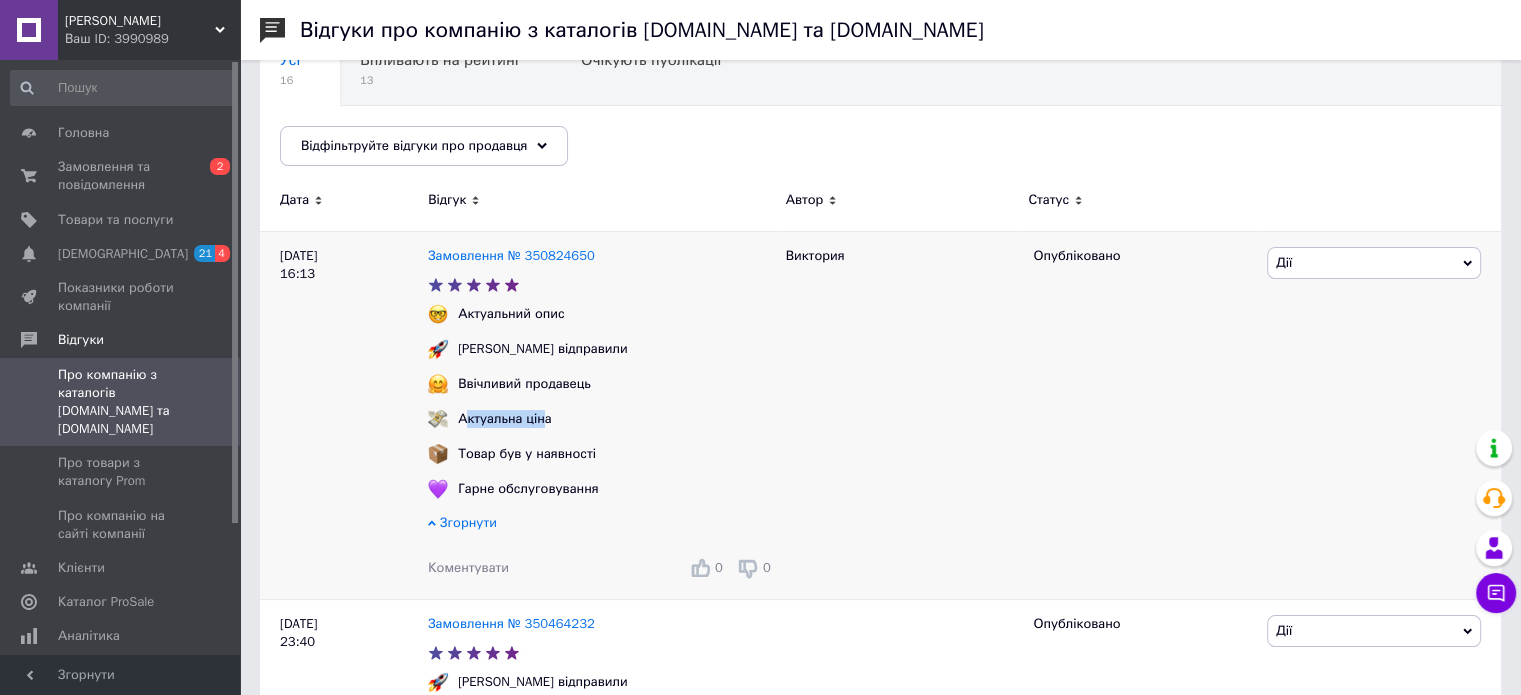 drag, startPoint x: 467, startPoint y: 420, endPoint x: 539, endPoint y: 423, distance: 72.06247 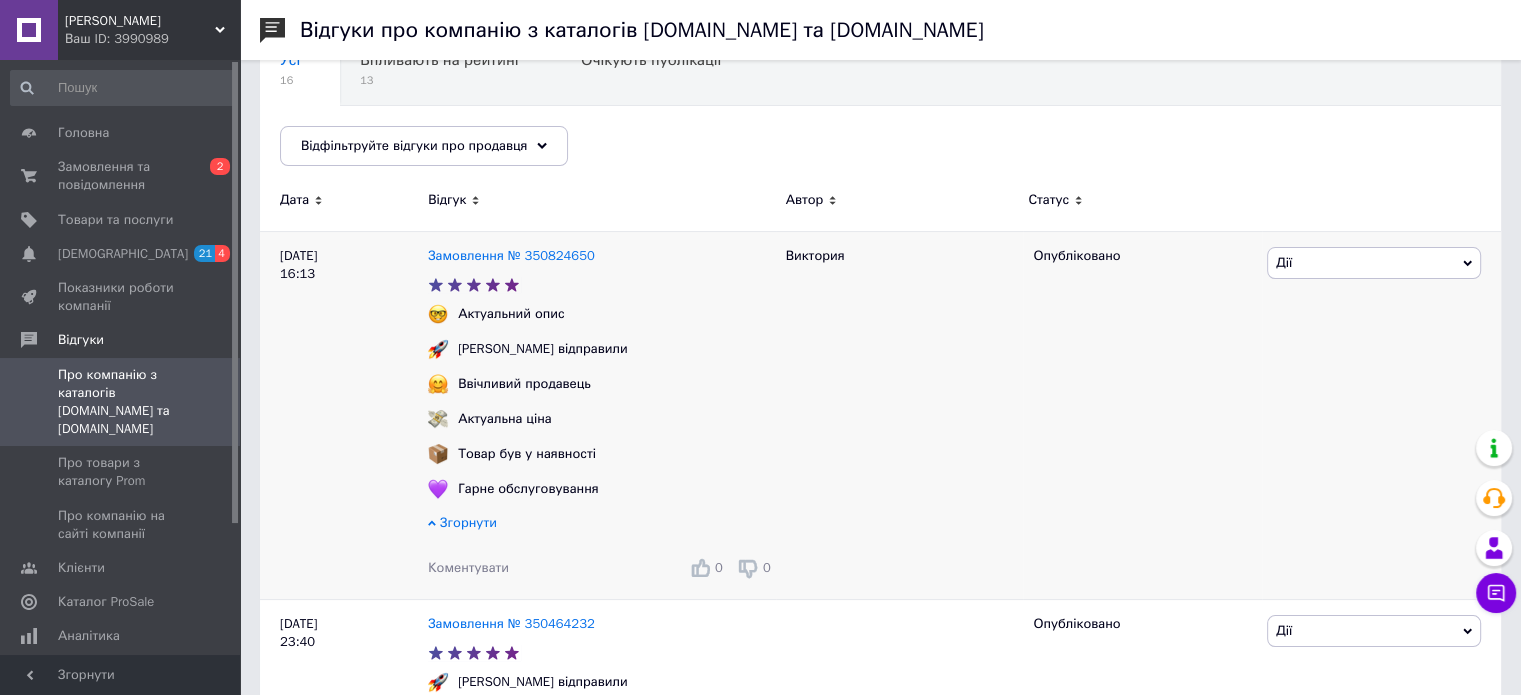 click on "Ввічливий продавець" at bounding box center (602, 384) 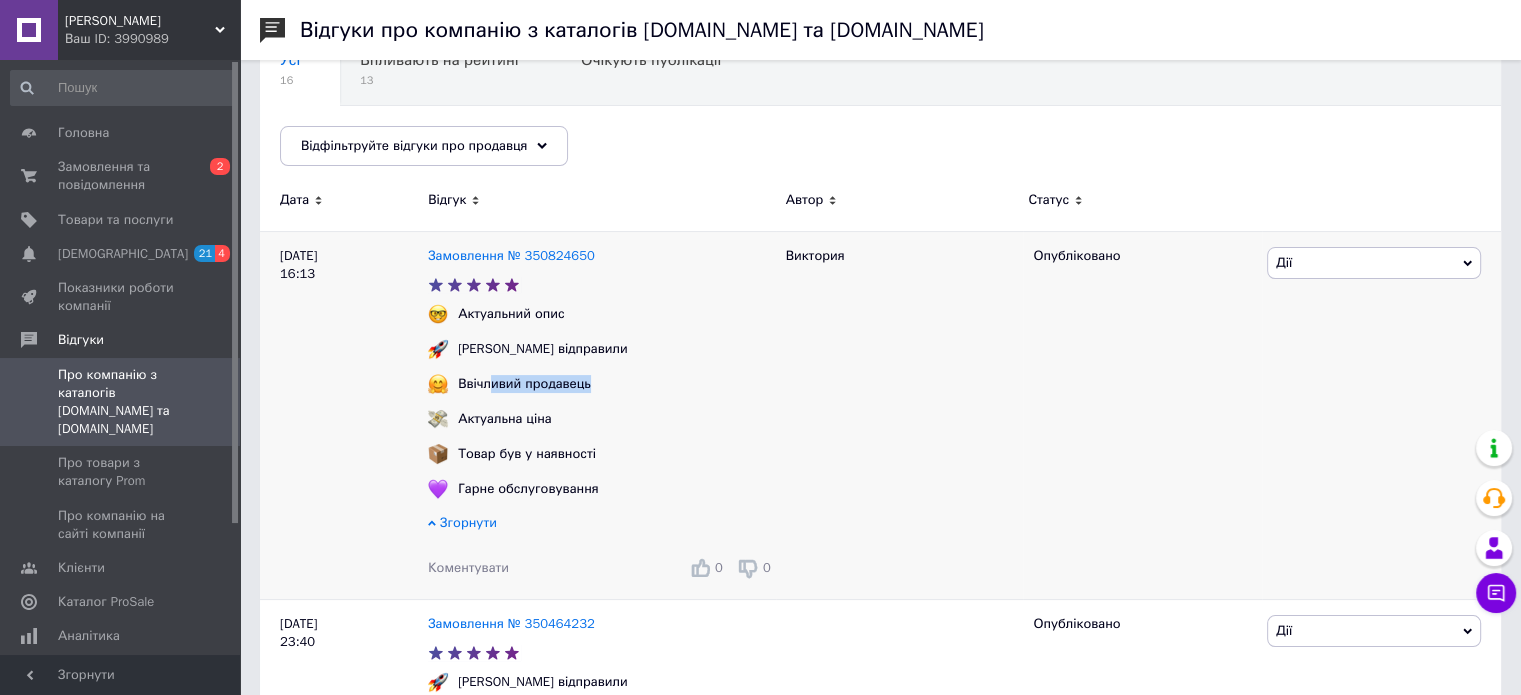 drag, startPoint x: 552, startPoint y: 386, endPoint x: 604, endPoint y: 386, distance: 52 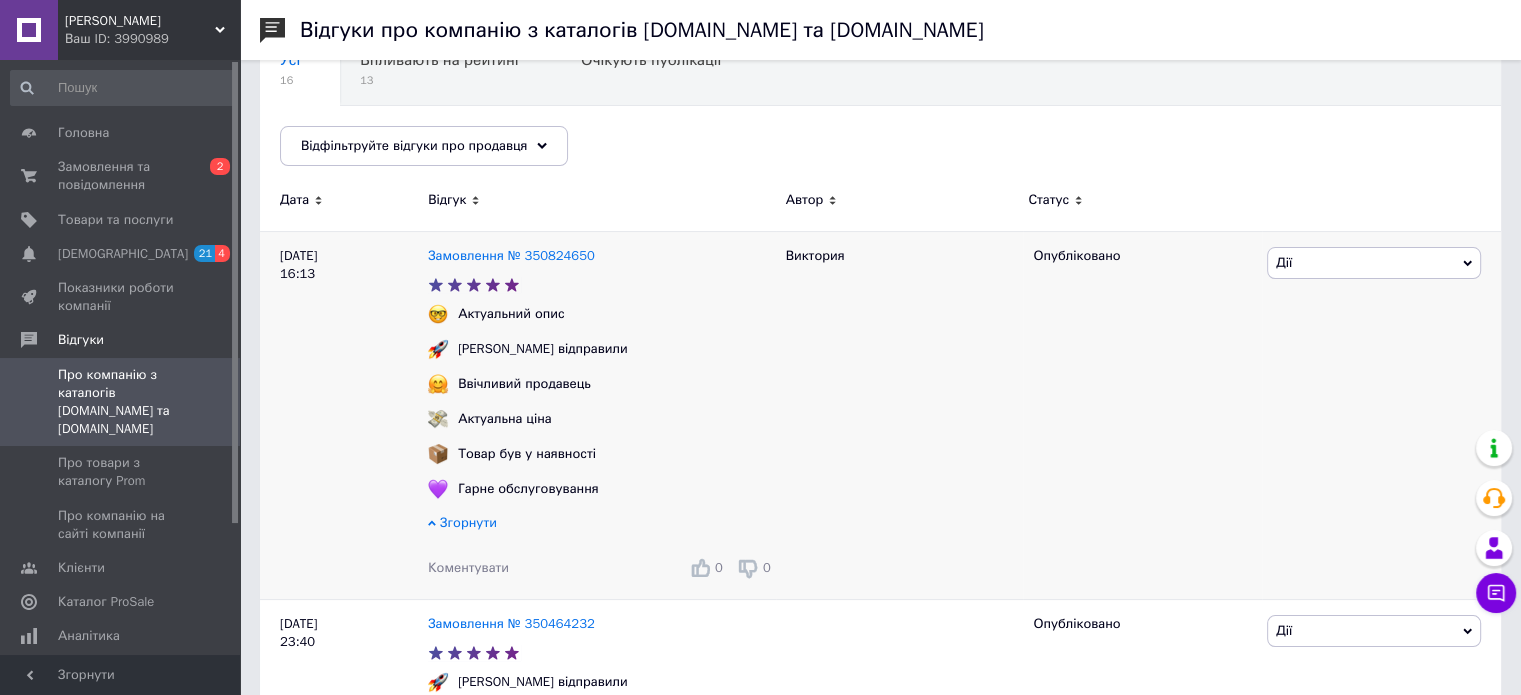 click on "[PERSON_NAME] відправили" at bounding box center [543, 349] 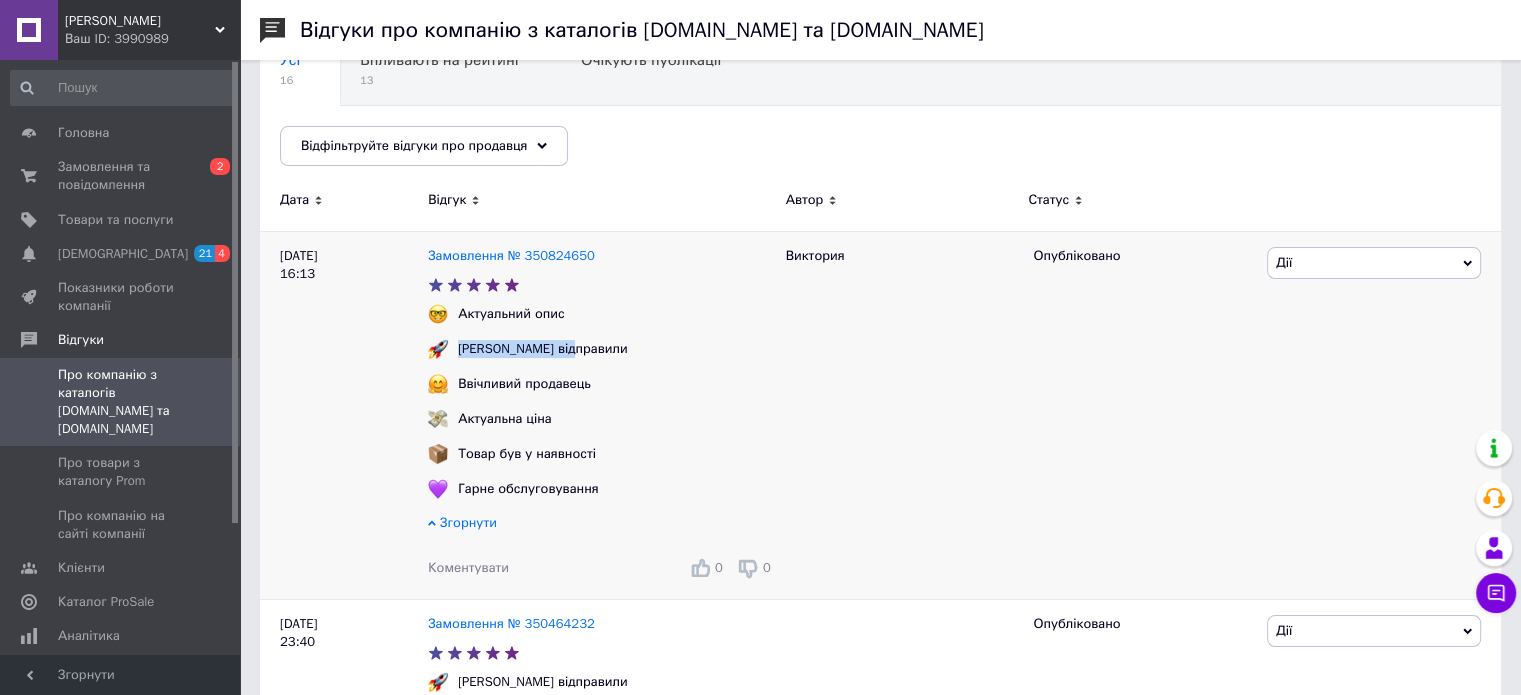 drag, startPoint x: 468, startPoint y: 348, endPoint x: 541, endPoint y: 351, distance: 73.061615 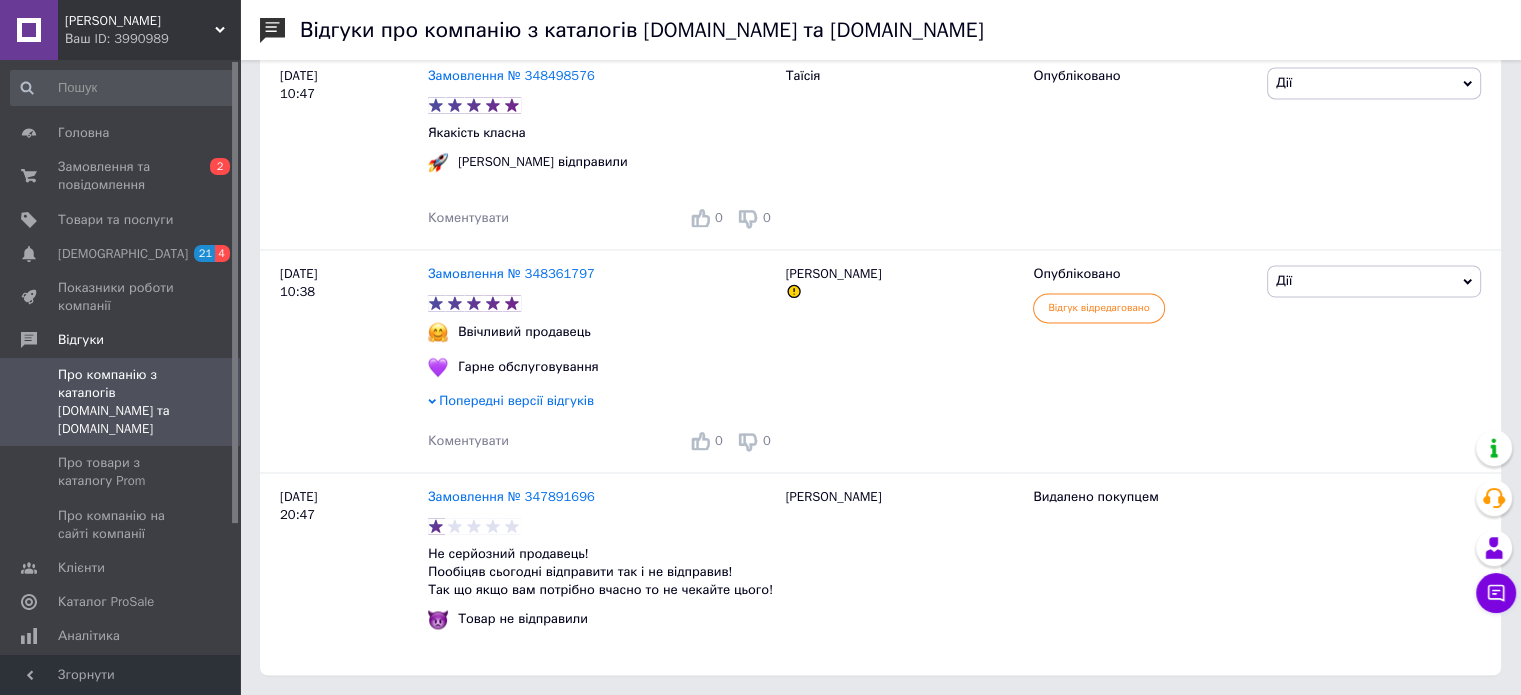 scroll, scrollTop: 3176, scrollLeft: 0, axis: vertical 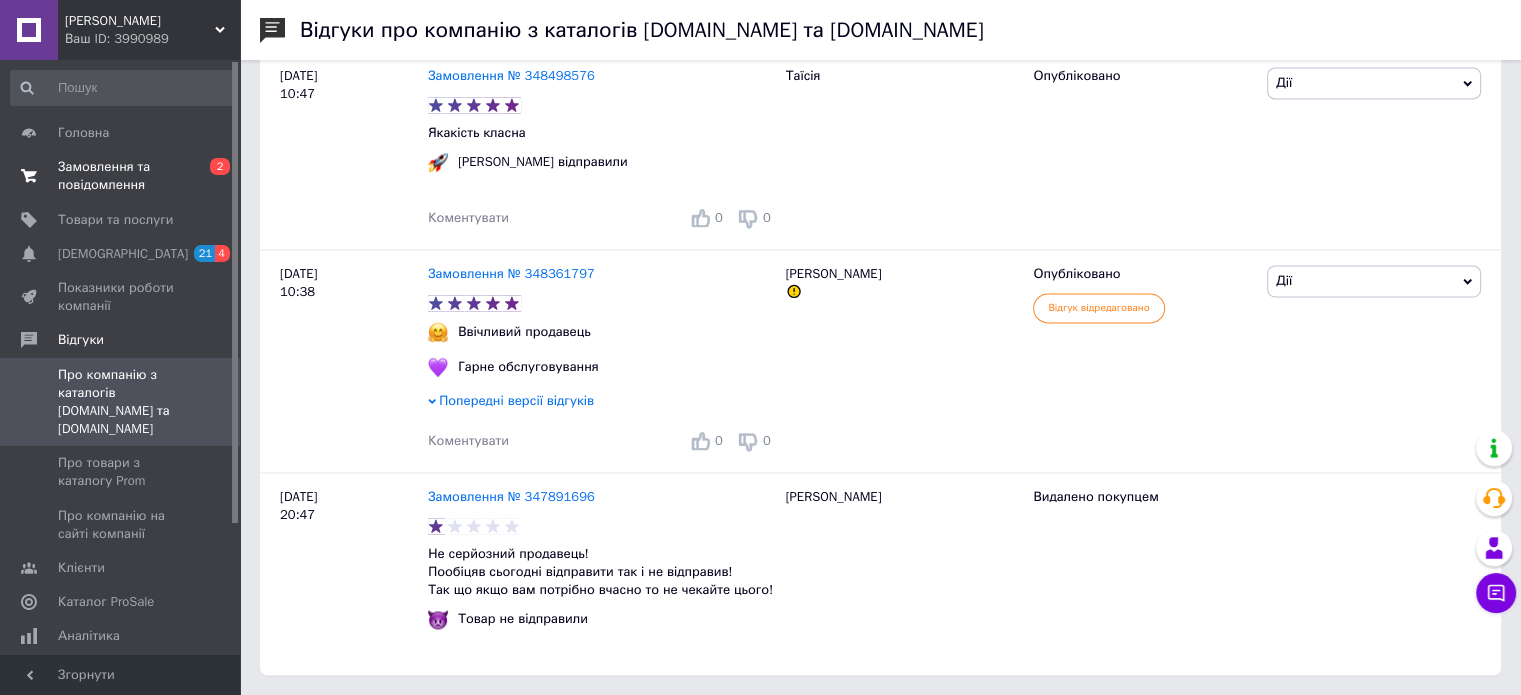 click on "Замовлення та повідомлення" at bounding box center [121, 176] 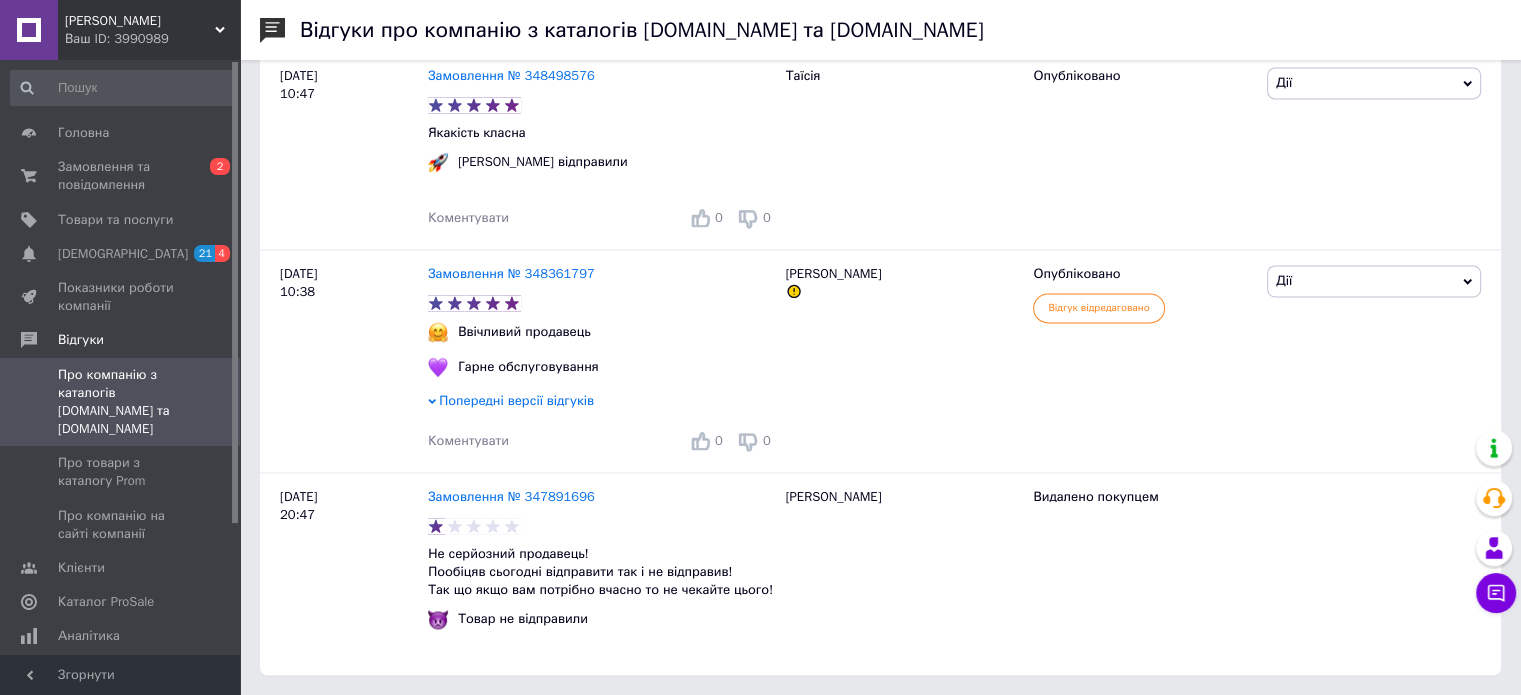 scroll, scrollTop: 0, scrollLeft: 0, axis: both 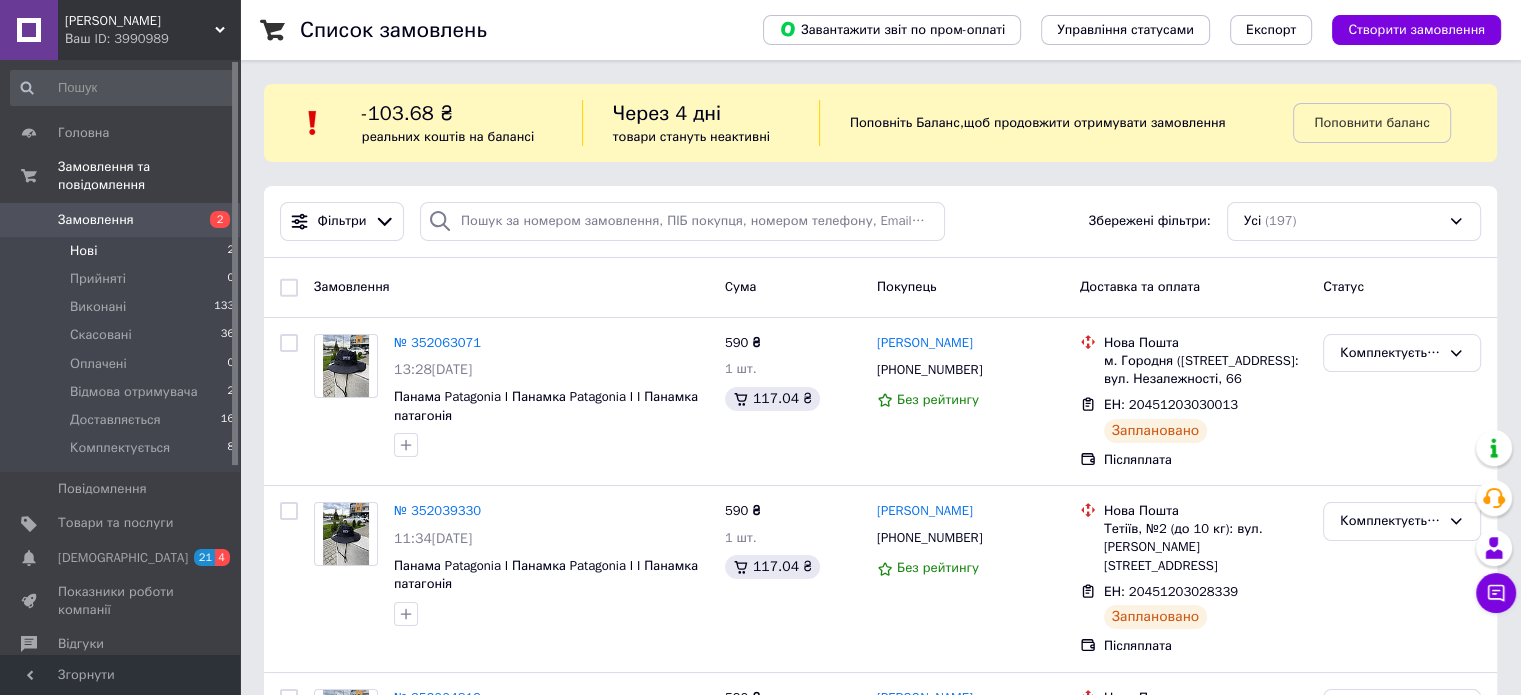 click on "Нові 2" at bounding box center [123, 251] 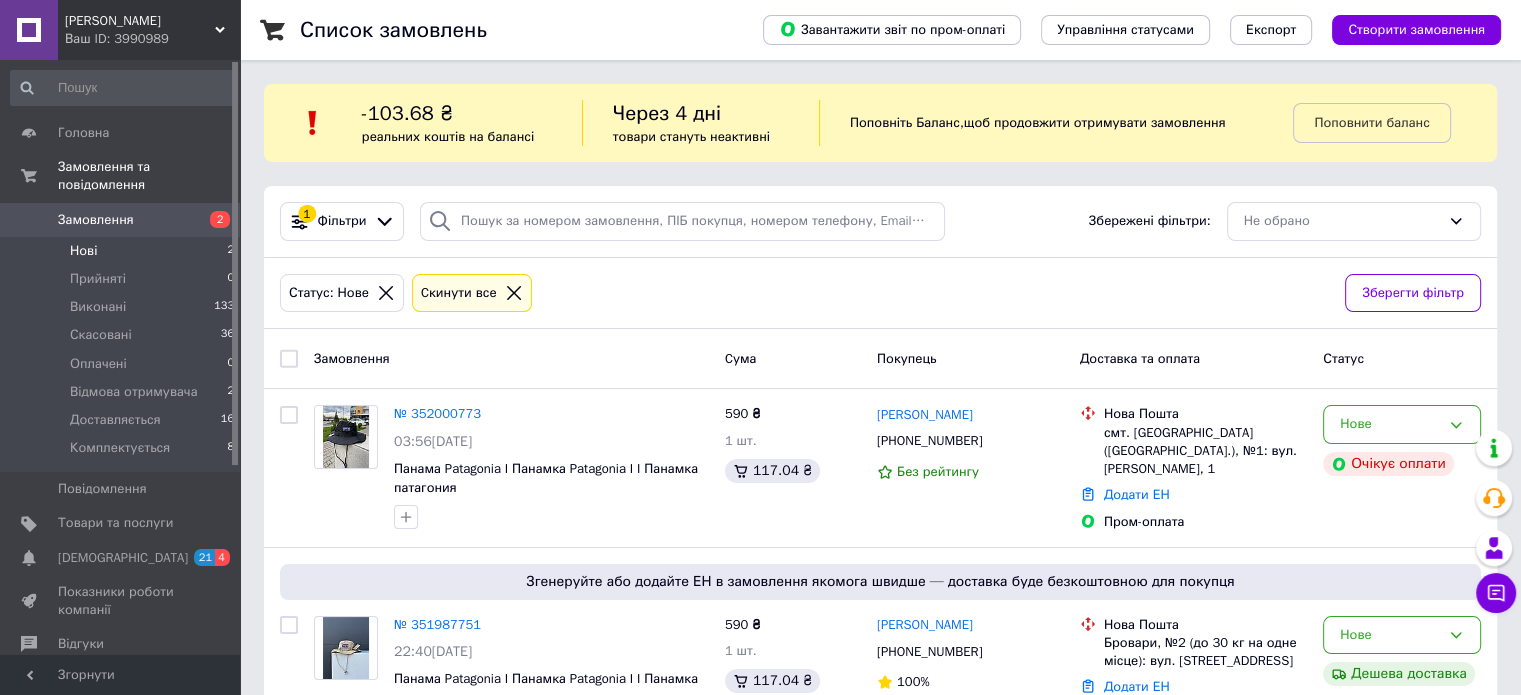 scroll, scrollTop: 81, scrollLeft: 0, axis: vertical 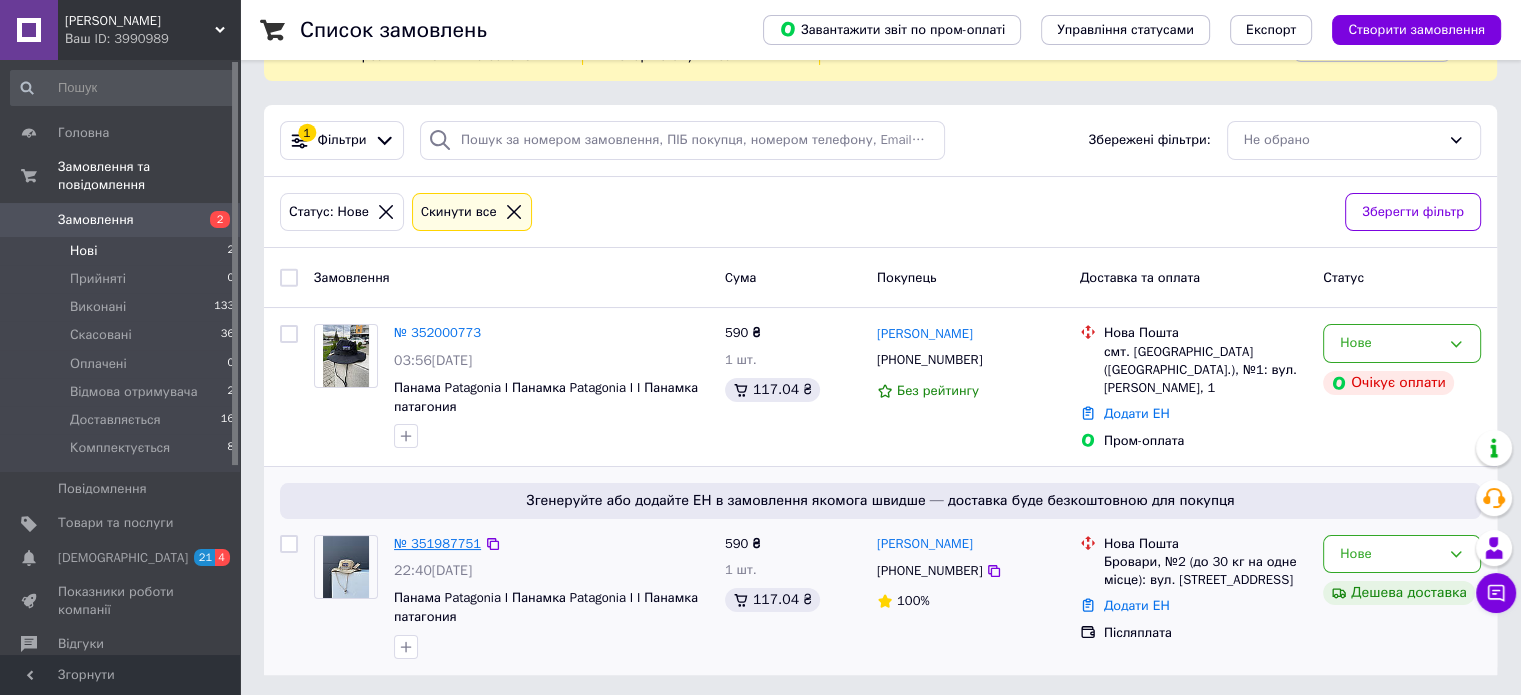 click on "№ 351987751" at bounding box center (437, 543) 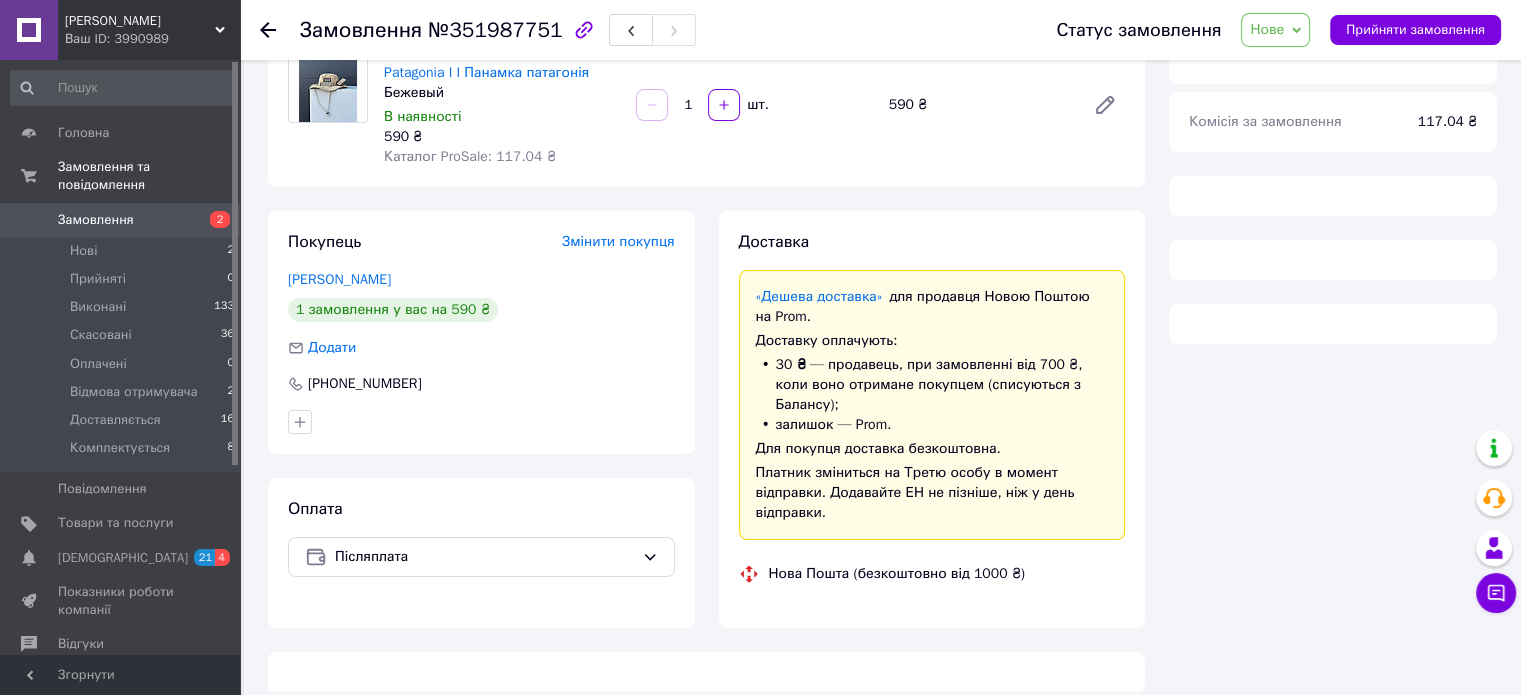 scroll, scrollTop: 0, scrollLeft: 0, axis: both 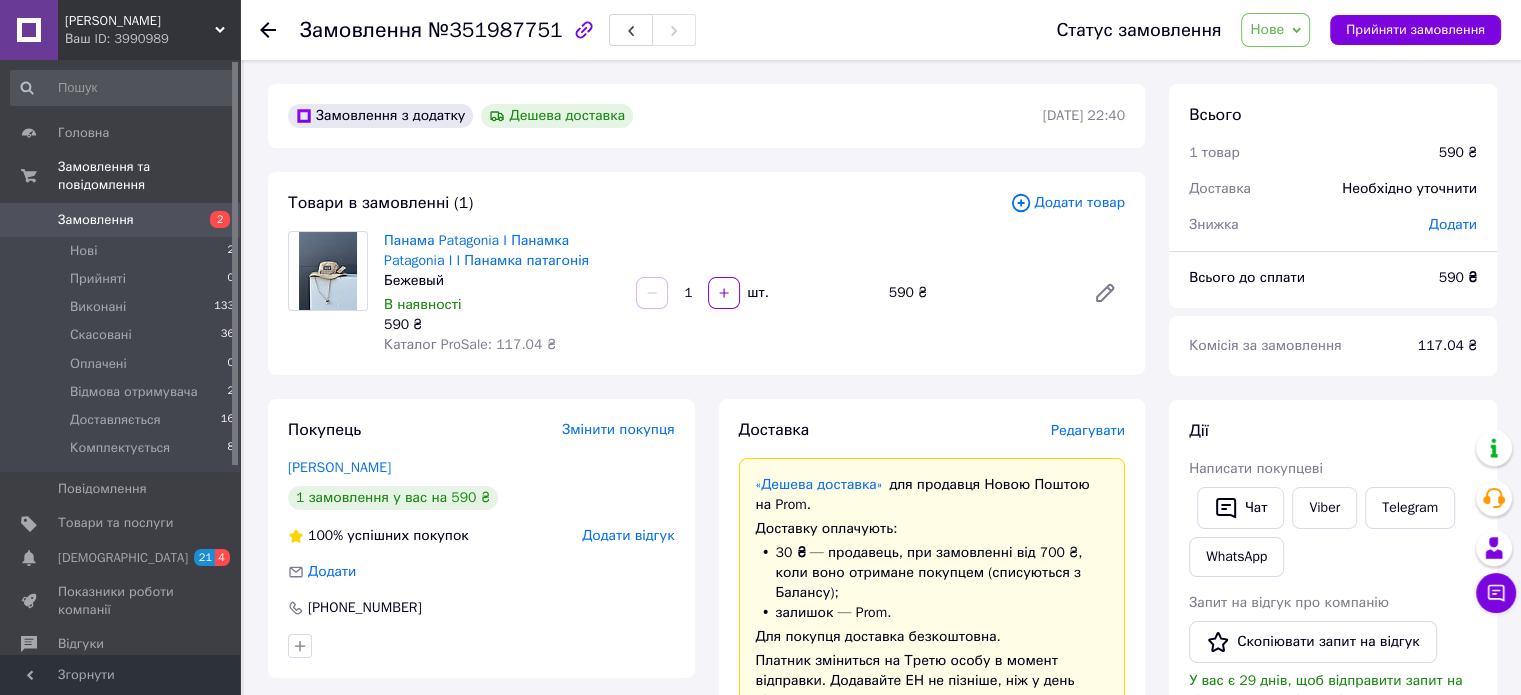 click on "Нове" at bounding box center (1267, 29) 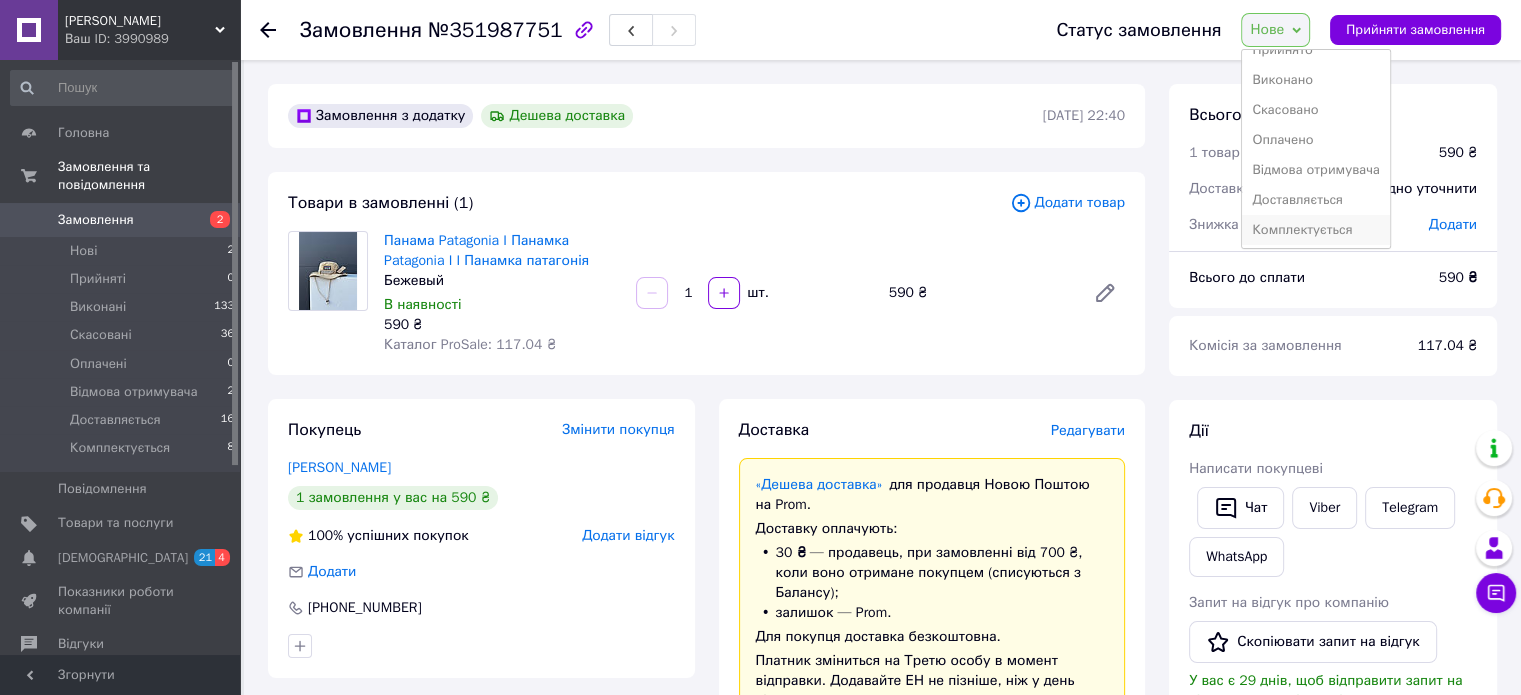 scroll, scrollTop: 21, scrollLeft: 0, axis: vertical 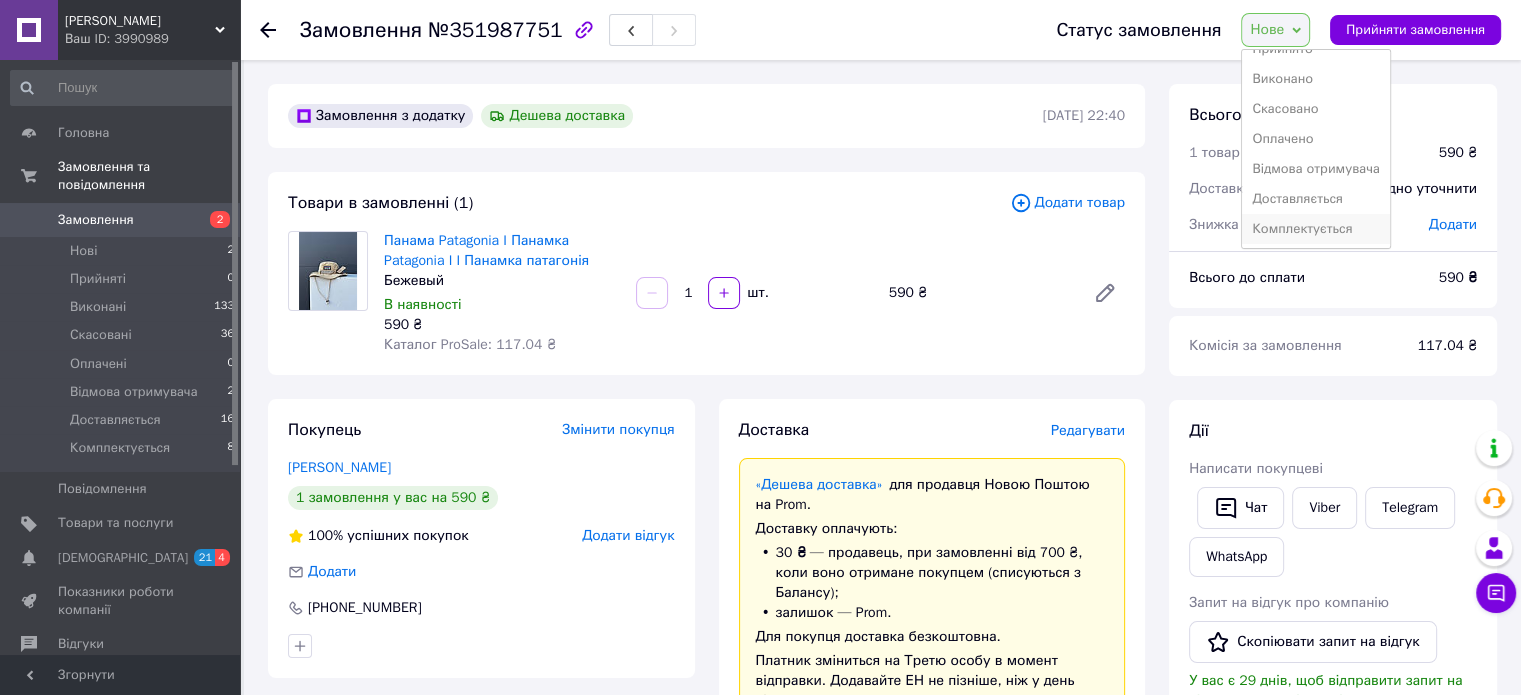 click on "Комплектується" at bounding box center [1316, 229] 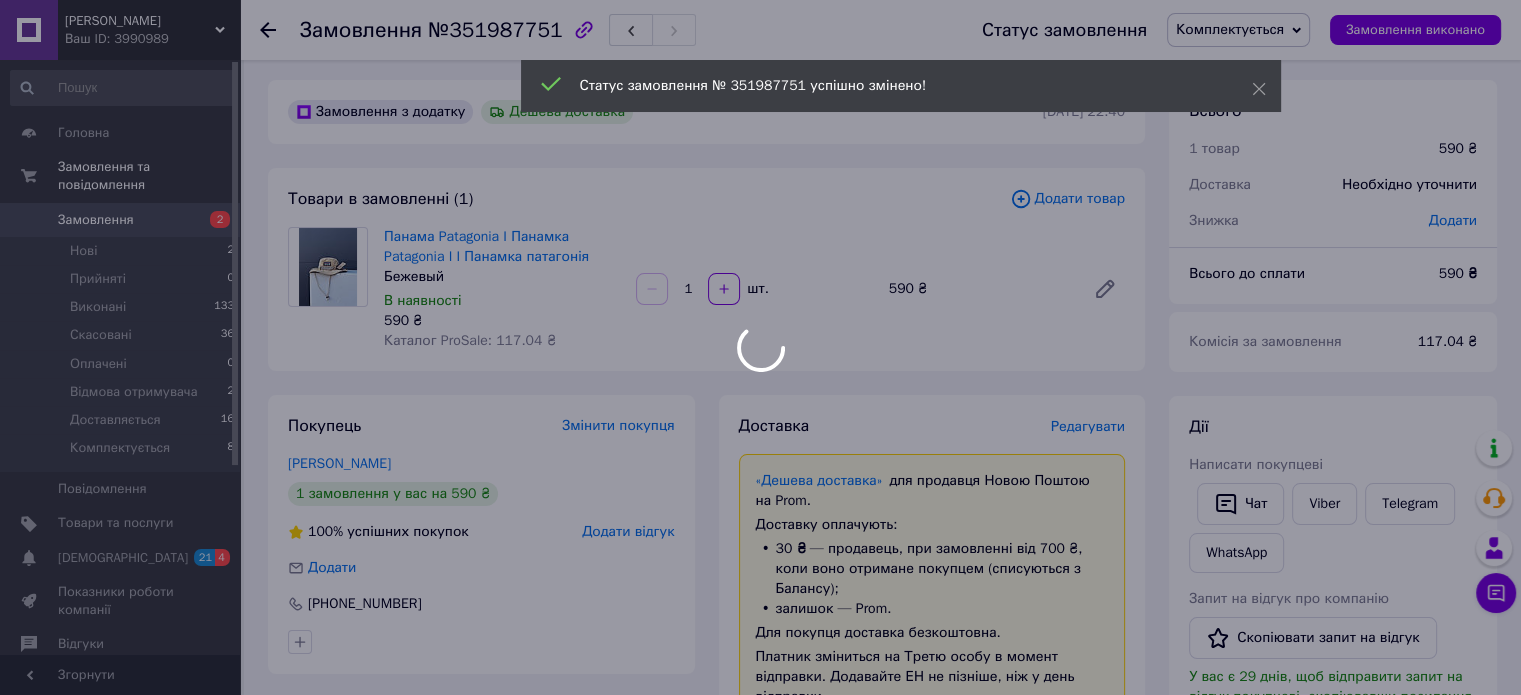 scroll, scrollTop: 0, scrollLeft: 0, axis: both 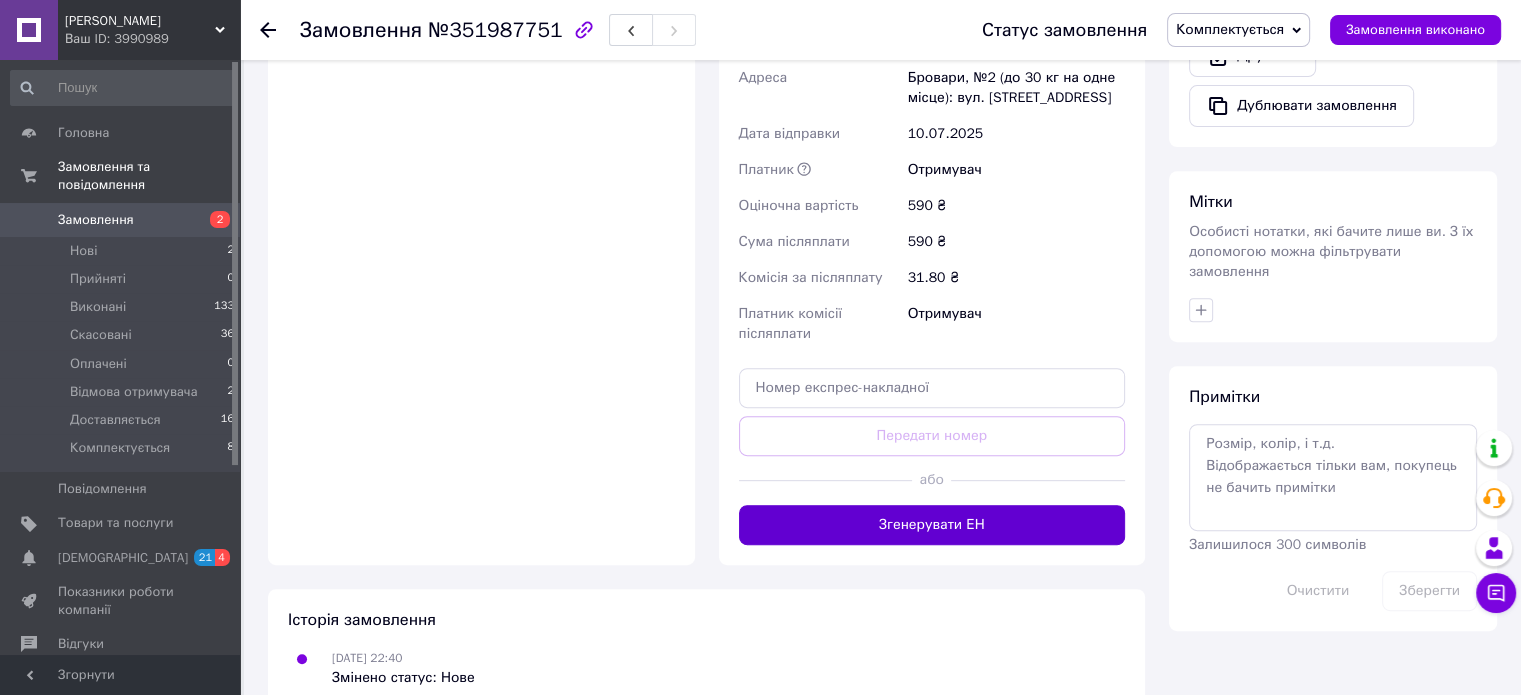 click on "Згенерувати ЕН" at bounding box center [932, 525] 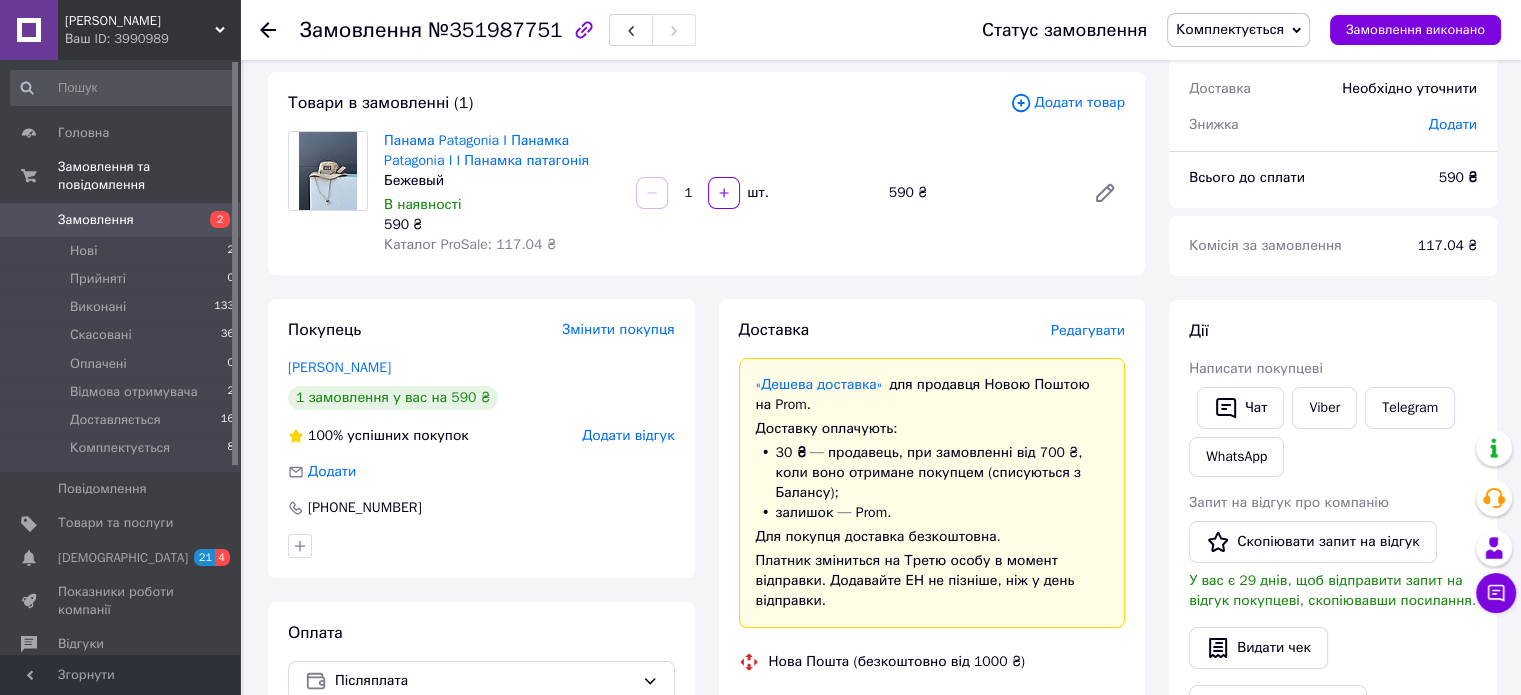 scroll, scrollTop: 500, scrollLeft: 0, axis: vertical 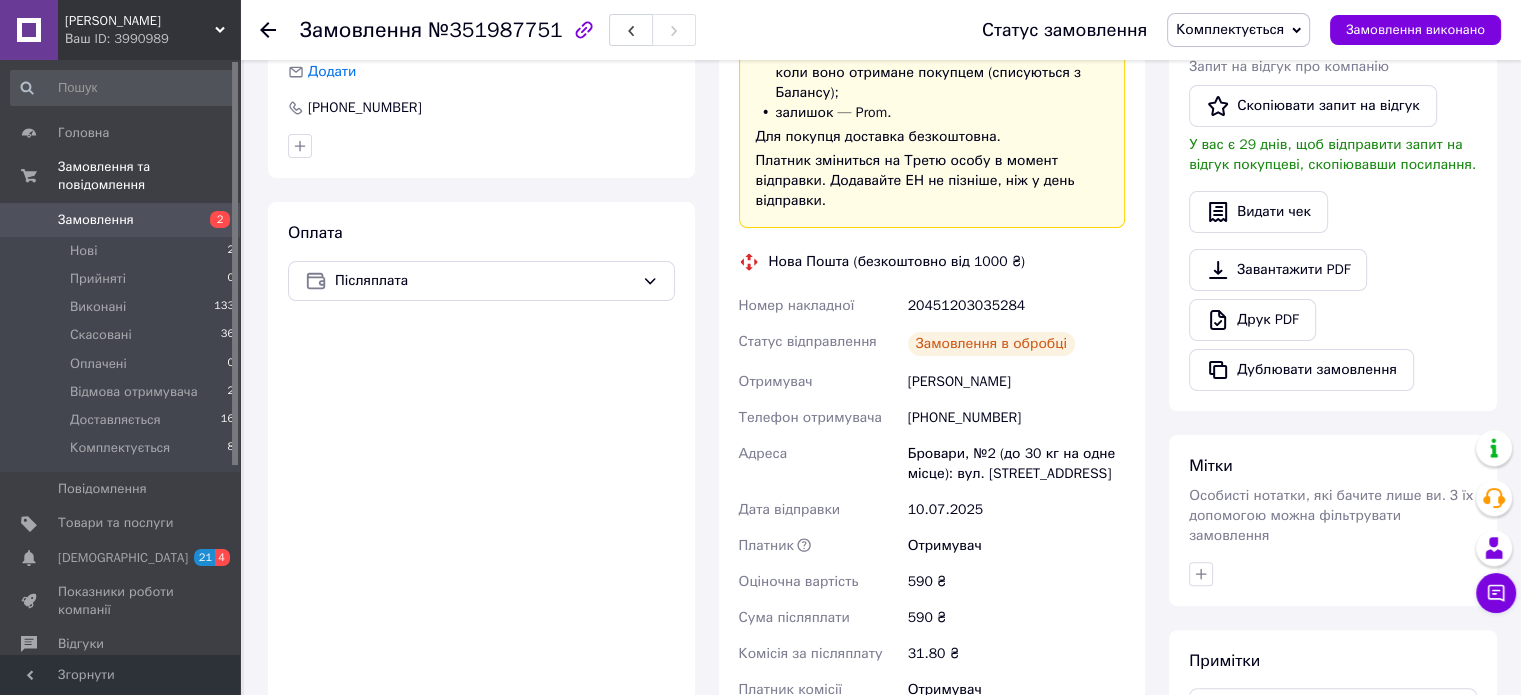 click on "20451203035284" at bounding box center [1016, 306] 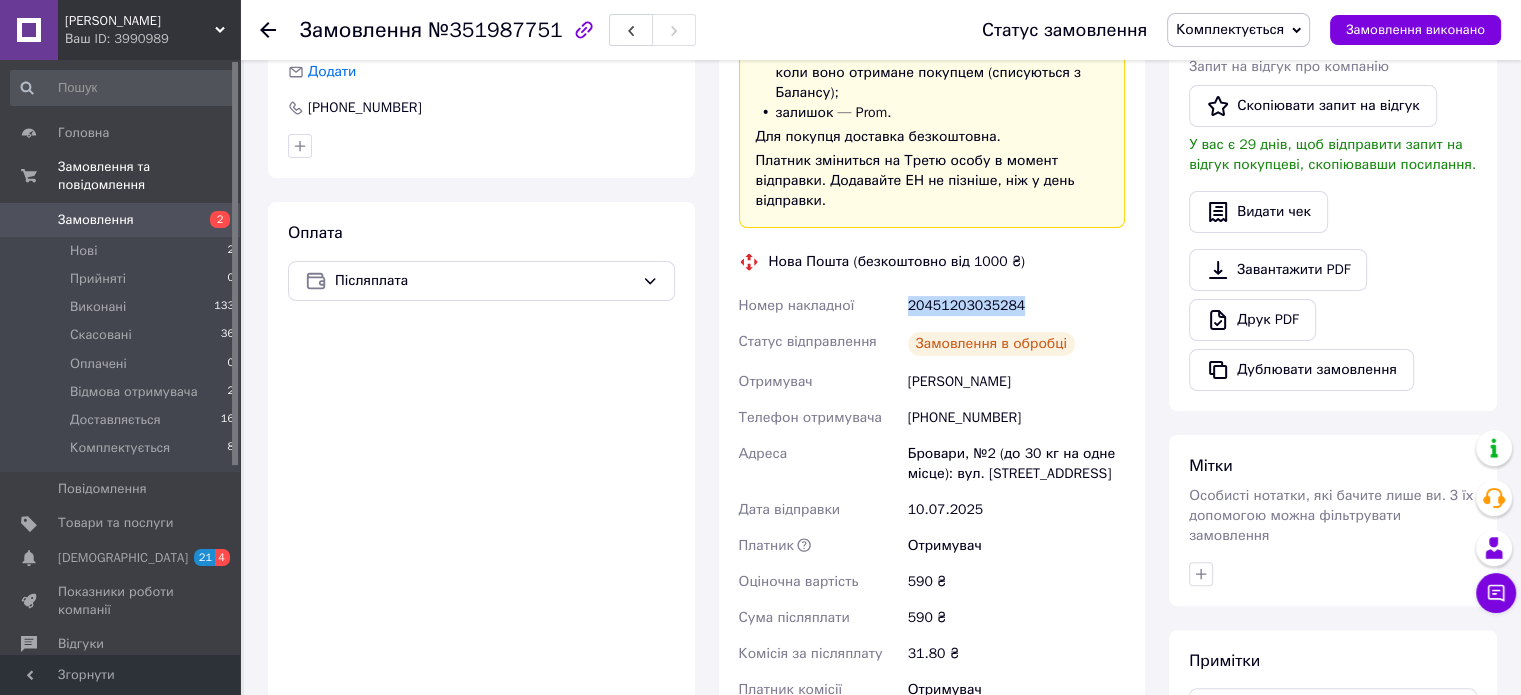 click on "20451203035284" at bounding box center (1016, 306) 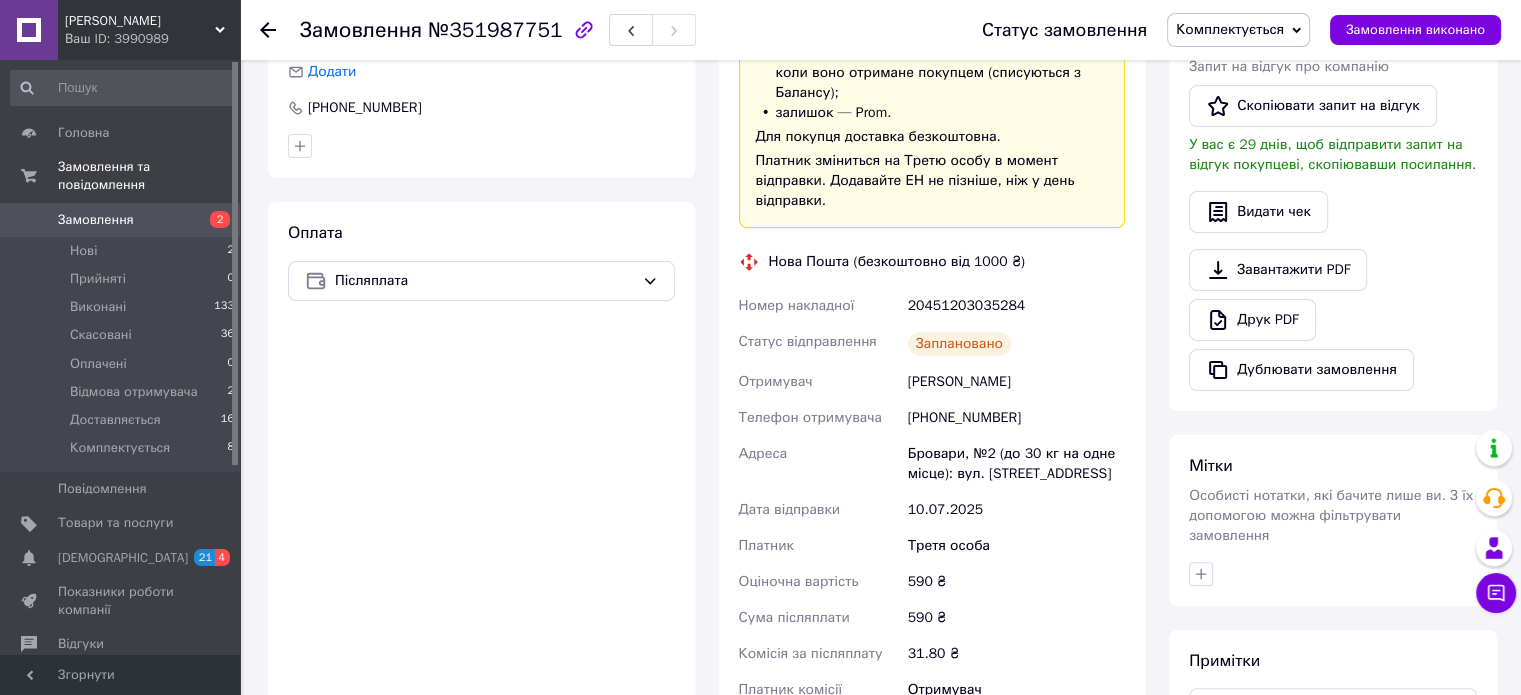 click on "[PHONE_NUMBER]" at bounding box center (1016, 418) 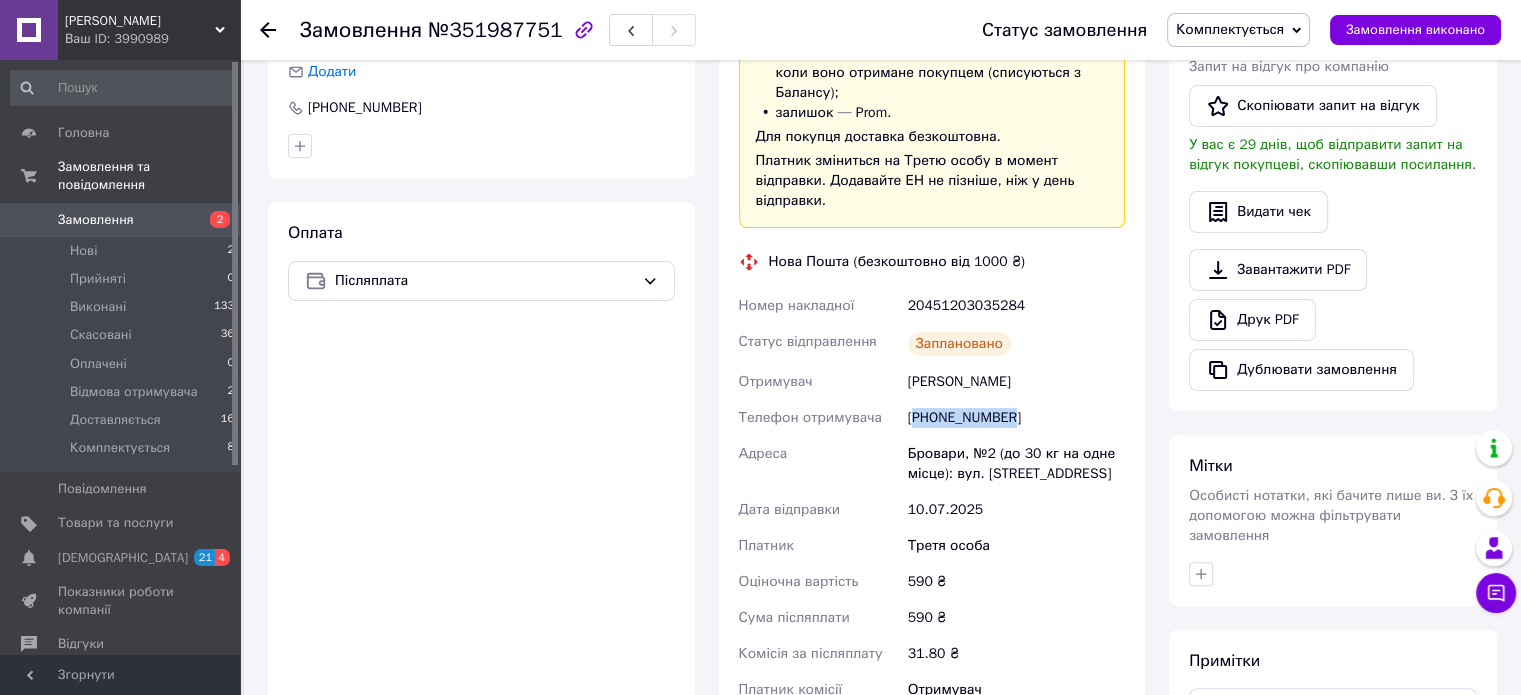 click on "[PHONE_NUMBER]" at bounding box center (1016, 418) 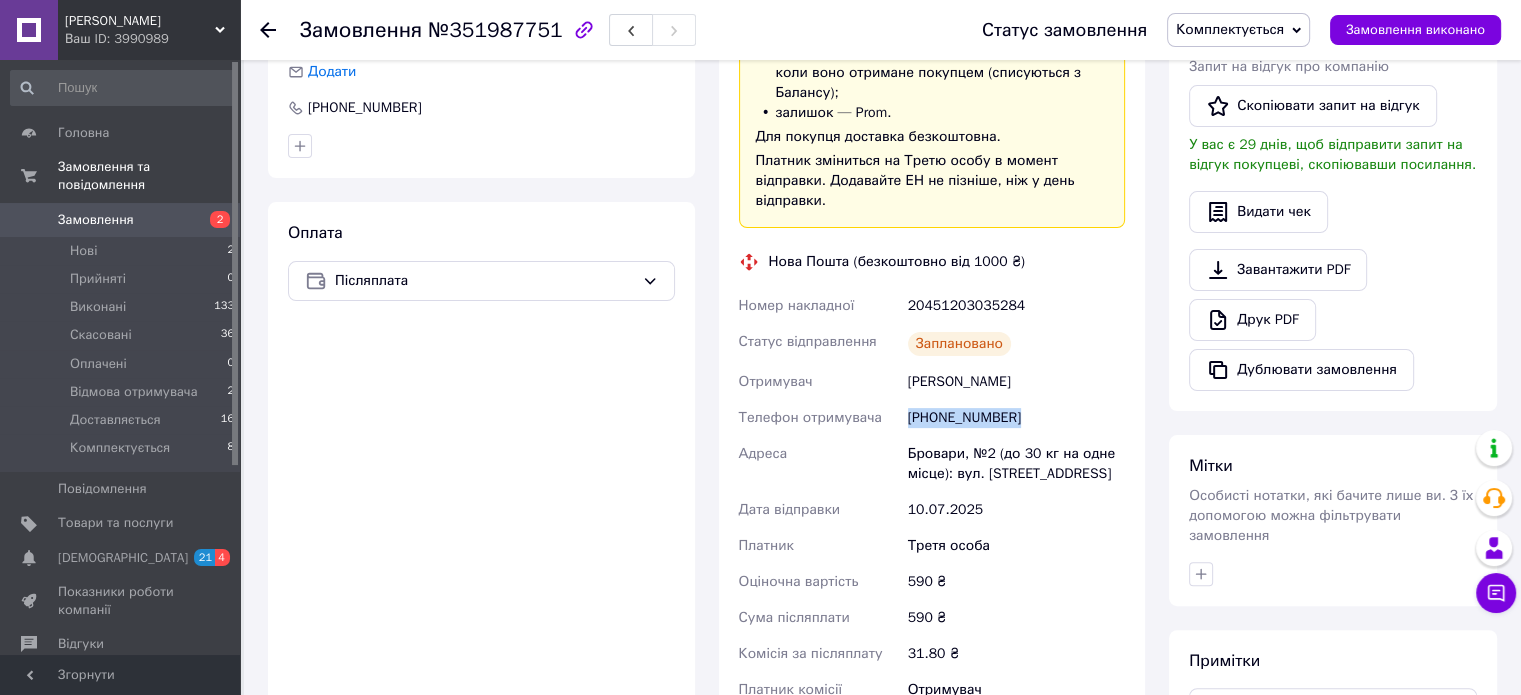 click on "[PHONE_NUMBER]" at bounding box center (1016, 418) 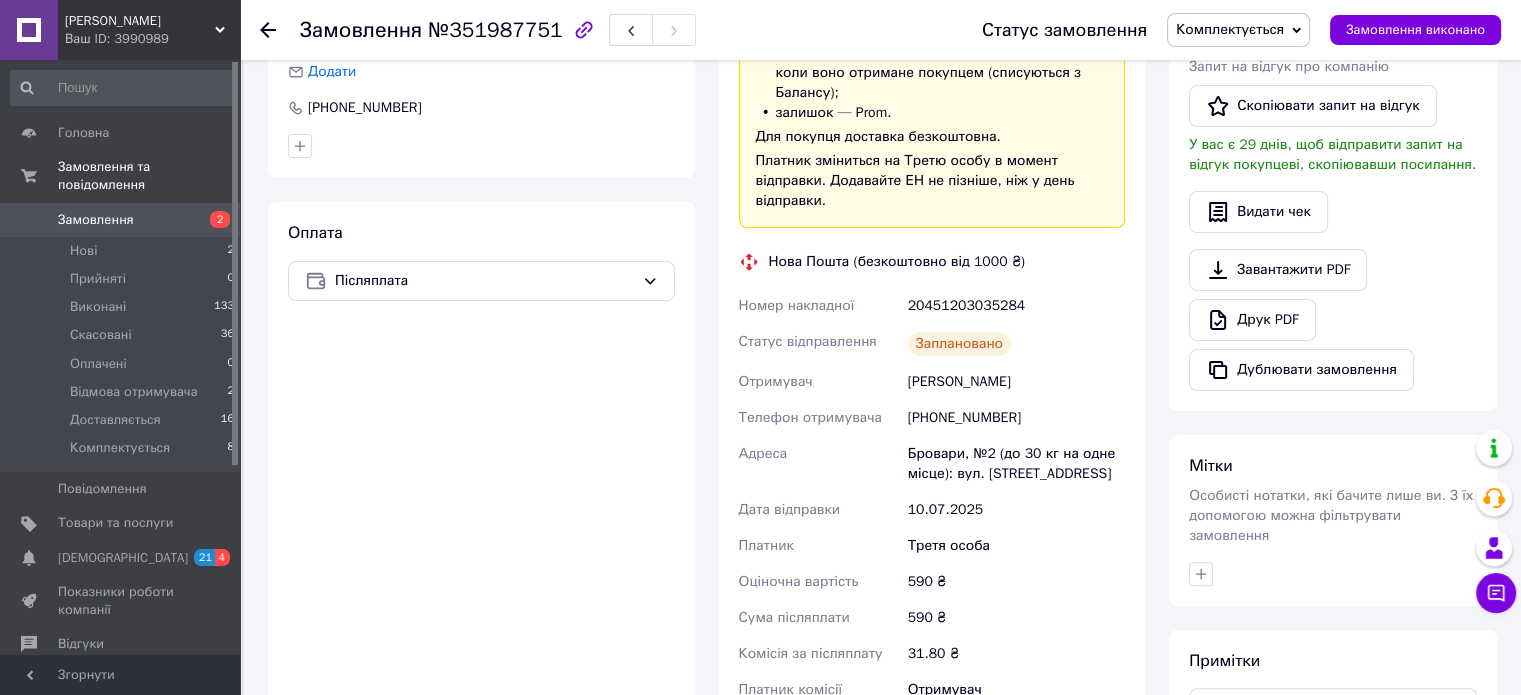 click on "[PERSON_NAME]" at bounding box center [1016, 382] 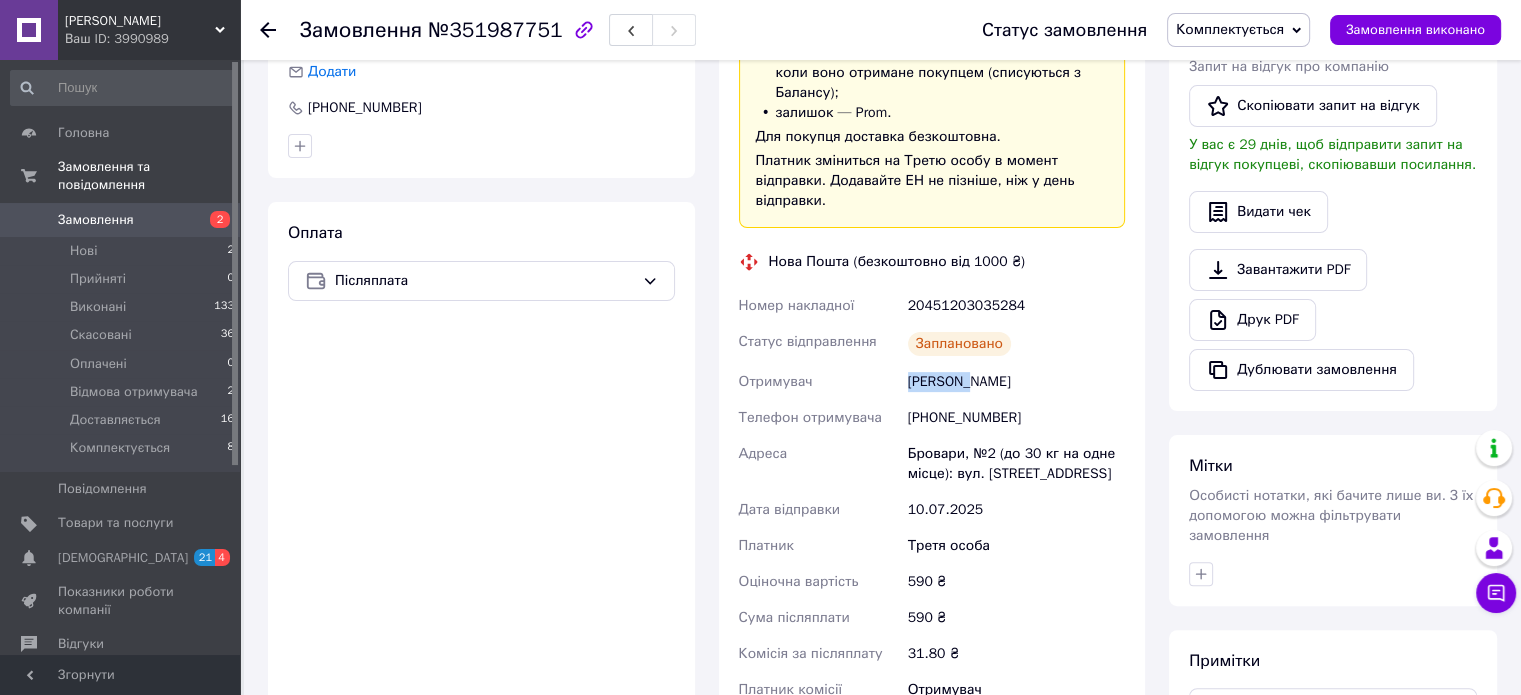 click on "[PERSON_NAME]" at bounding box center (1016, 382) 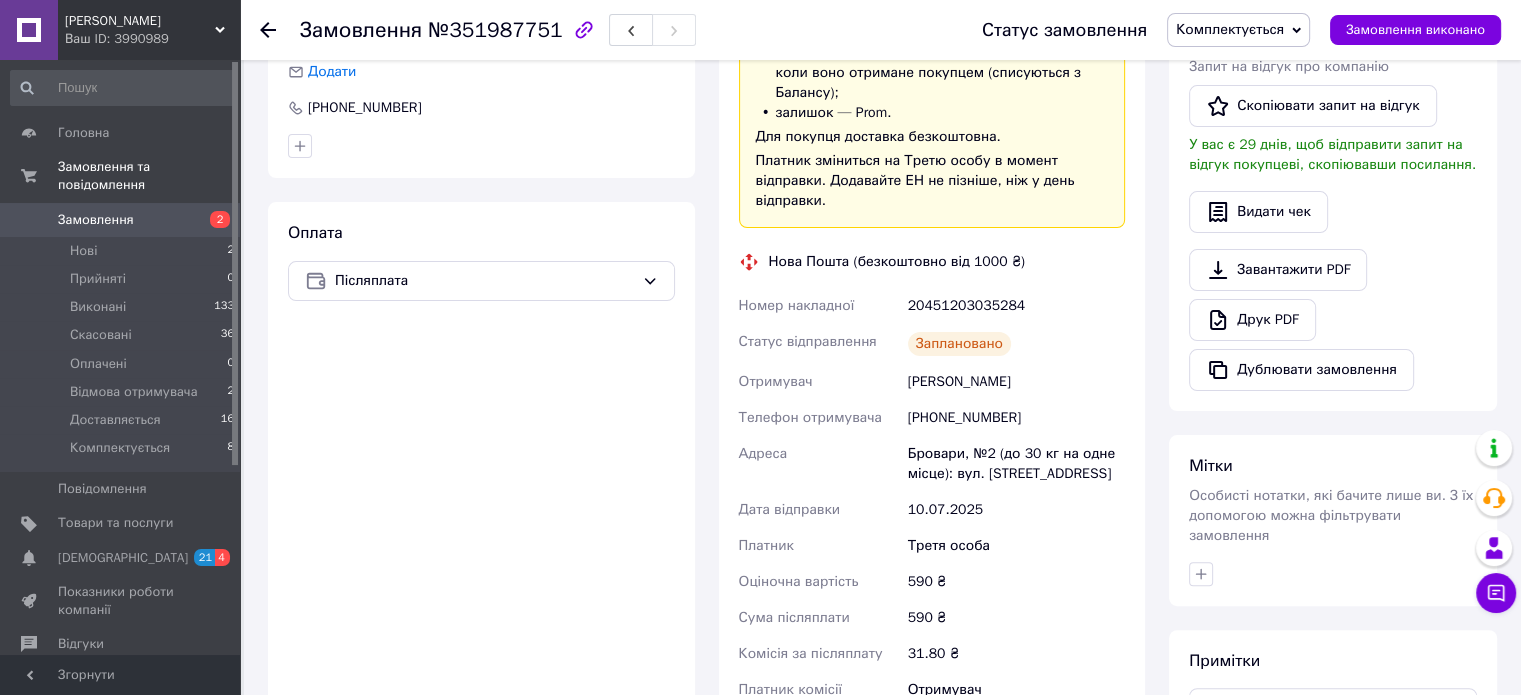 click on "[PERSON_NAME]" at bounding box center (1016, 382) 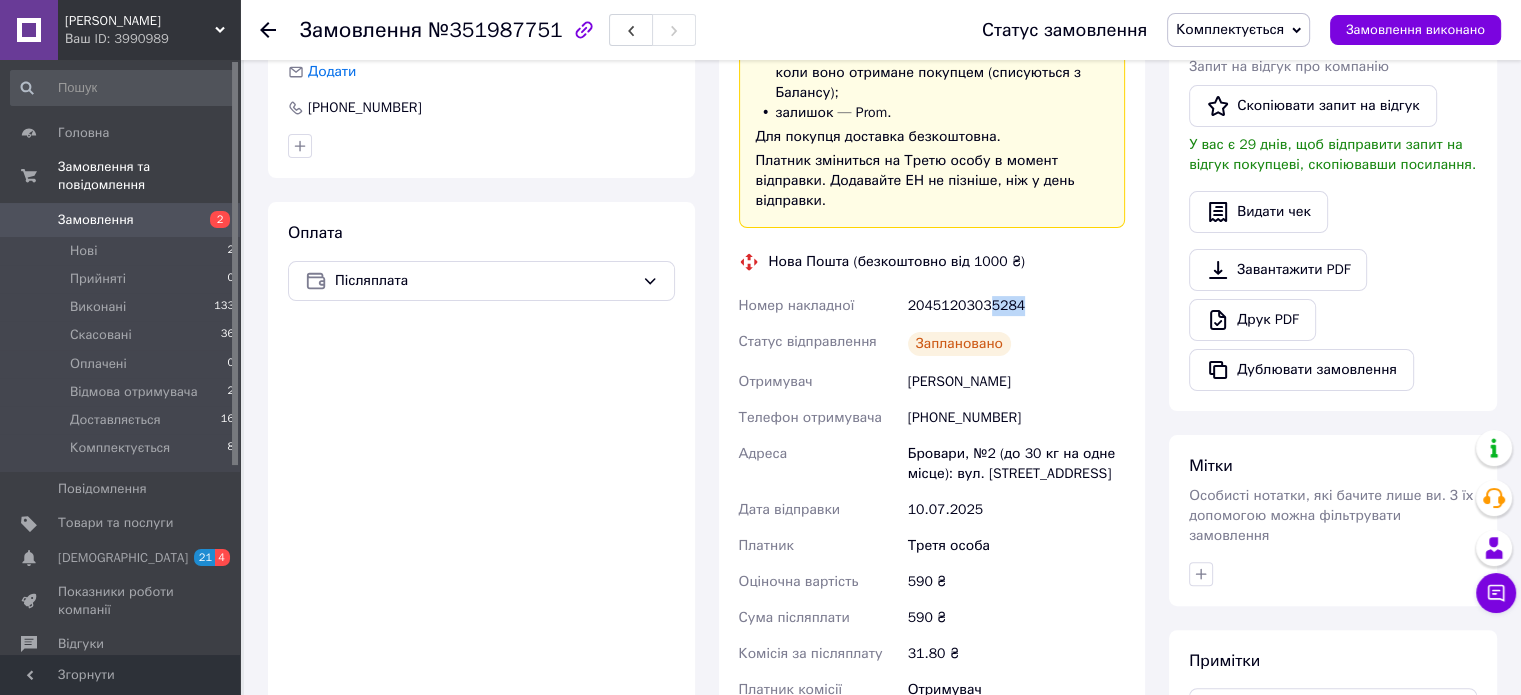drag, startPoint x: 985, startPoint y: 293, endPoint x: 1021, endPoint y: 292, distance: 36.013885 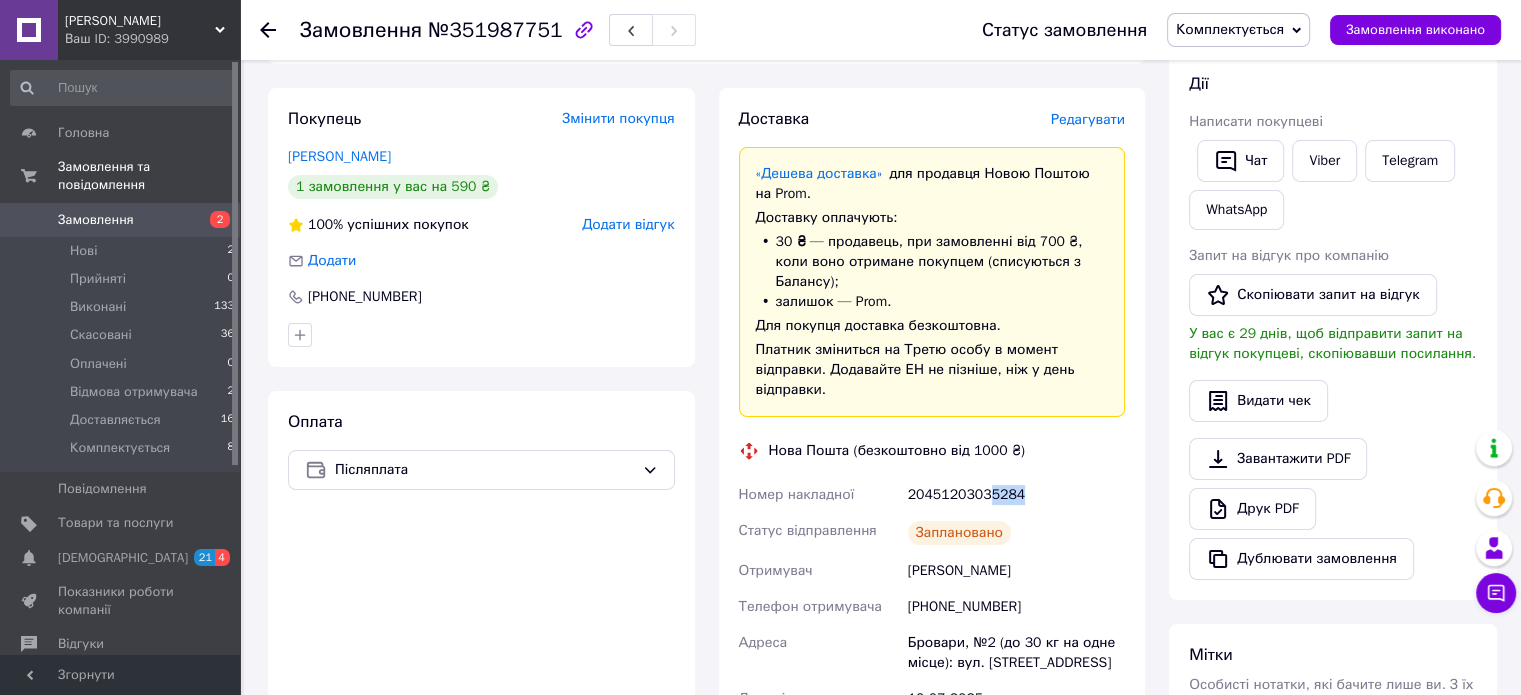 scroll, scrollTop: 400, scrollLeft: 0, axis: vertical 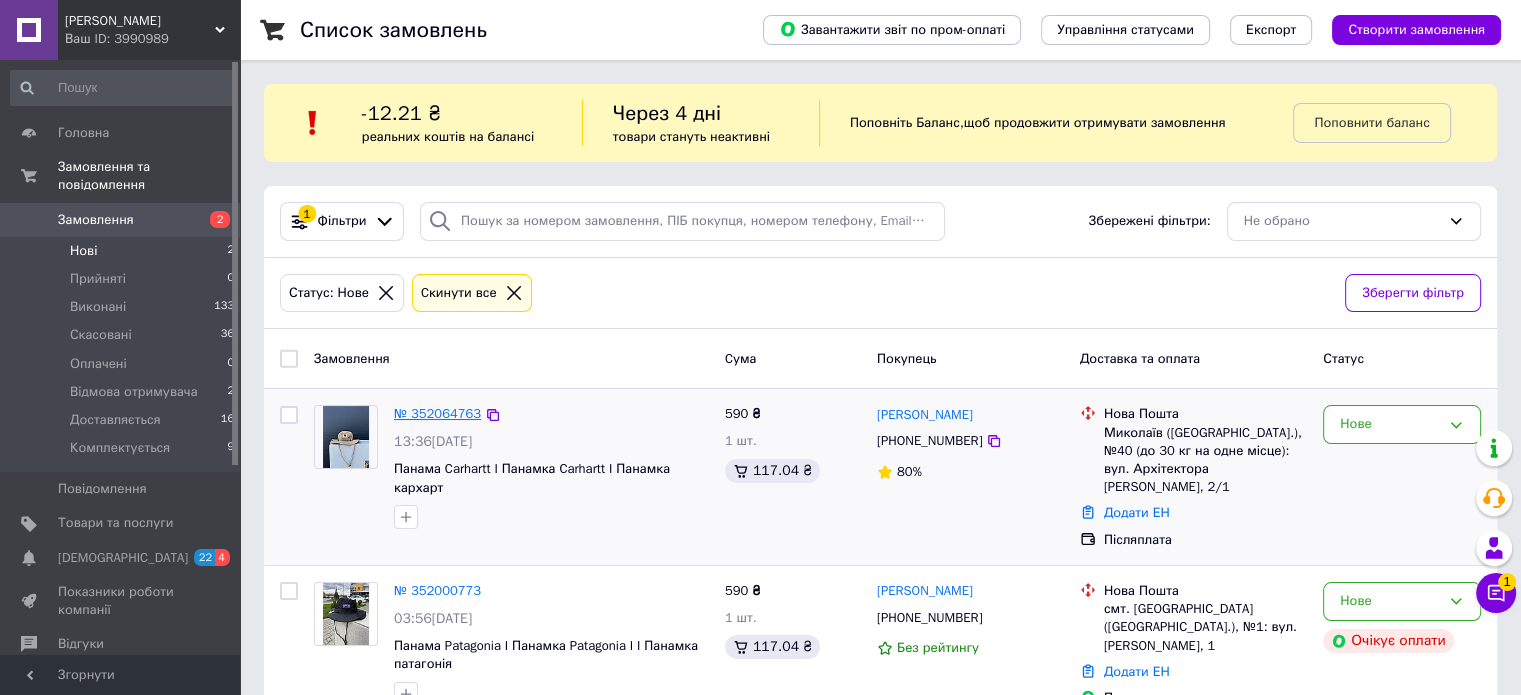 click on "№ 352064763" at bounding box center [437, 413] 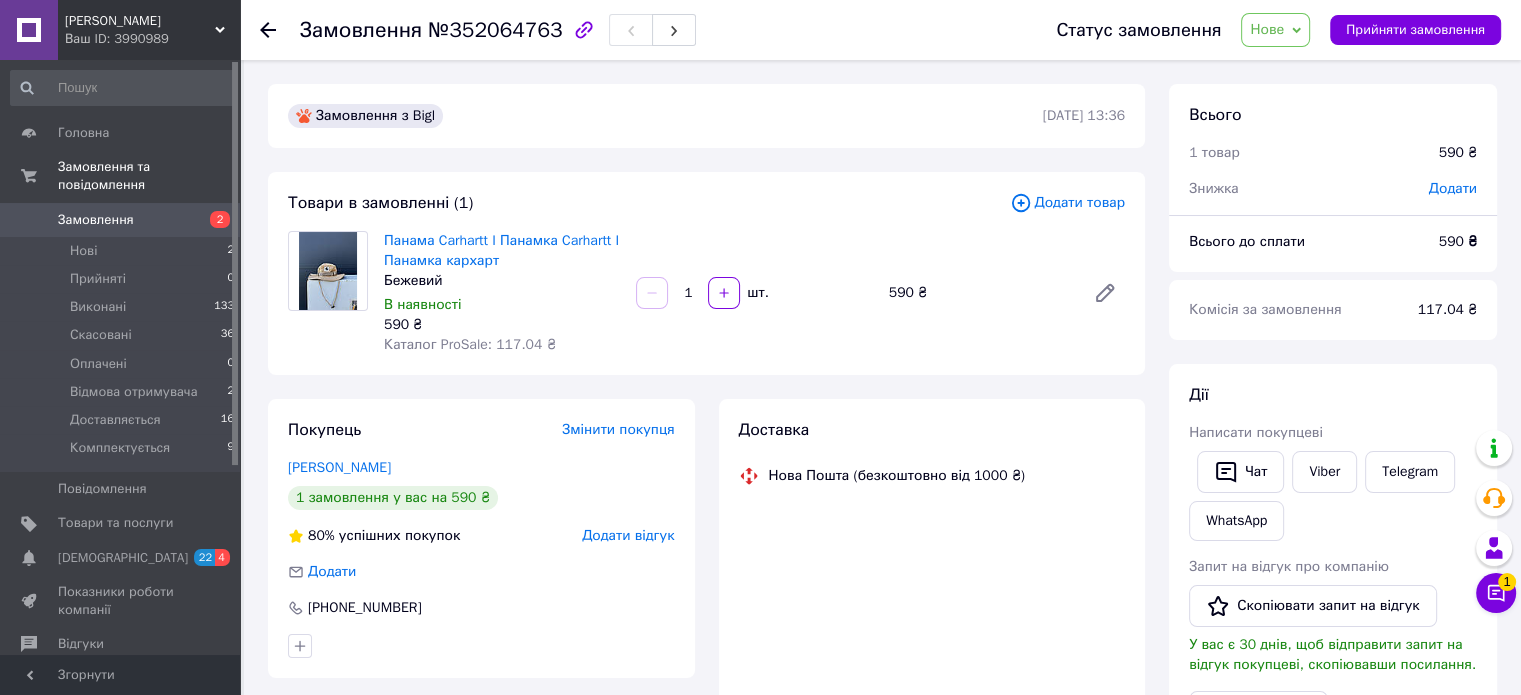click on "Нове" at bounding box center (1275, 30) 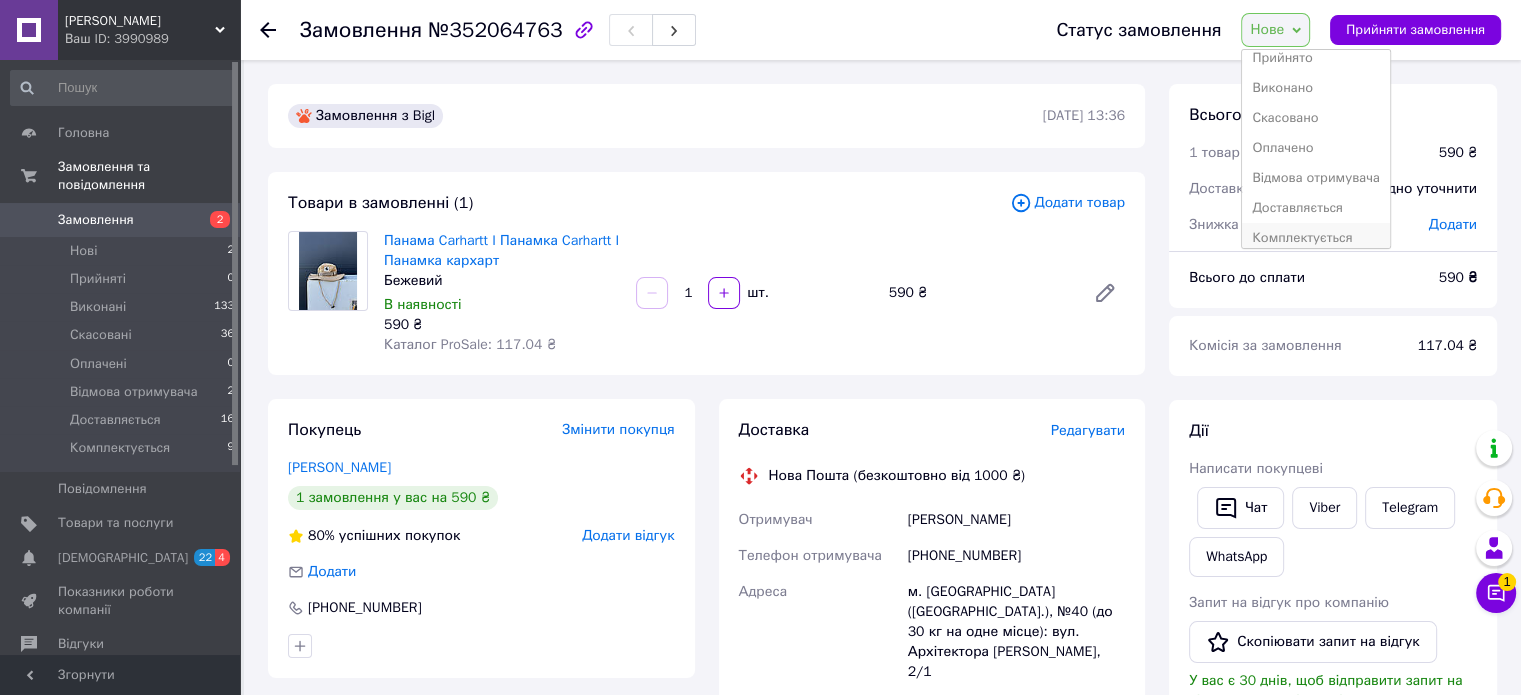 scroll, scrollTop: 21, scrollLeft: 0, axis: vertical 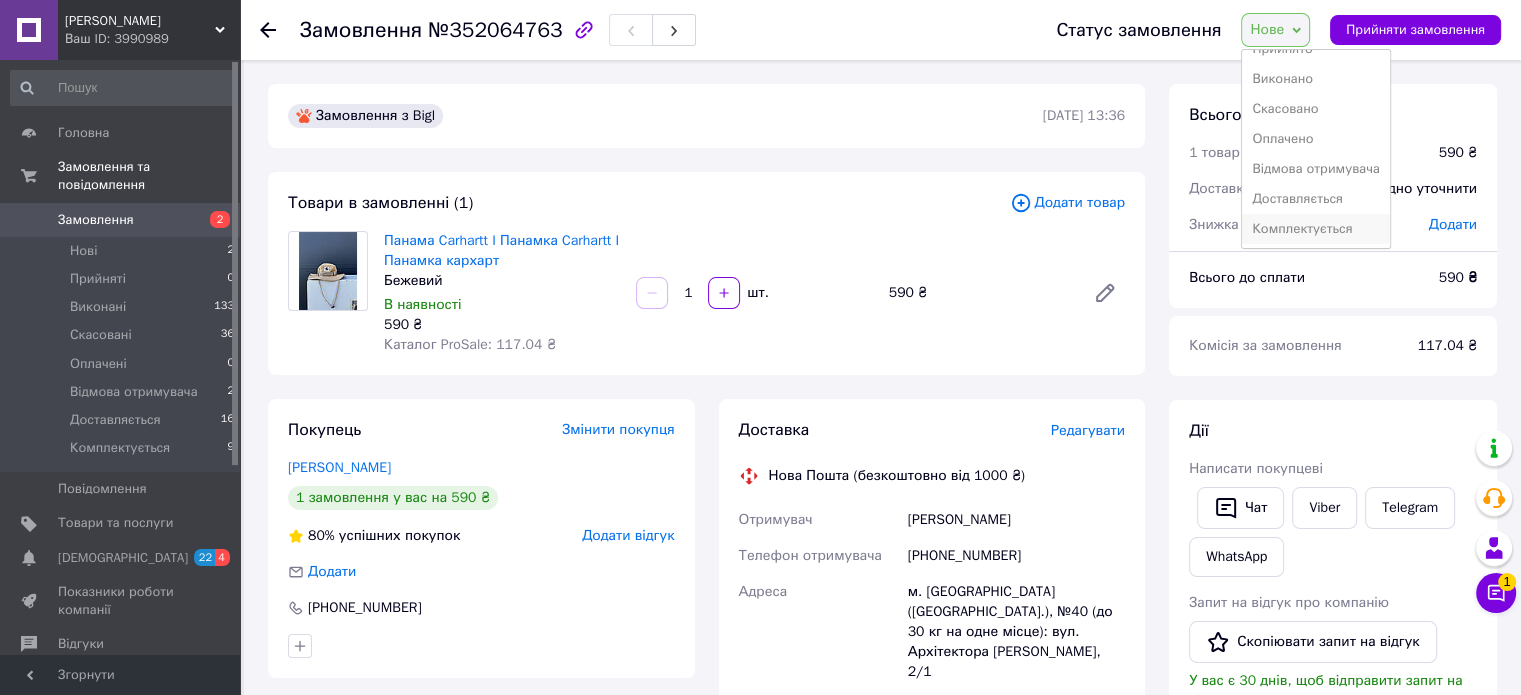 click on "Комплектується" at bounding box center (1316, 229) 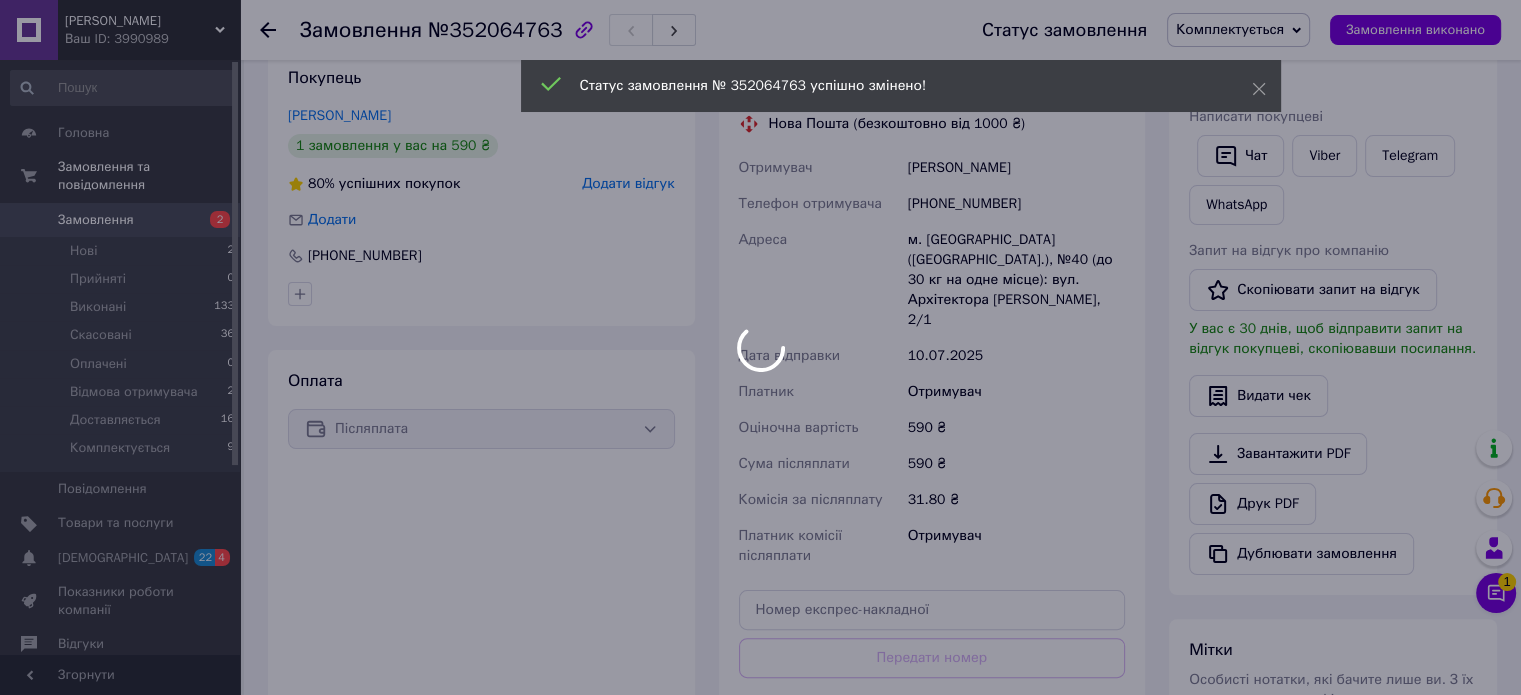 scroll, scrollTop: 500, scrollLeft: 0, axis: vertical 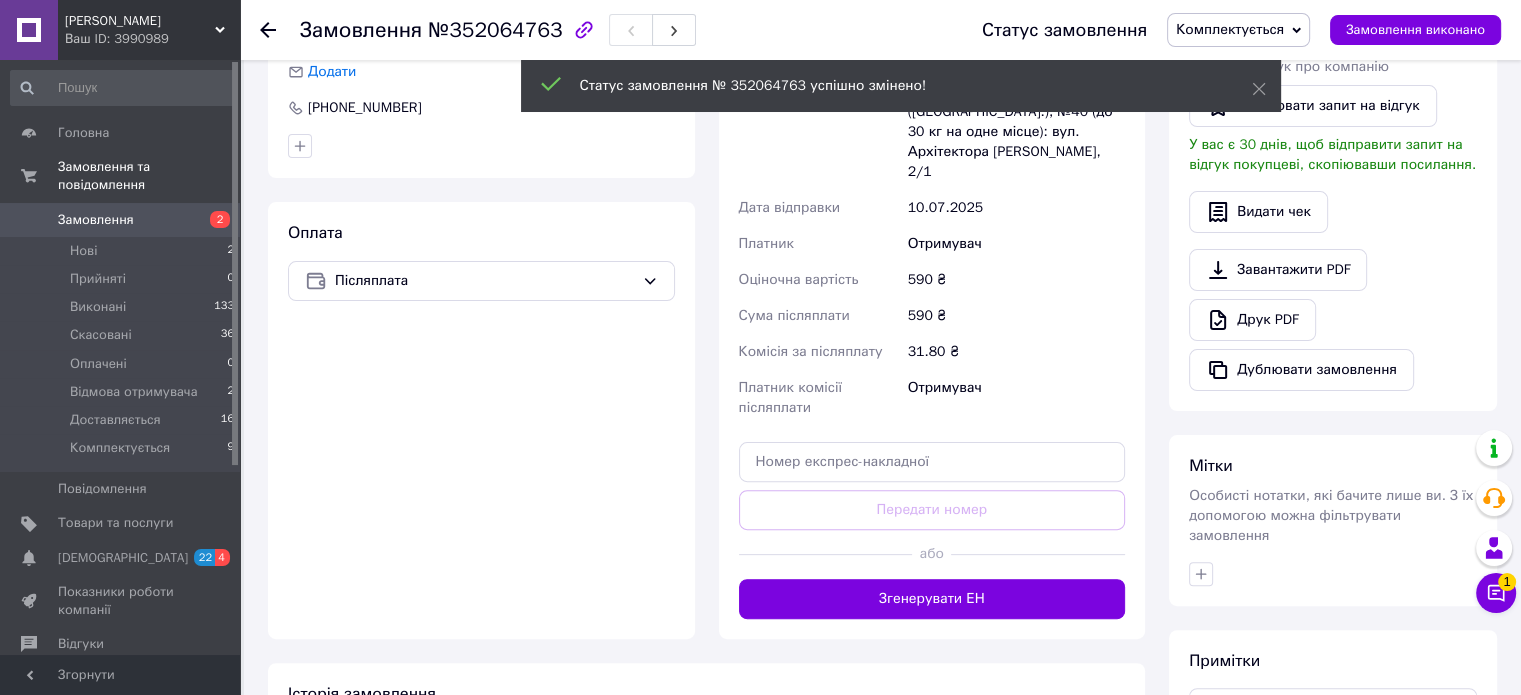 click on "Згенерувати ЕН" at bounding box center [932, 599] 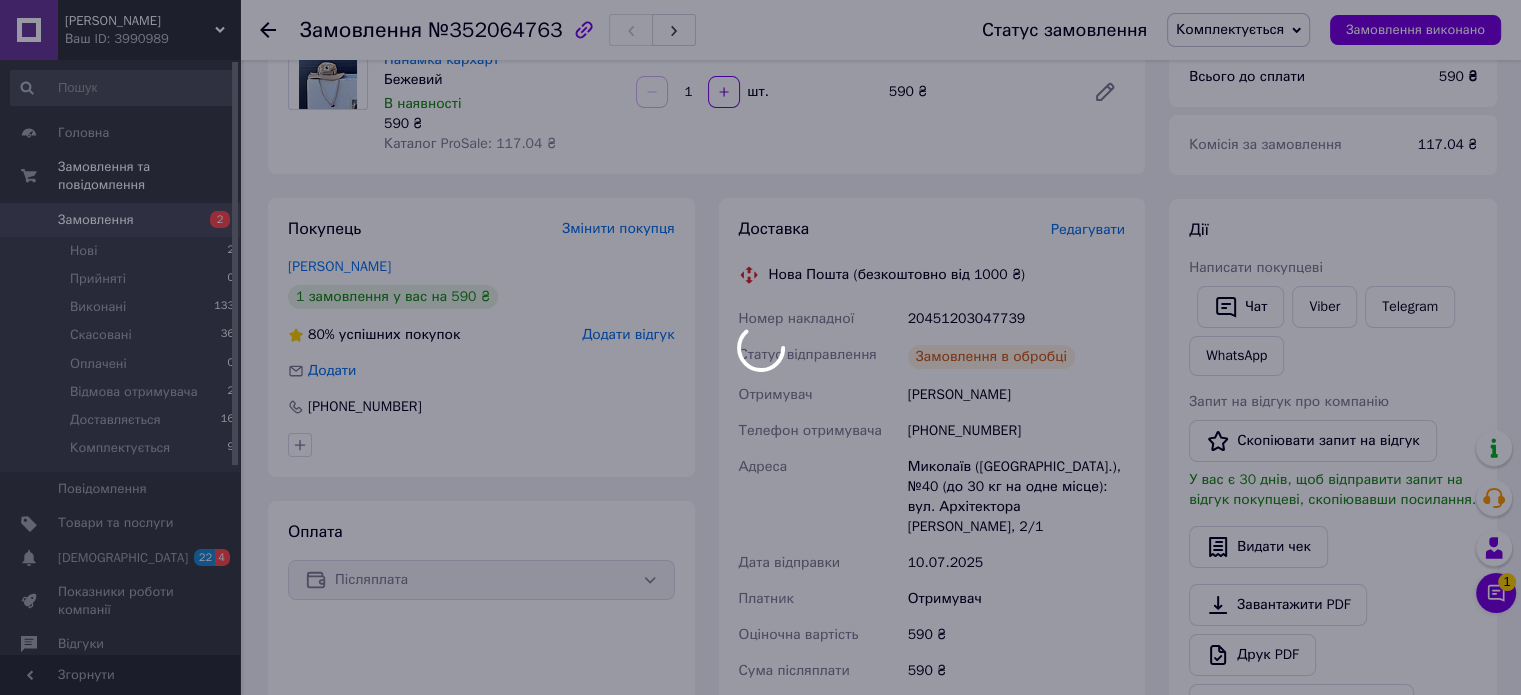scroll, scrollTop: 300, scrollLeft: 0, axis: vertical 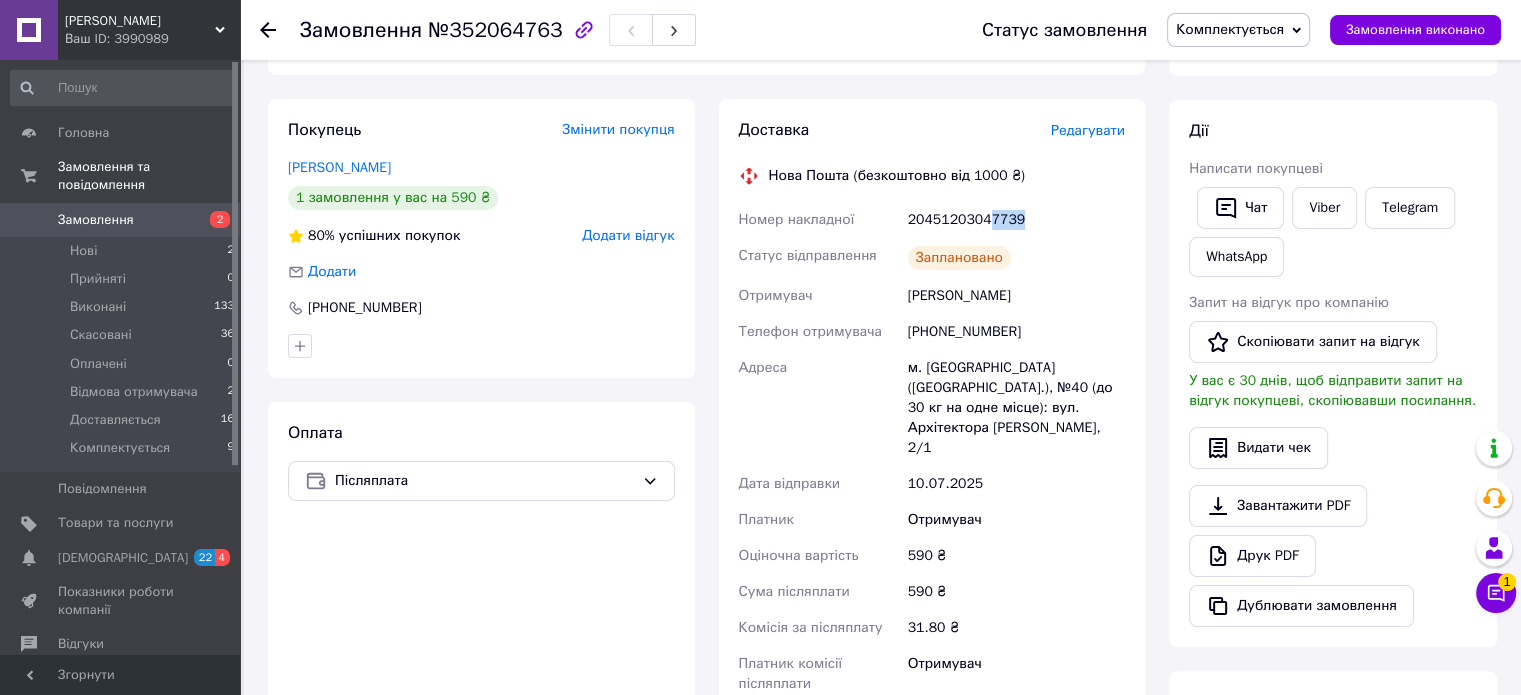 drag, startPoint x: 984, startPoint y: 217, endPoint x: 1012, endPoint y: 218, distance: 28.01785 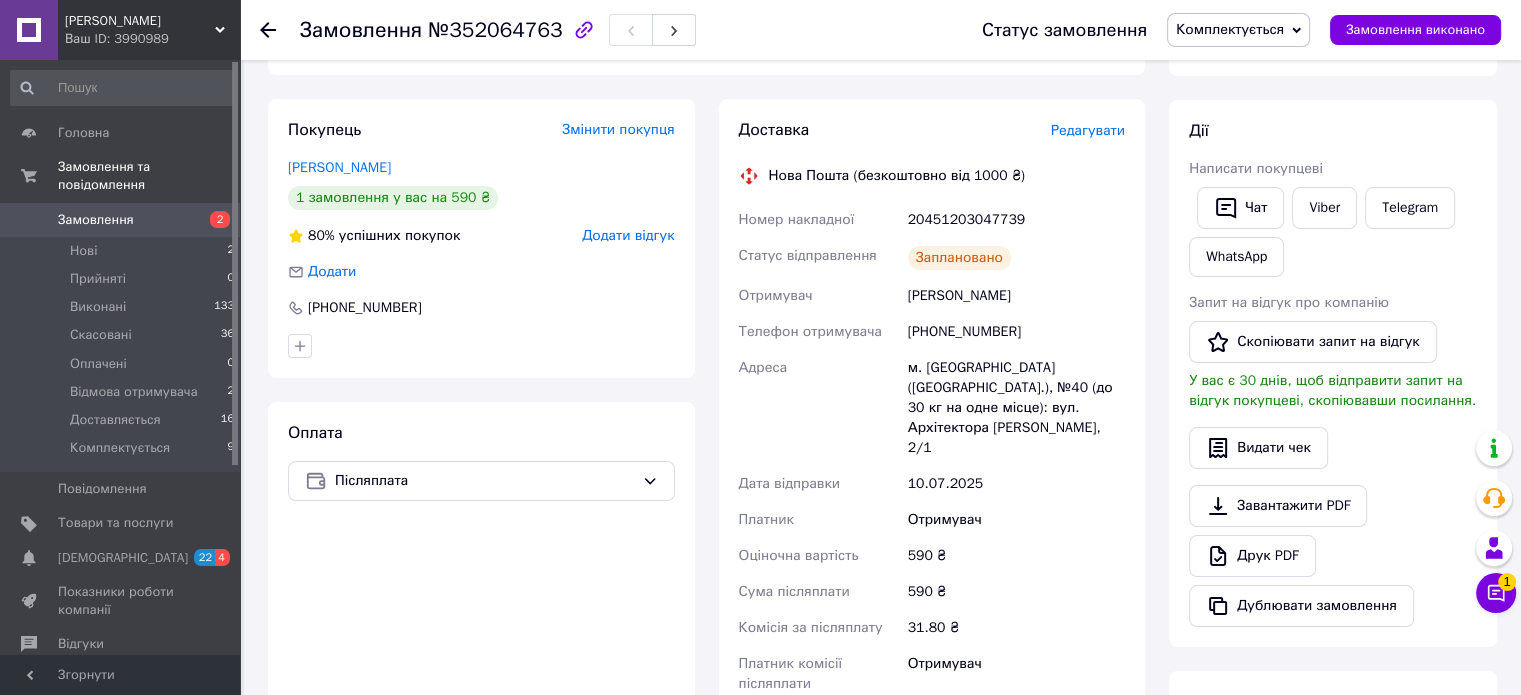 click on "20451203047739" at bounding box center (1016, 220) 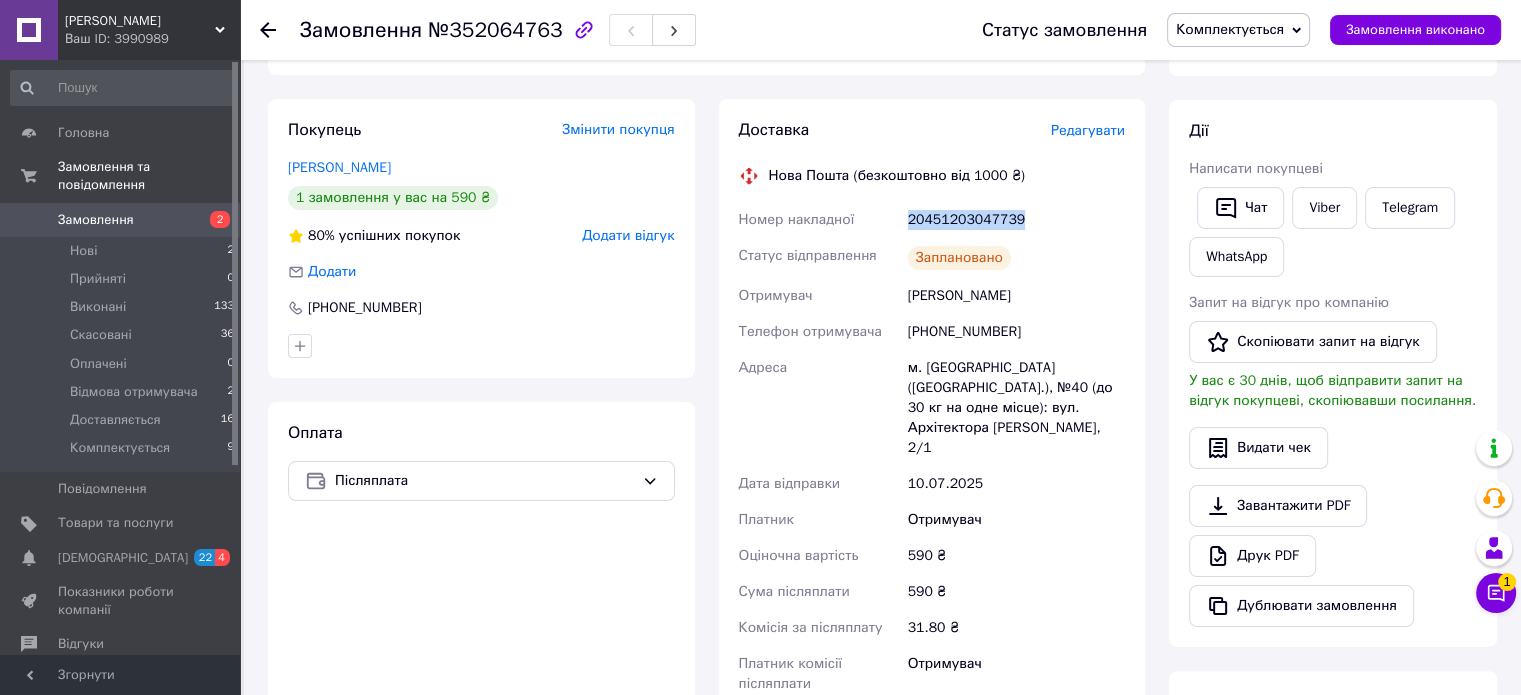 click on "20451203047739" at bounding box center [1016, 220] 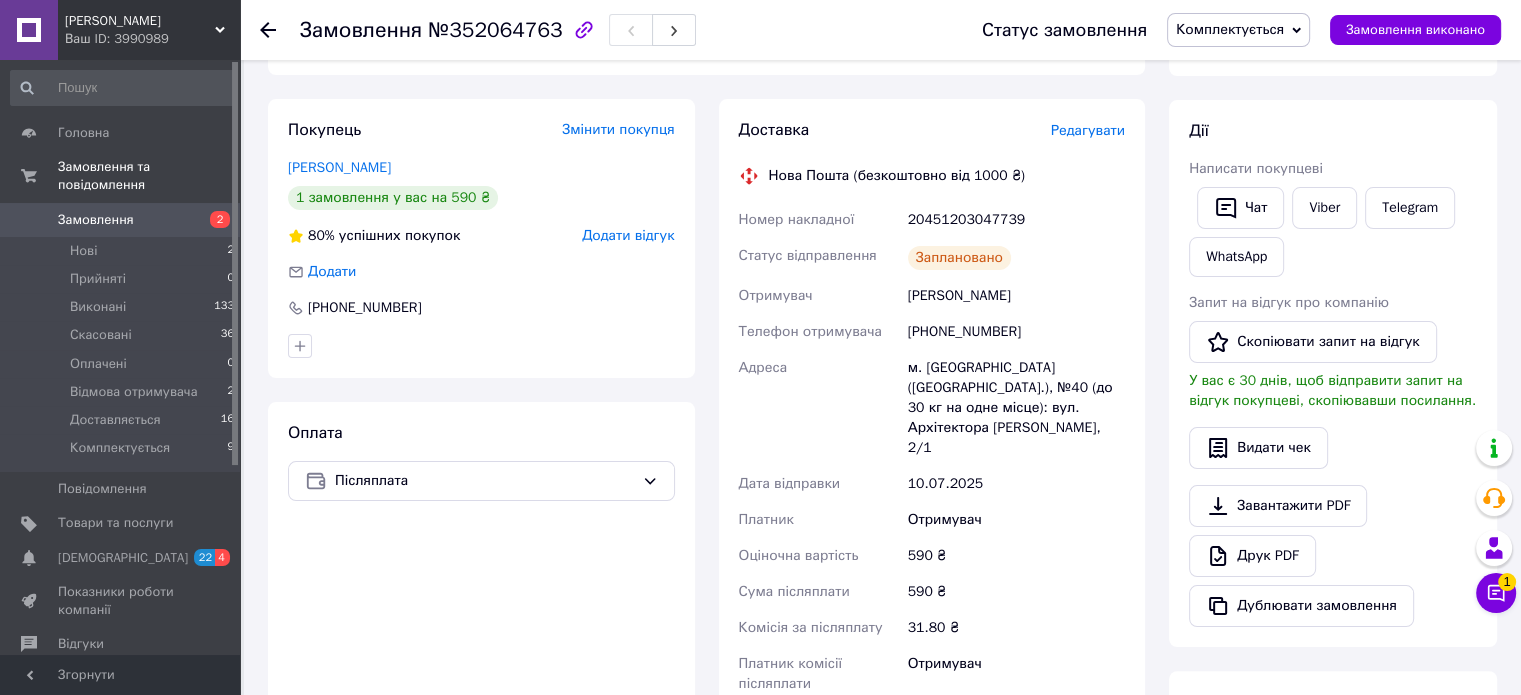click on "[PHONE_NUMBER]" at bounding box center [1016, 332] 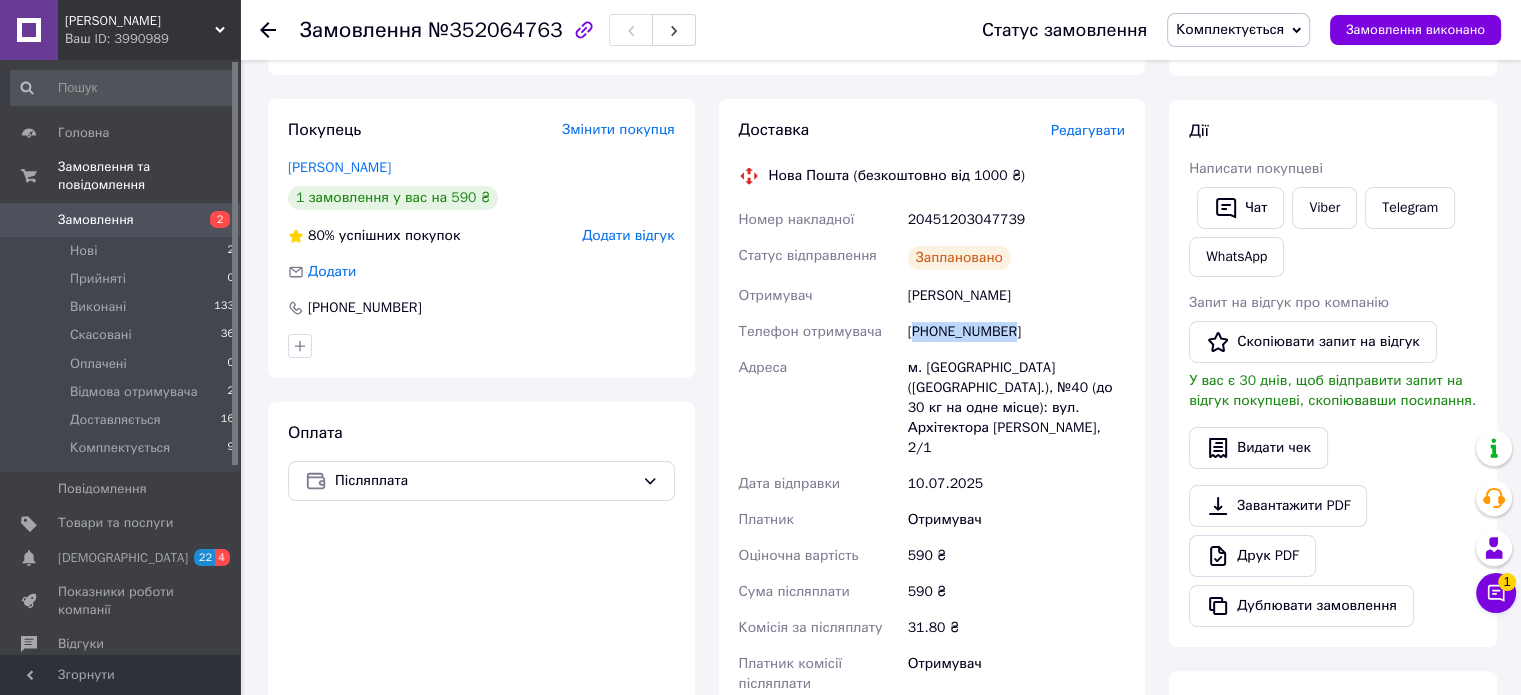 click on "[PHONE_NUMBER]" at bounding box center [1016, 332] 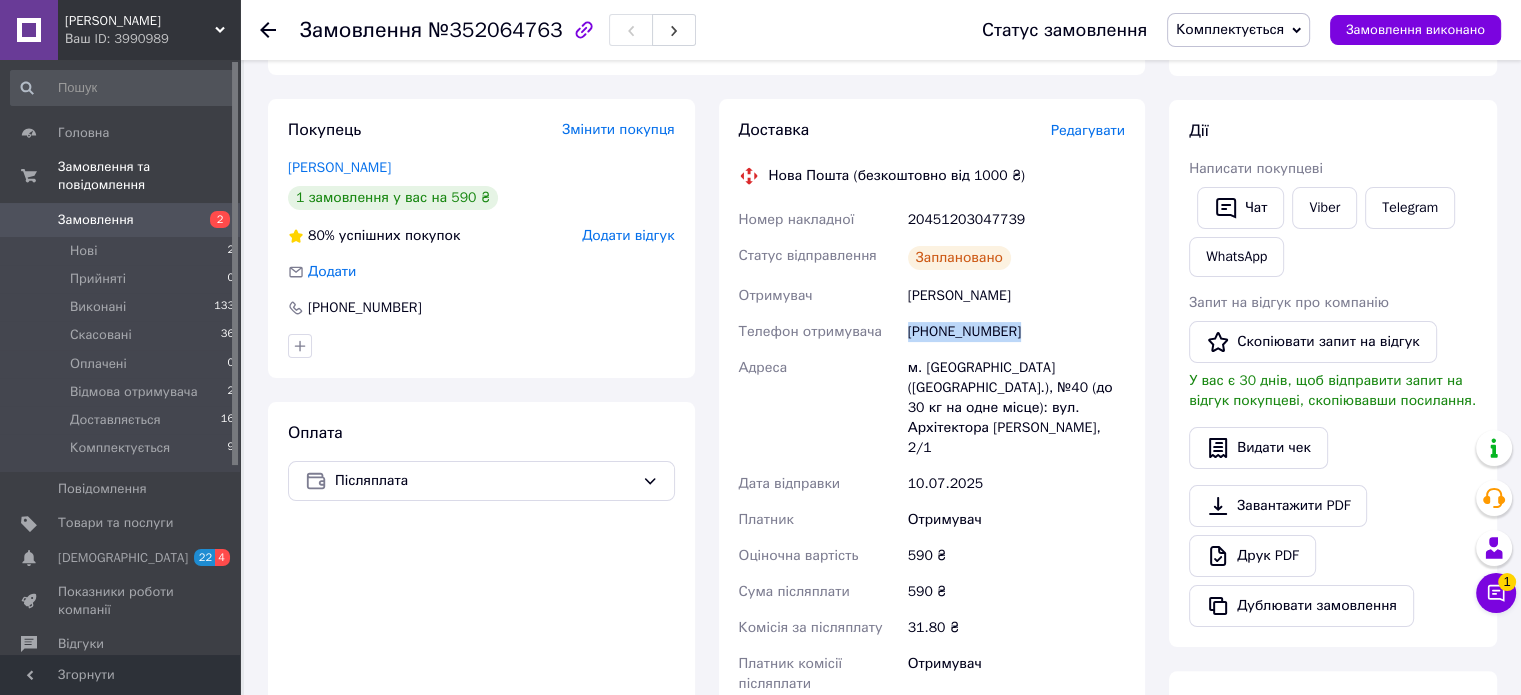 click on "[PHONE_NUMBER]" at bounding box center [1016, 332] 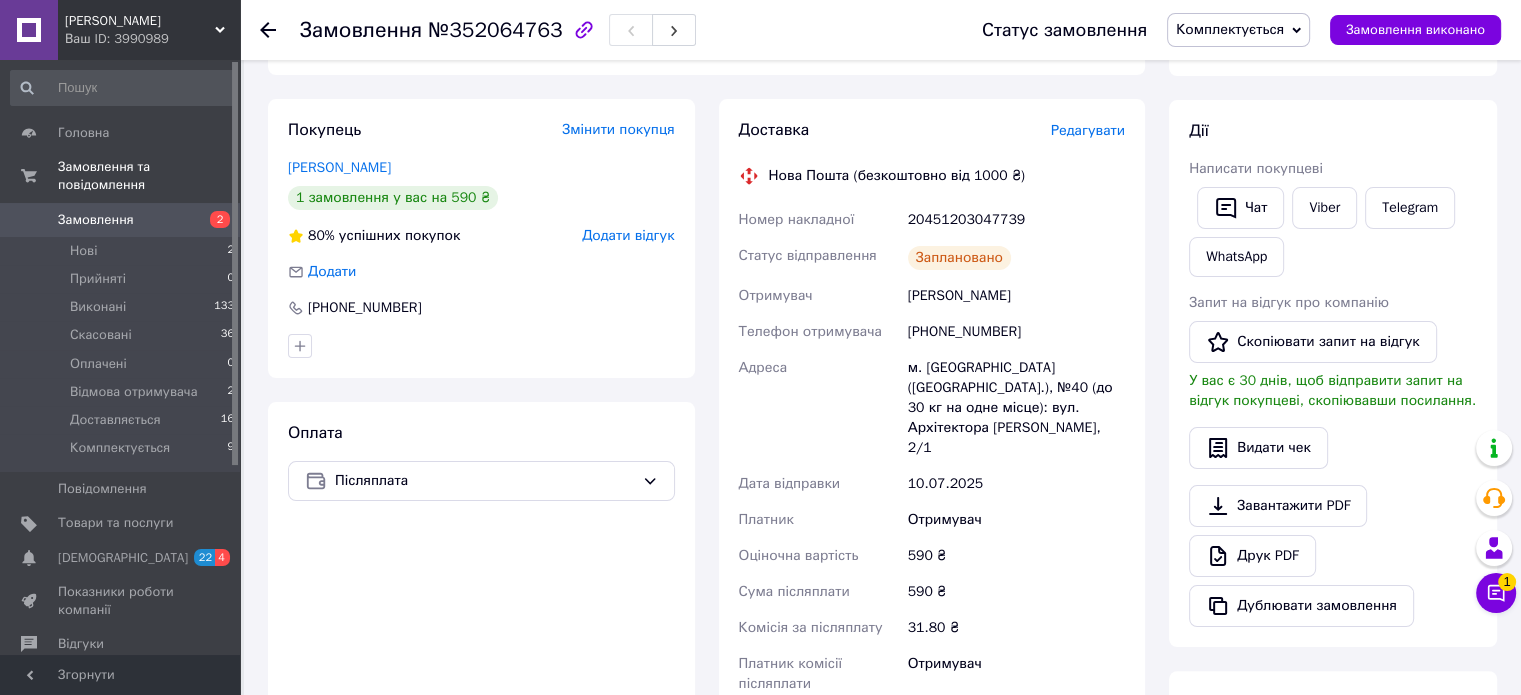 click on "[PERSON_NAME]" at bounding box center (1016, 296) 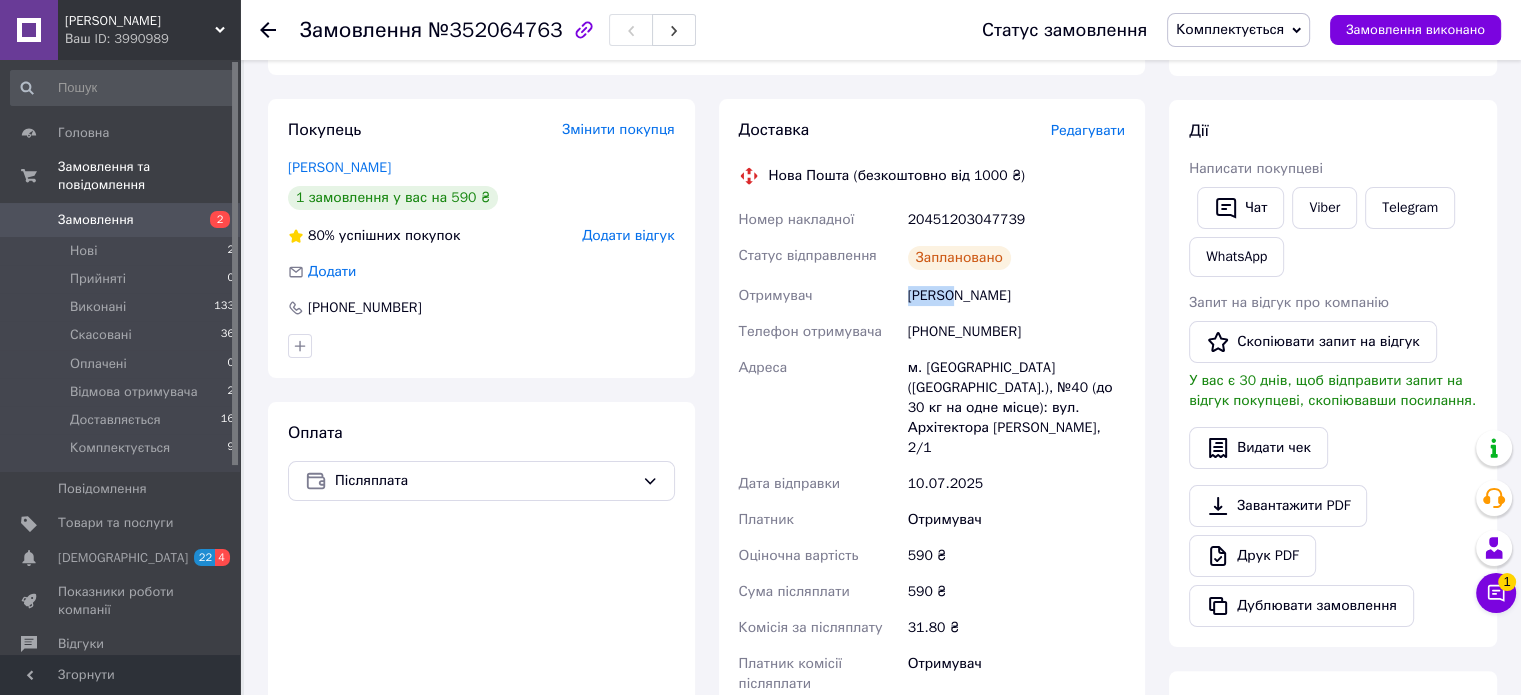 click on "[PERSON_NAME]" at bounding box center [1016, 296] 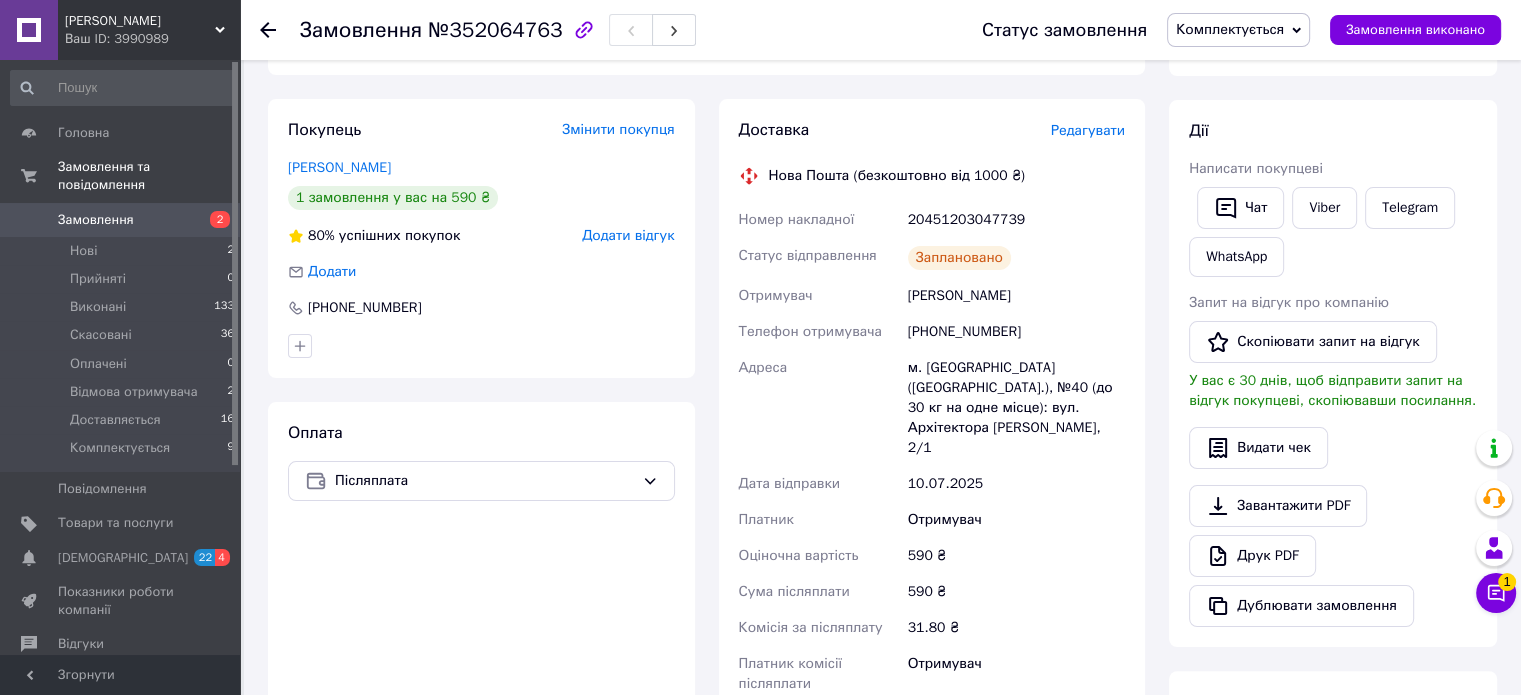 click on "[PERSON_NAME]" at bounding box center (1016, 296) 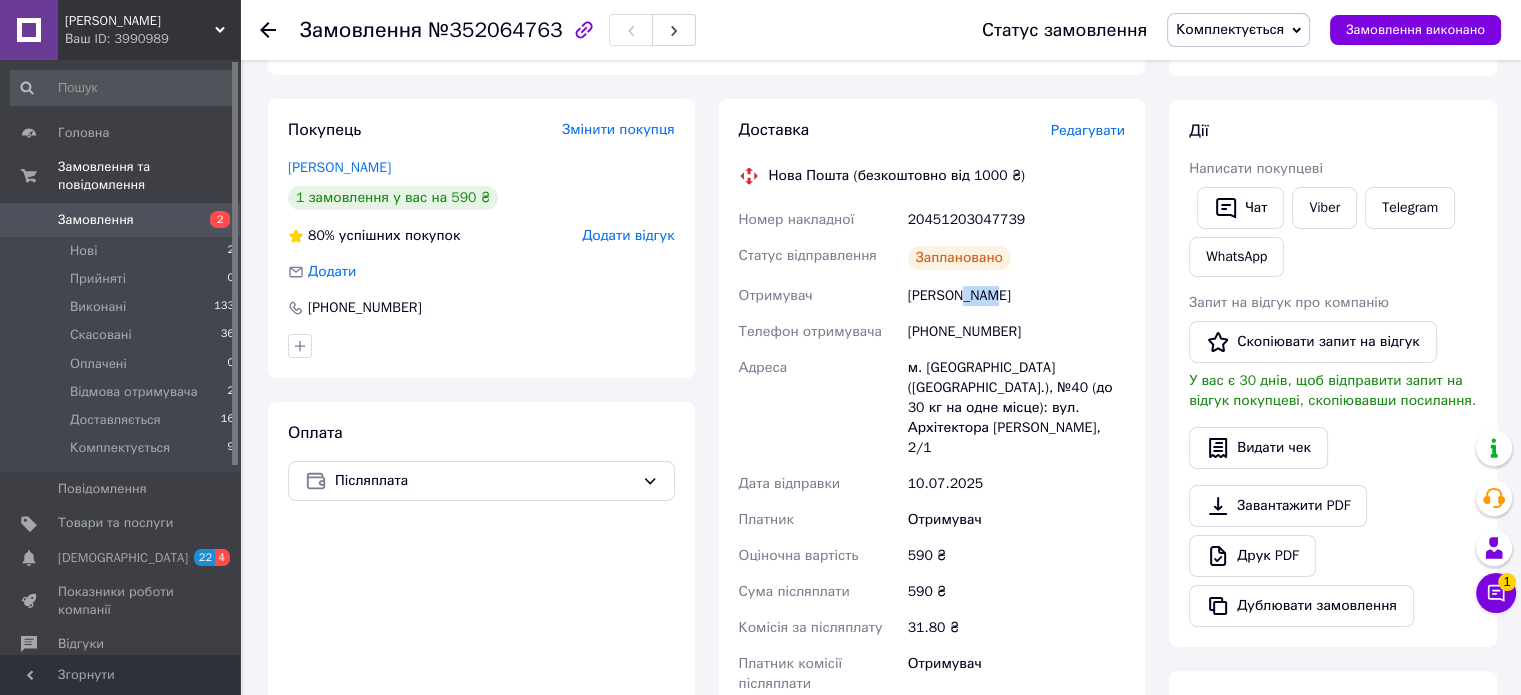 click on "[PERSON_NAME]" at bounding box center [1016, 296] 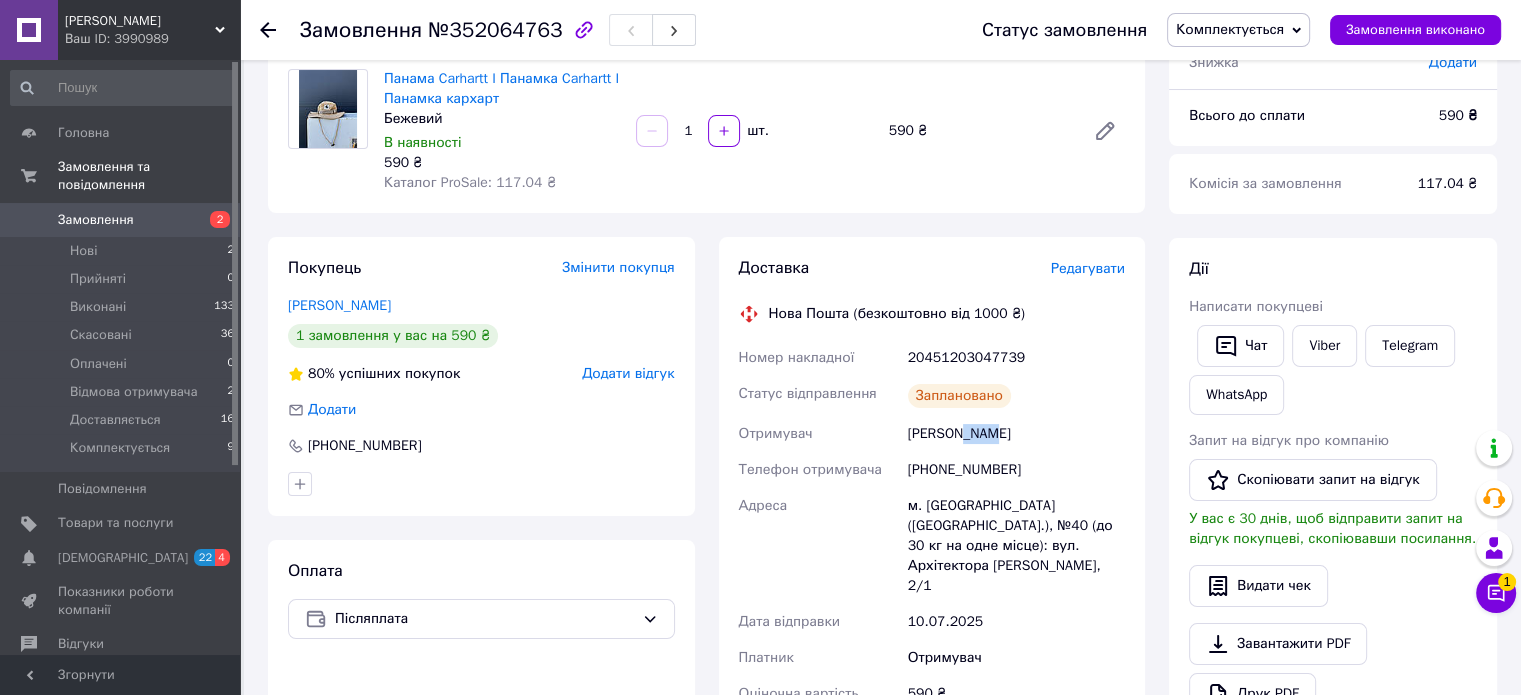 scroll, scrollTop: 0, scrollLeft: 0, axis: both 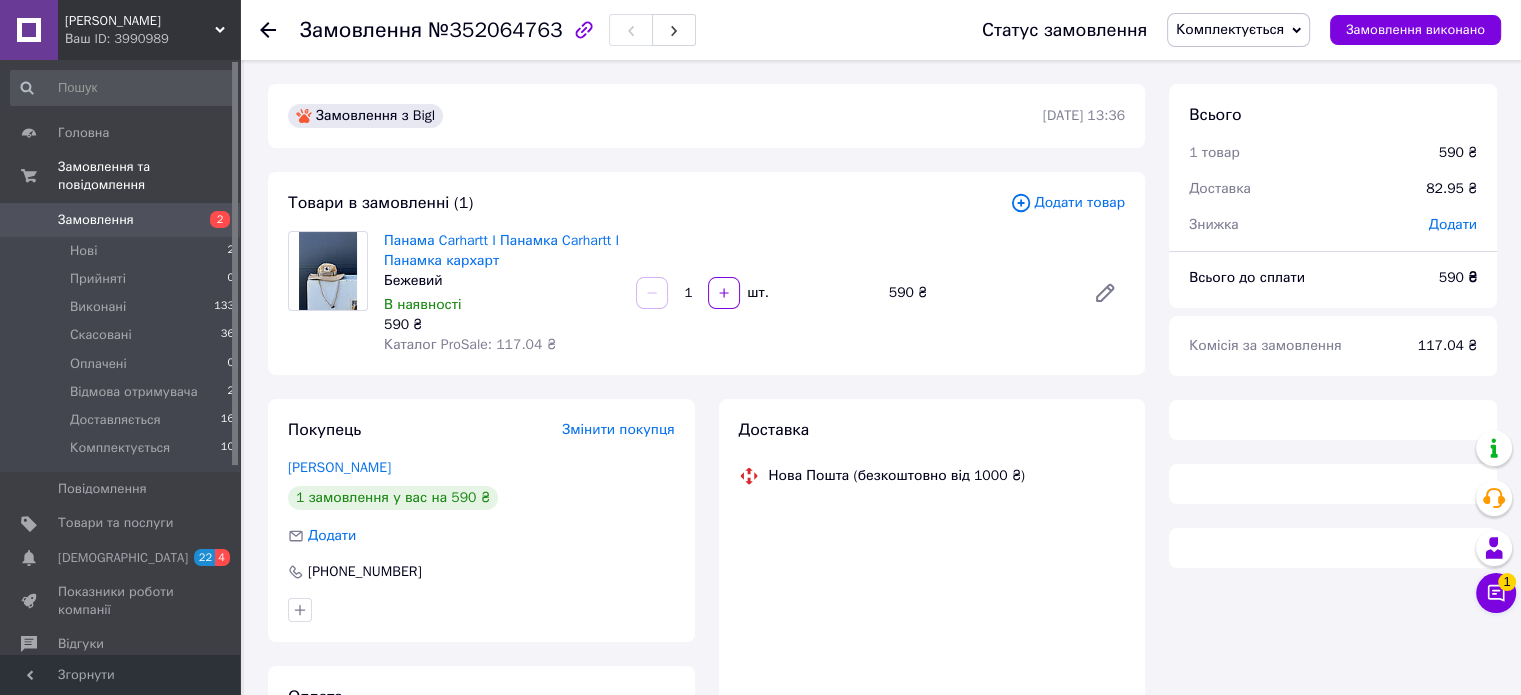 click on "Замовлення" at bounding box center [96, 220] 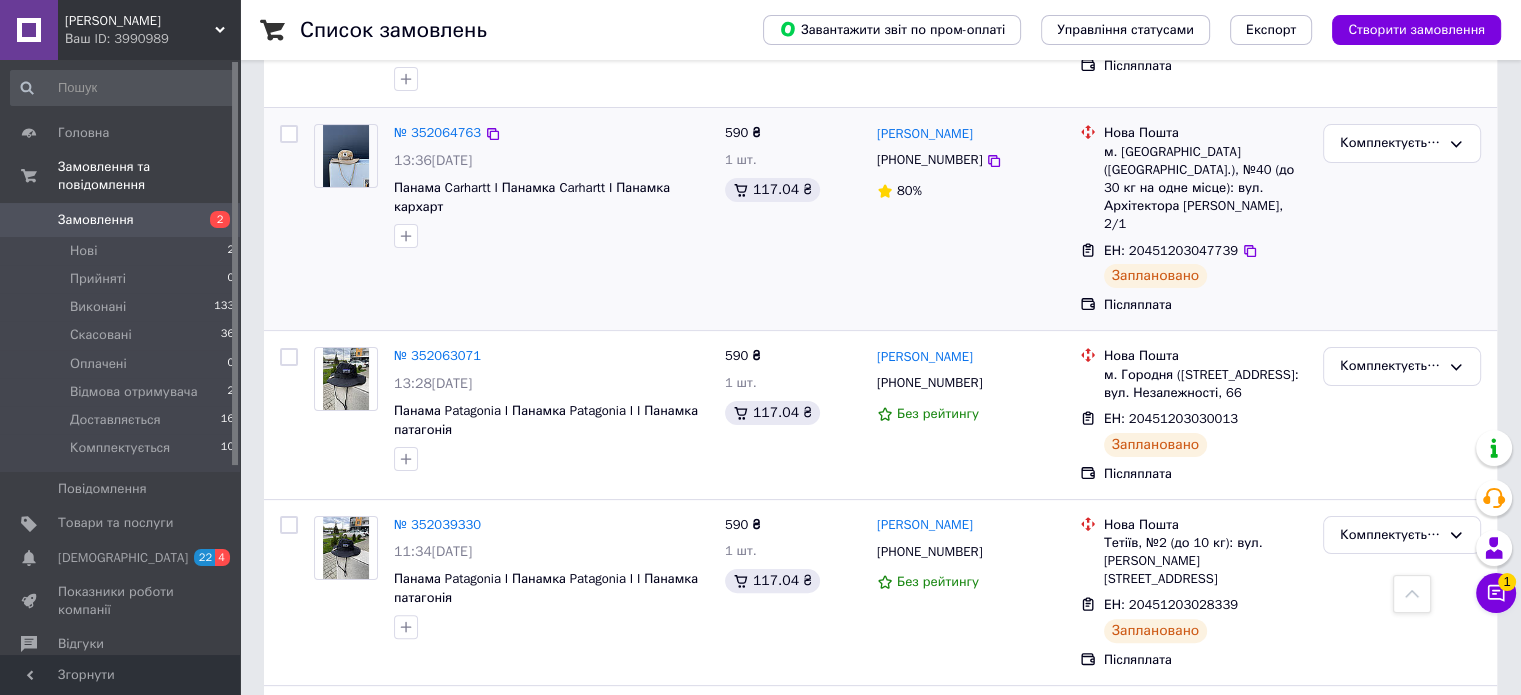 scroll, scrollTop: 0, scrollLeft: 0, axis: both 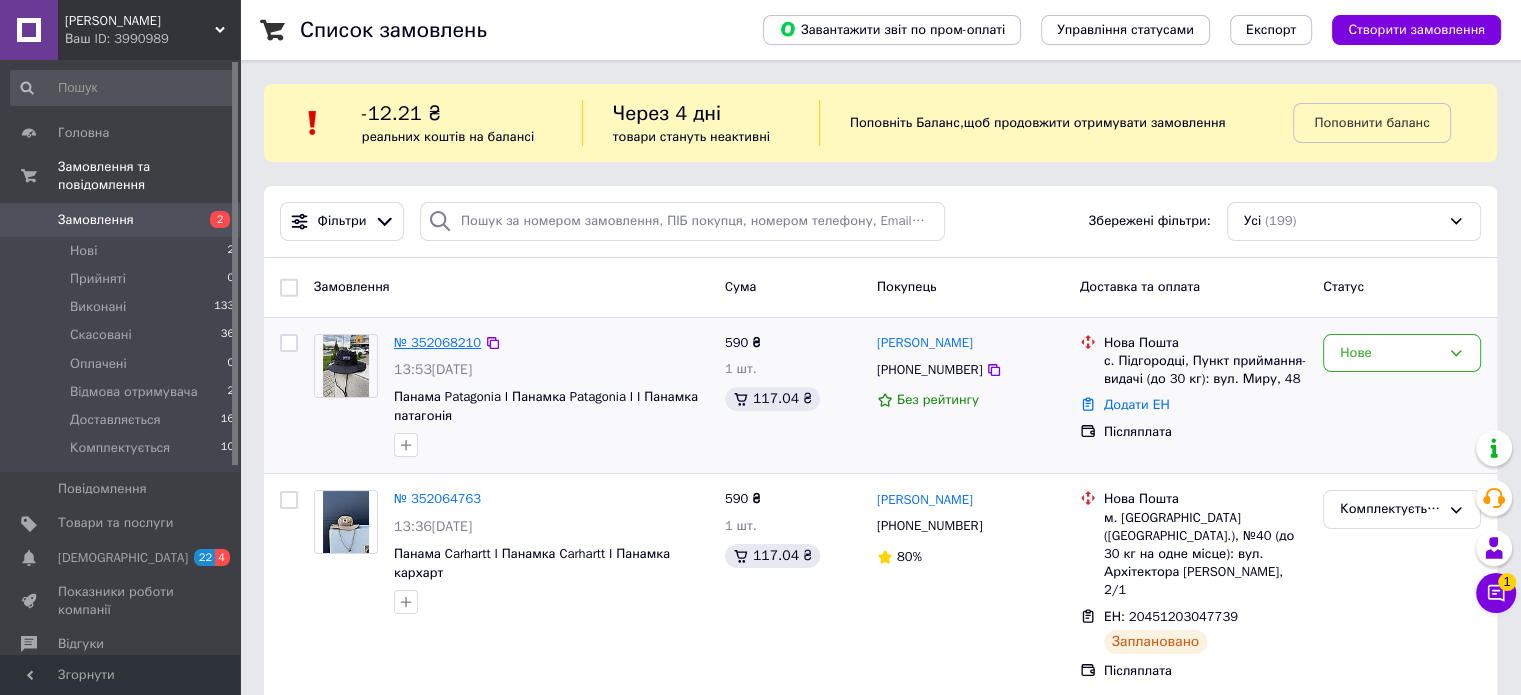 click on "№ 352068210" at bounding box center [437, 342] 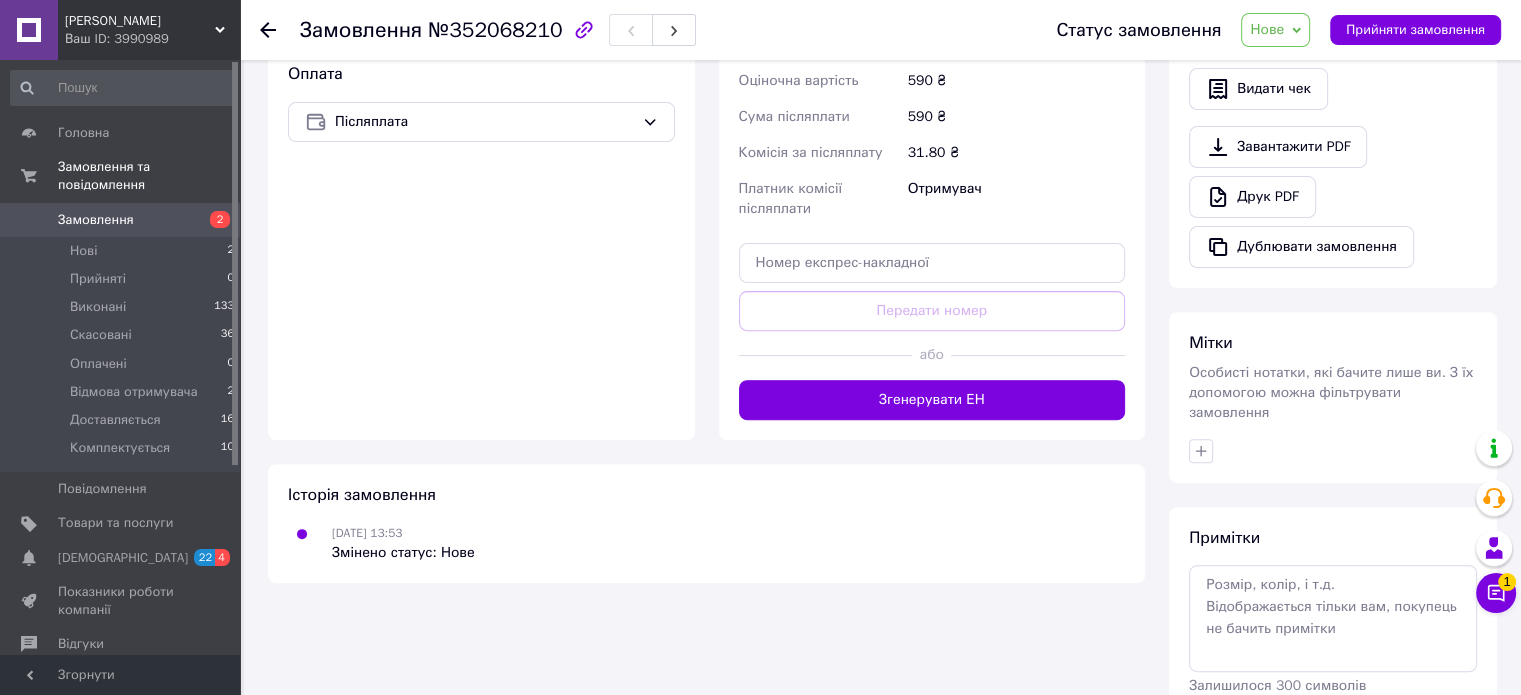 scroll, scrollTop: 678, scrollLeft: 0, axis: vertical 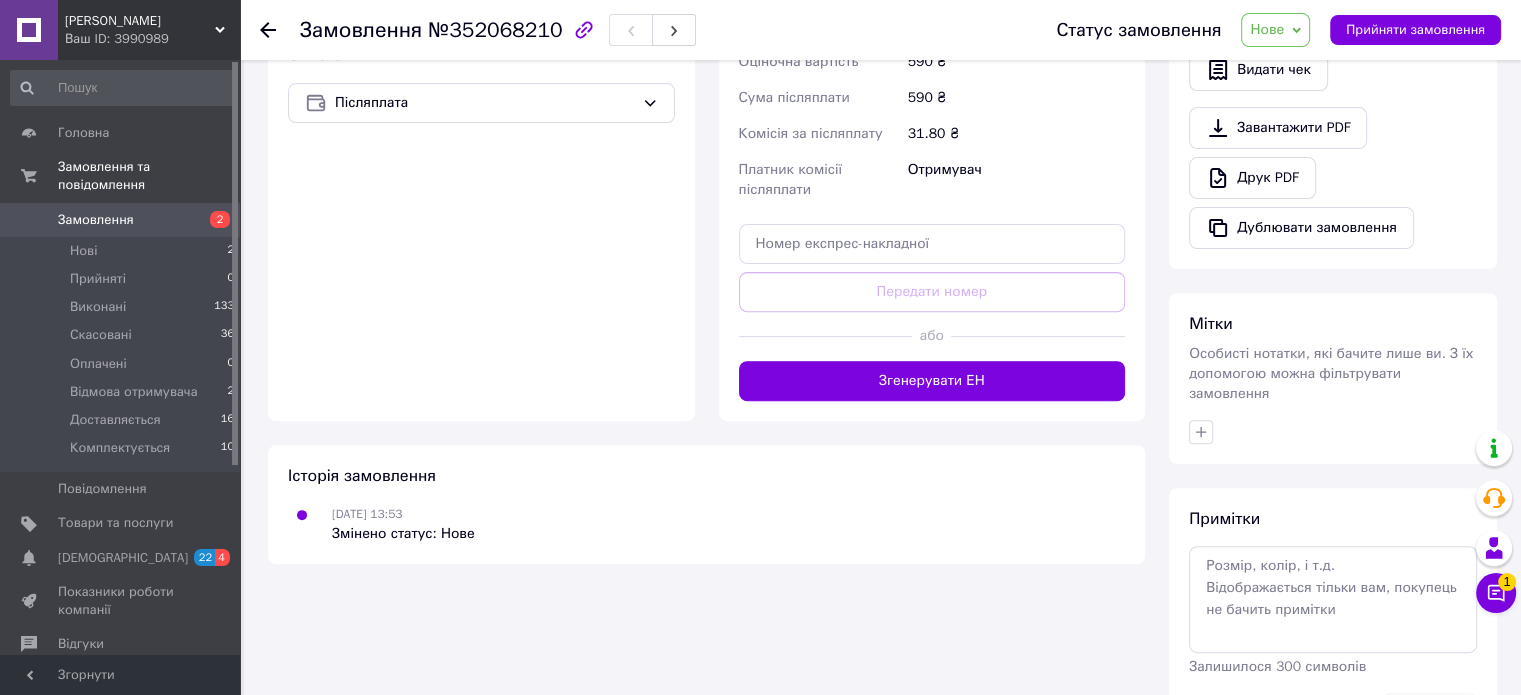 click on "Нове" at bounding box center [1267, 29] 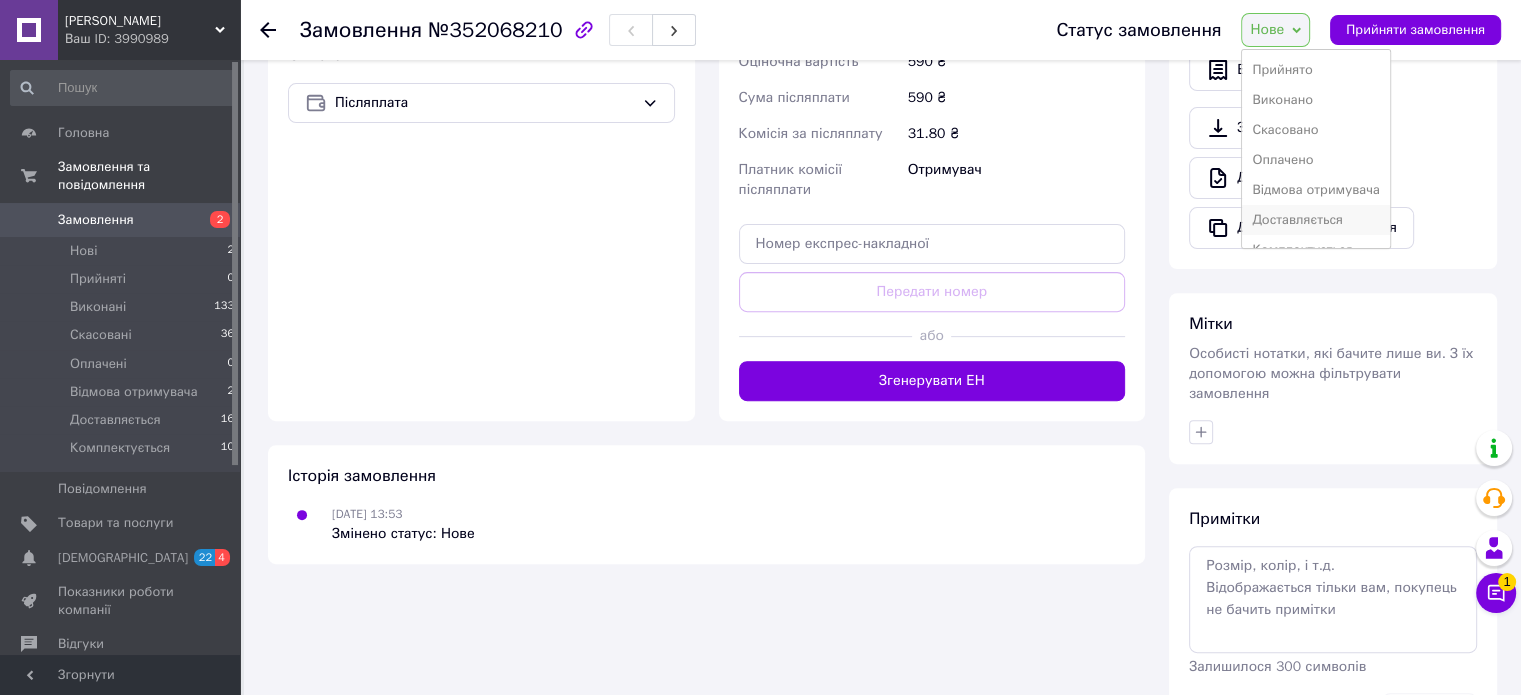scroll, scrollTop: 21, scrollLeft: 0, axis: vertical 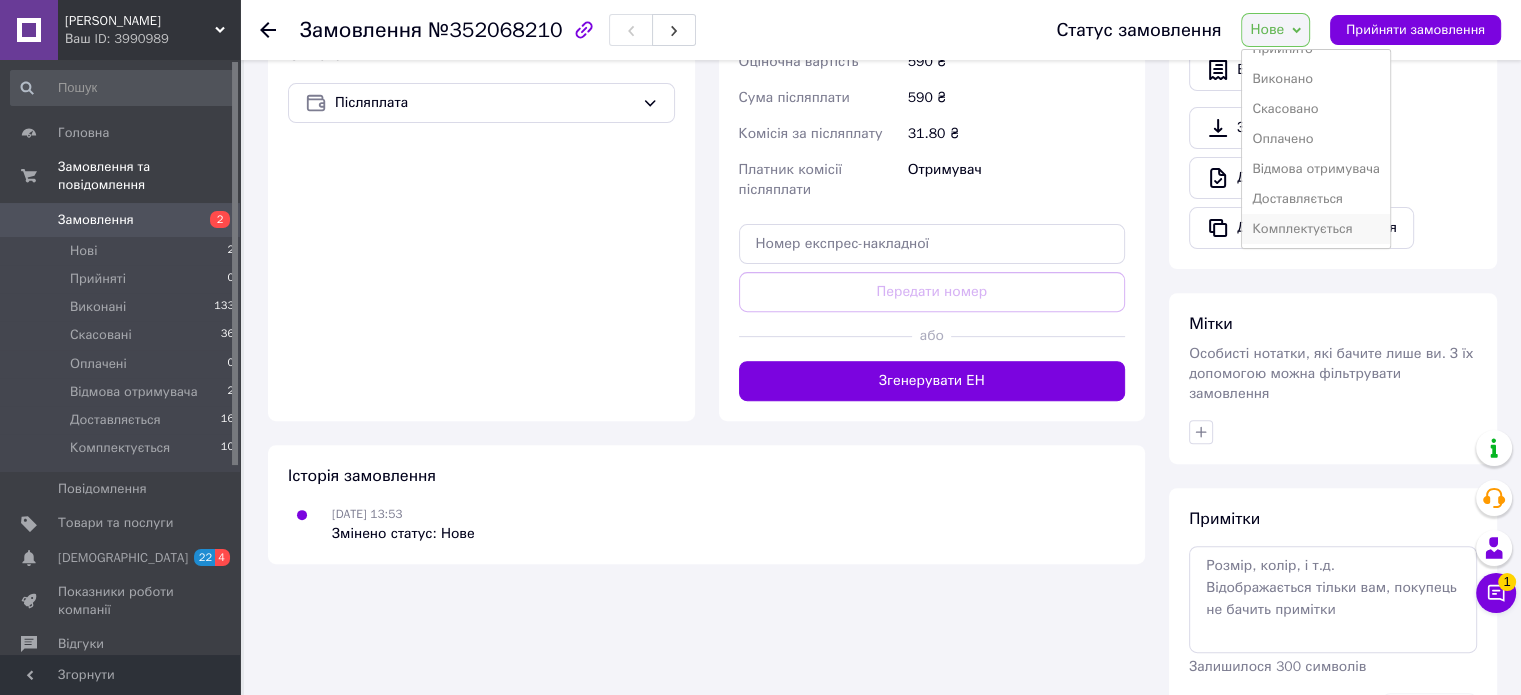 click on "Комплектується" at bounding box center [1316, 229] 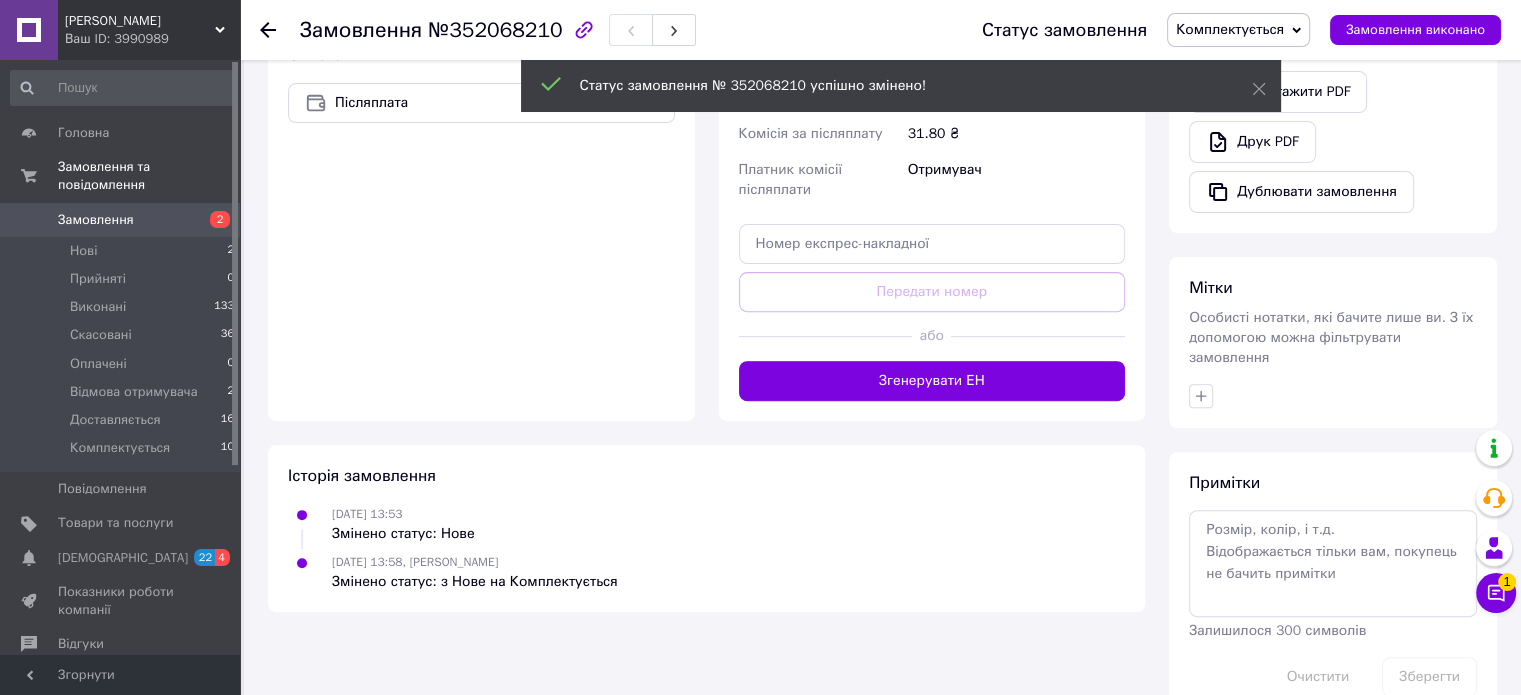 click on "Згенерувати ЕН" at bounding box center (932, 381) 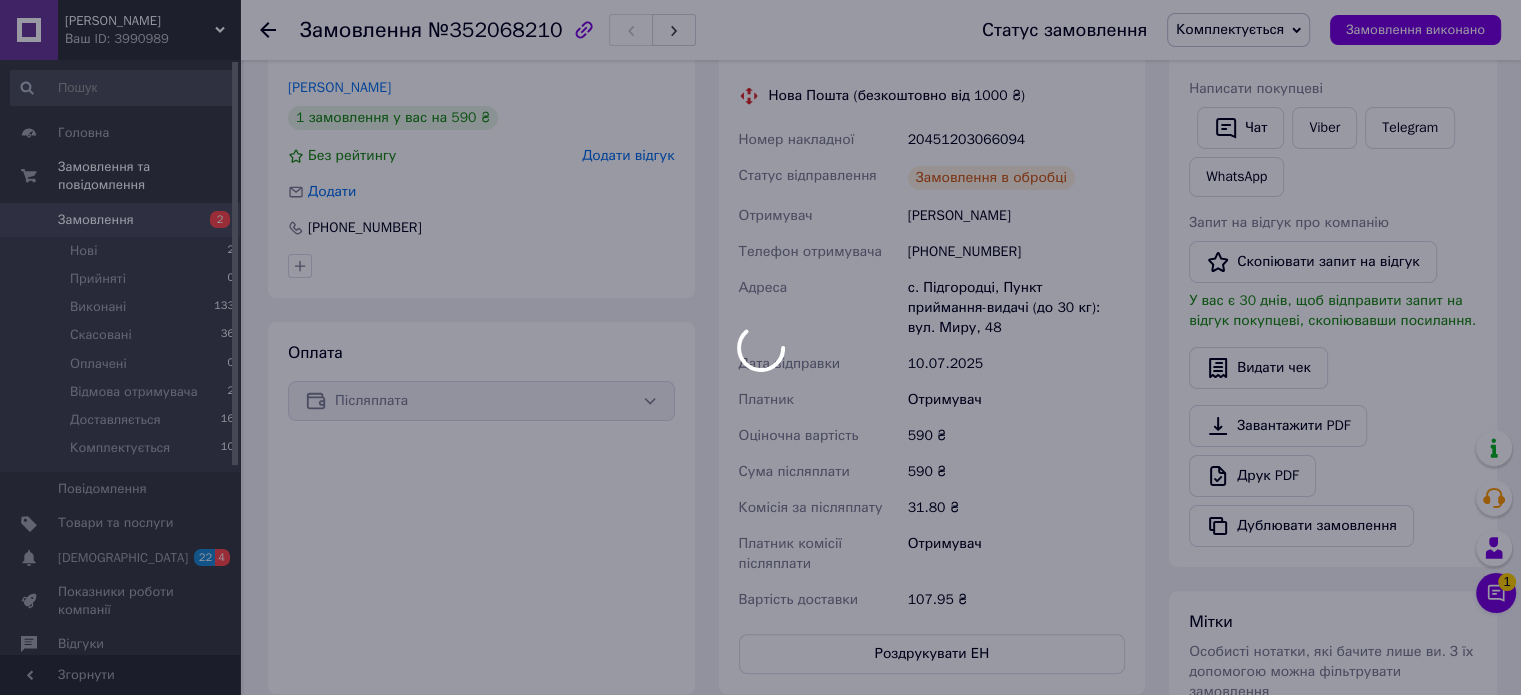 scroll, scrollTop: 378, scrollLeft: 0, axis: vertical 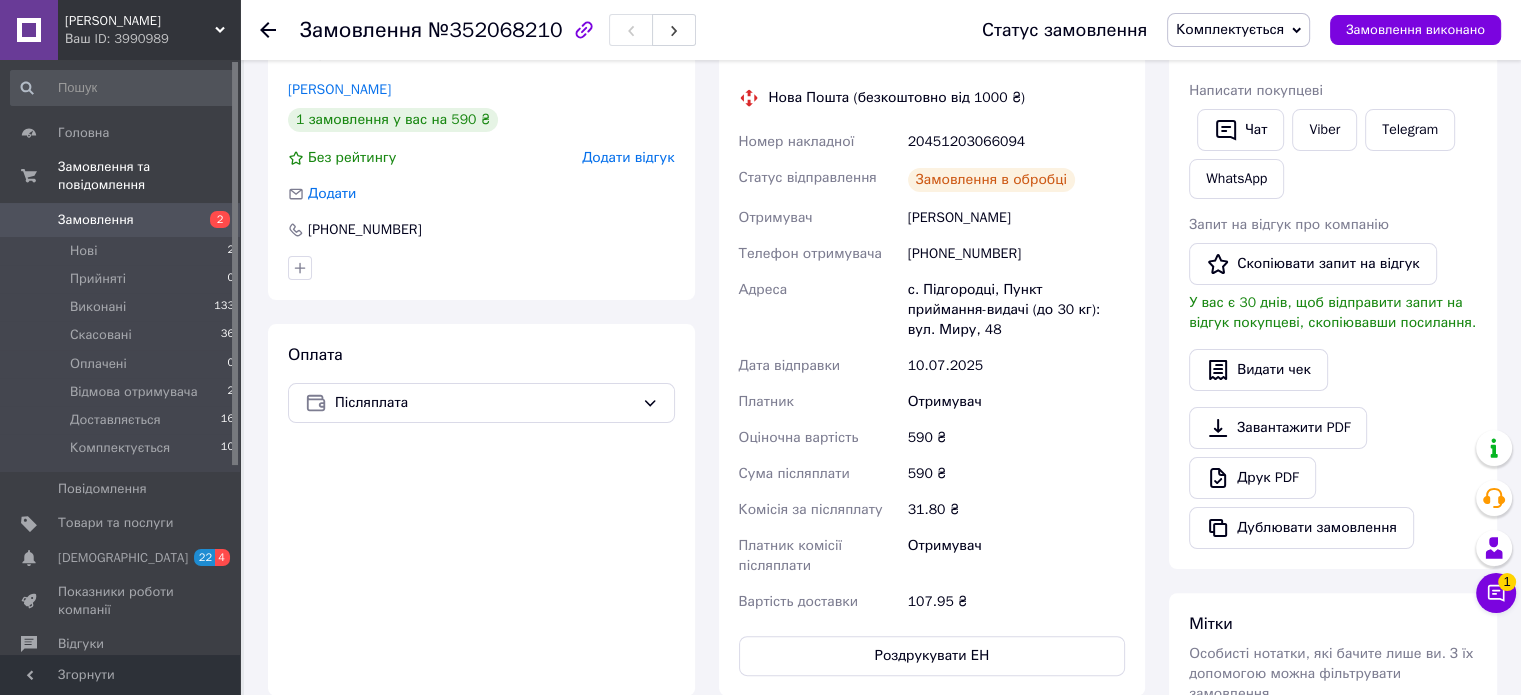 click on "20451203066094" at bounding box center (1016, 142) 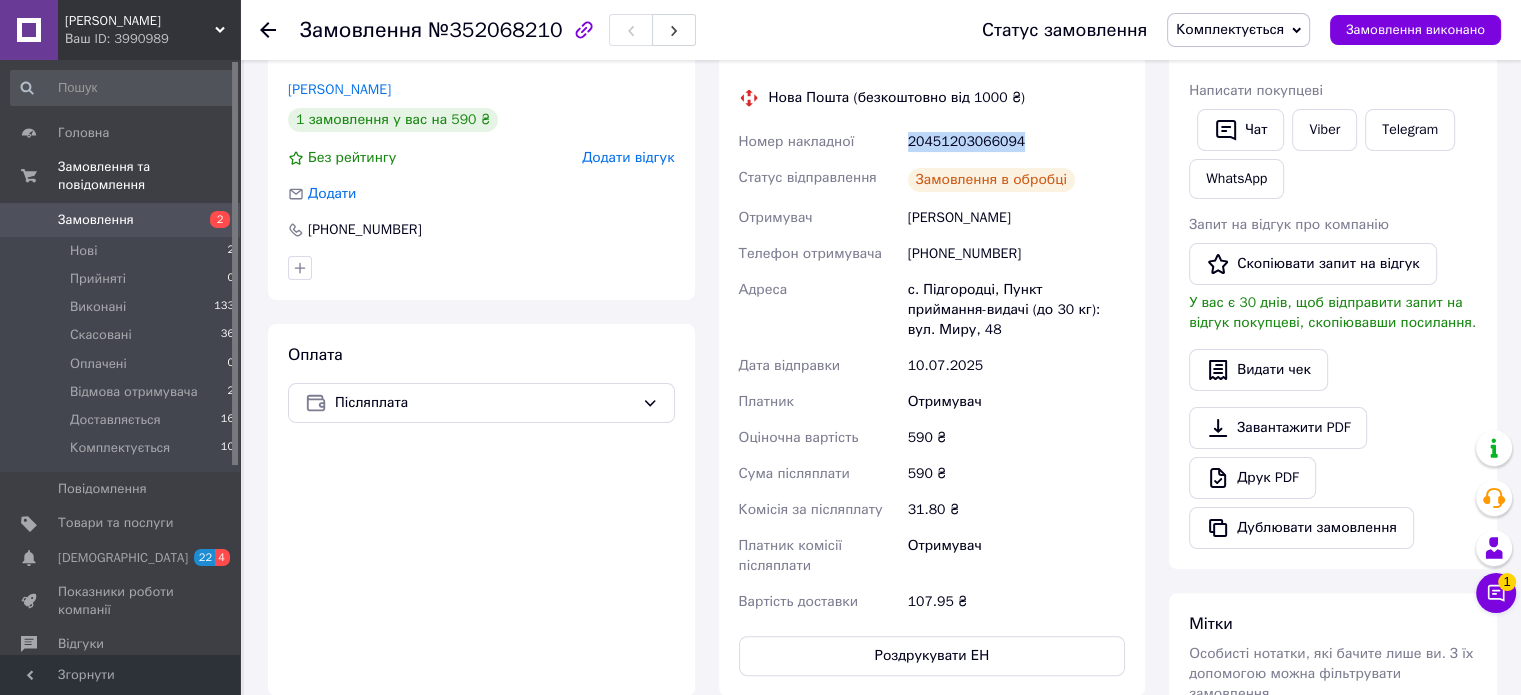 click on "20451203066094" at bounding box center [1016, 142] 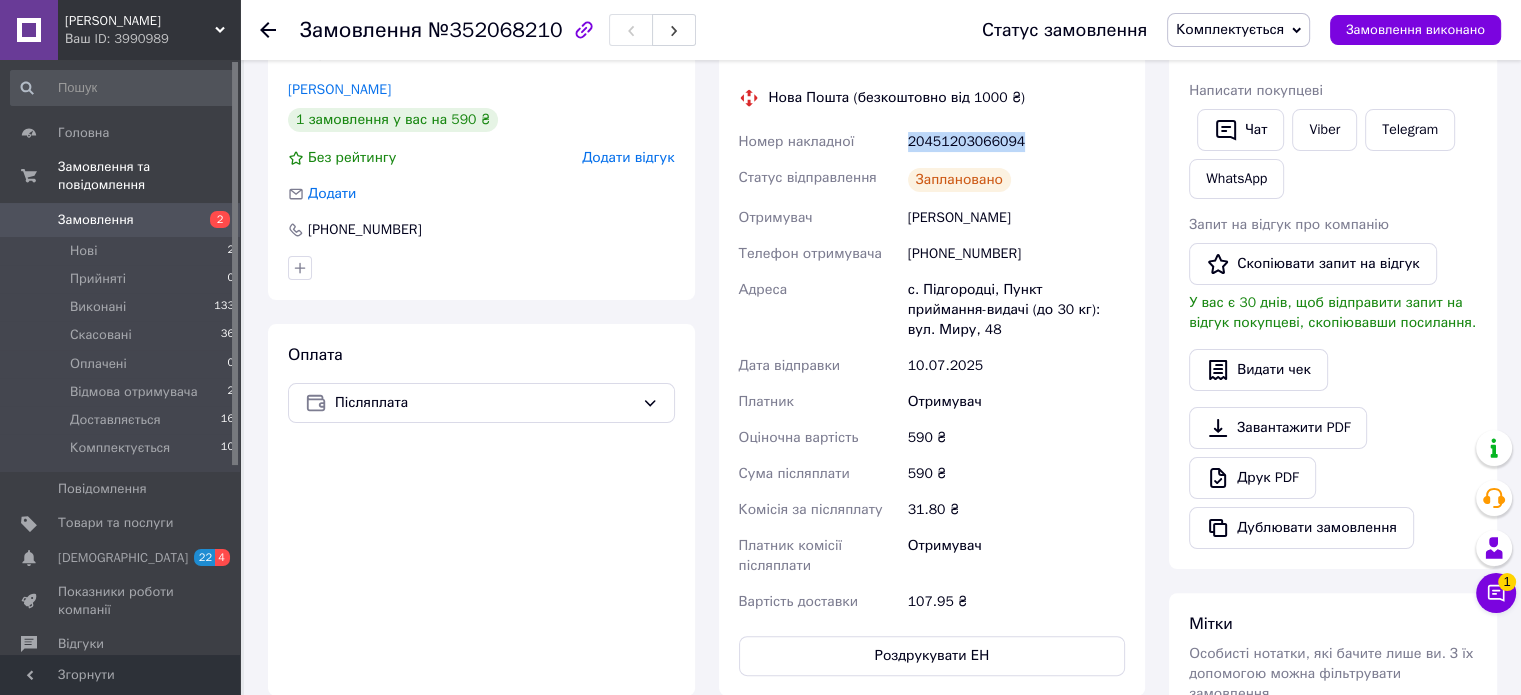 copy on "20451203066094" 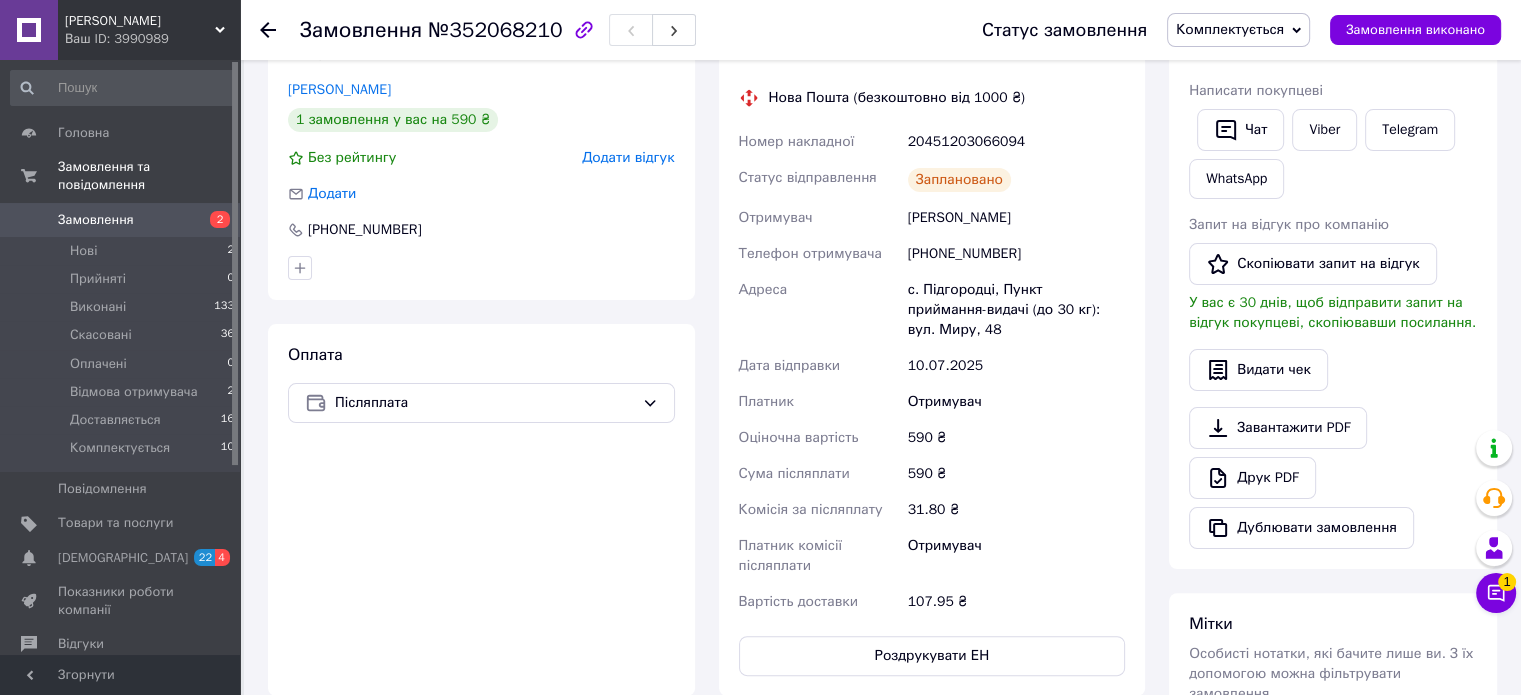 click on "+380969971311" at bounding box center [1016, 254] 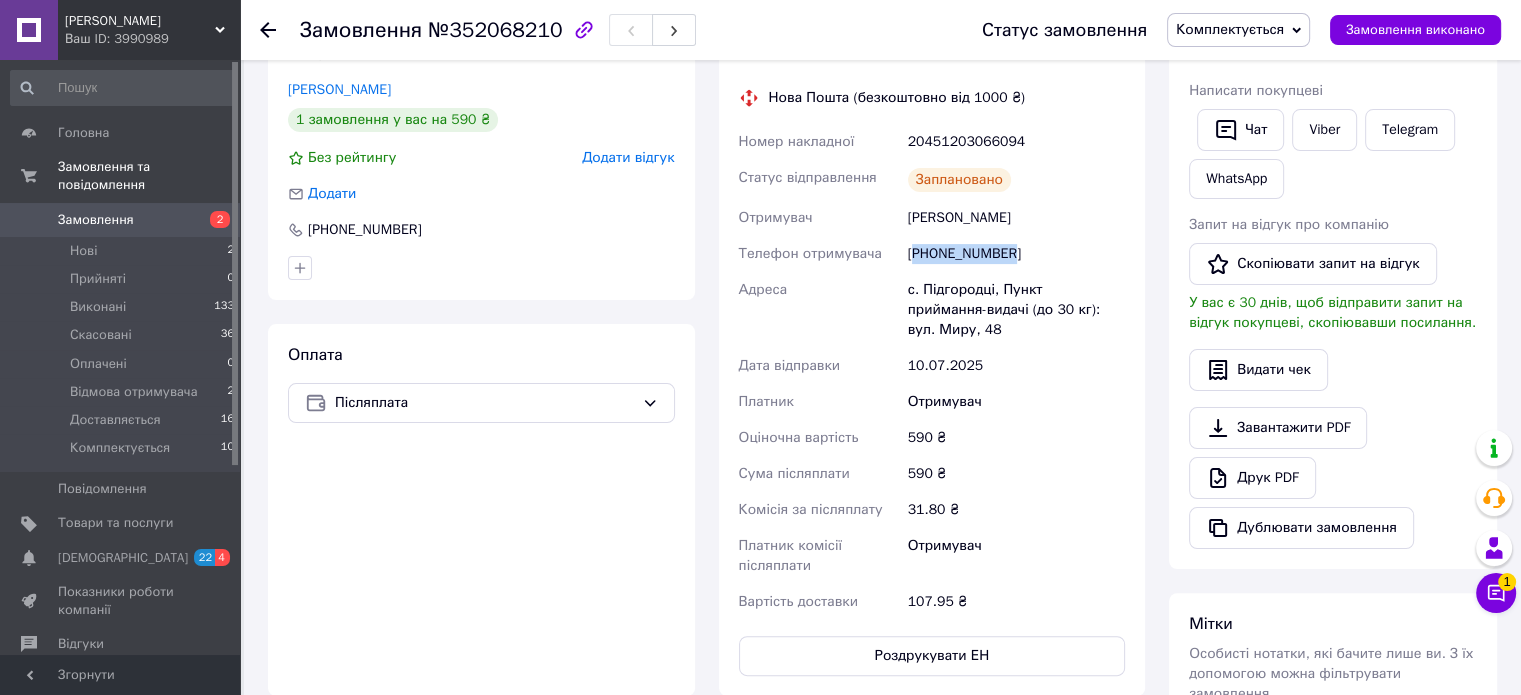 click on "+380969971311" at bounding box center (1016, 254) 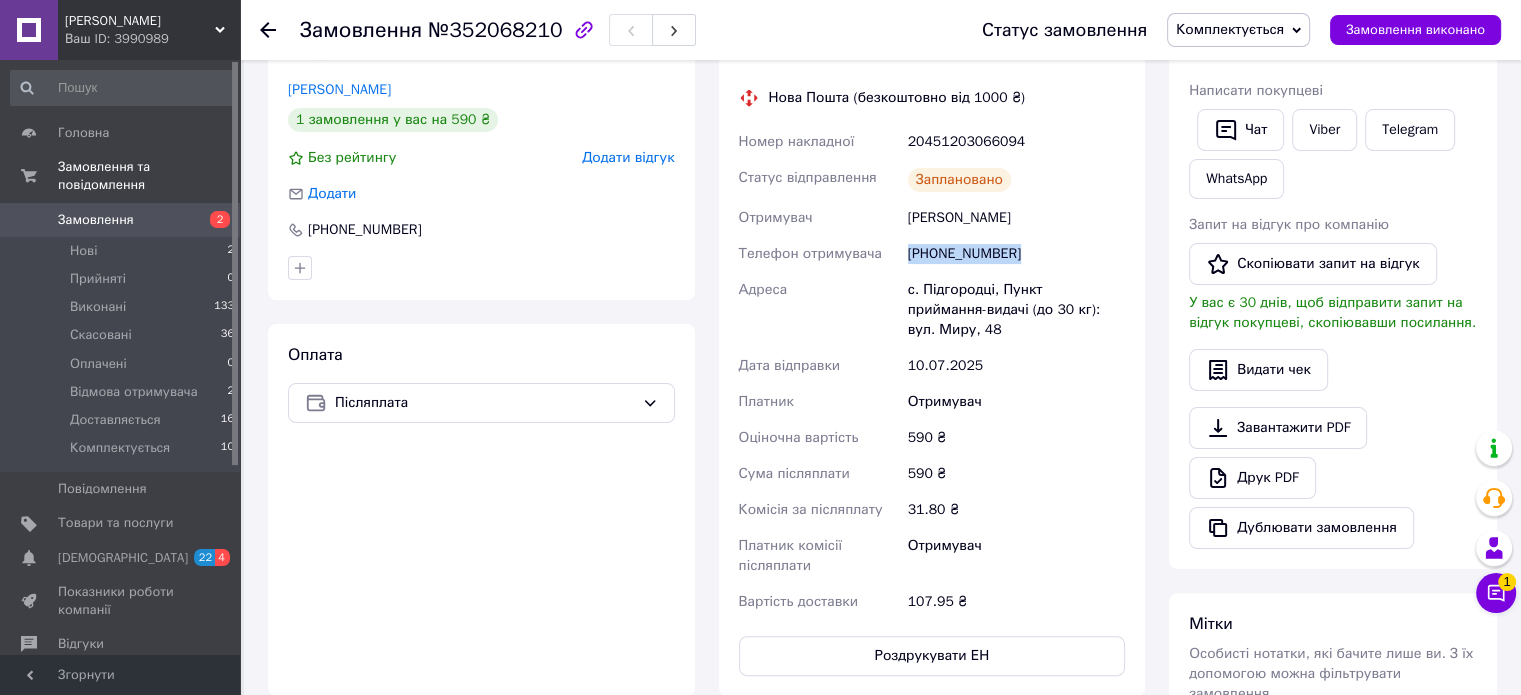 click on "+380969971311" at bounding box center (1016, 254) 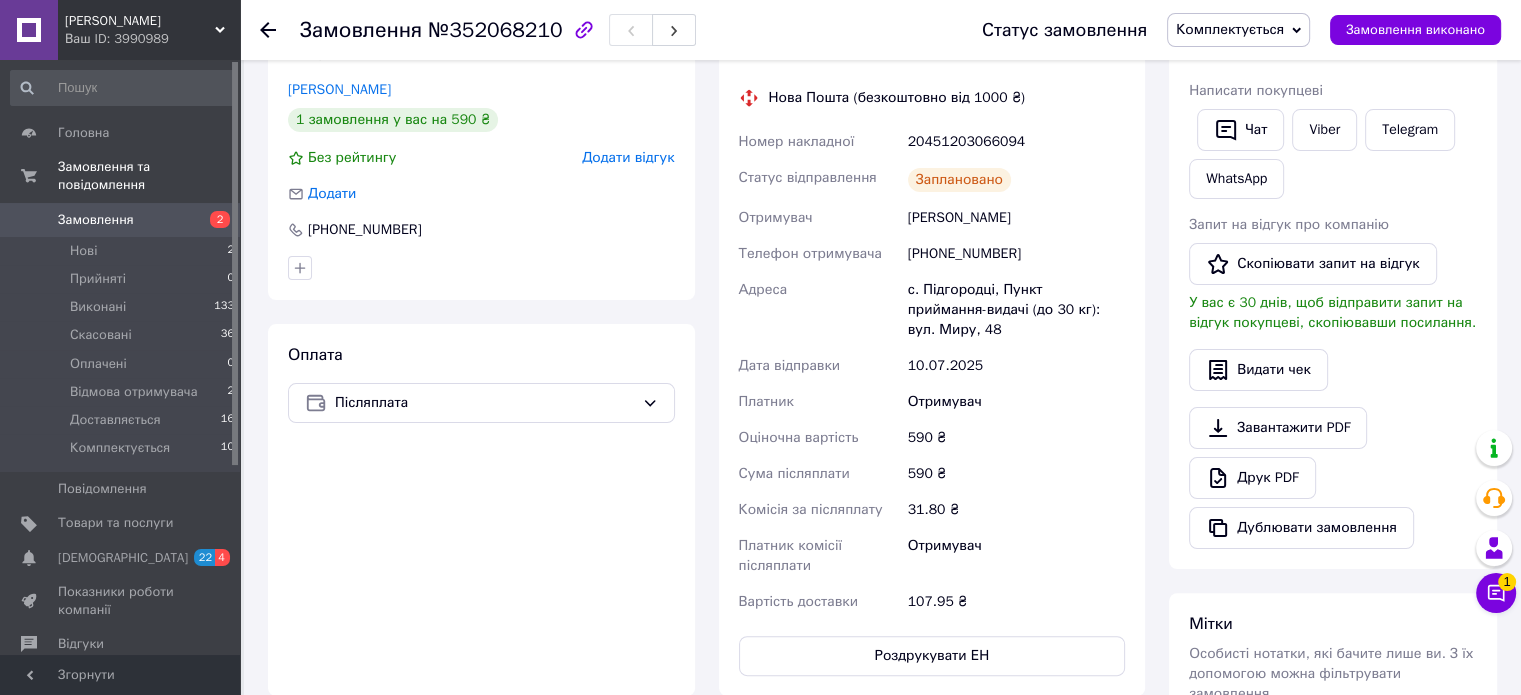 click on "Демків Наталія" at bounding box center [1016, 218] 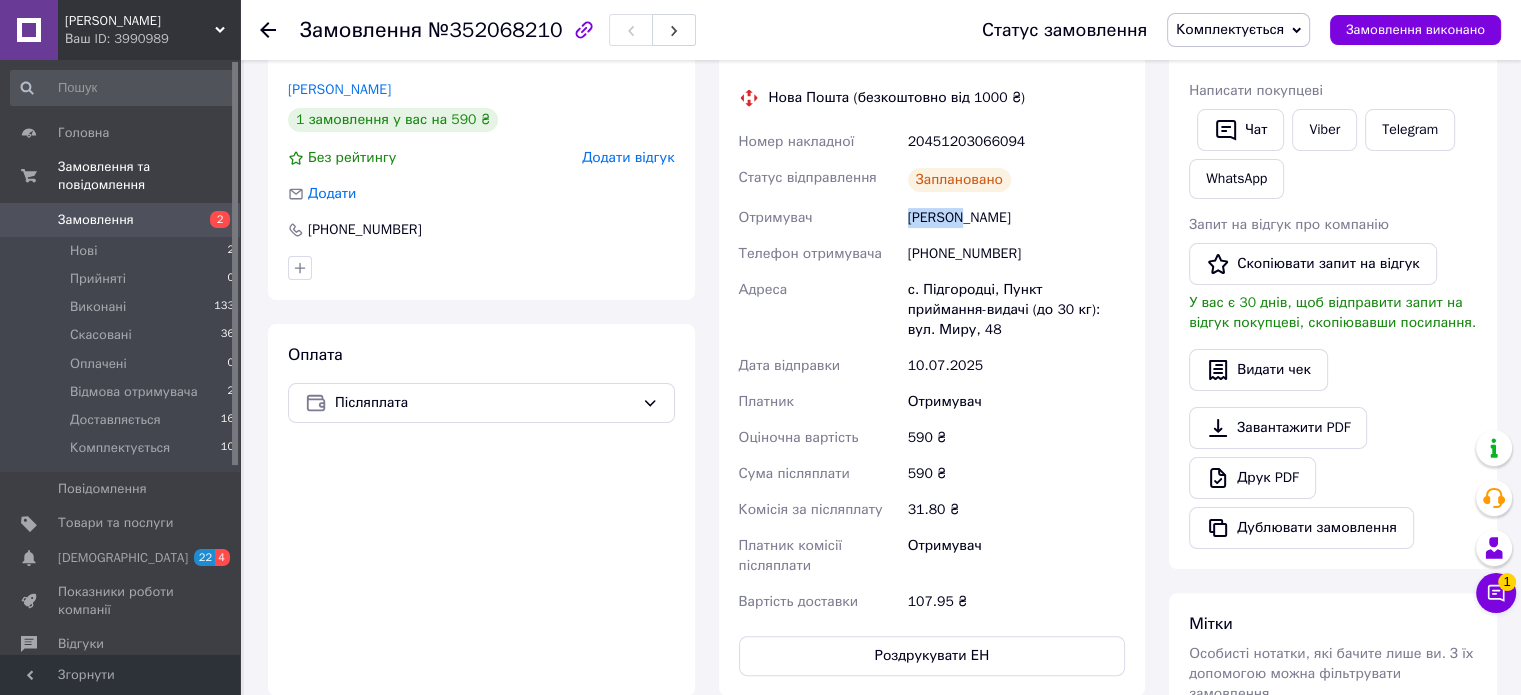 click on "Демків Наталія" at bounding box center [1016, 218] 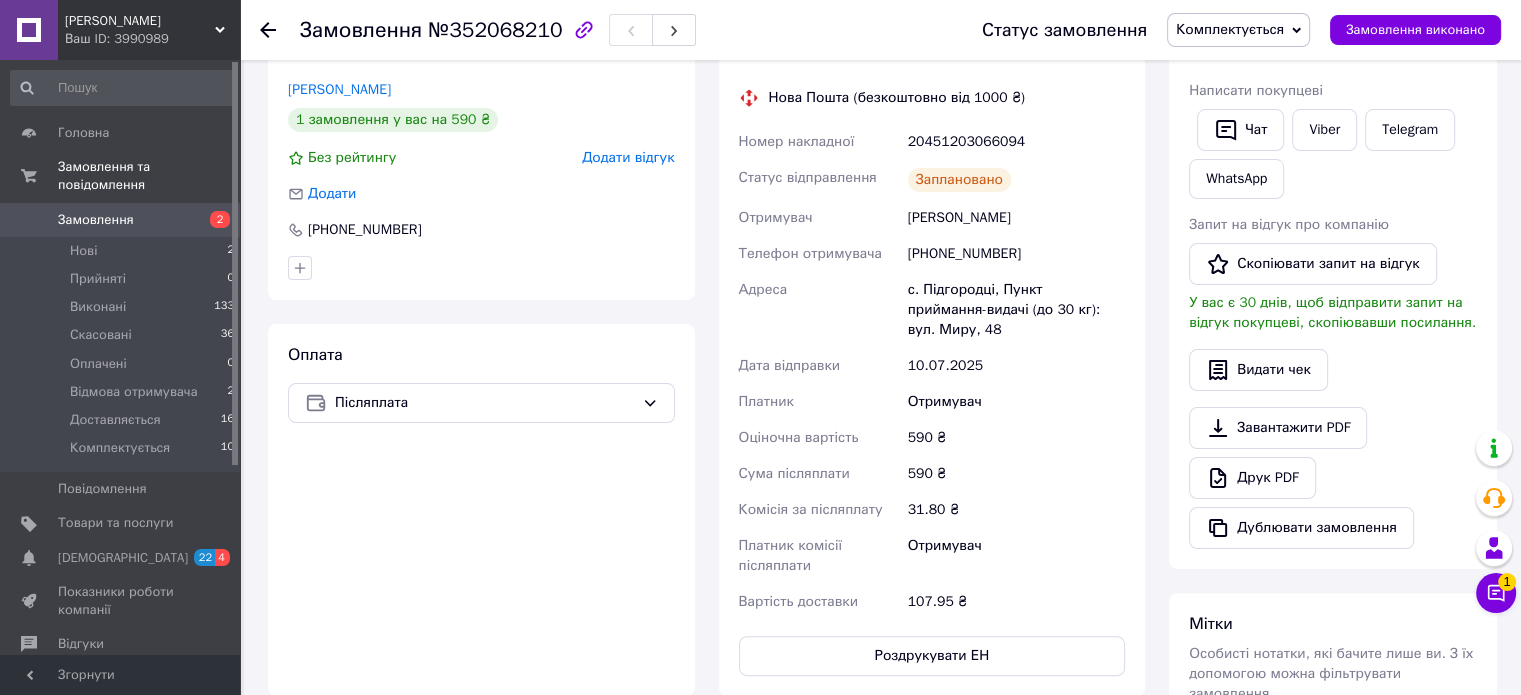 click on "Демків Наталія" at bounding box center (1016, 218) 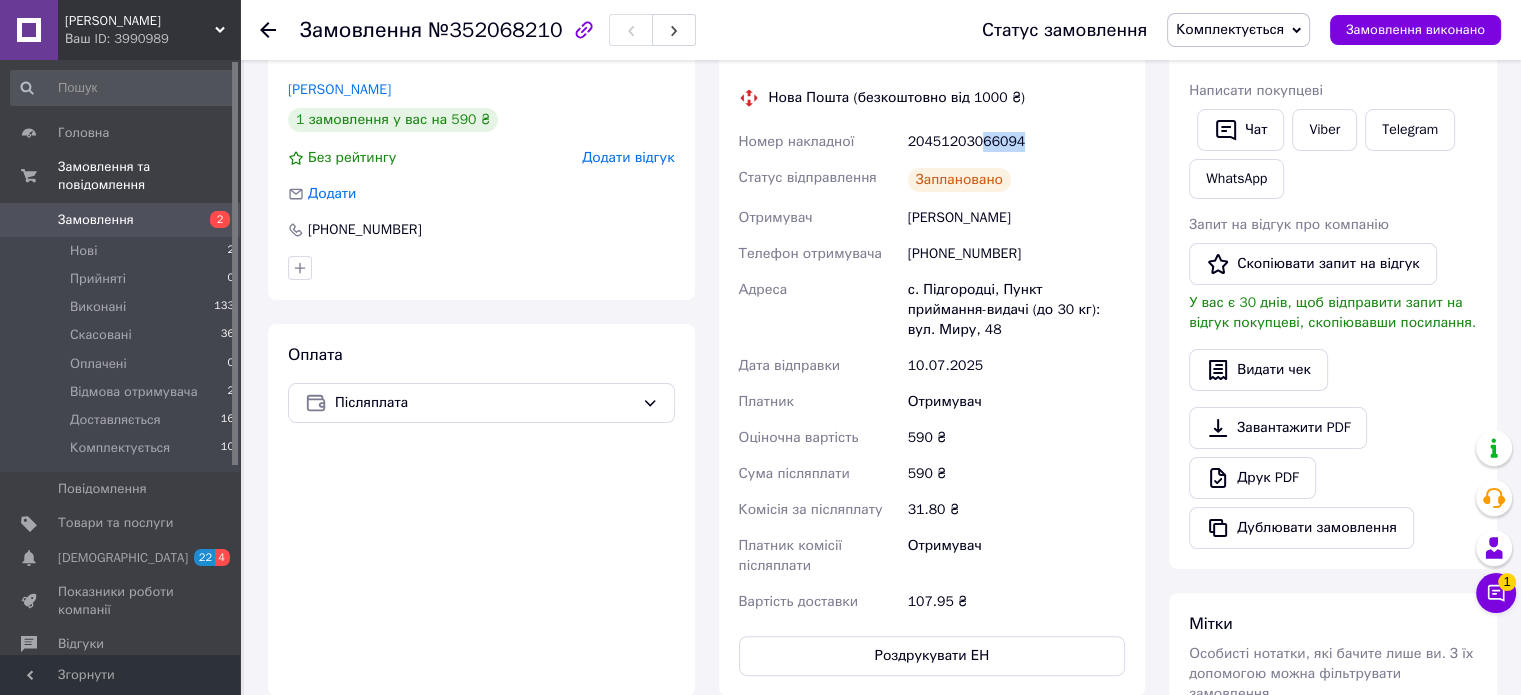 drag, startPoint x: 976, startPoint y: 136, endPoint x: 1014, endPoint y: 137, distance: 38.013157 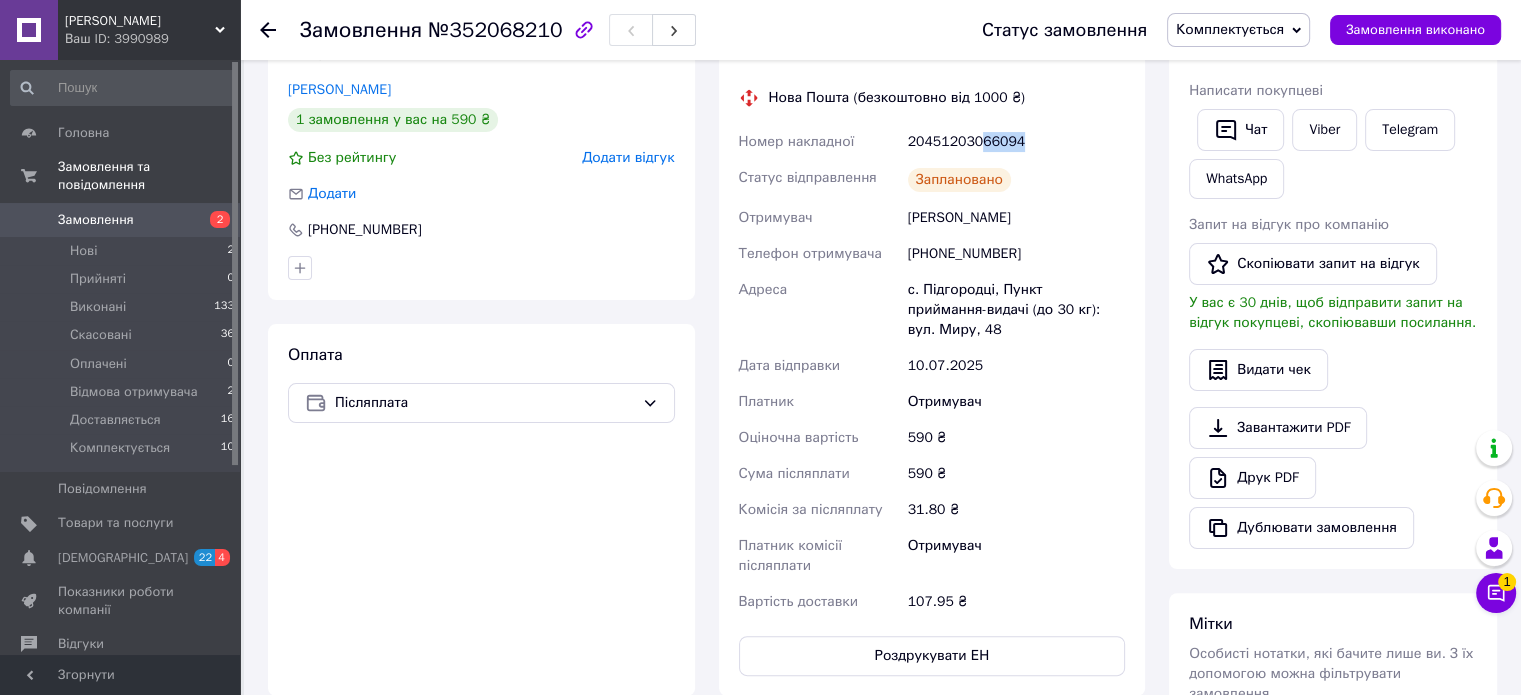click on "20451203066094" at bounding box center (1016, 142) 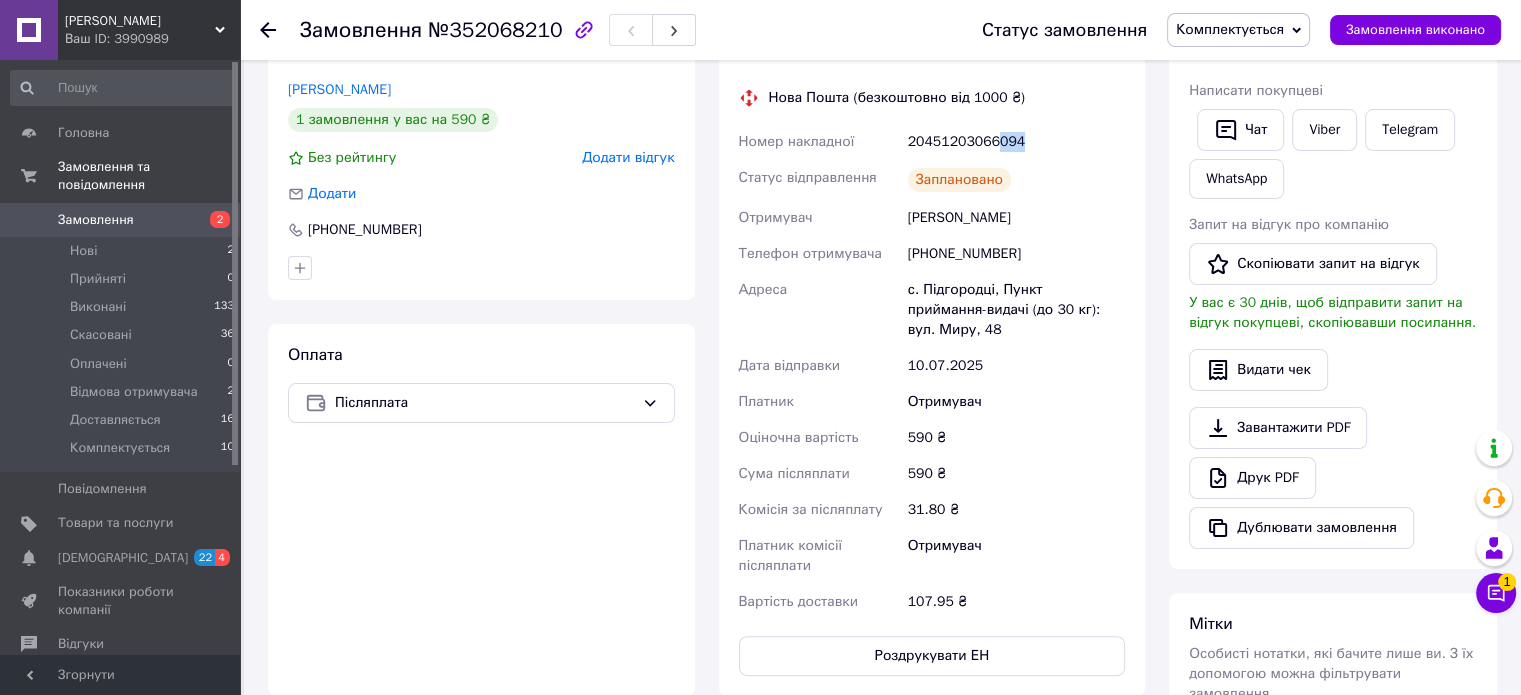 drag, startPoint x: 987, startPoint y: 144, endPoint x: 1017, endPoint y: 143, distance: 30.016663 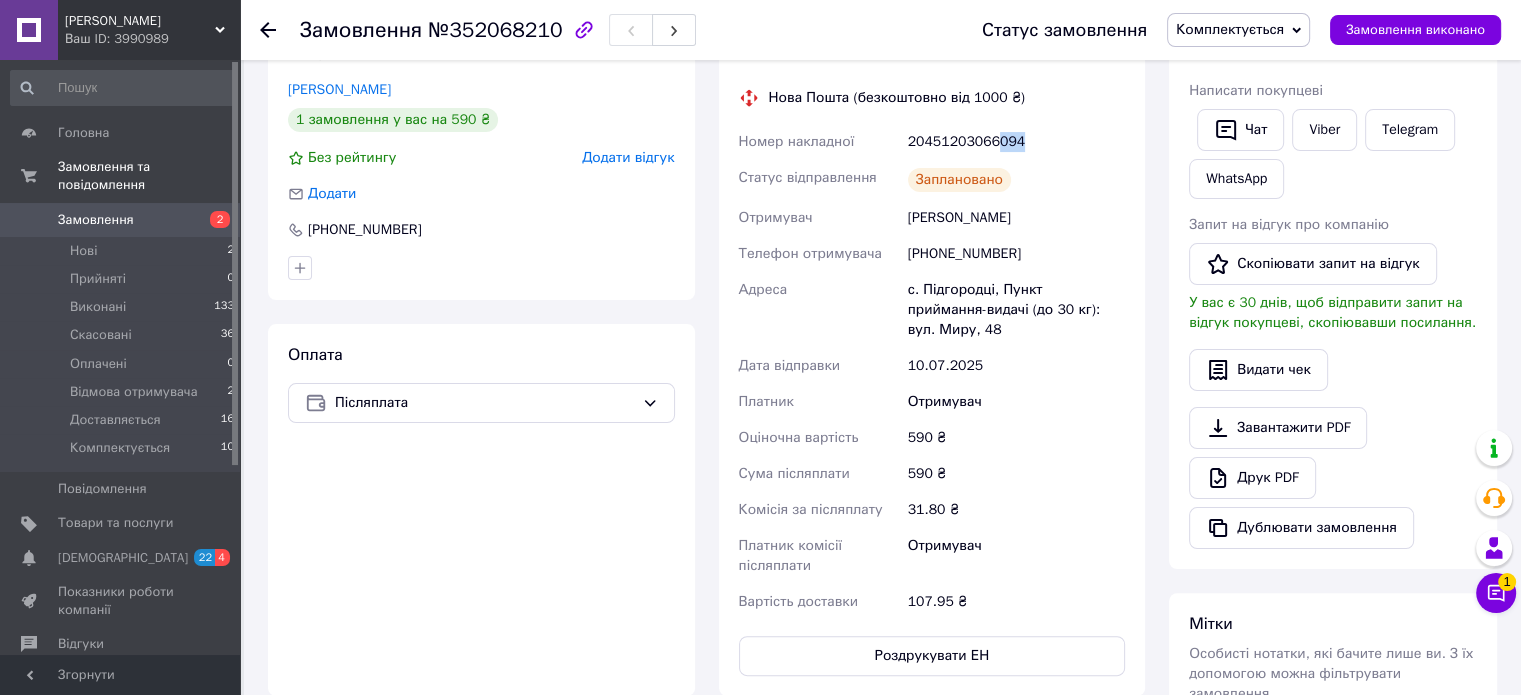 click on "20451203066094" at bounding box center [1016, 142] 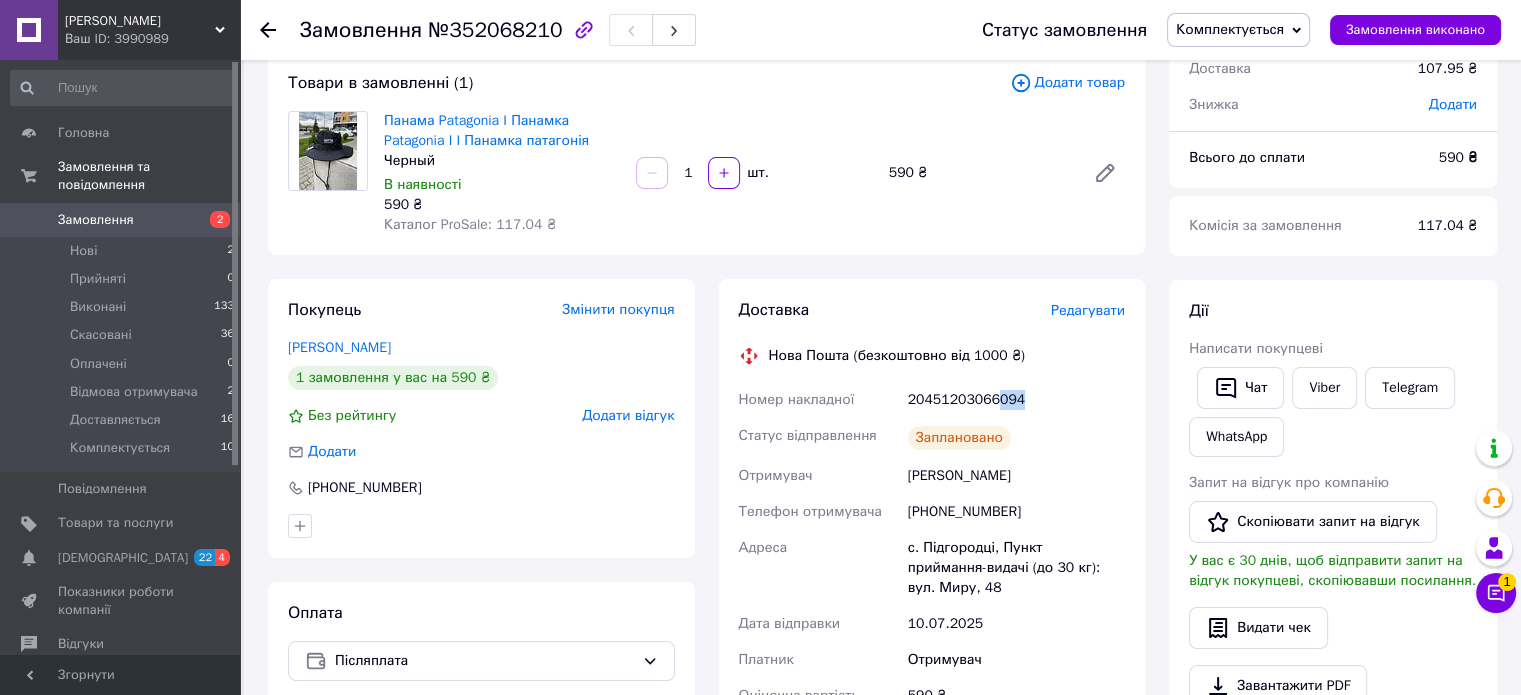scroll, scrollTop: 0, scrollLeft: 0, axis: both 